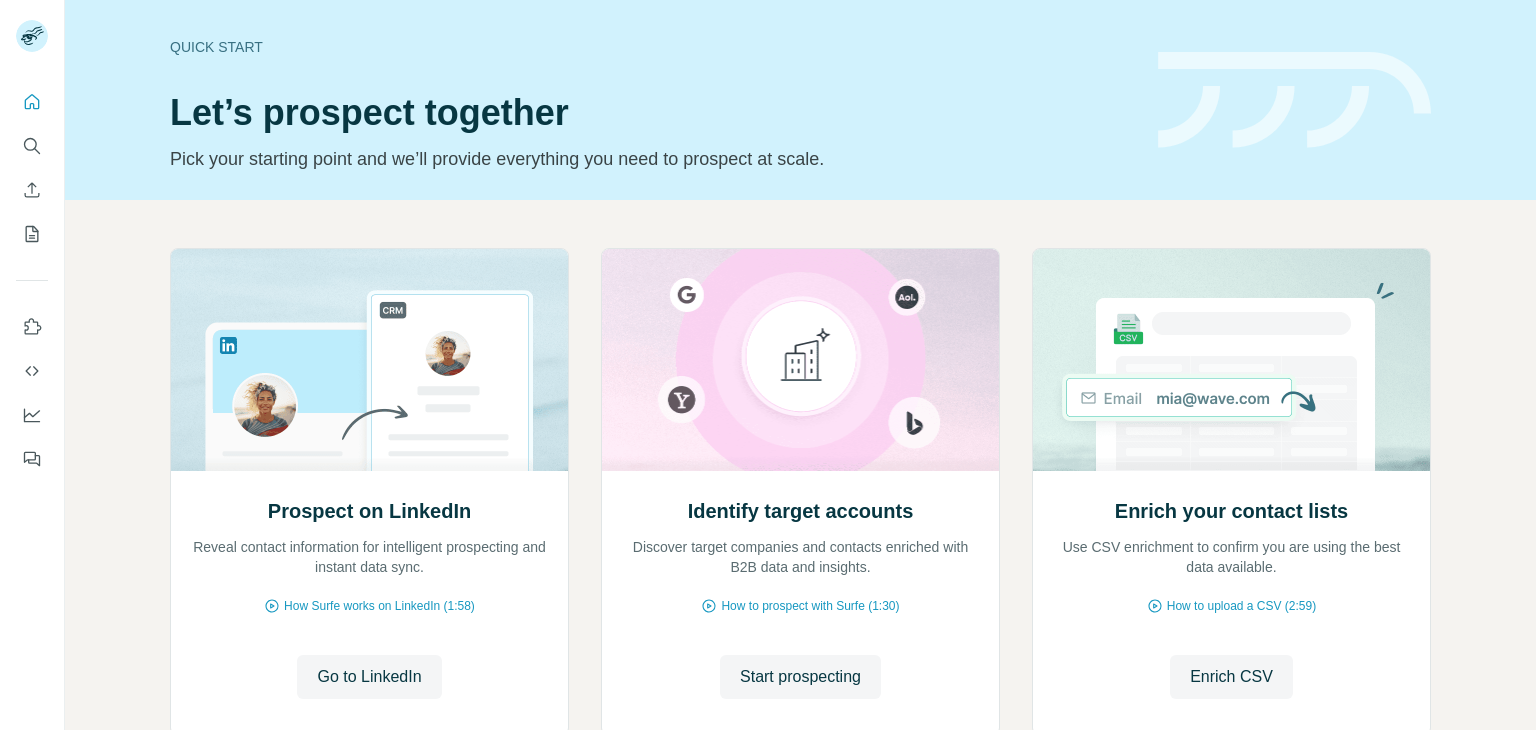scroll, scrollTop: 0, scrollLeft: 0, axis: both 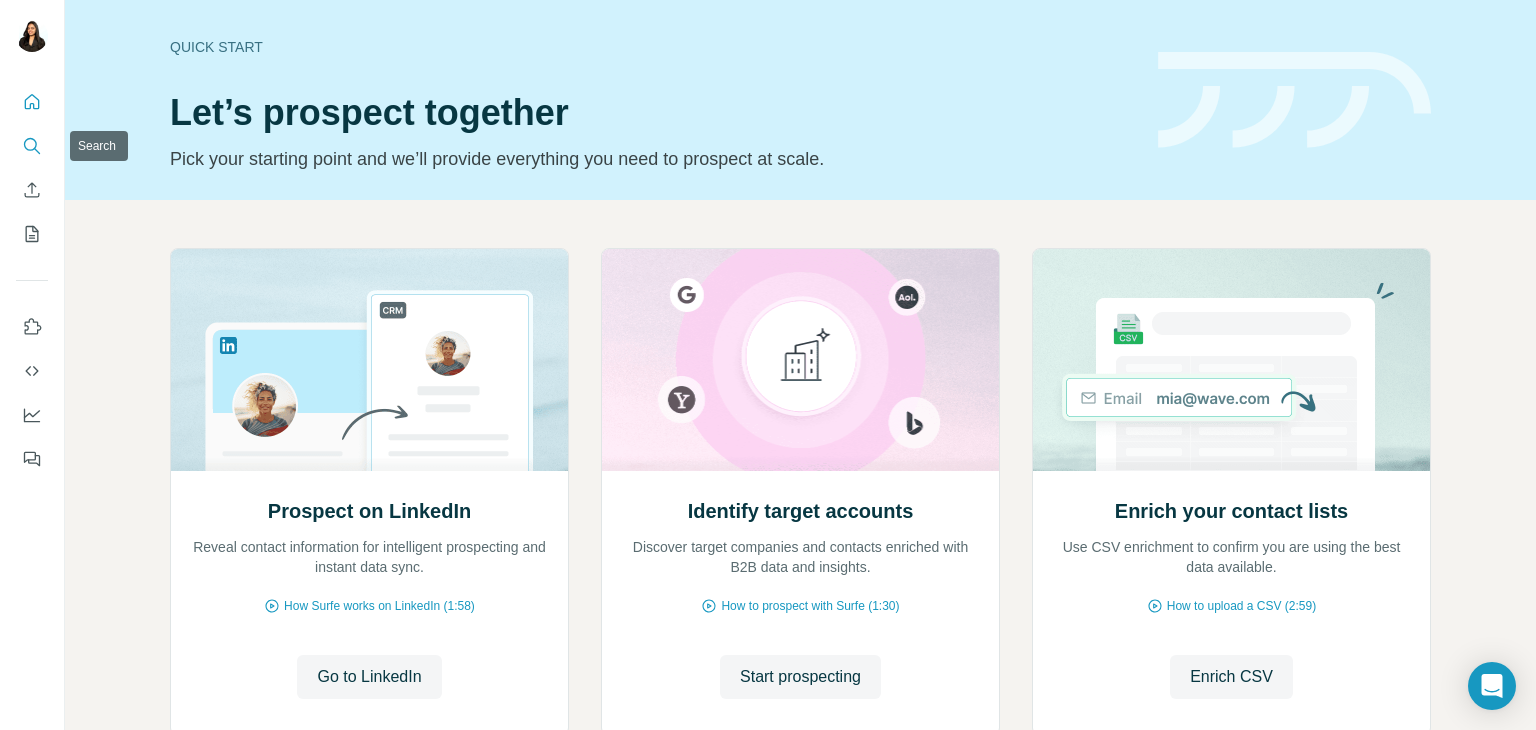 click at bounding box center [32, 146] 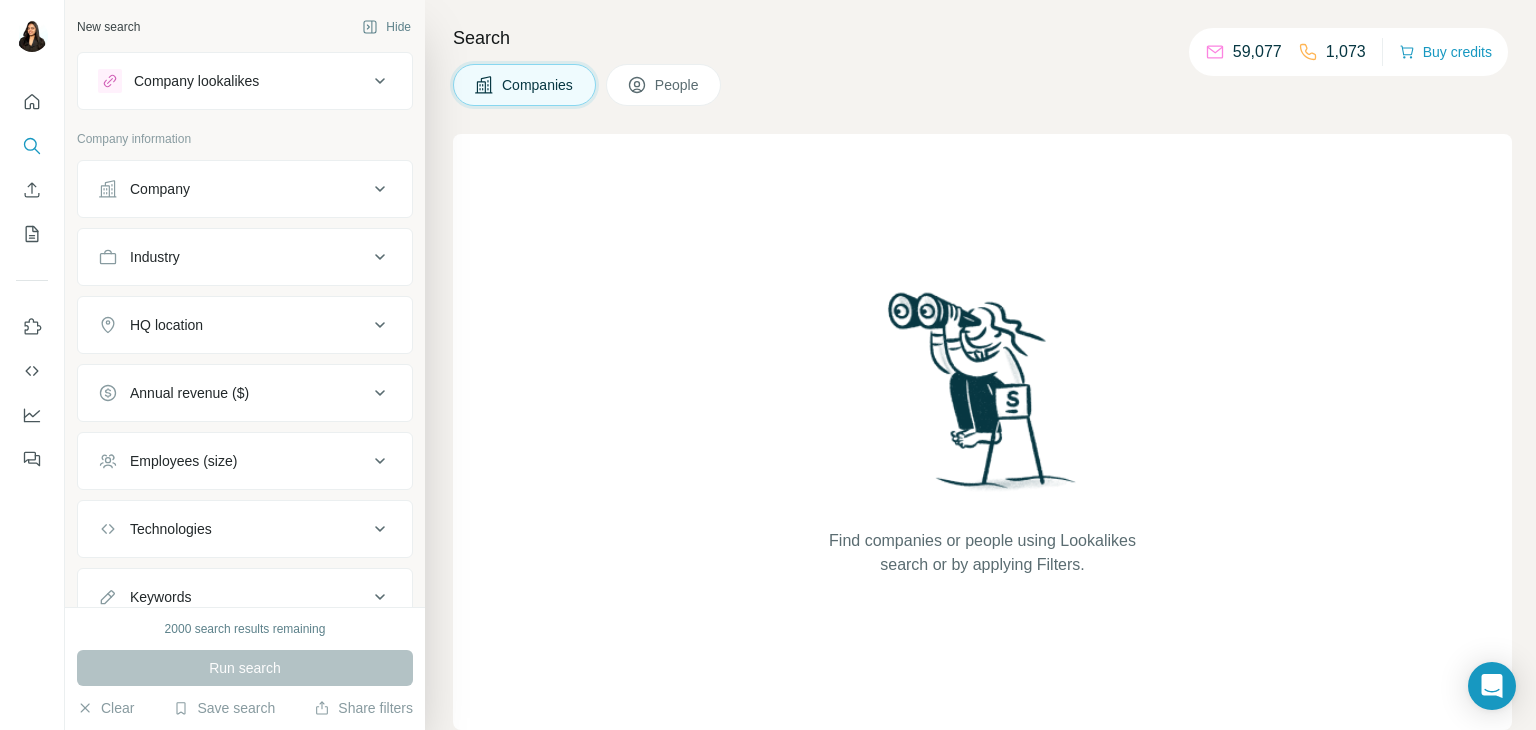 click 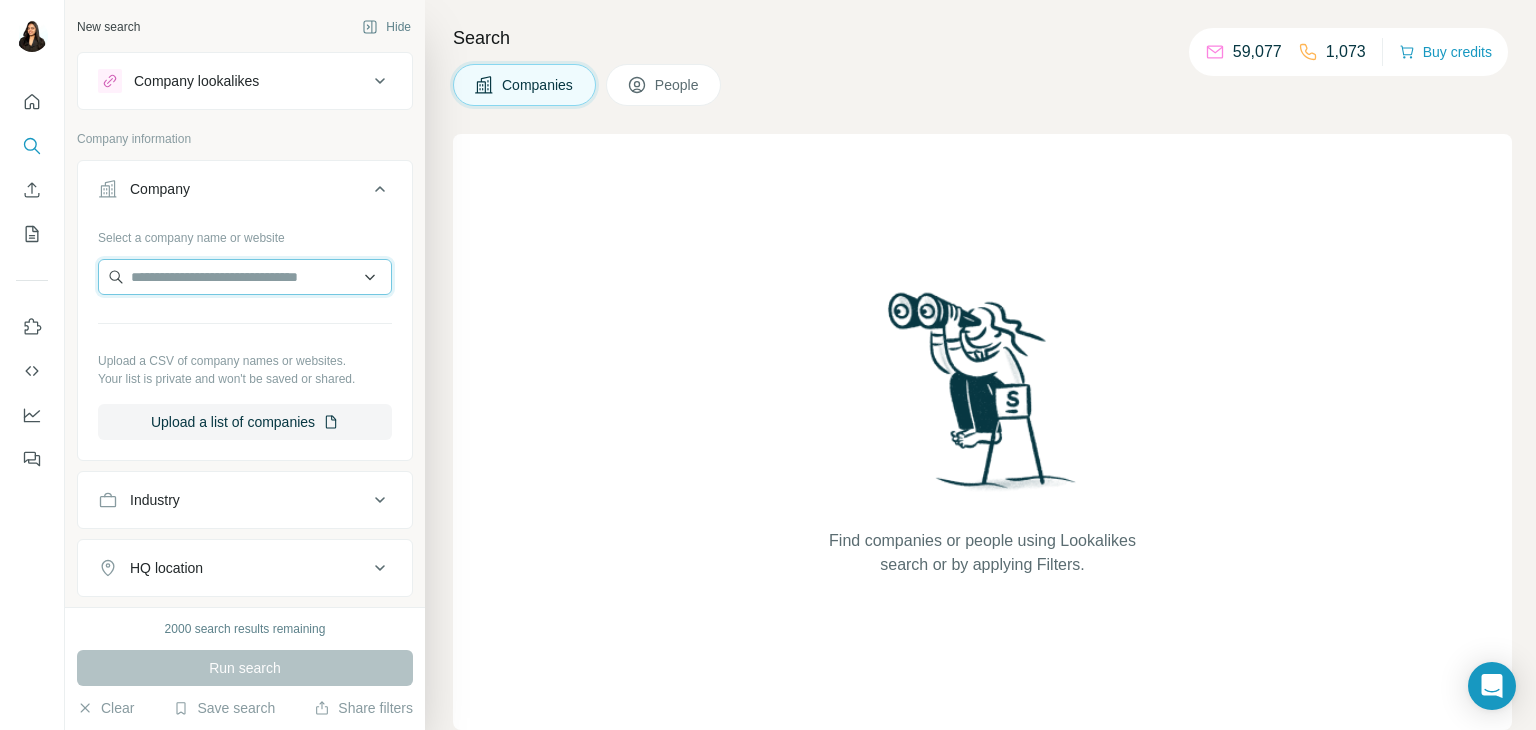 click at bounding box center (245, 277) 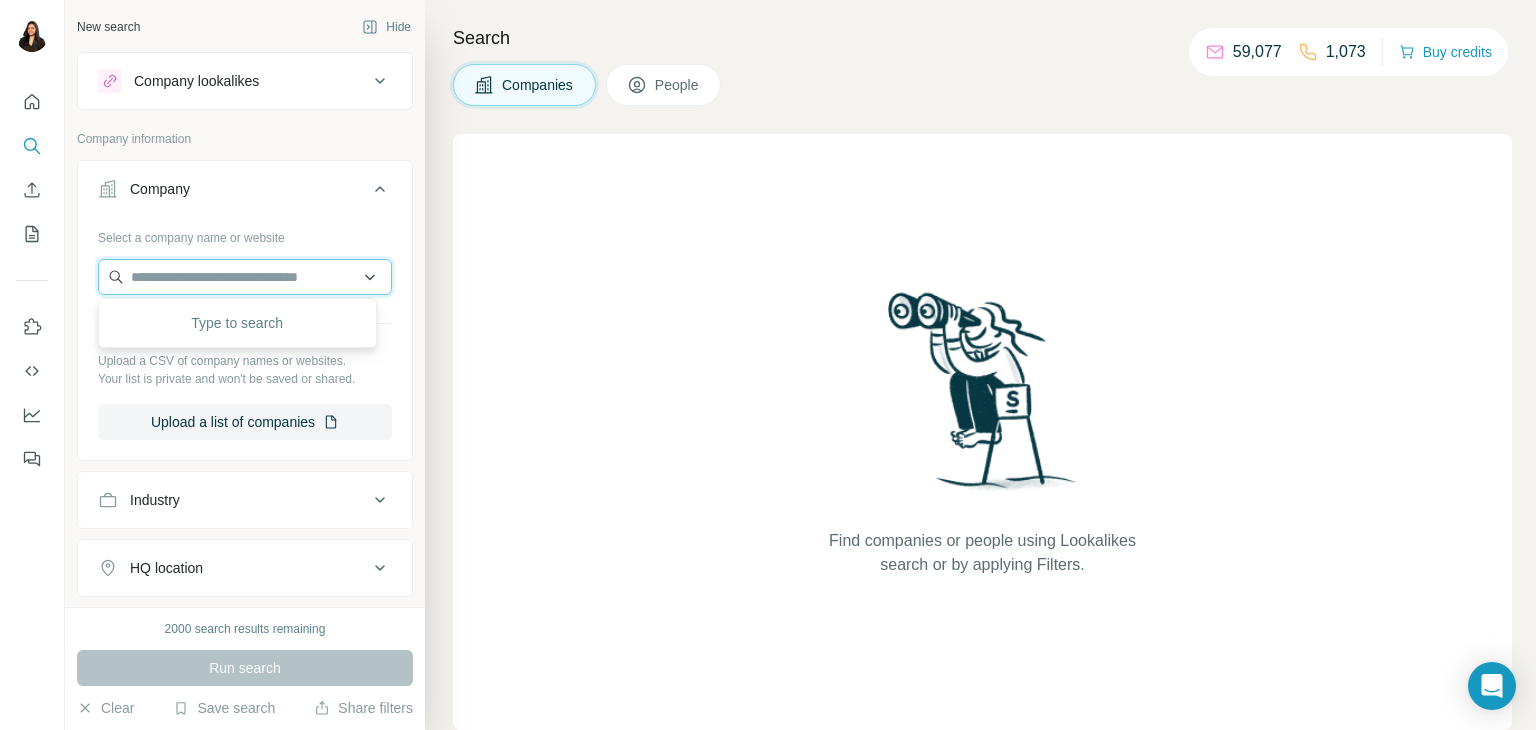 paste on "**********" 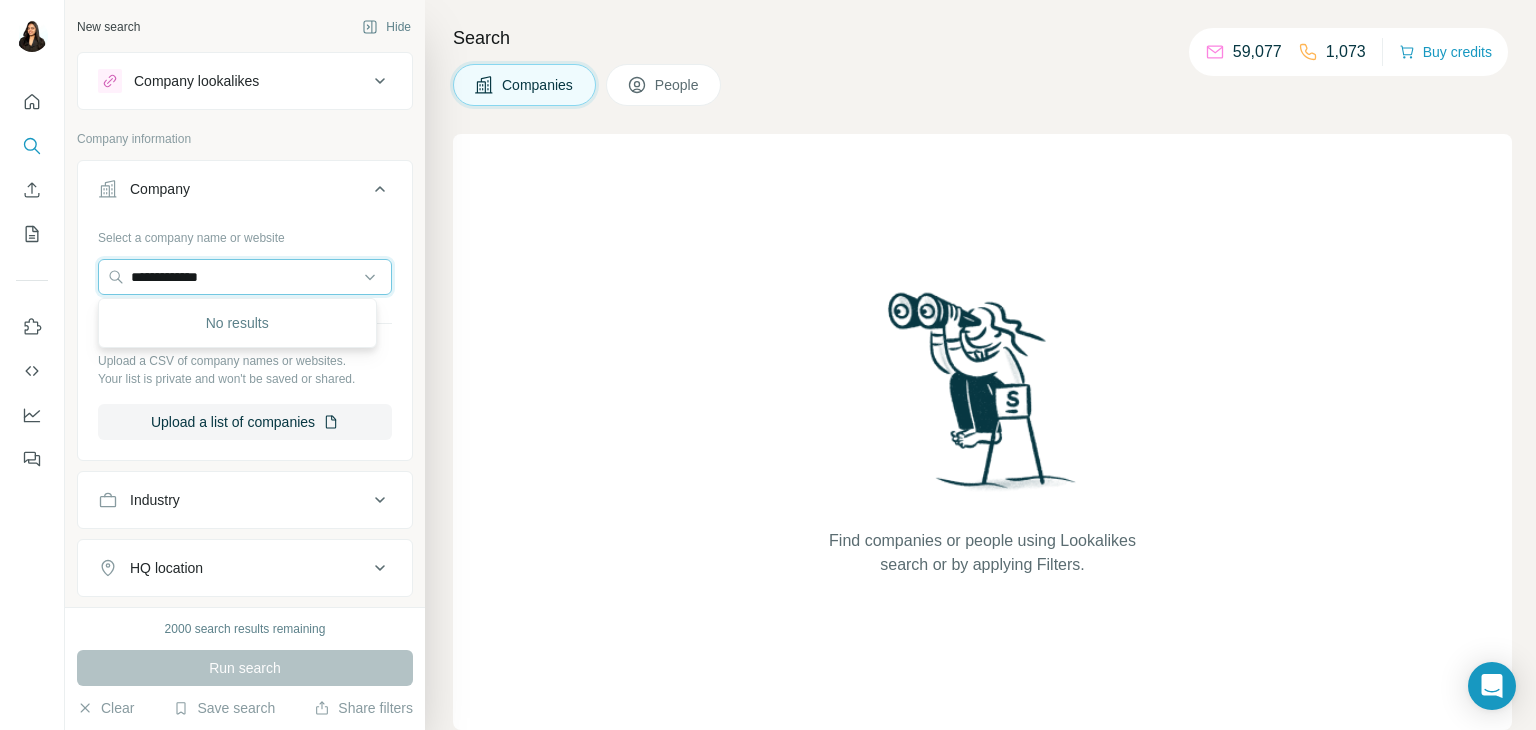 type on "**********" 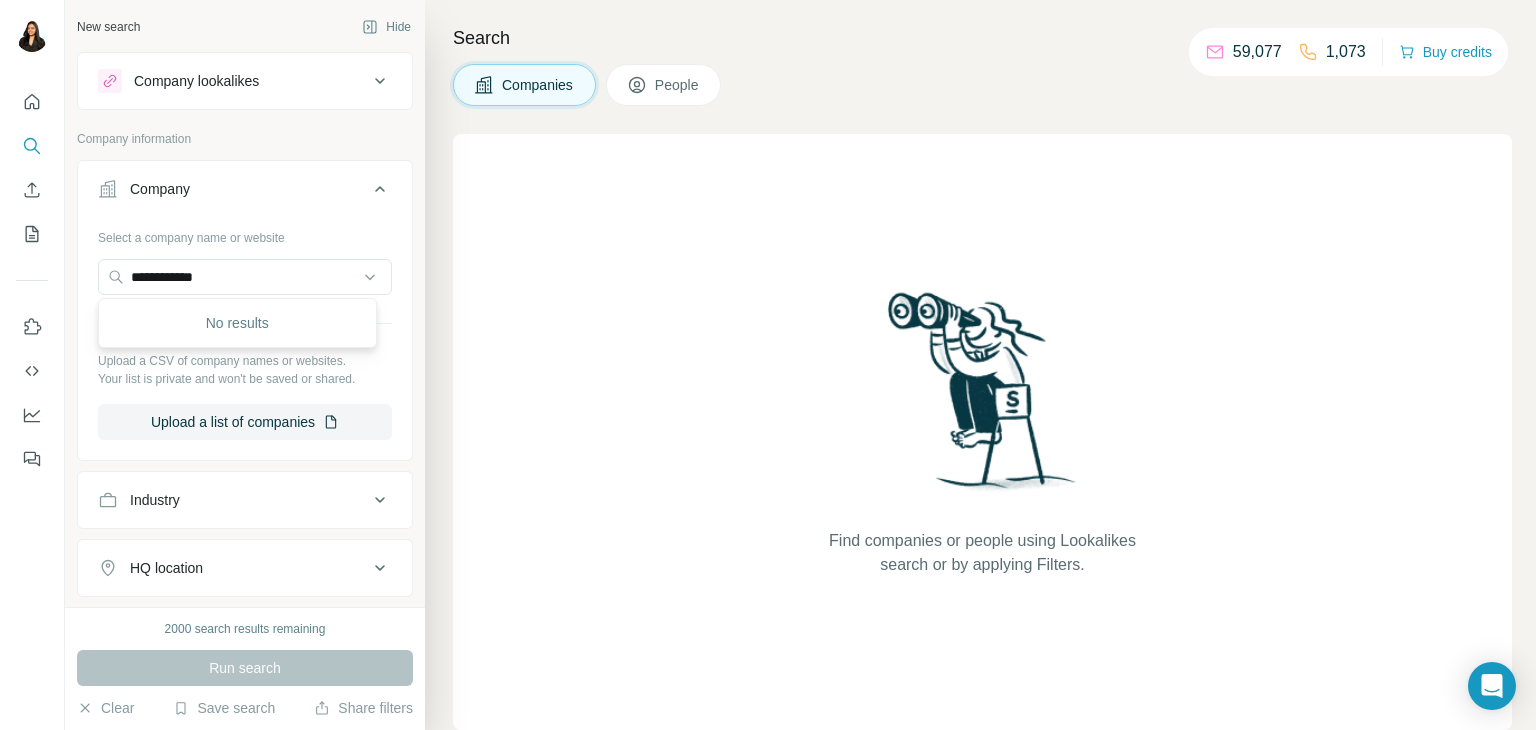 type 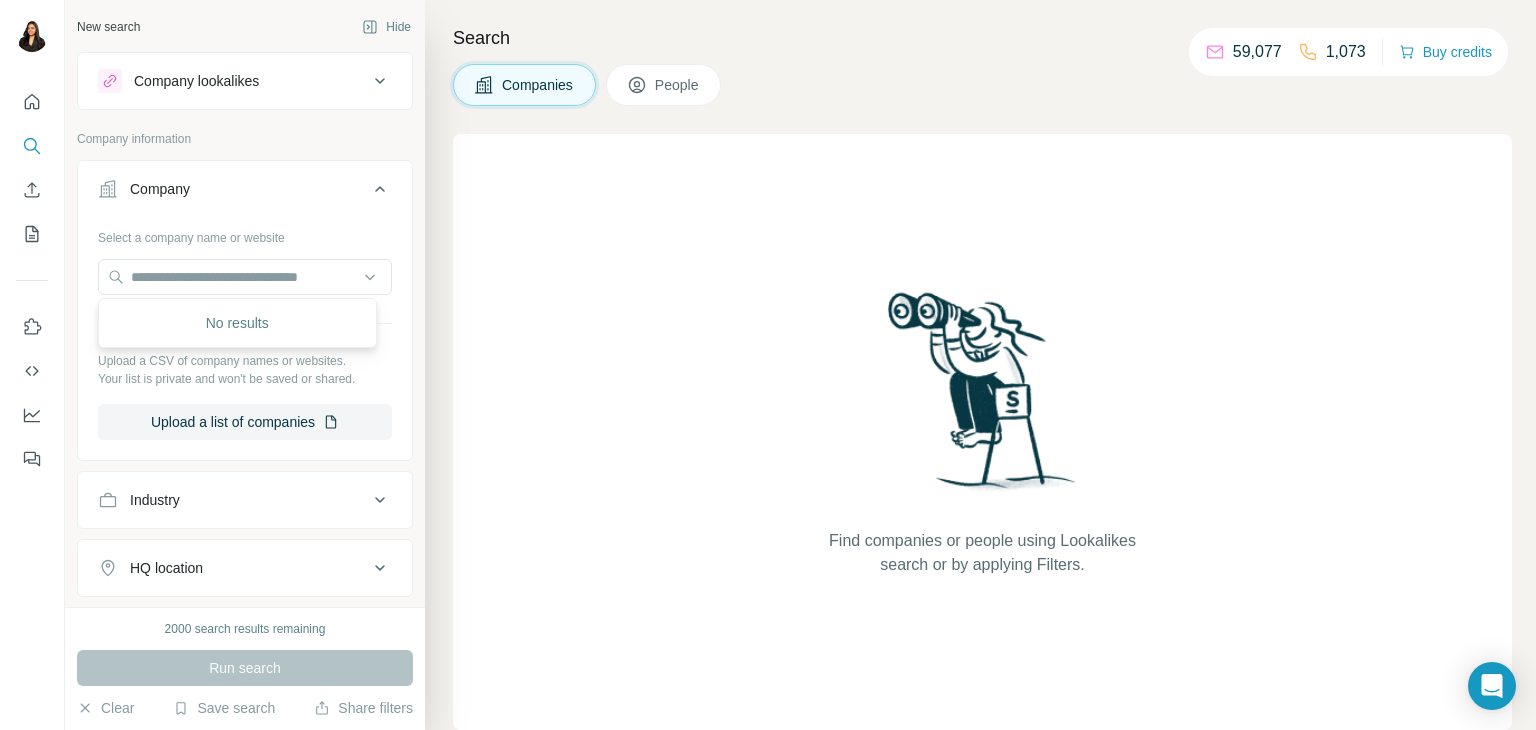 click on "Find companies or people using Lookalikes search or by applying Filters." at bounding box center (982, 432) 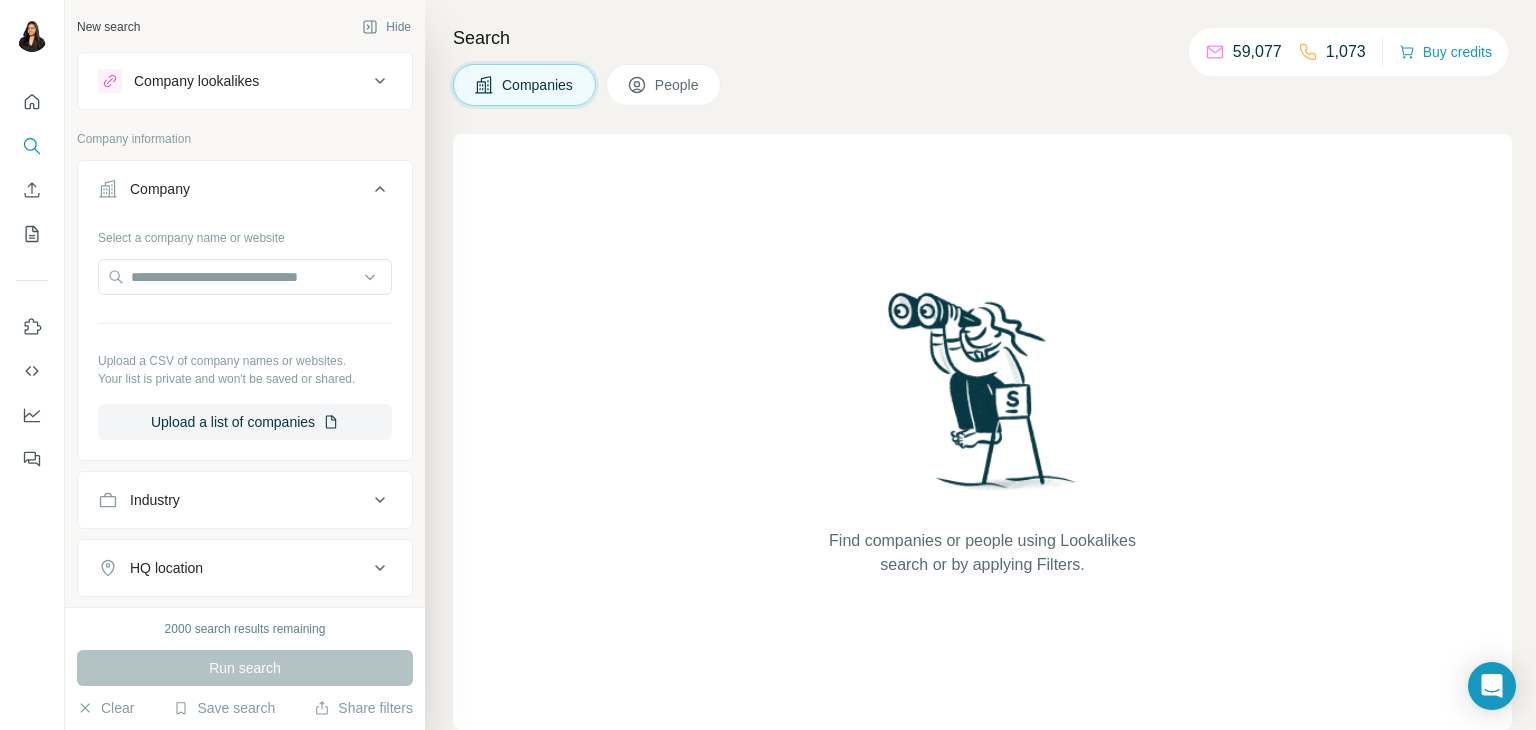 click 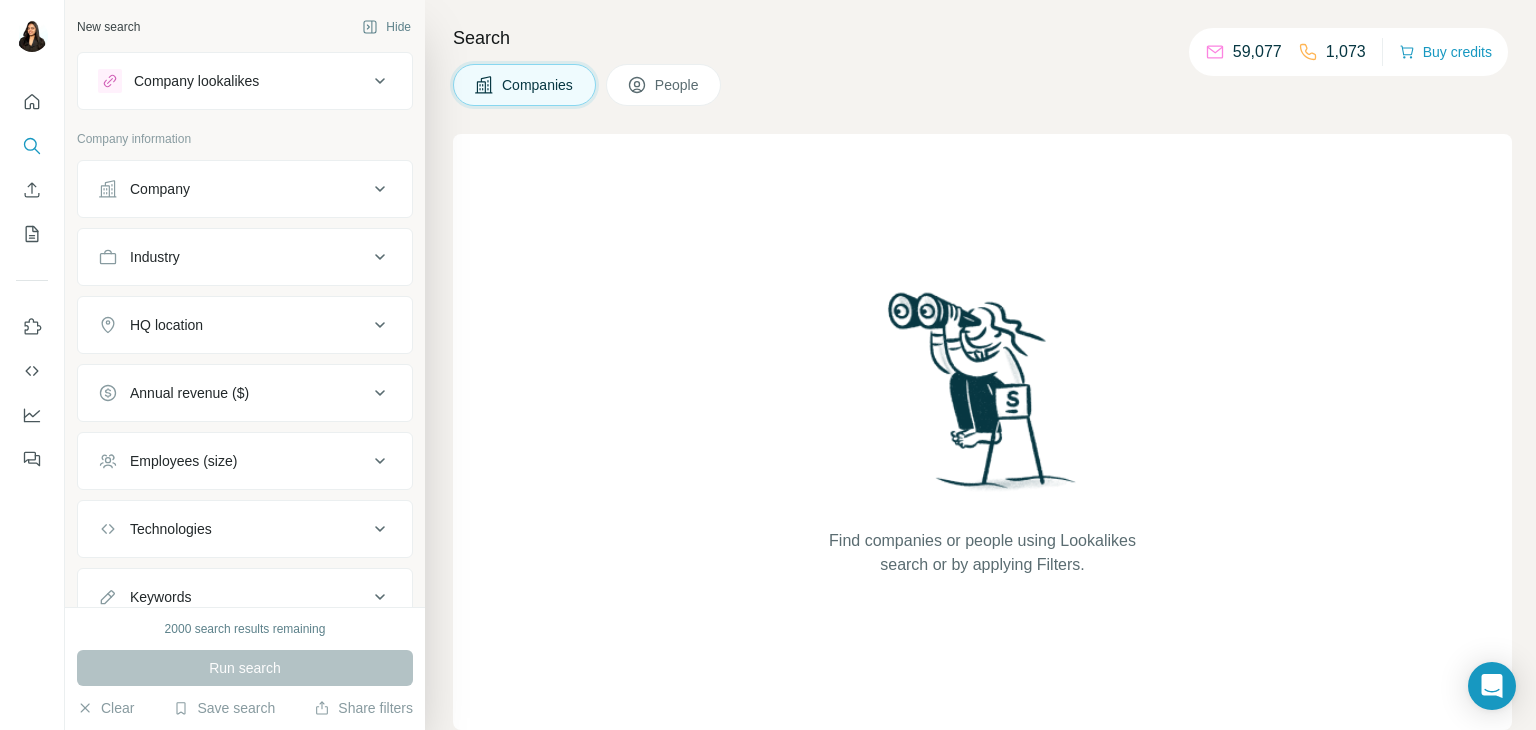 click on "People" at bounding box center [664, 85] 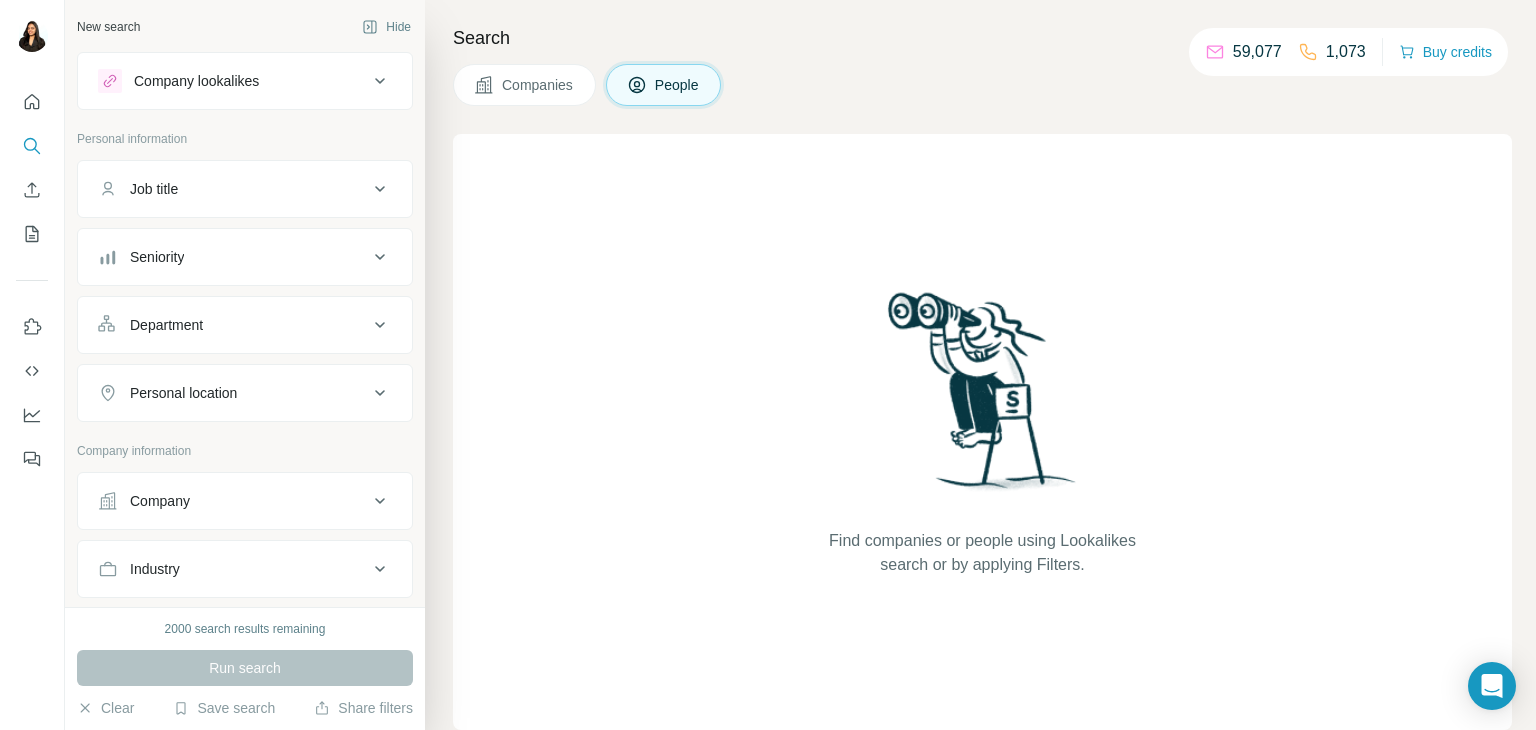 click 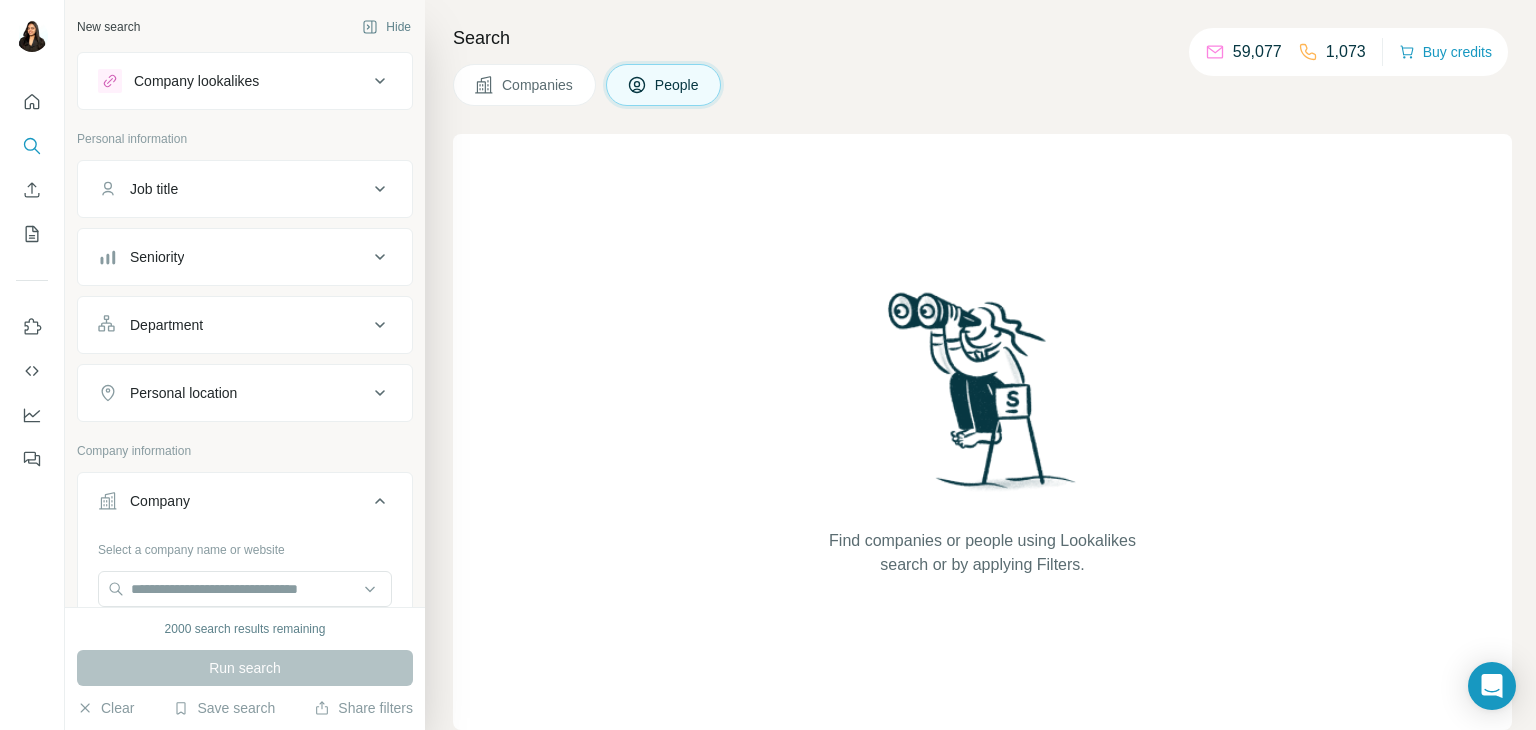 scroll, scrollTop: 200, scrollLeft: 0, axis: vertical 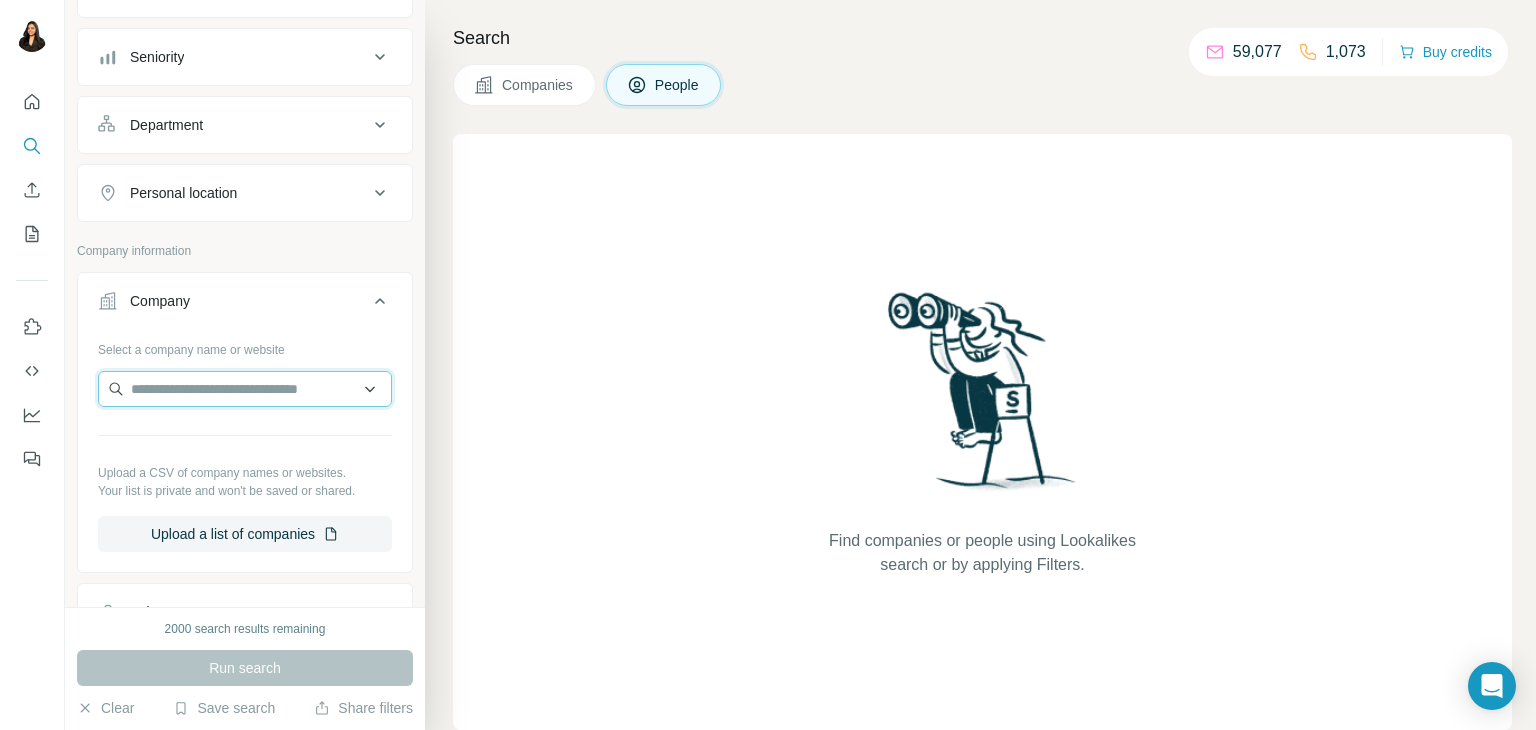 click at bounding box center [245, 389] 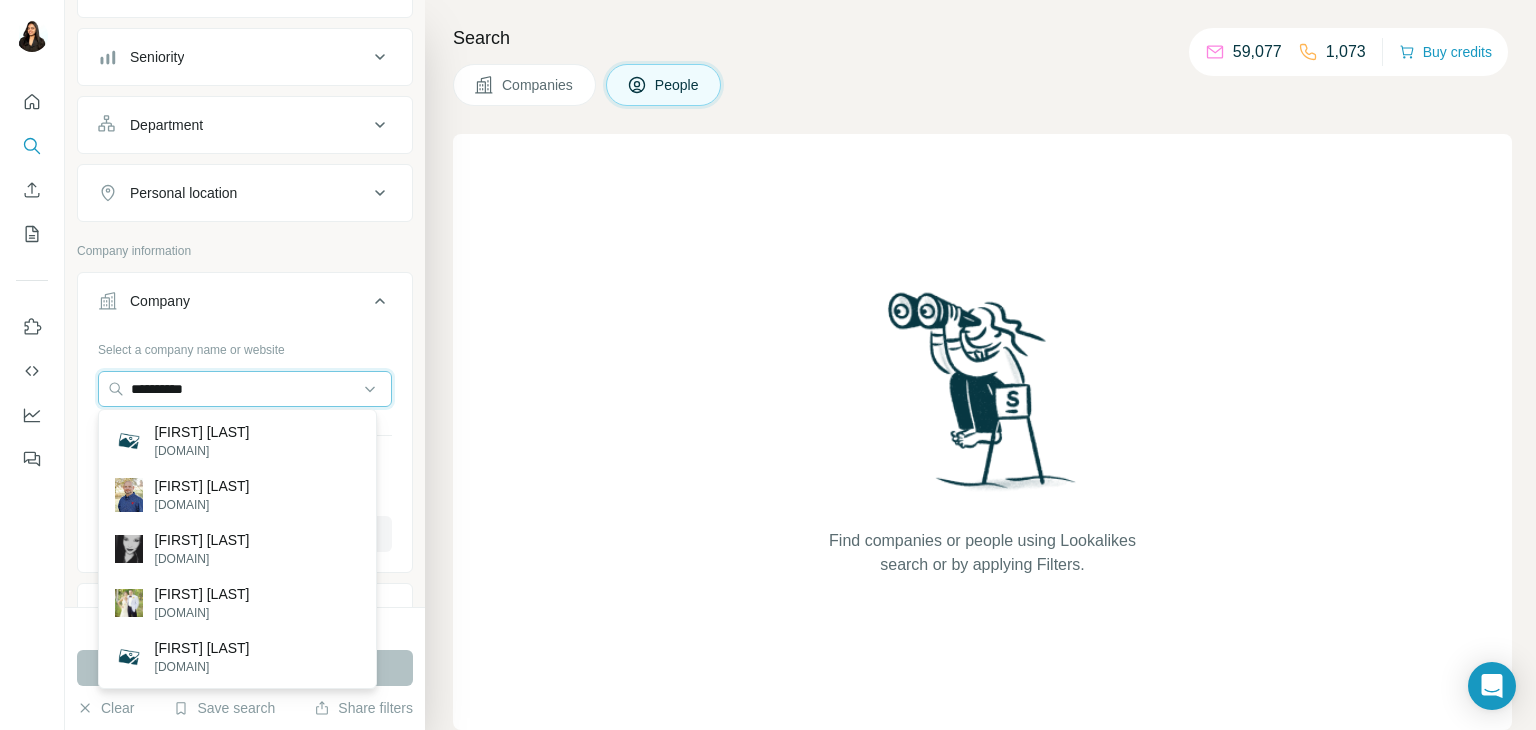 drag, startPoint x: 118, startPoint y: 382, endPoint x: 78, endPoint y: 382, distance: 40 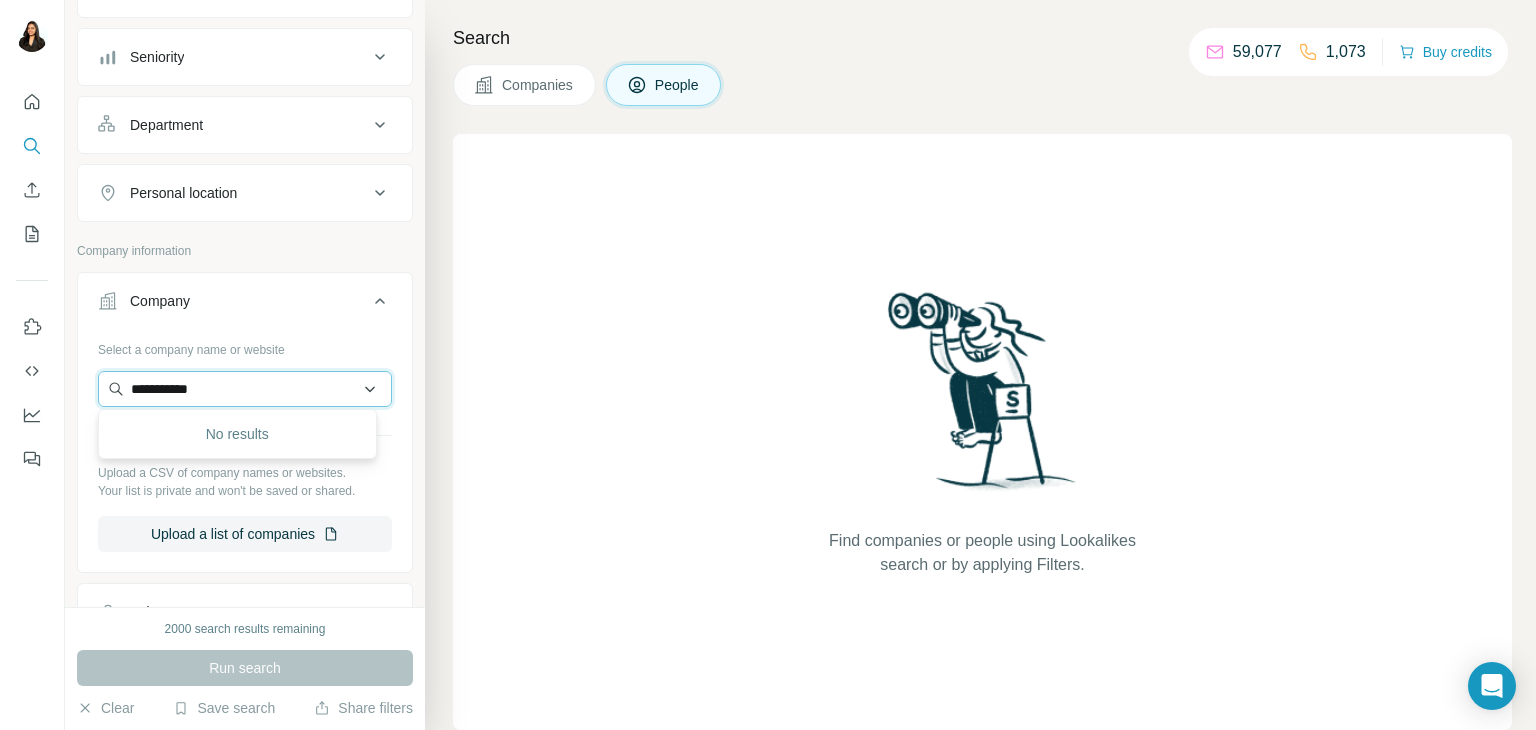 drag, startPoint x: 239, startPoint y: 385, endPoint x: 160, endPoint y: 385, distance: 79 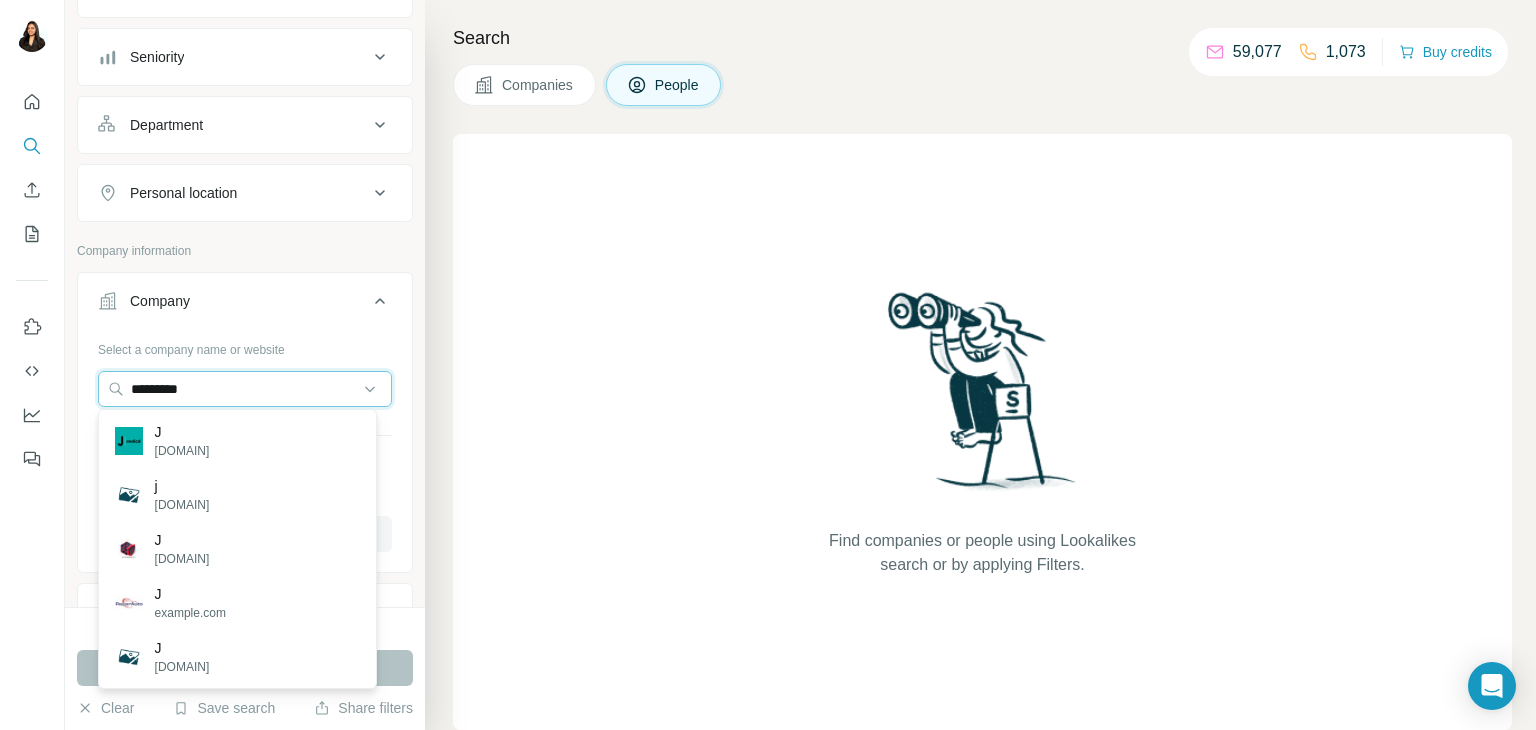 type on "**********" 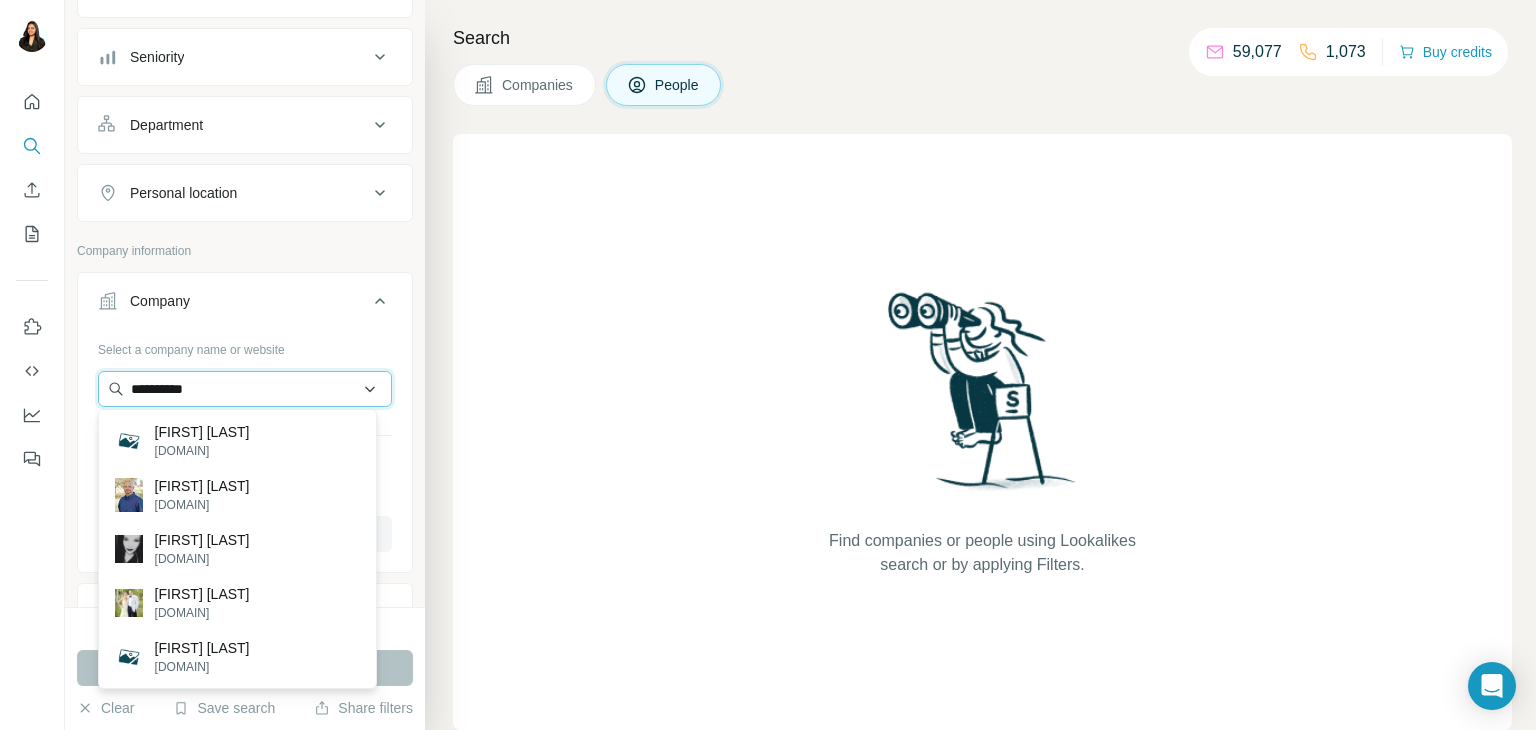 drag, startPoint x: 242, startPoint y: 391, endPoint x: 99, endPoint y: 390, distance: 143.0035 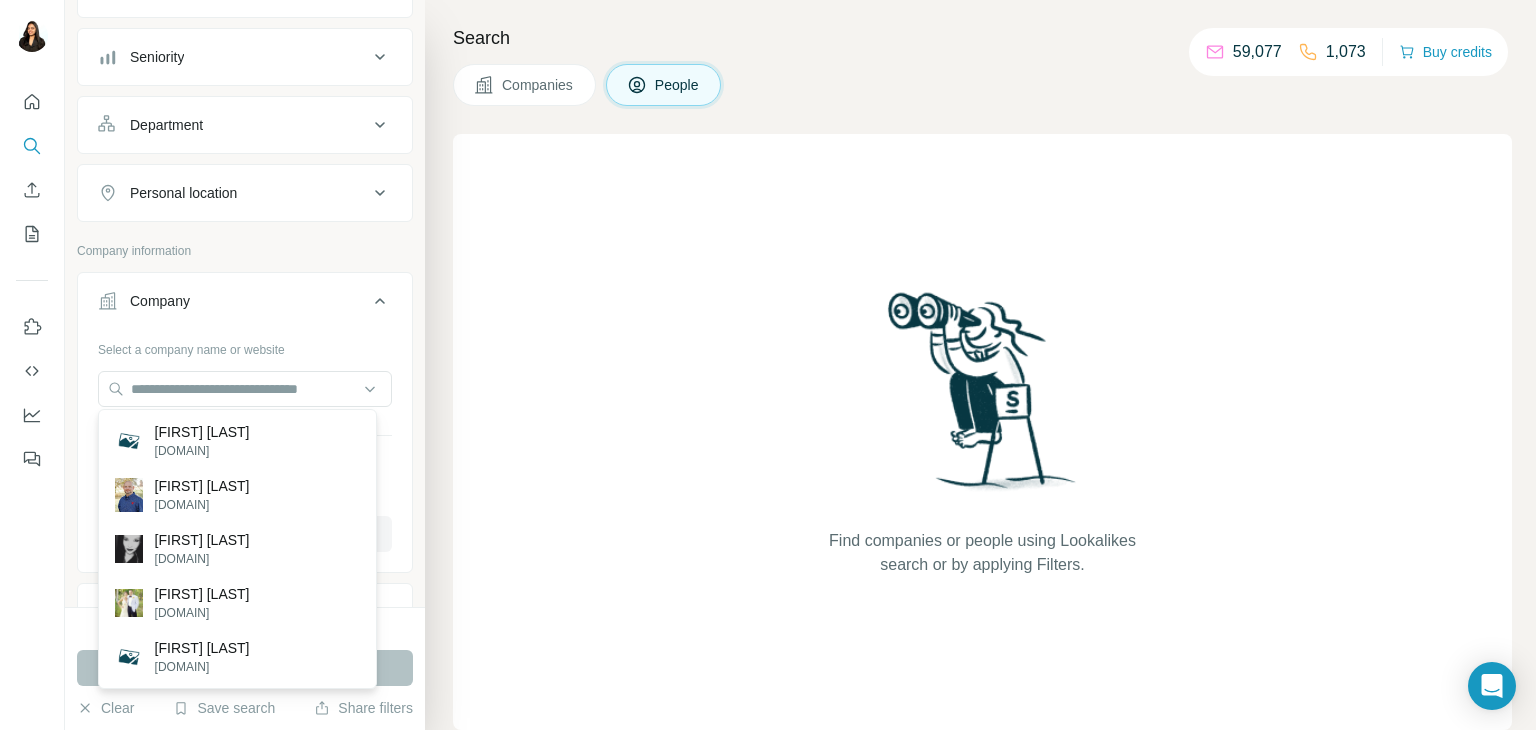 click on "Find companies or people using Lookalikes search or by applying Filters." at bounding box center (982, 432) 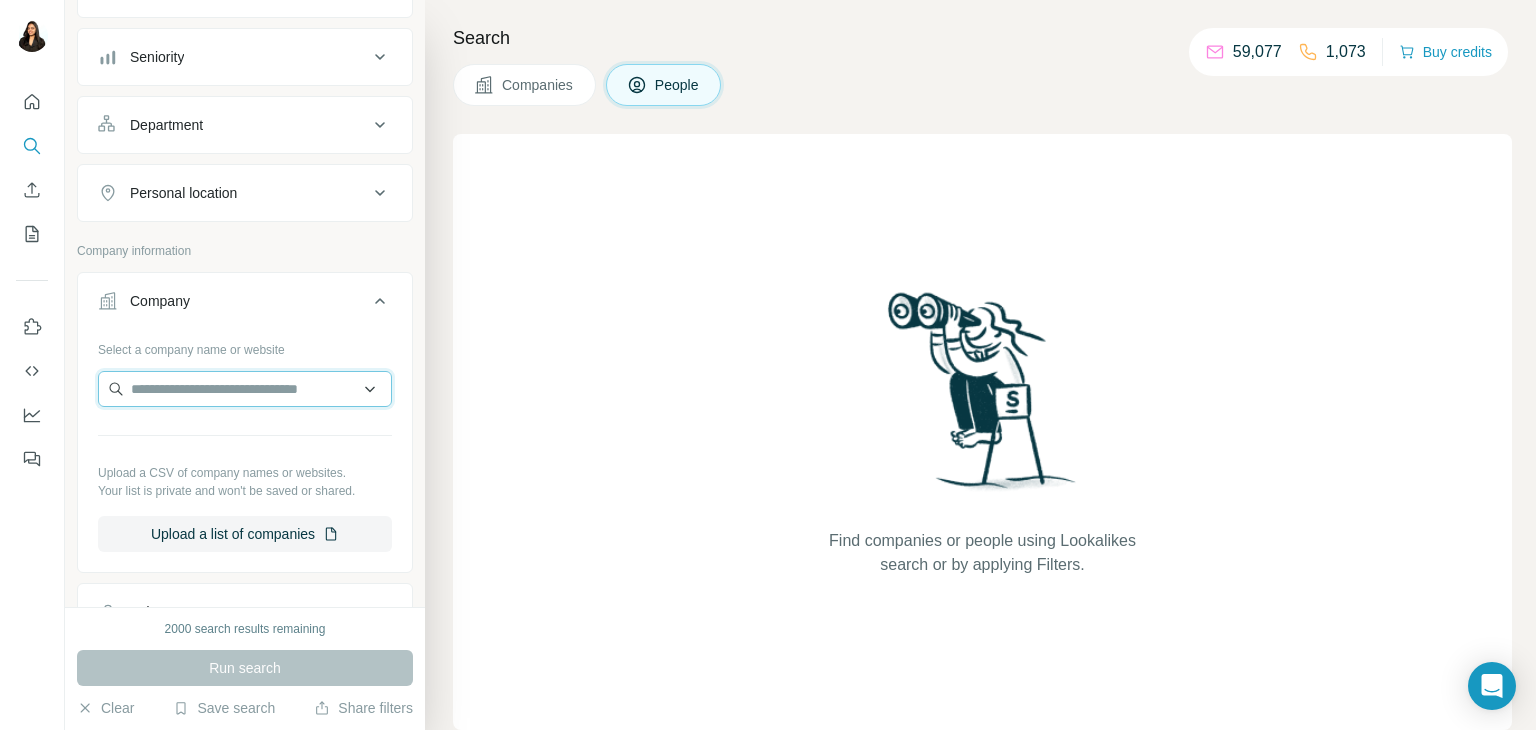 click at bounding box center (245, 389) 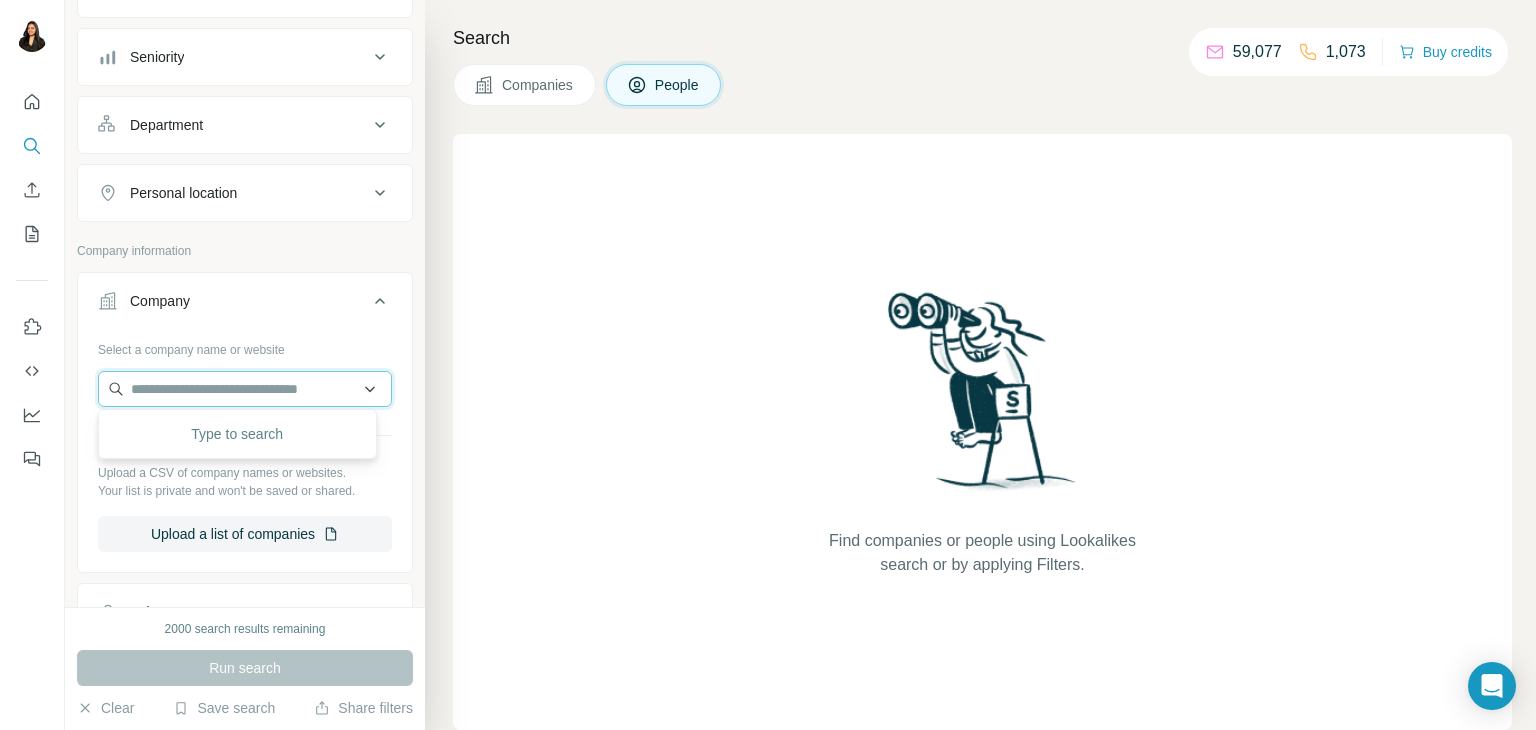 paste on "**********" 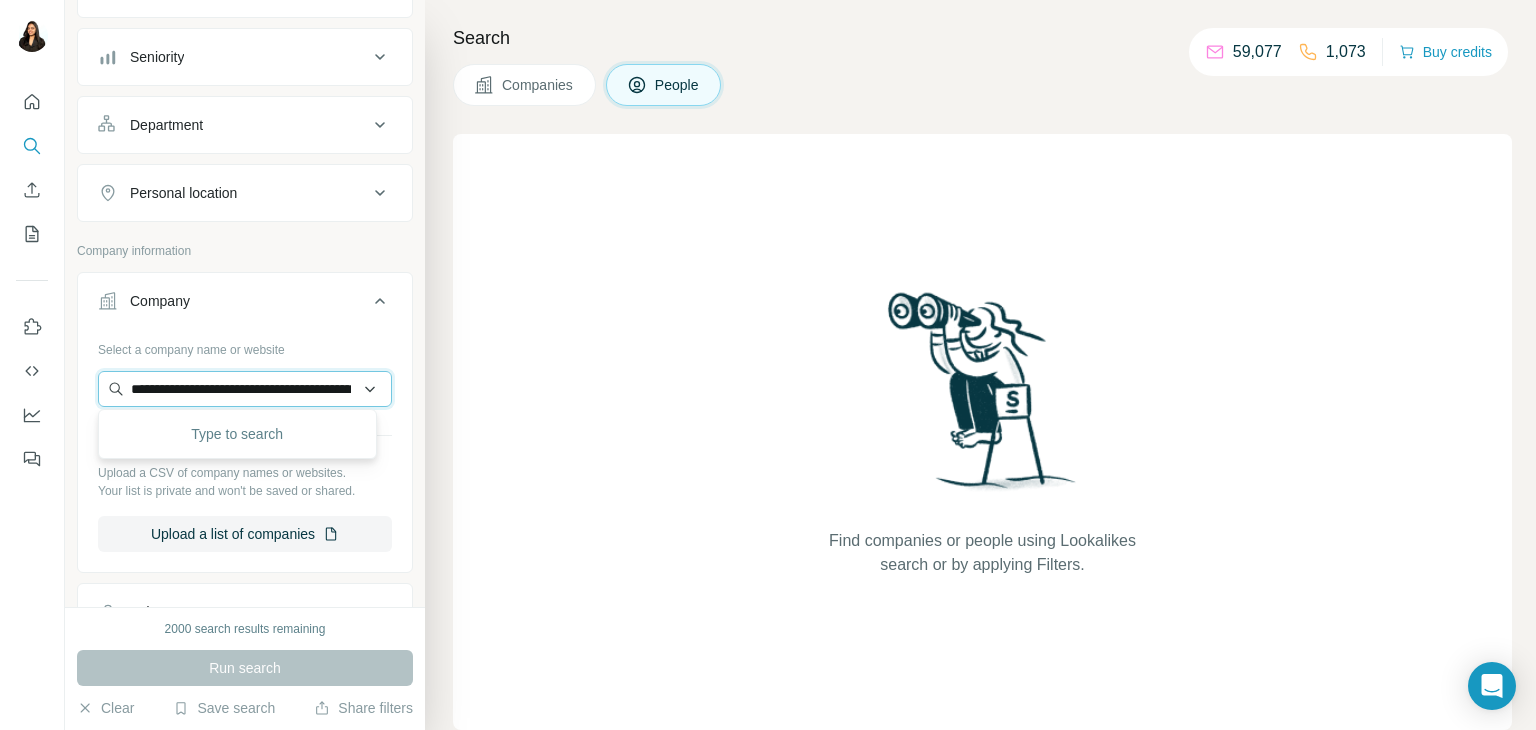 scroll, scrollTop: 0, scrollLeft: 119, axis: horizontal 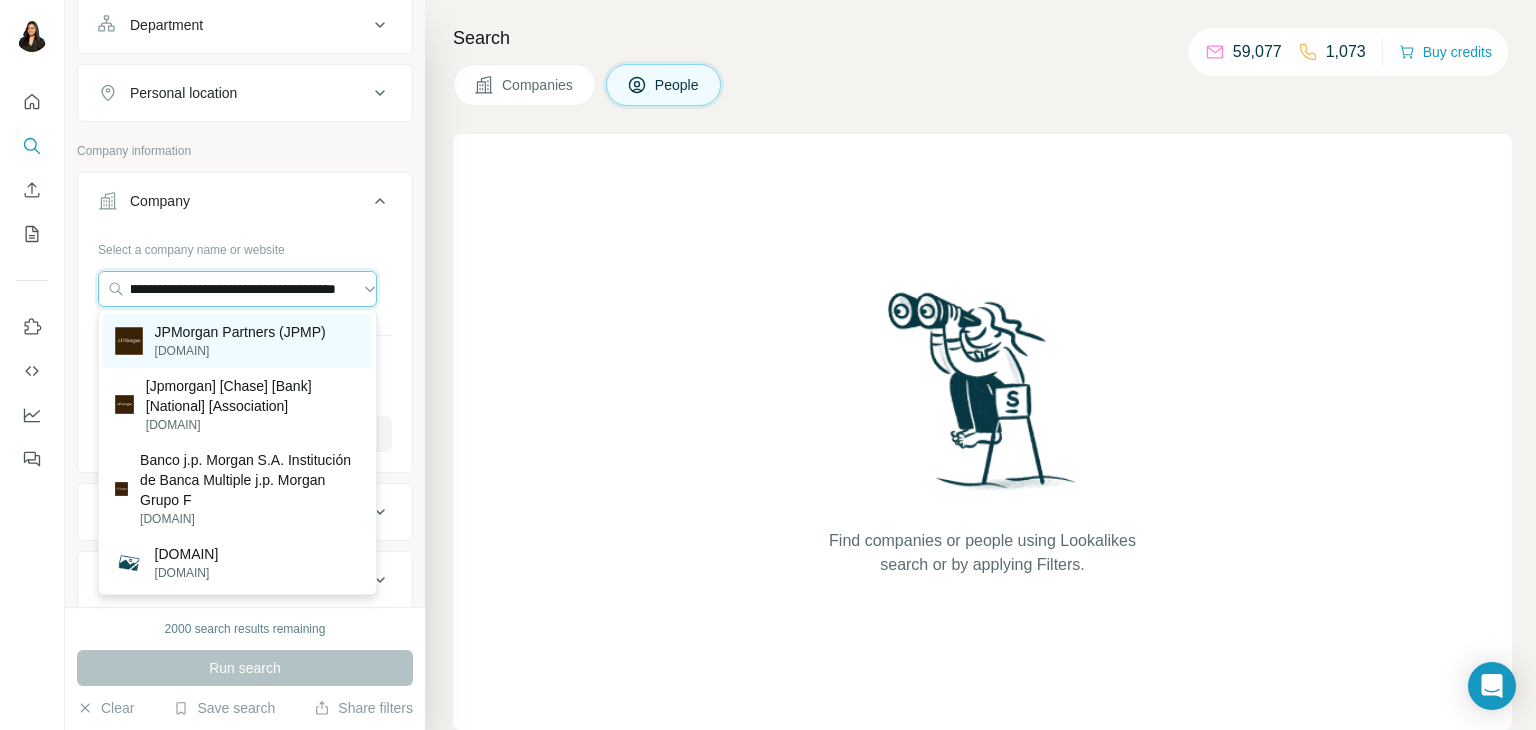type on "**********" 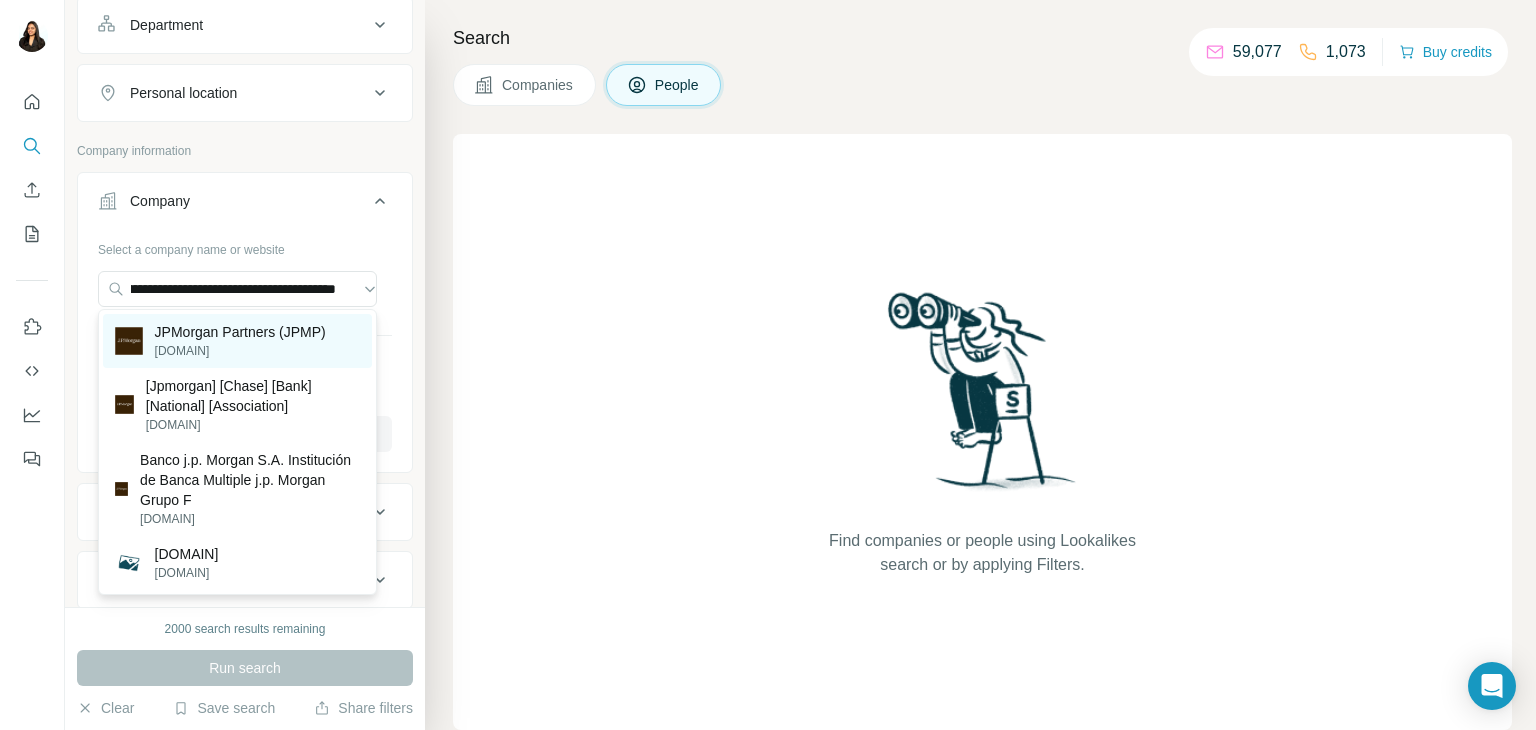click on "[DOMAIN]" at bounding box center (240, 351) 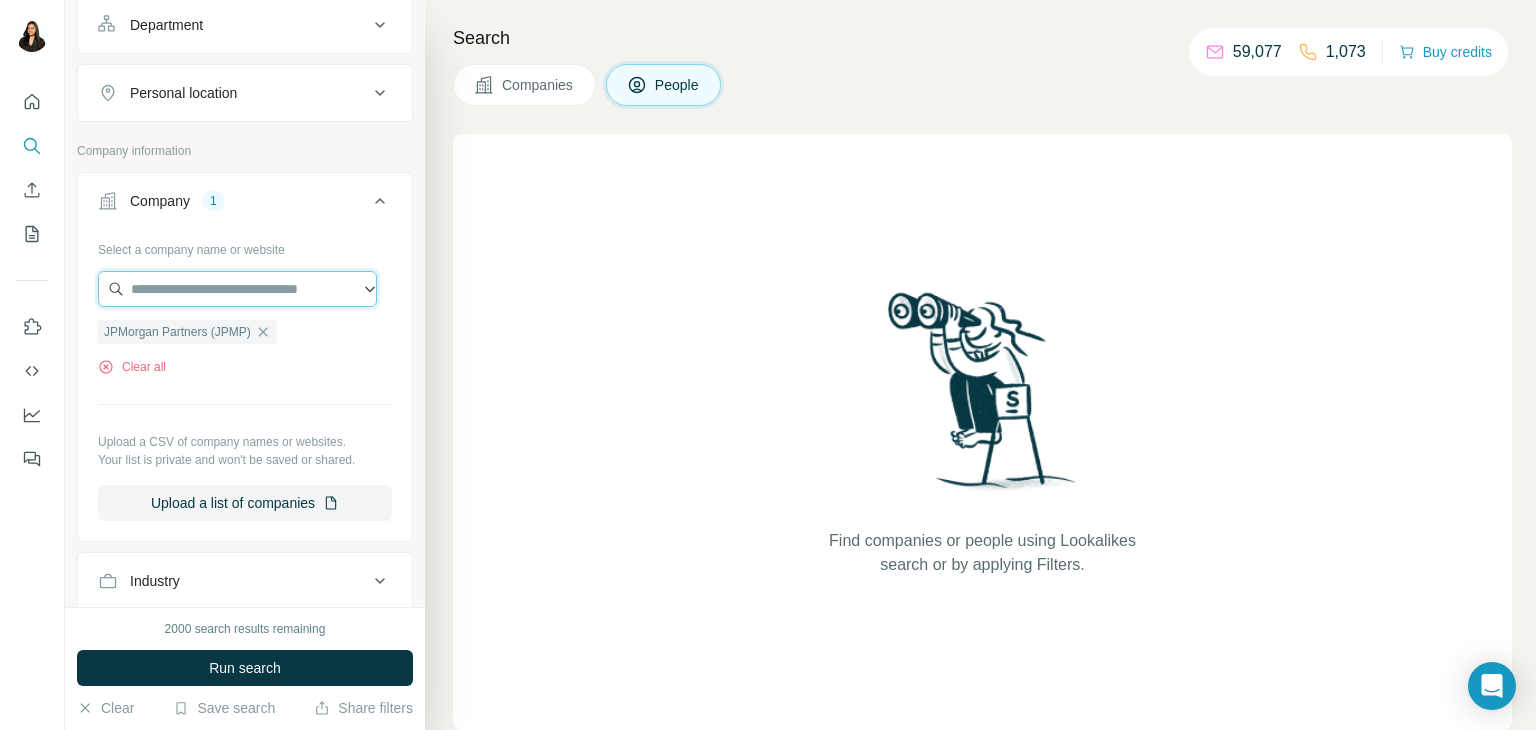 click at bounding box center [237, 289] 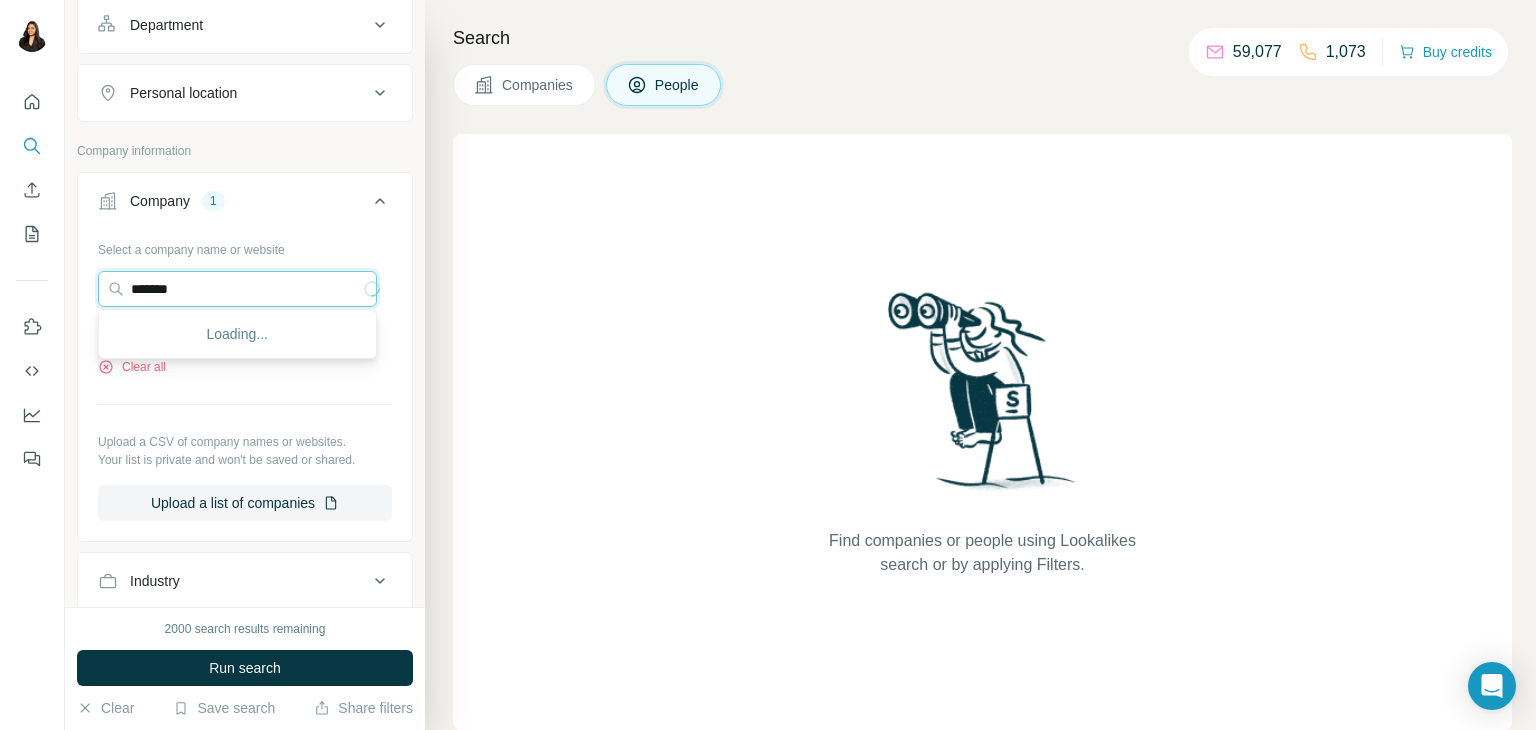 drag, startPoint x: 191, startPoint y: 289, endPoint x: 54, endPoint y: 286, distance: 137.03284 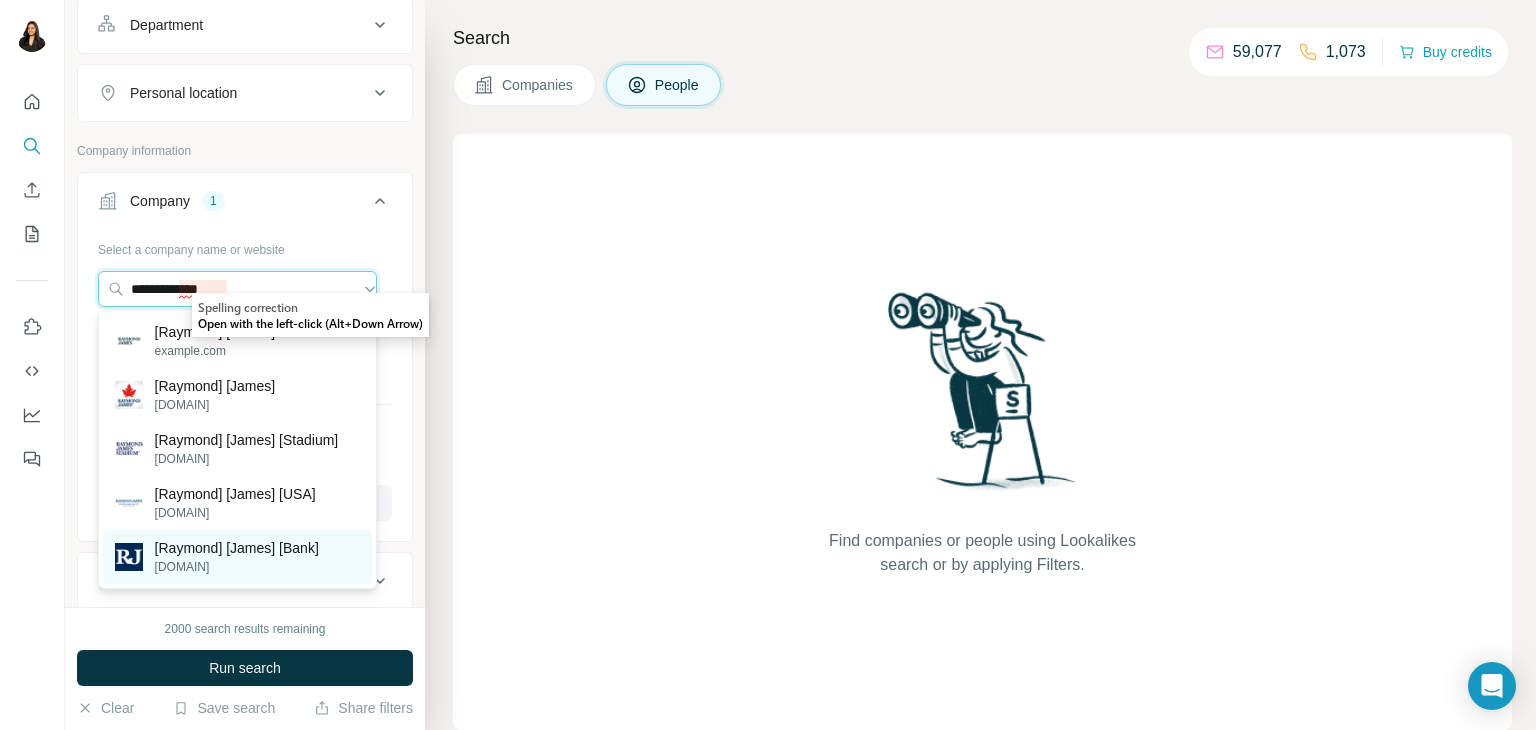 type on "**********" 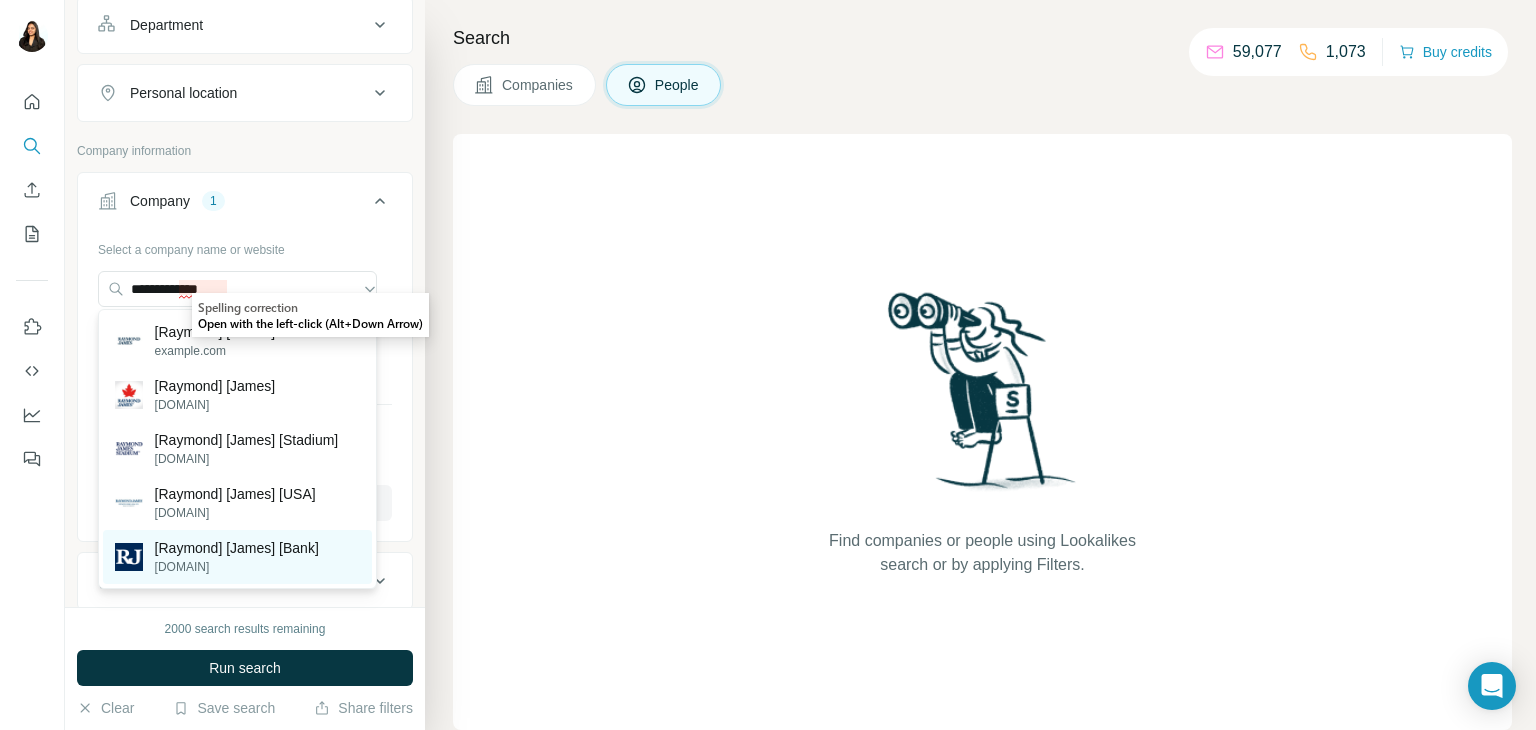 click on "[Raymond] [James] [Bank]" at bounding box center (237, 548) 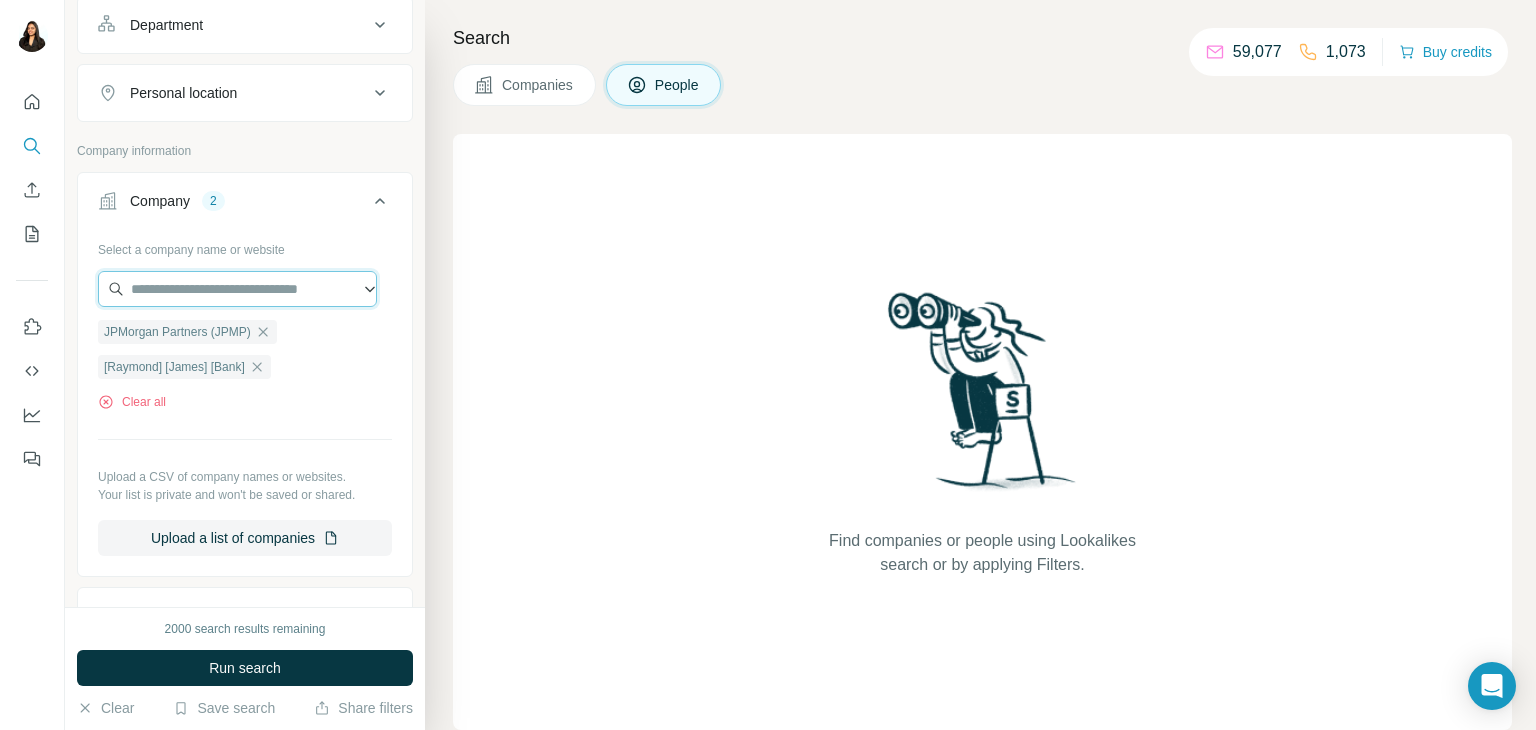 click at bounding box center (237, 289) 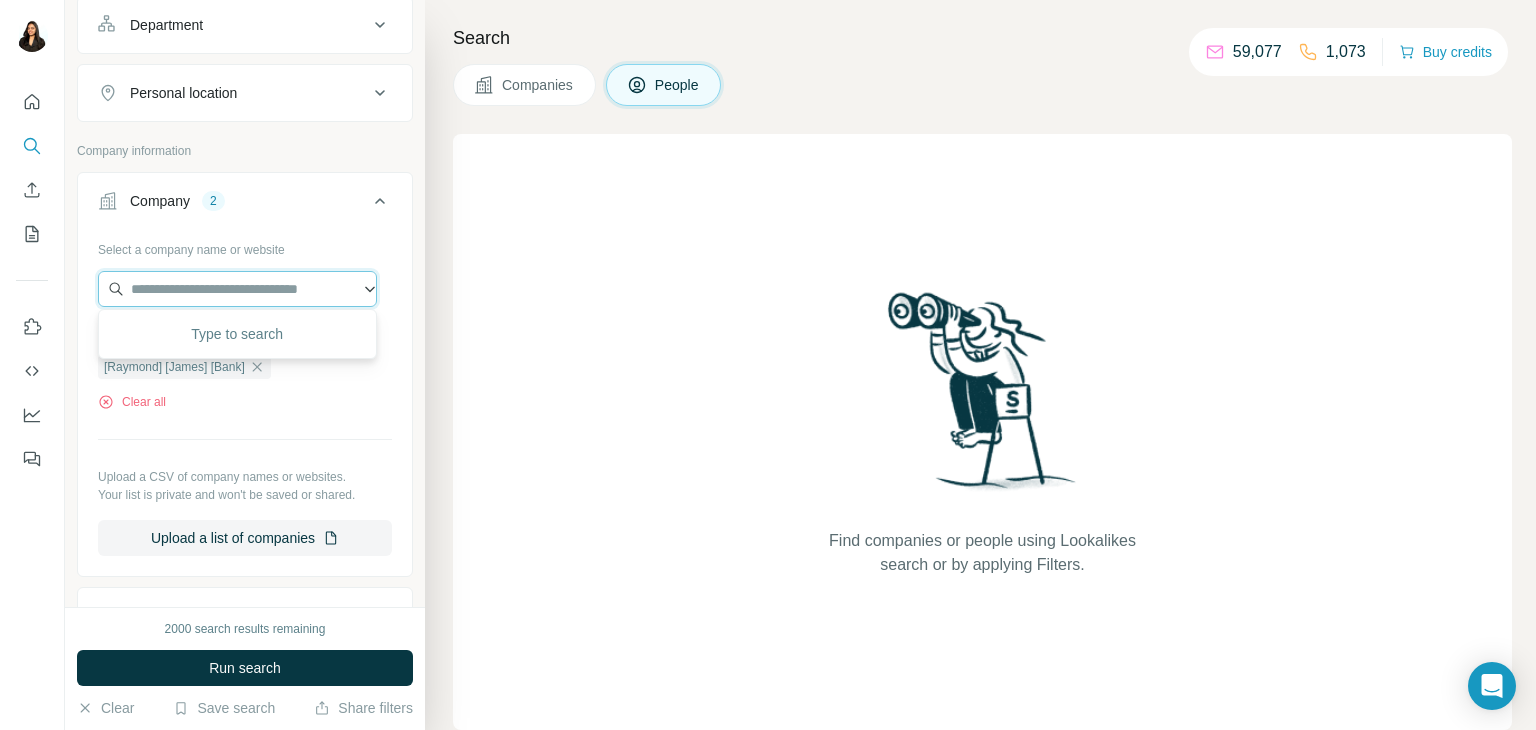 paste on "**********" 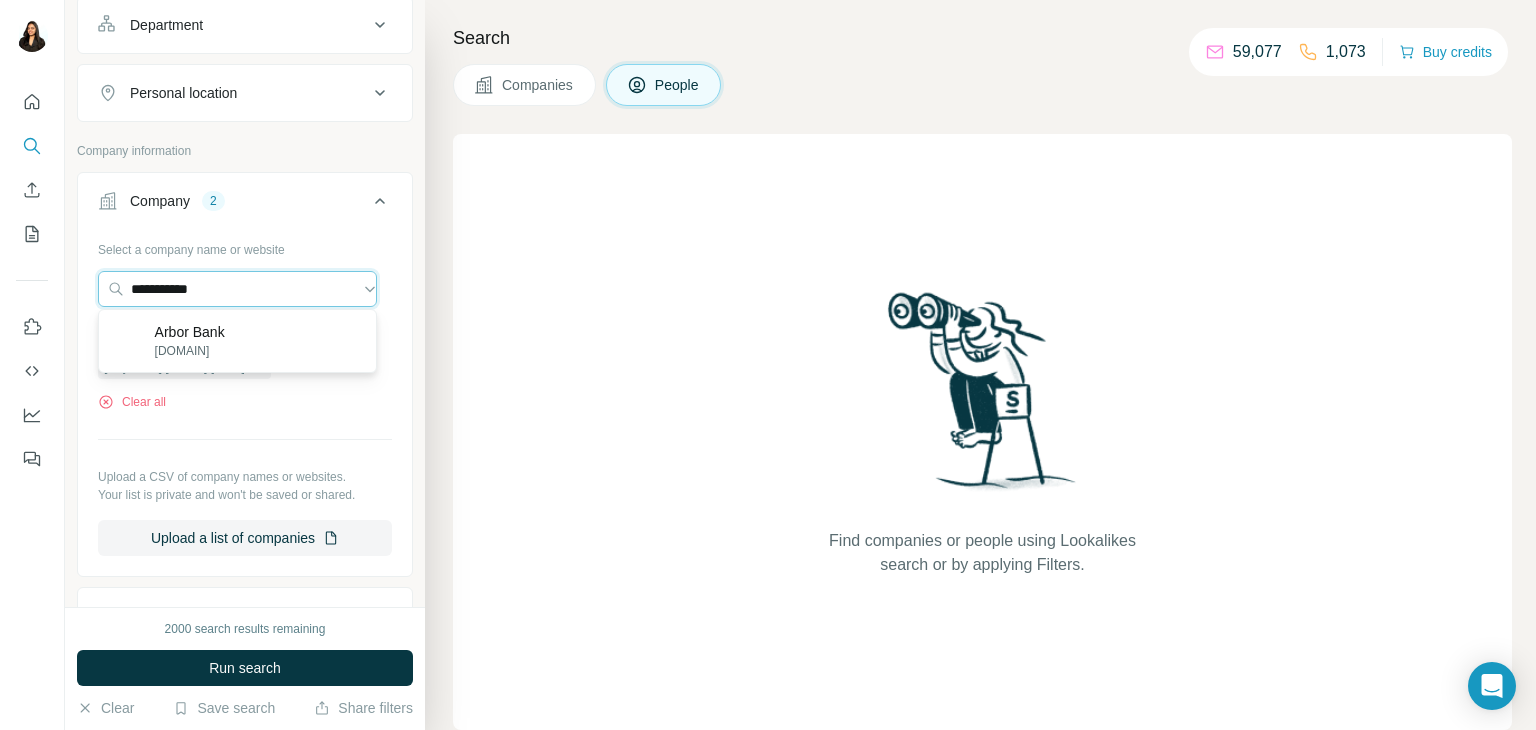 drag, startPoint x: 263, startPoint y: 281, endPoint x: 39, endPoint y: 281, distance: 224 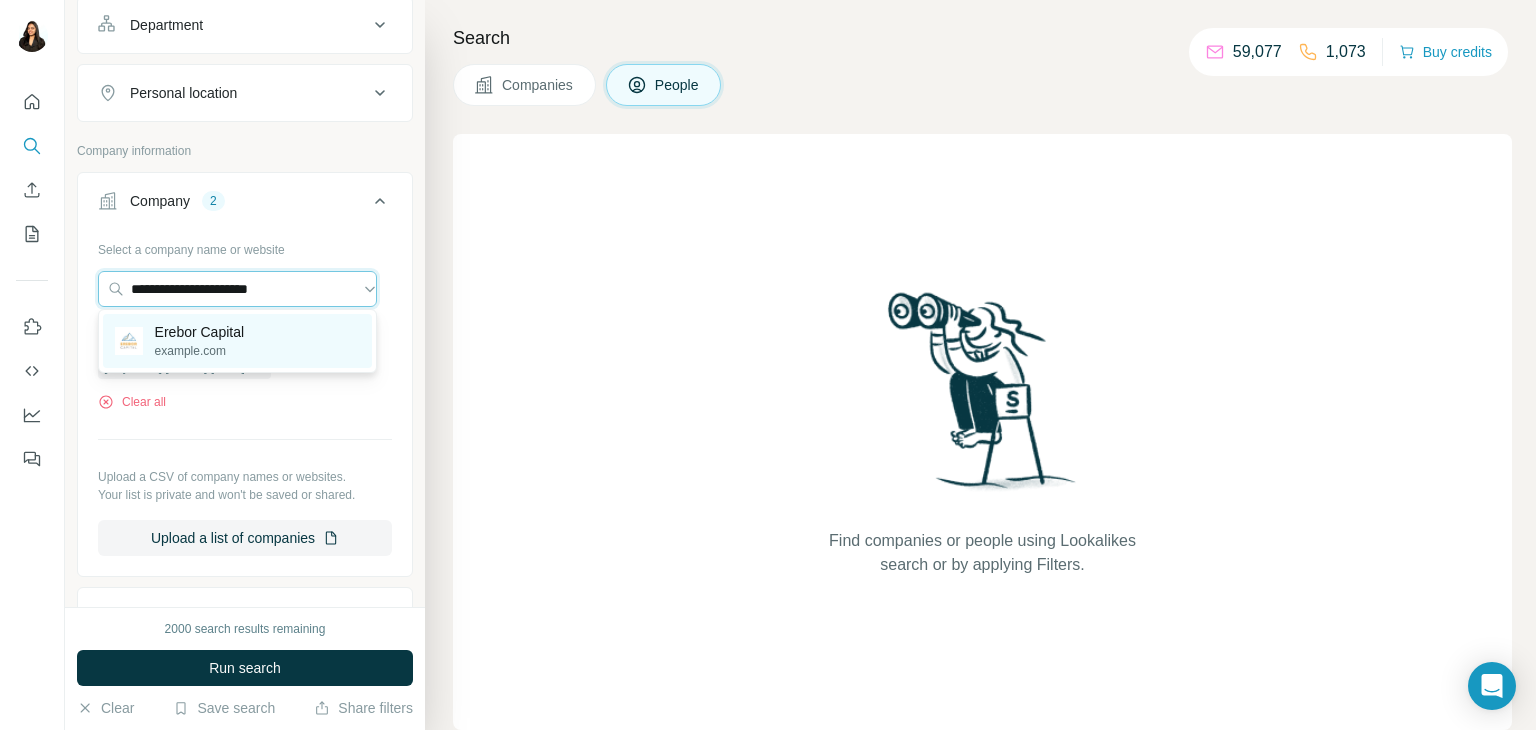 type on "**********" 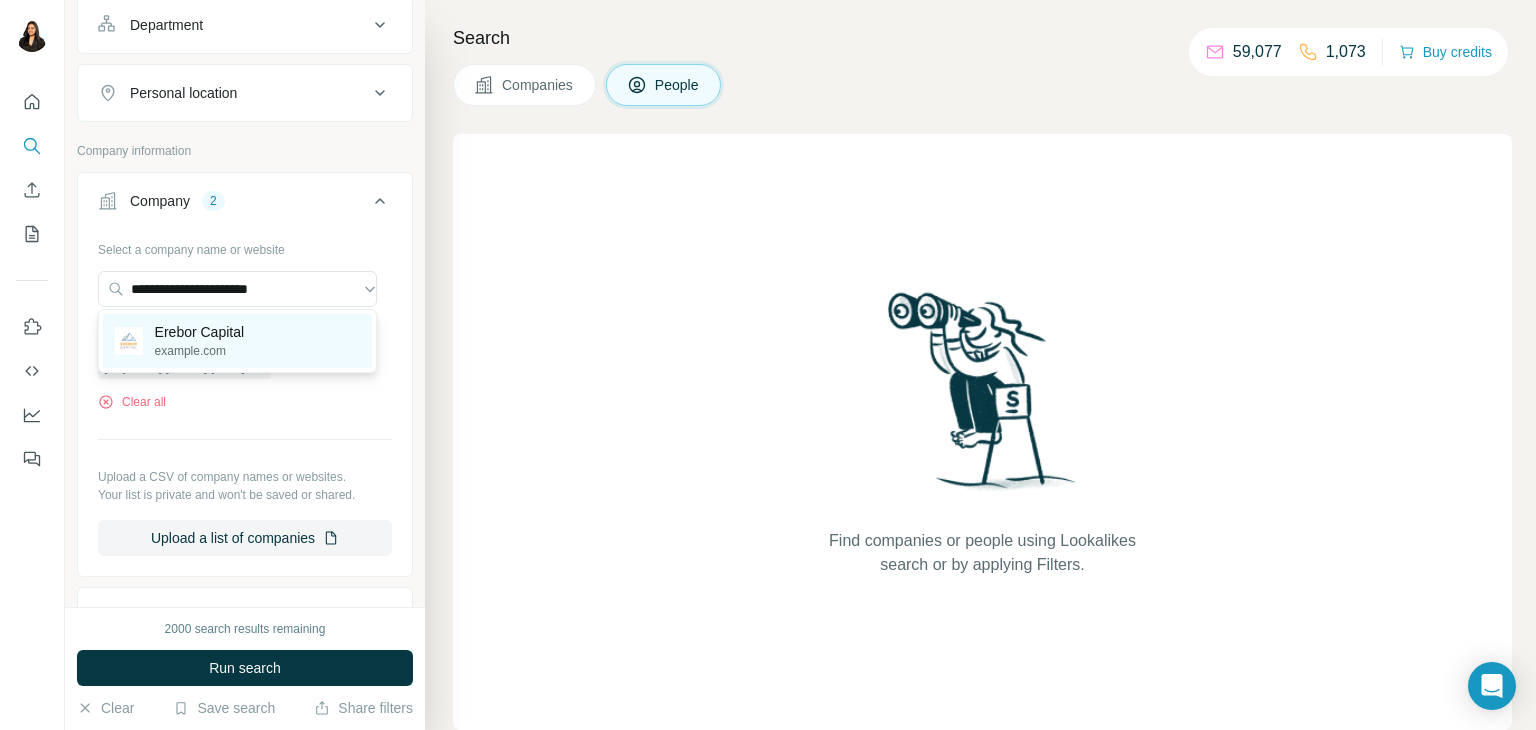 click on "example.com" at bounding box center [200, 351] 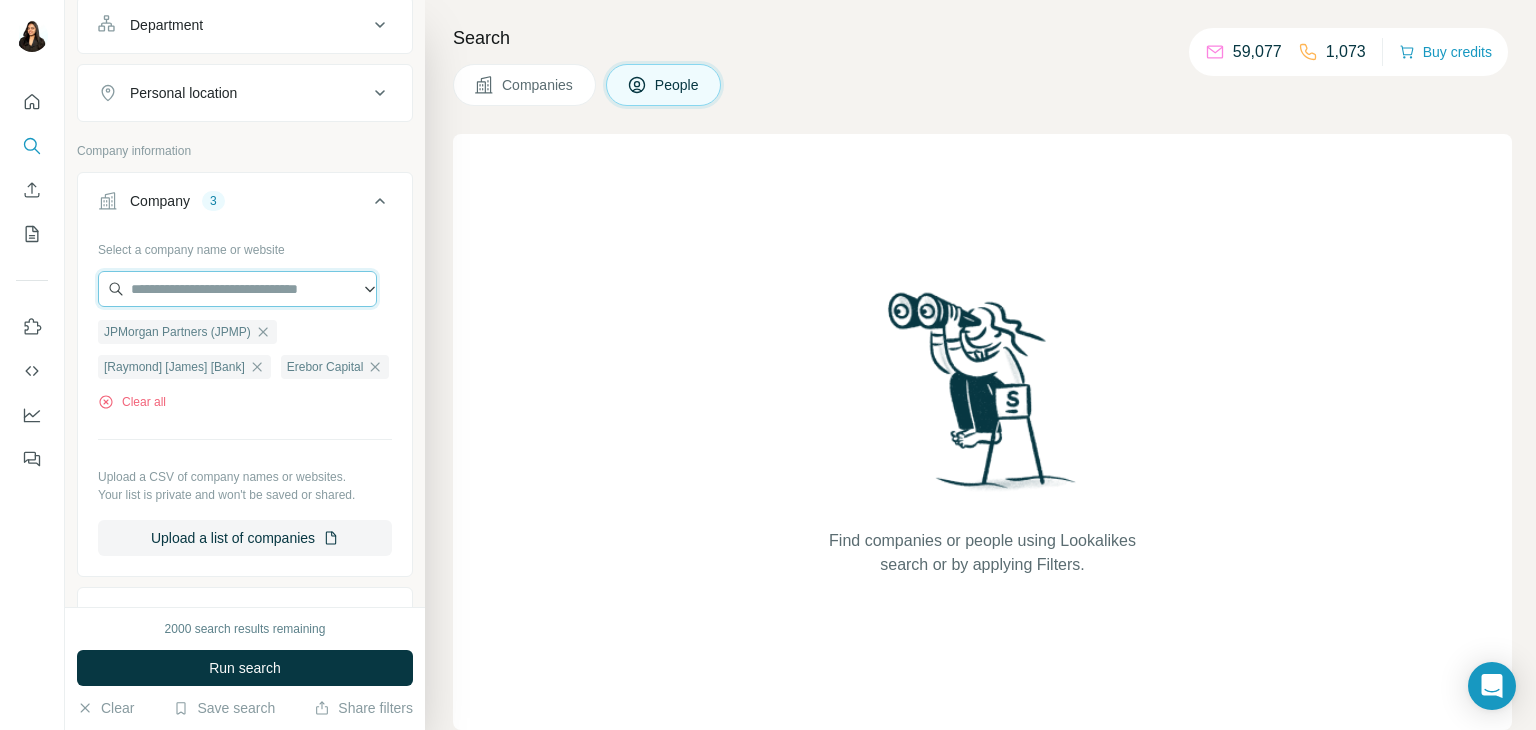 click at bounding box center (237, 289) 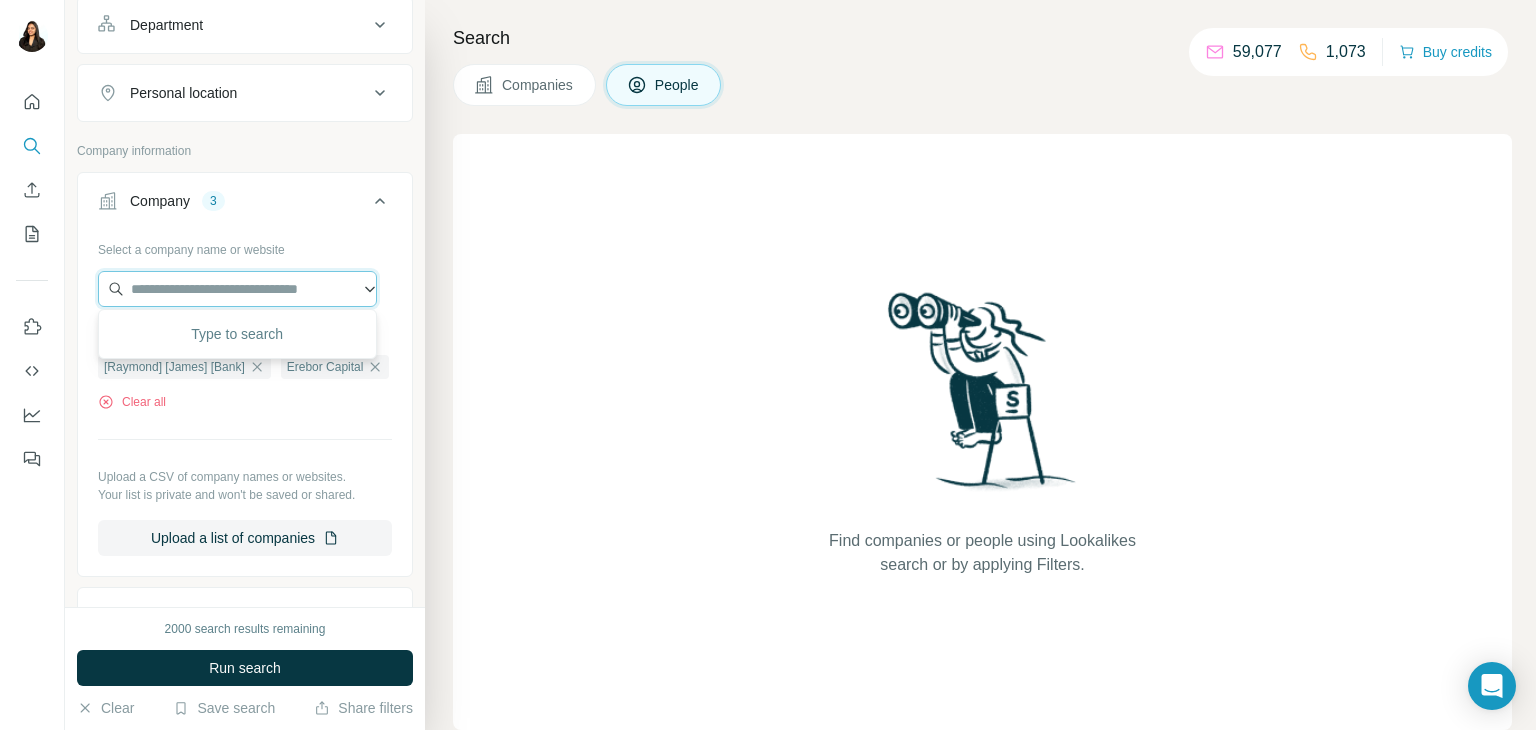 paste on "**********" 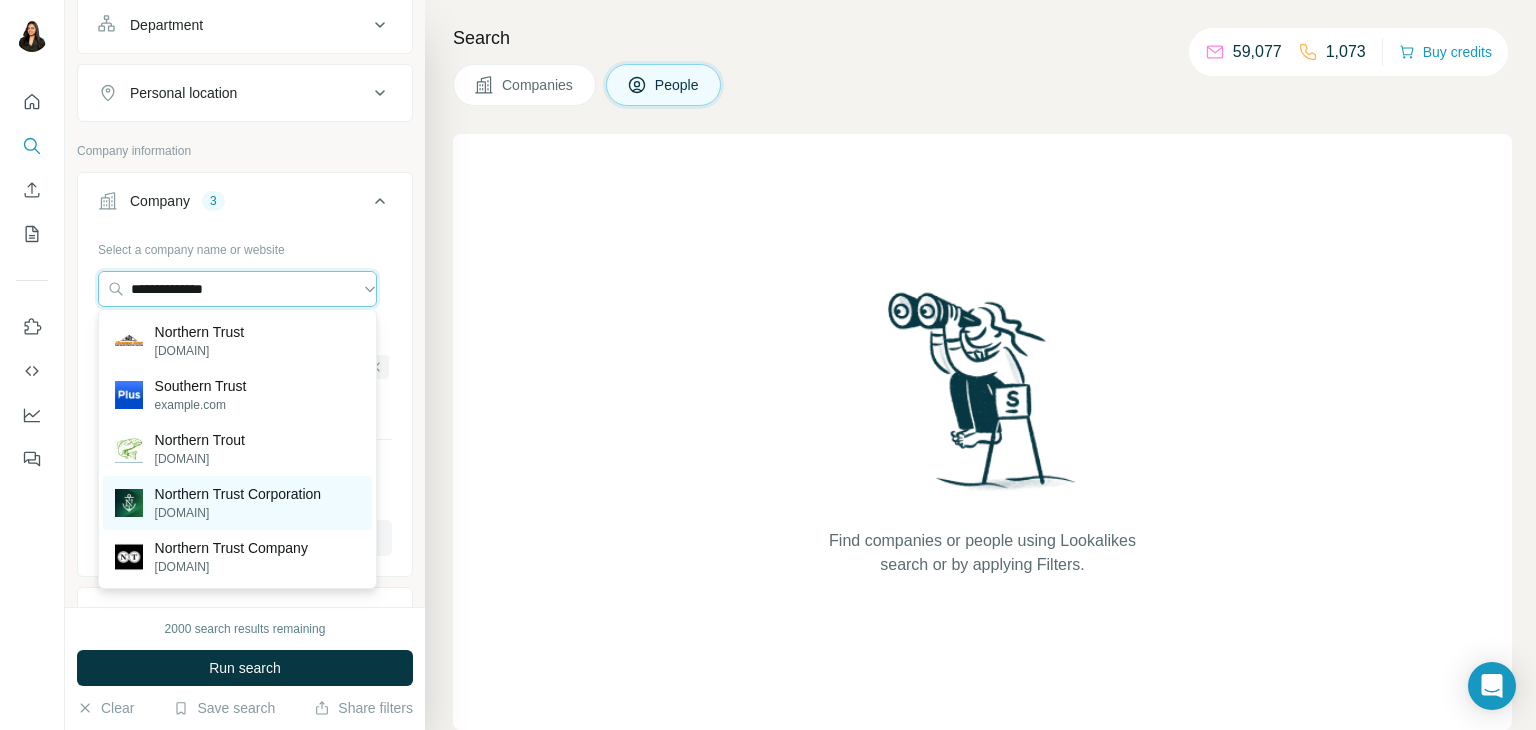 type on "**********" 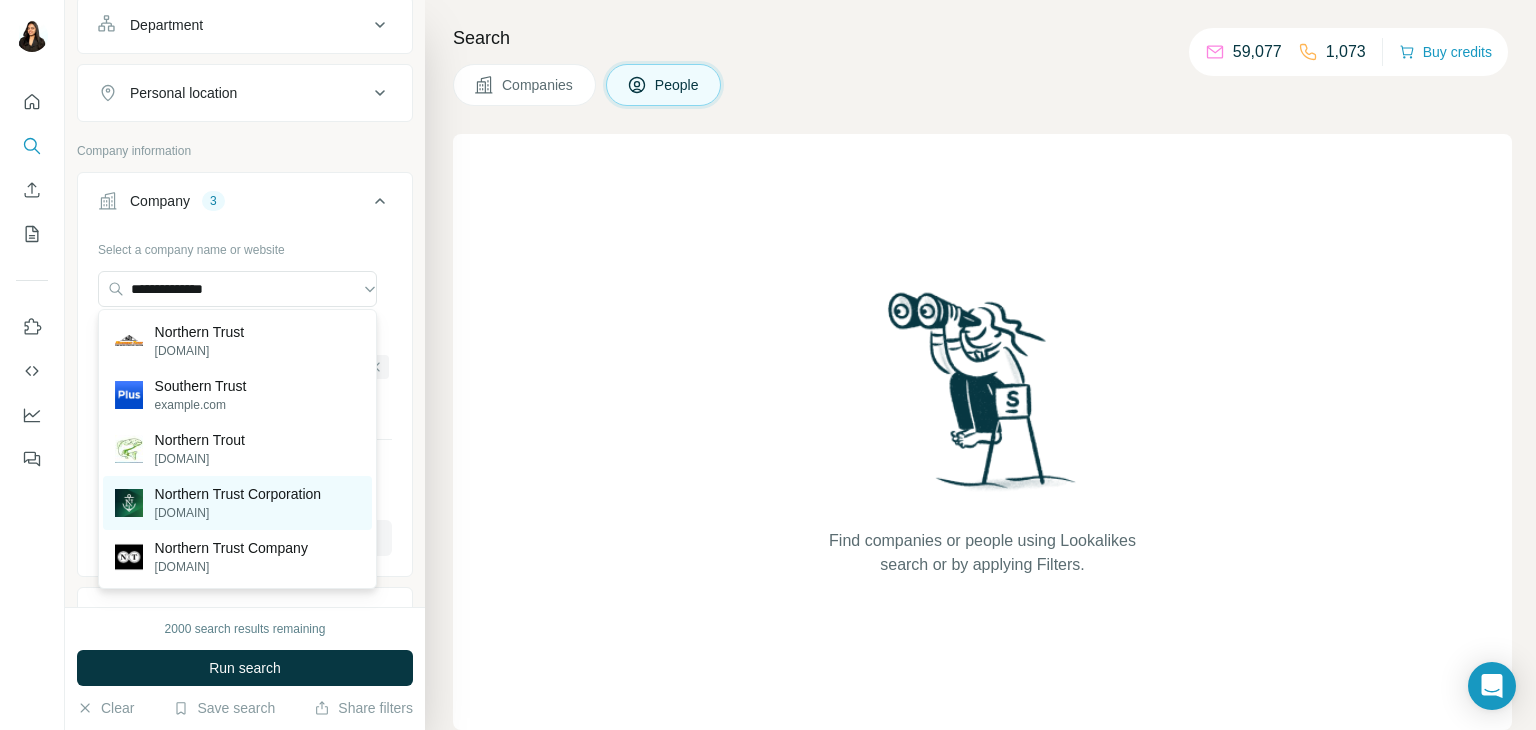 click on "Northern Trust Corporation" at bounding box center [238, 494] 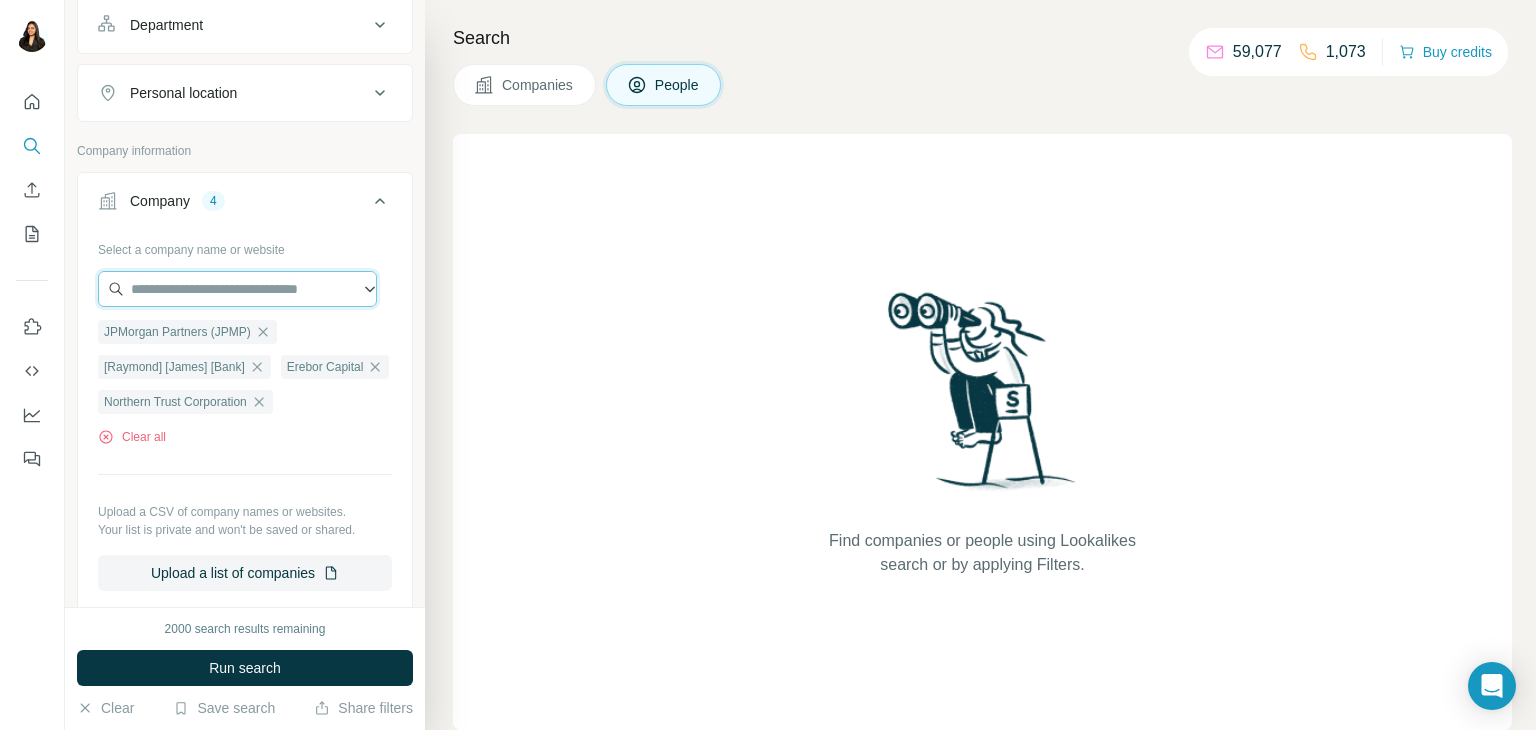 click at bounding box center (237, 289) 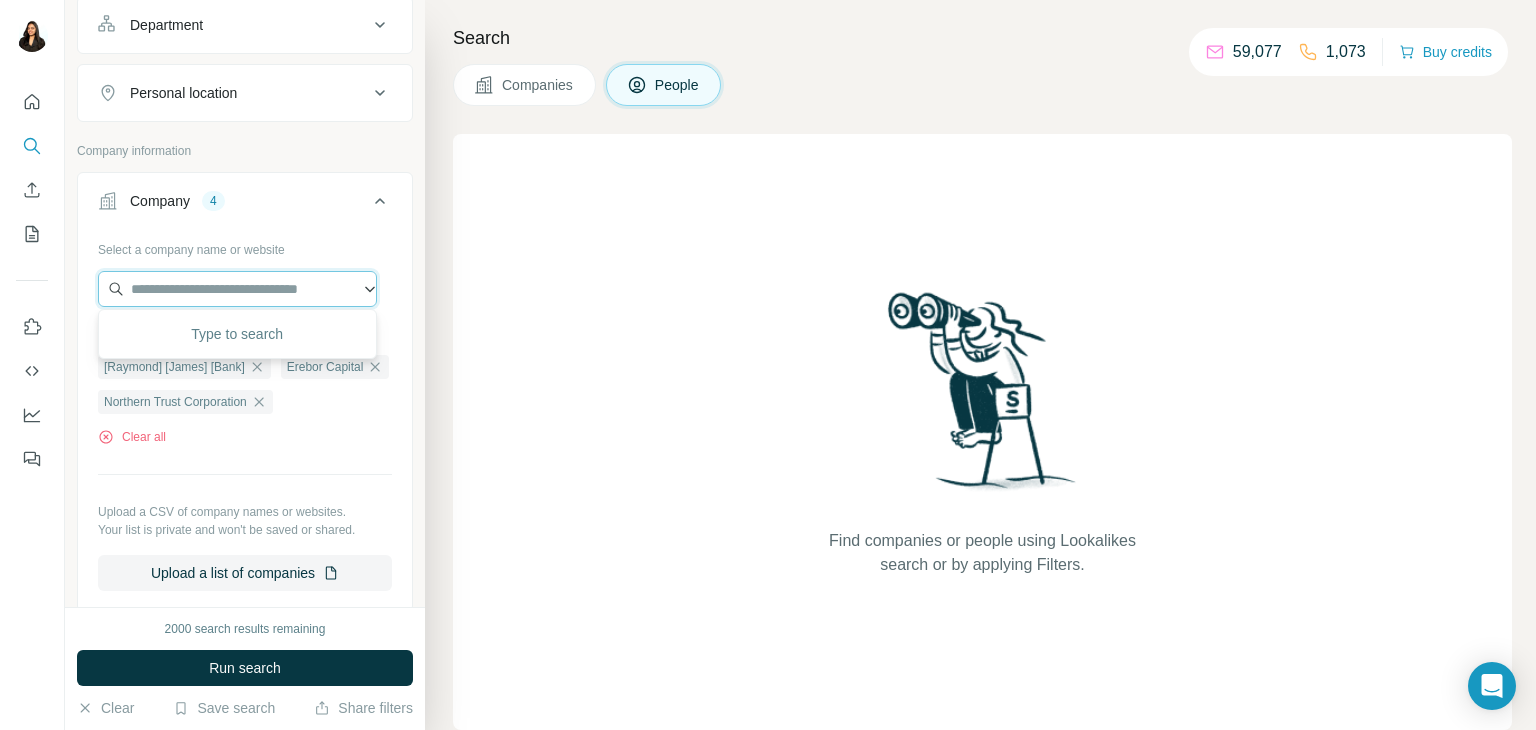 paste on "**********" 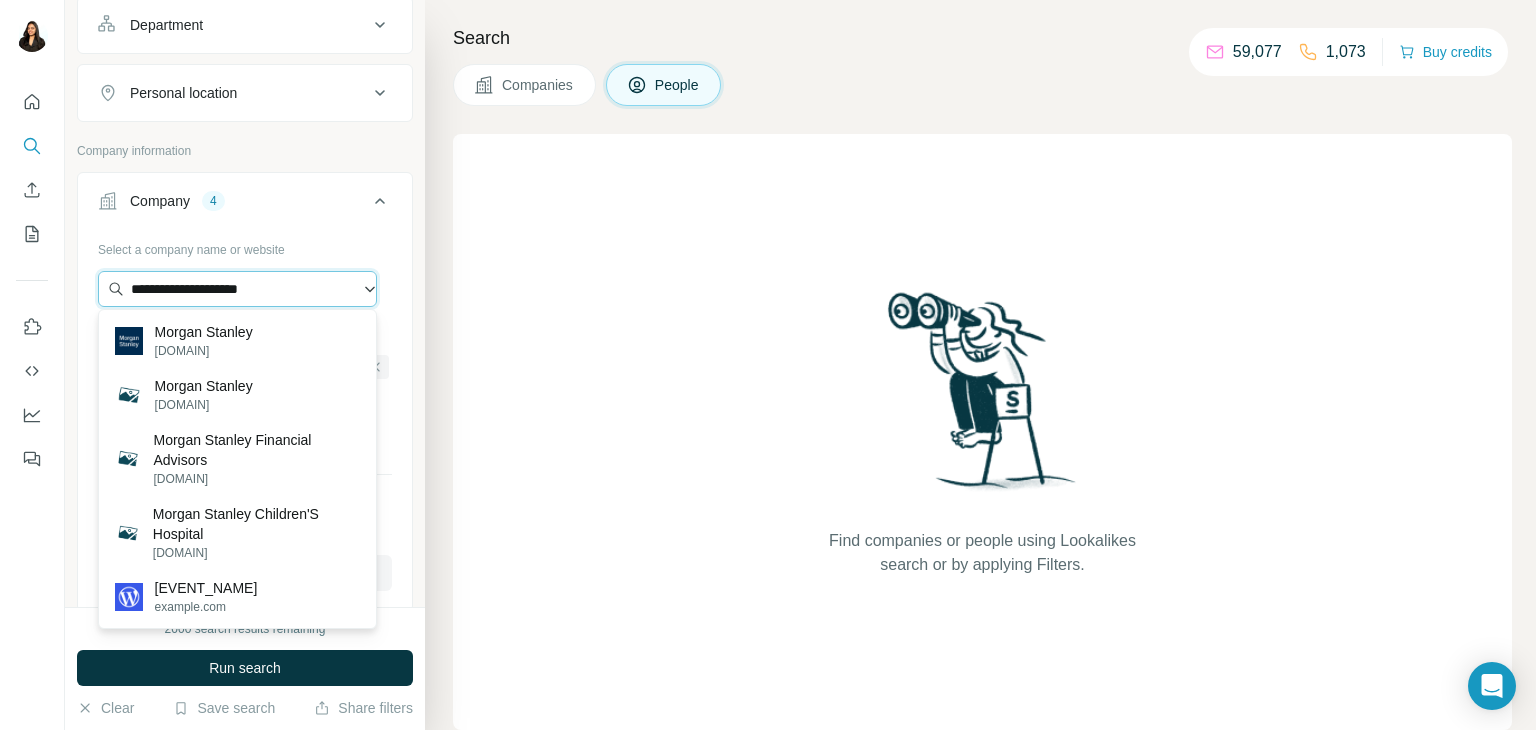 type on "**********" 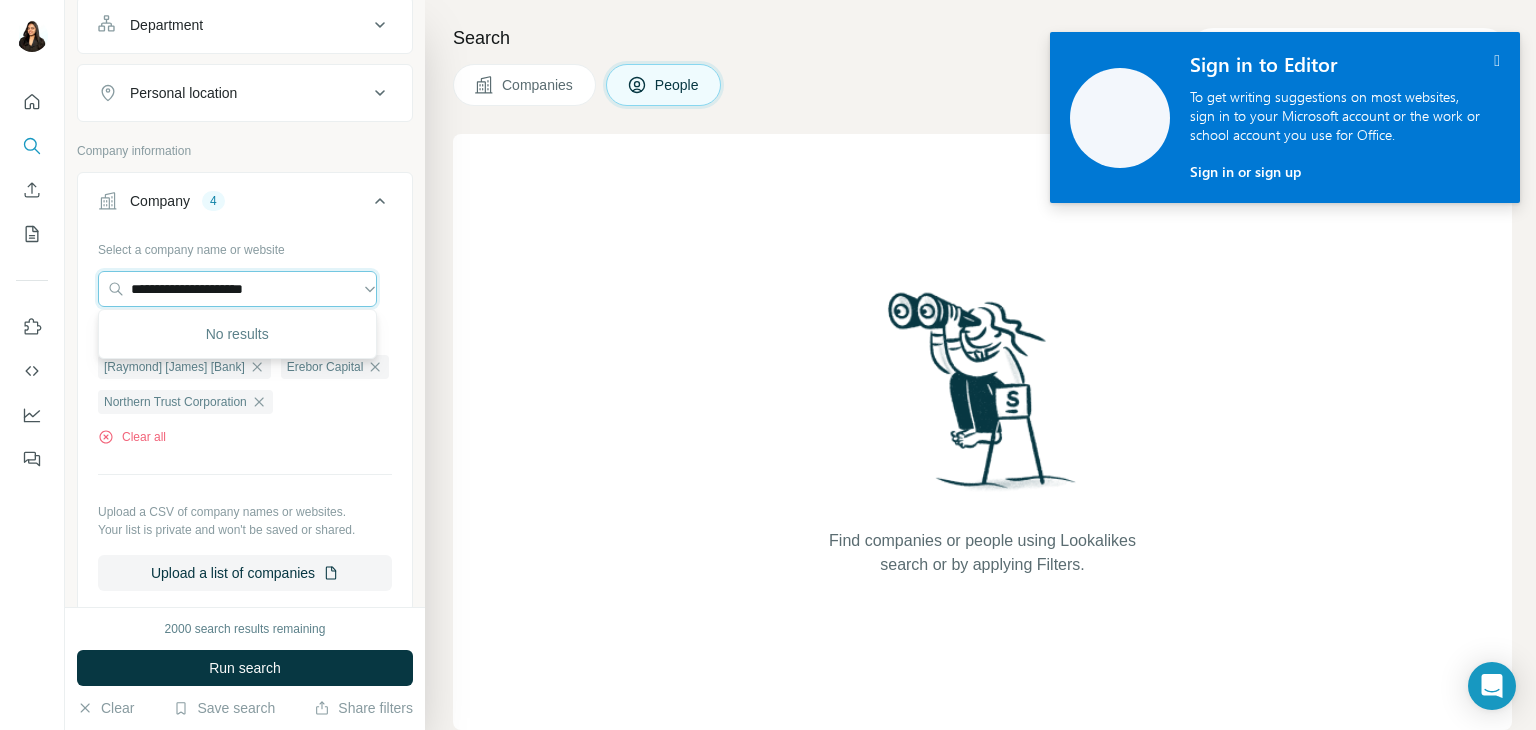 drag, startPoint x: 296, startPoint y: 289, endPoint x: 23, endPoint y: 277, distance: 273.2636 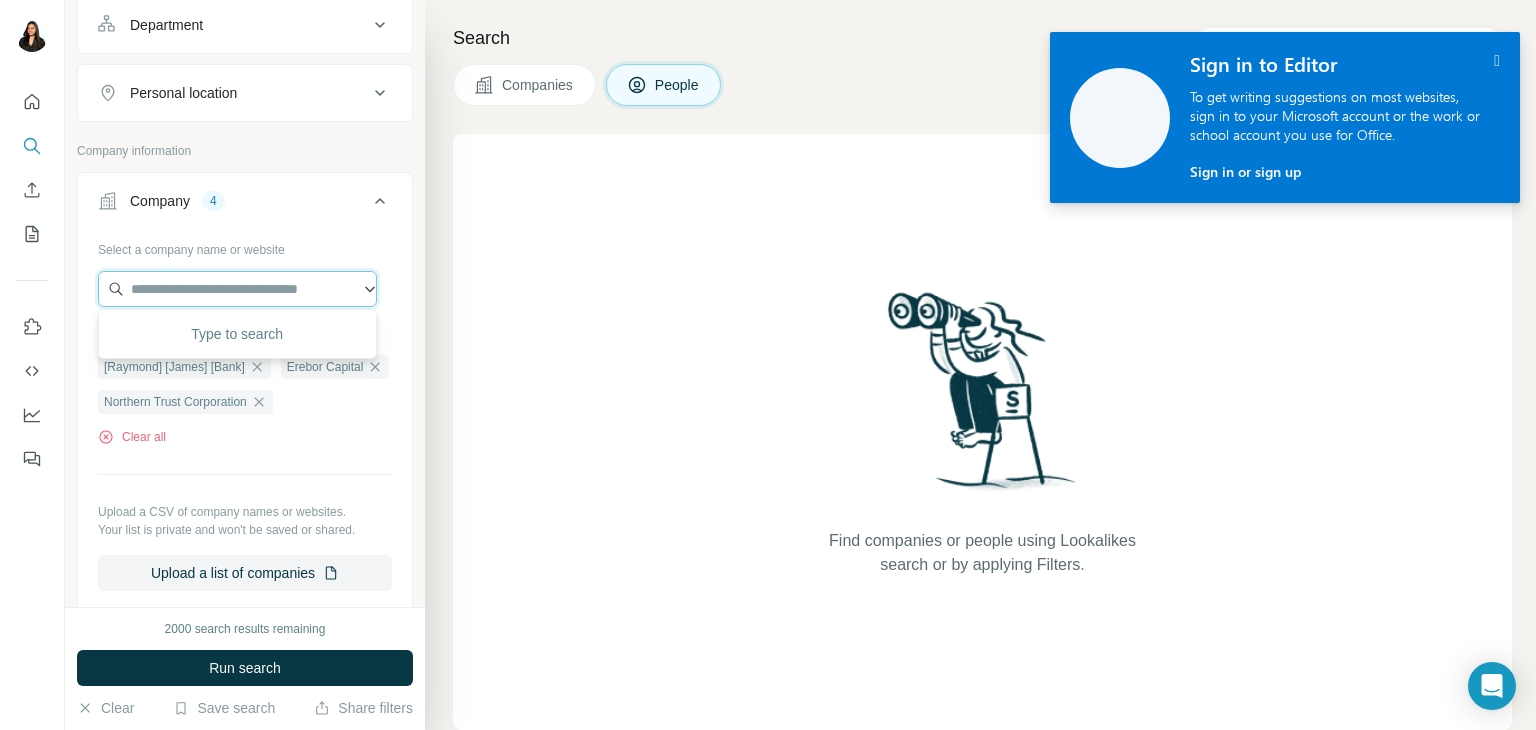 click at bounding box center (237, 289) 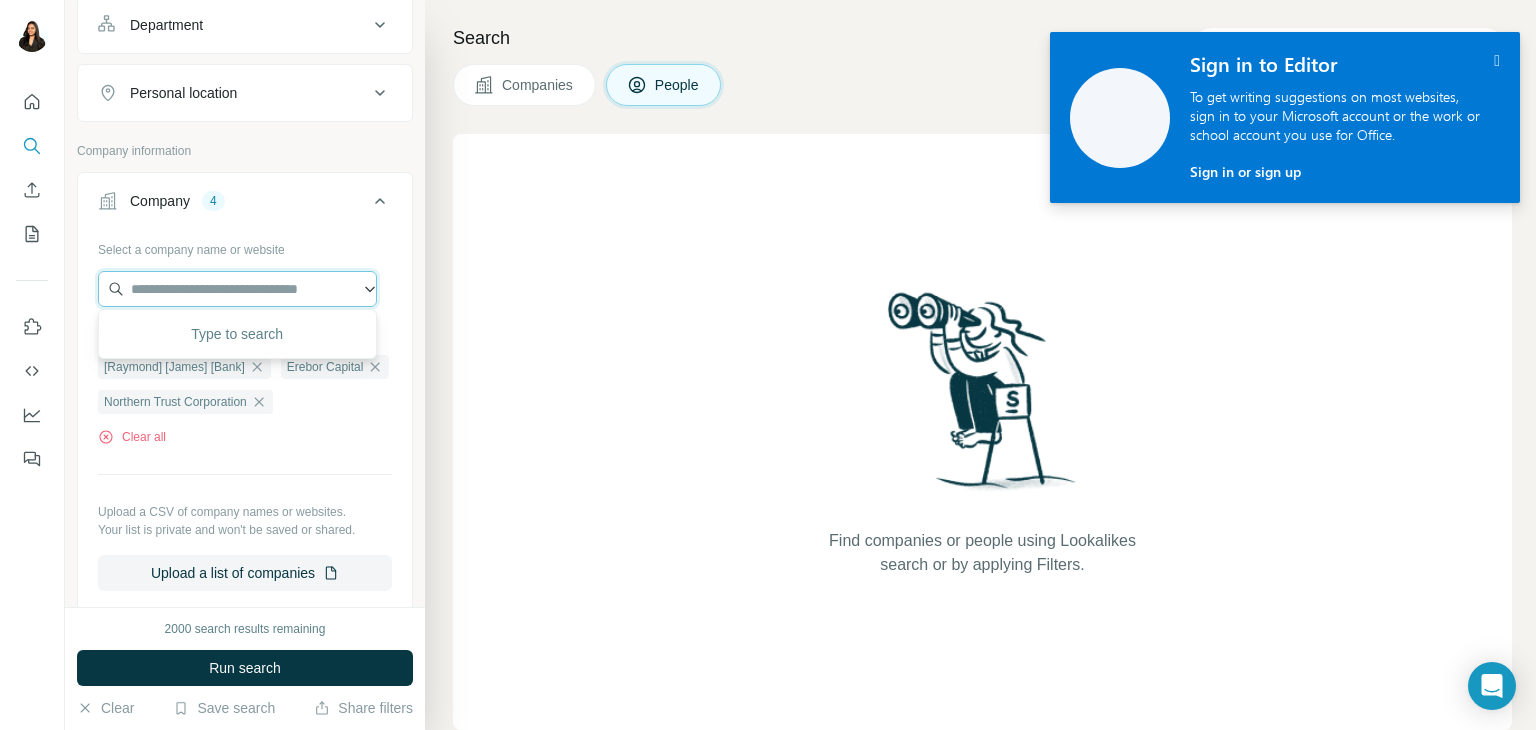 paste on "**********" 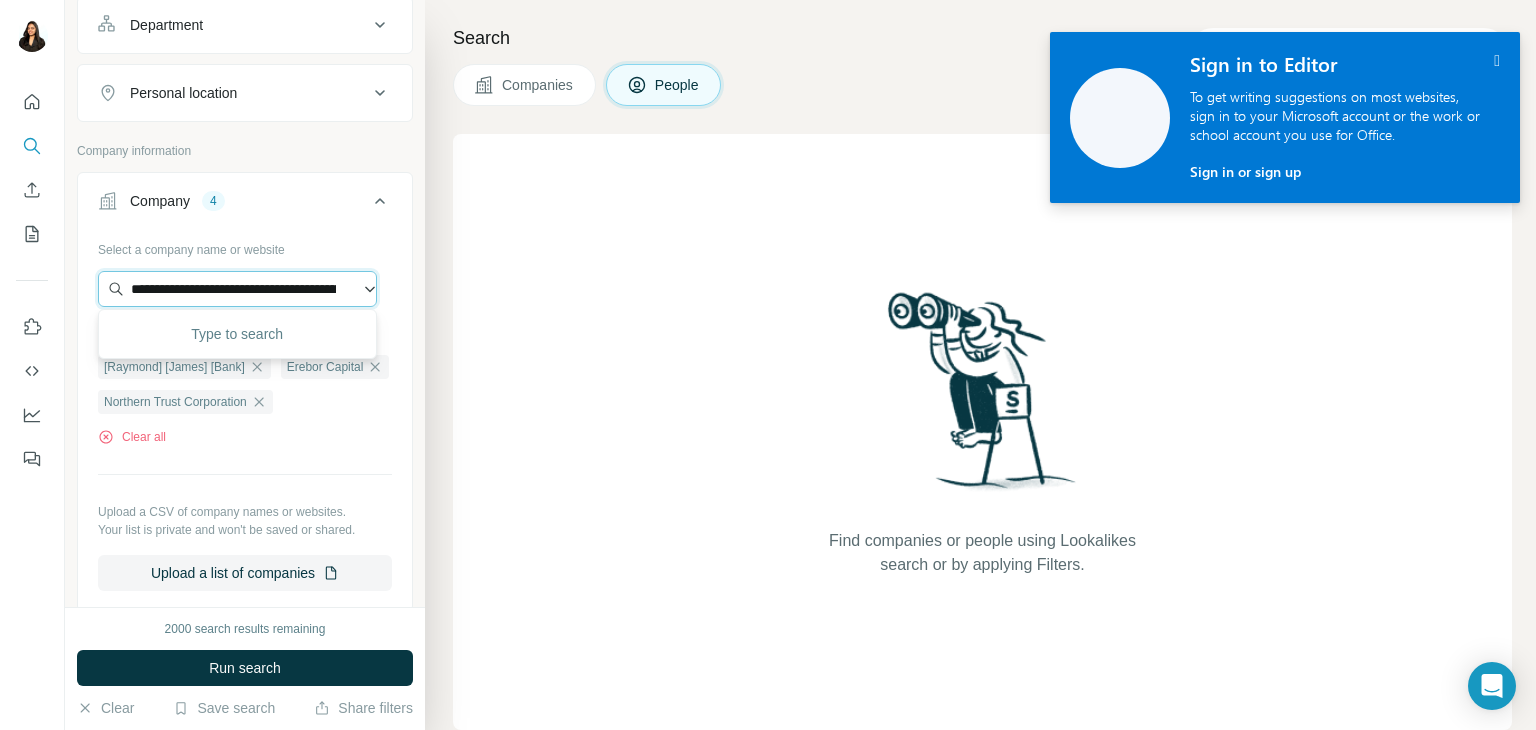 scroll, scrollTop: 0, scrollLeft: 431, axis: horizontal 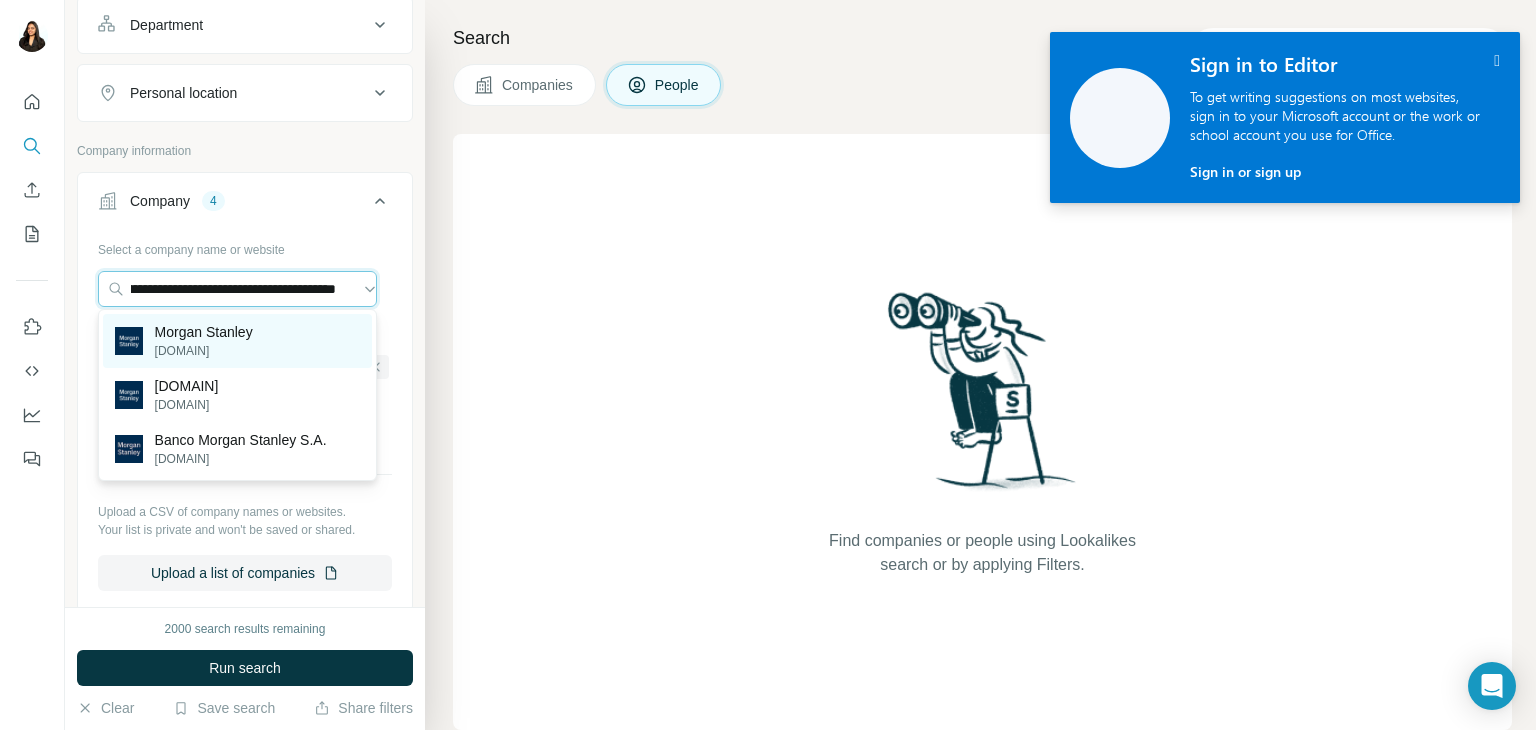 type on "**********" 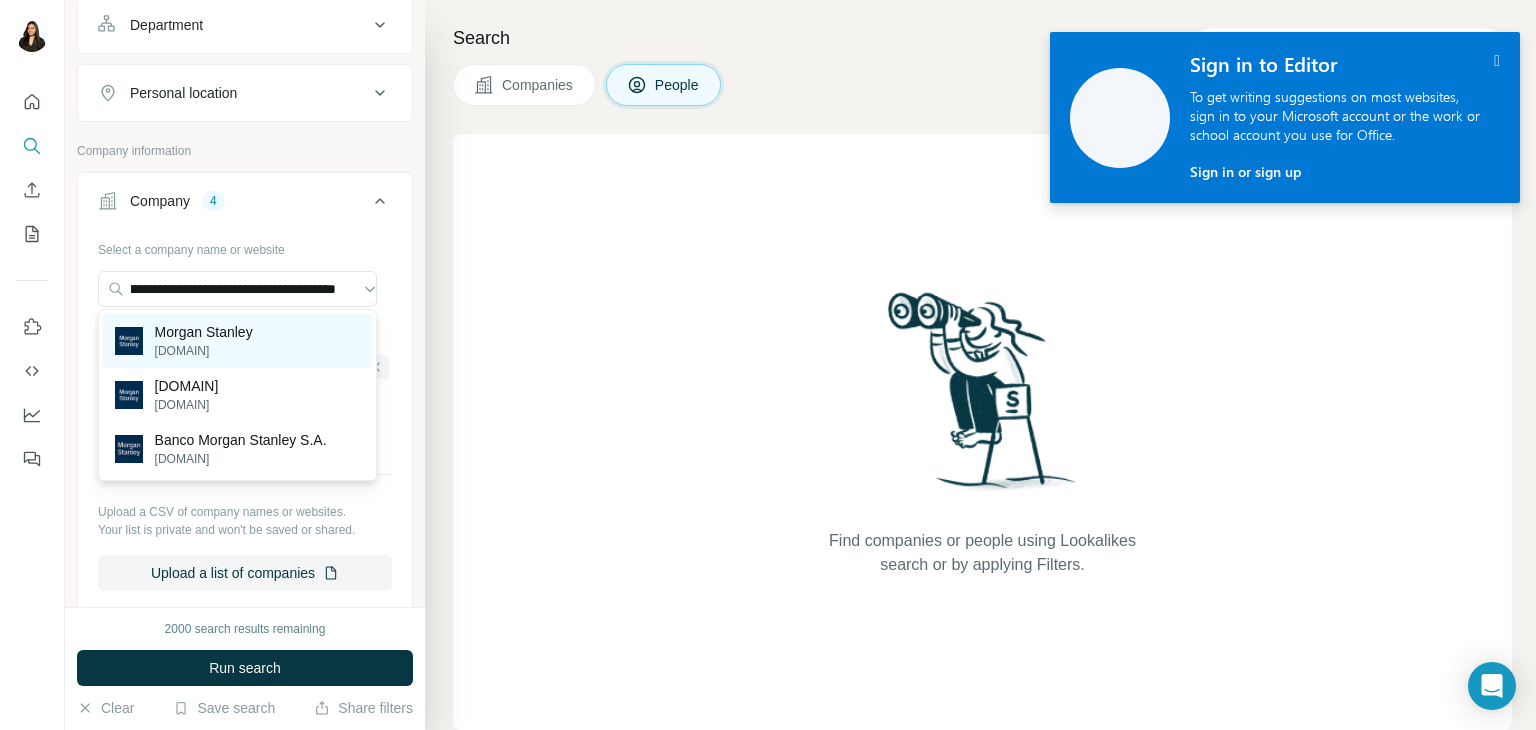 scroll, scrollTop: 0, scrollLeft: 0, axis: both 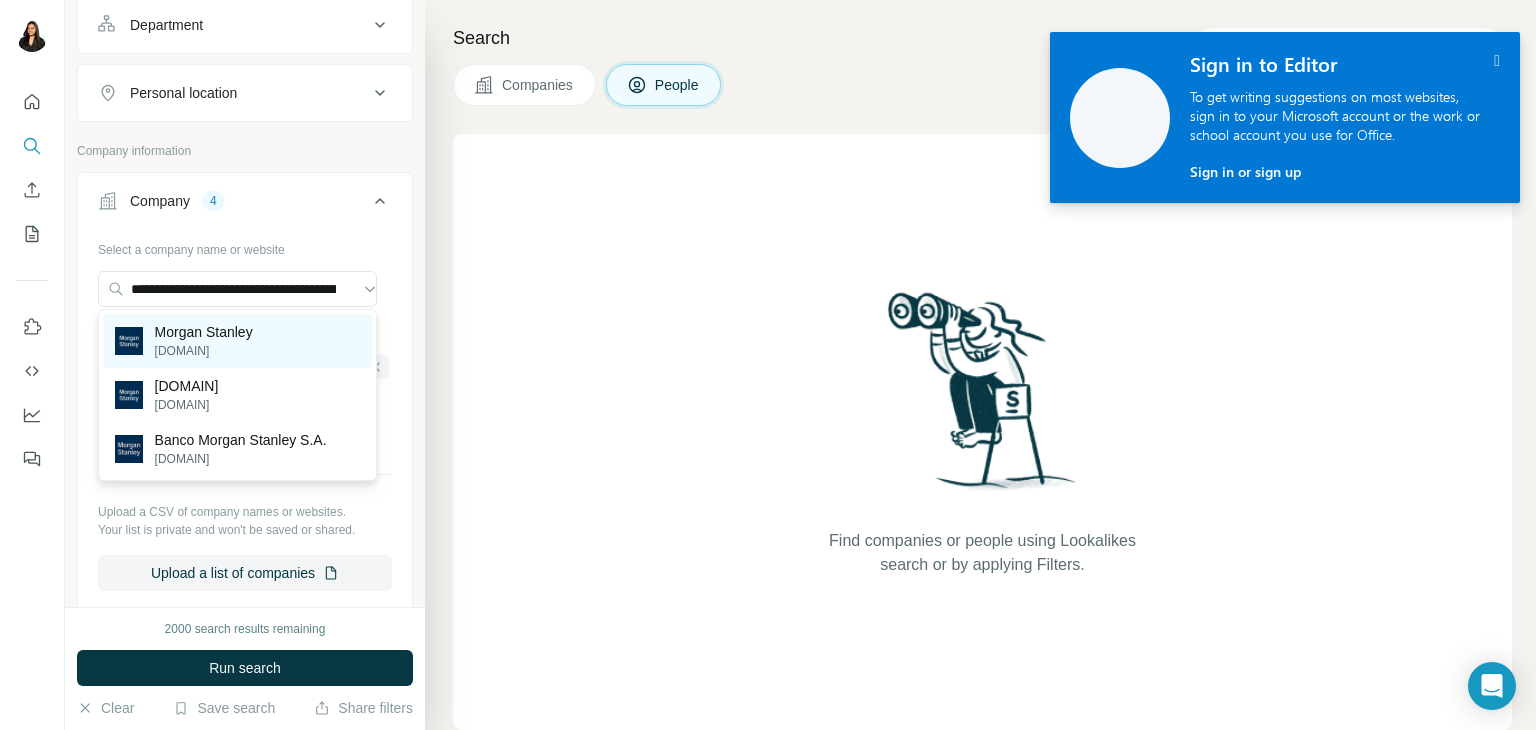 click on "Morgan Stanley" at bounding box center [204, 332] 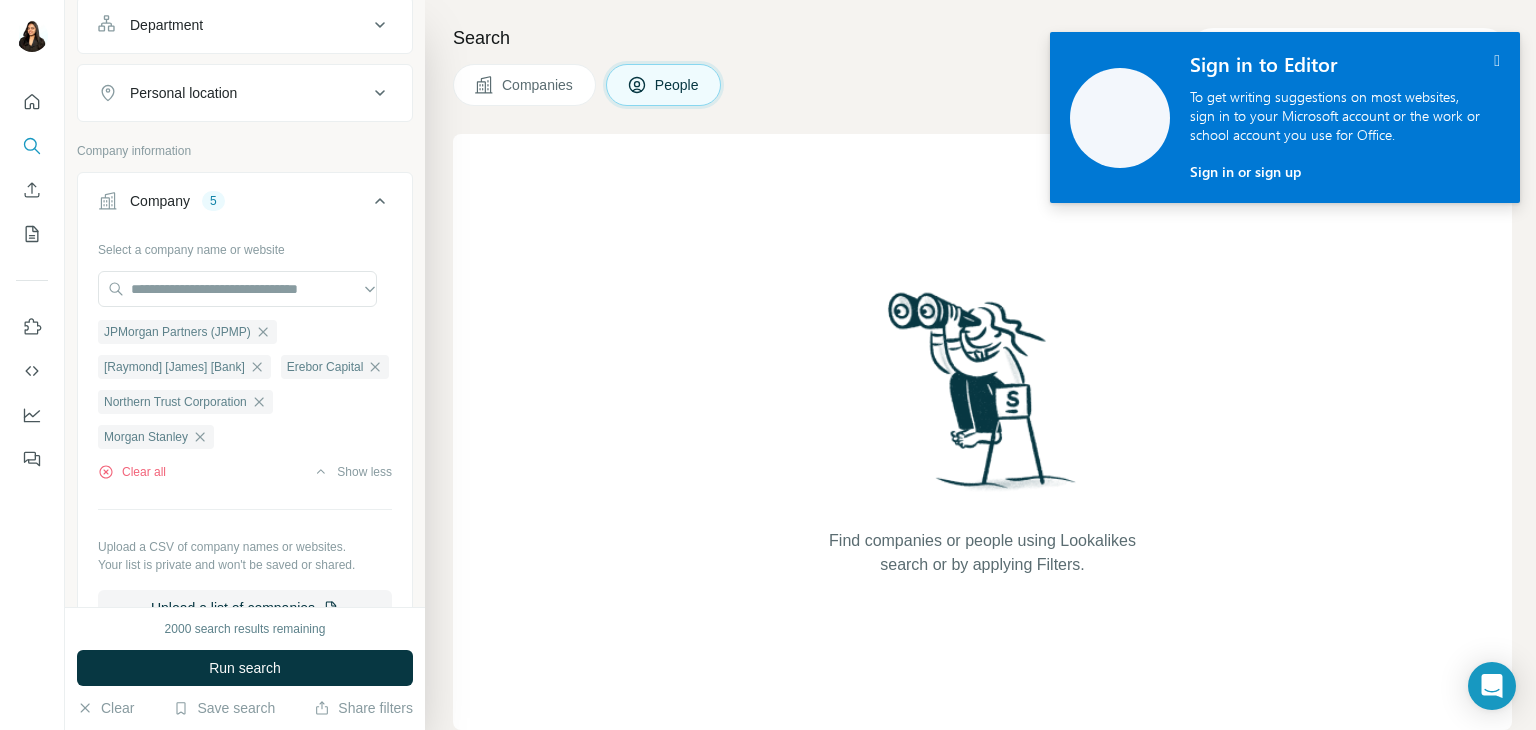 click on "" at bounding box center [1497, 60] 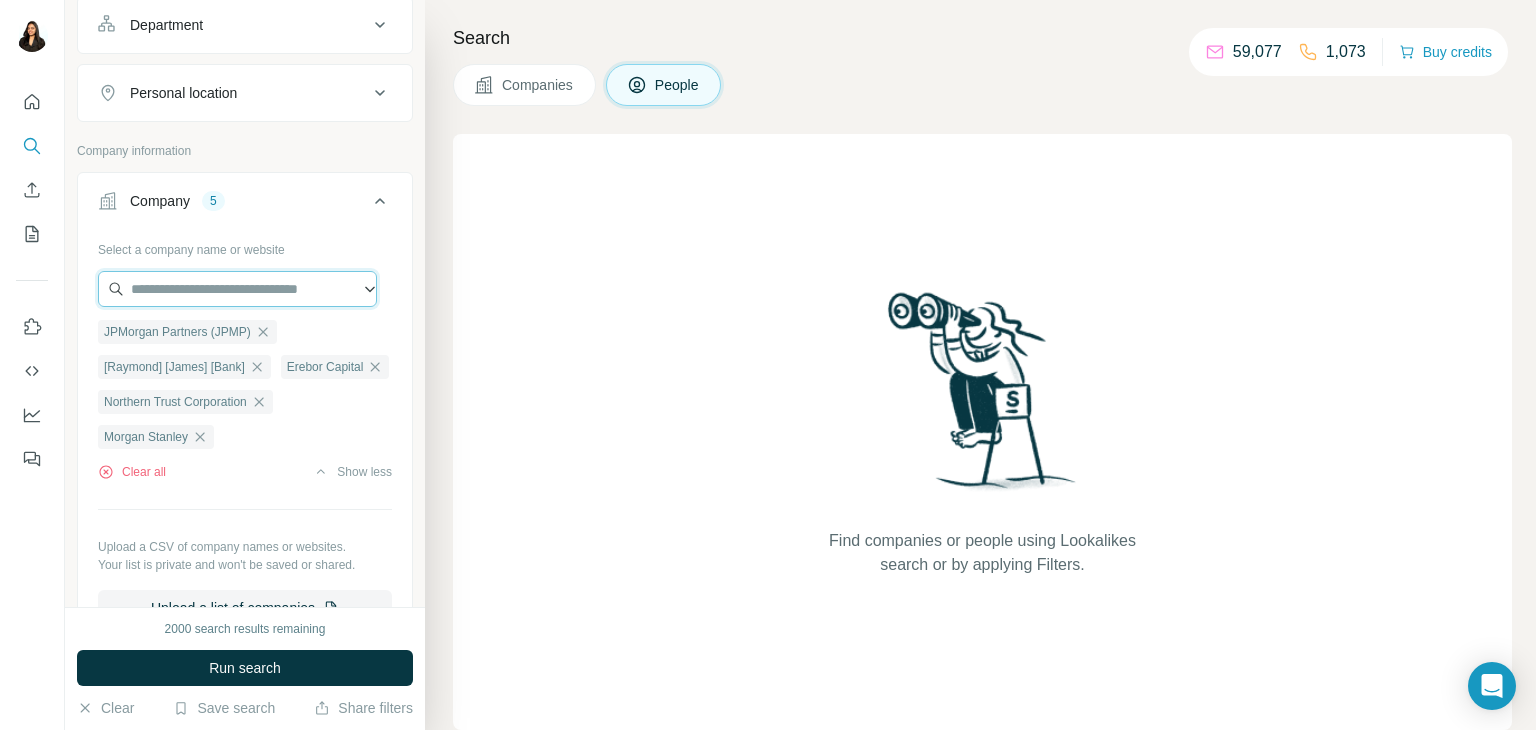 click at bounding box center [237, 289] 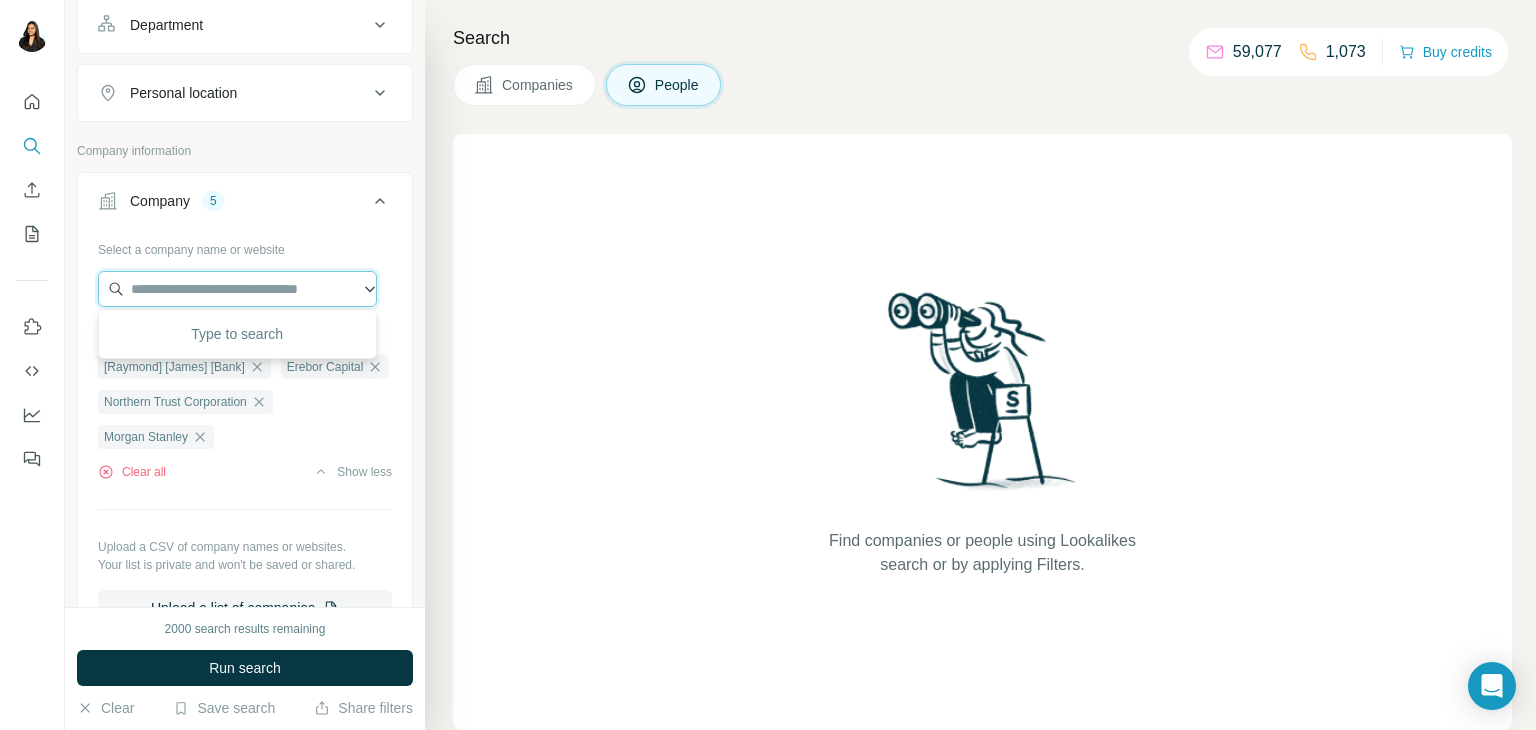 paste on "**********" 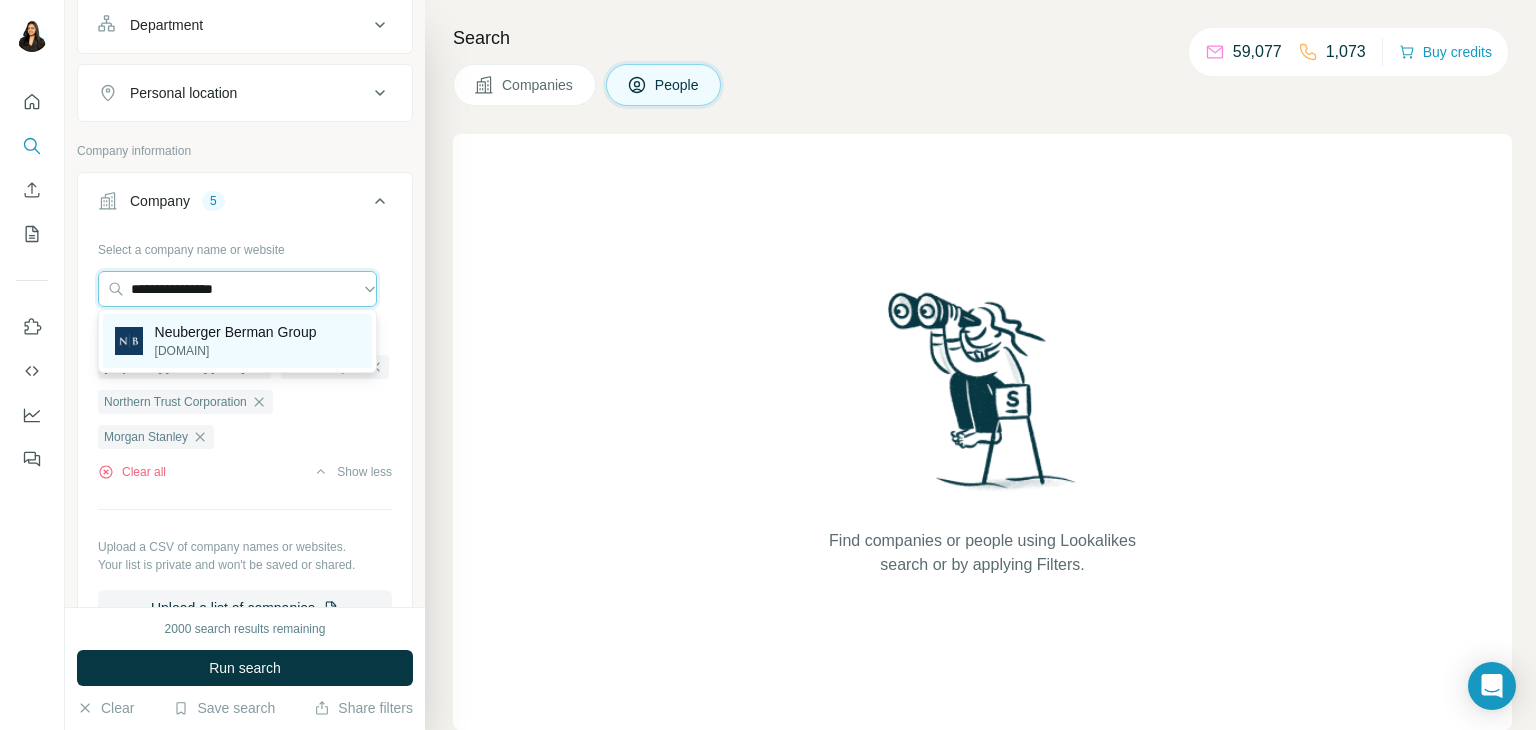 type on "**********" 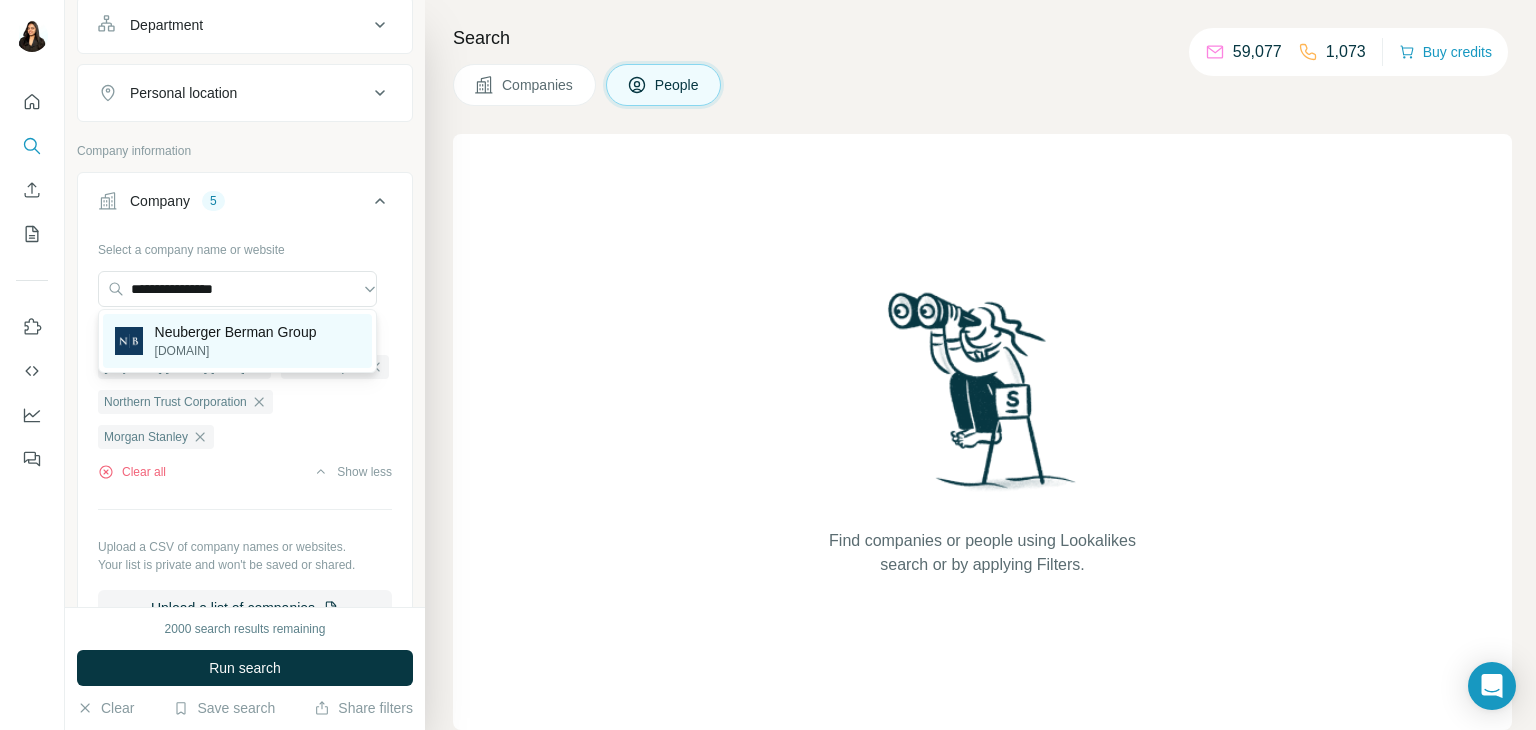 click on "[DOMAIN]" at bounding box center [236, 351] 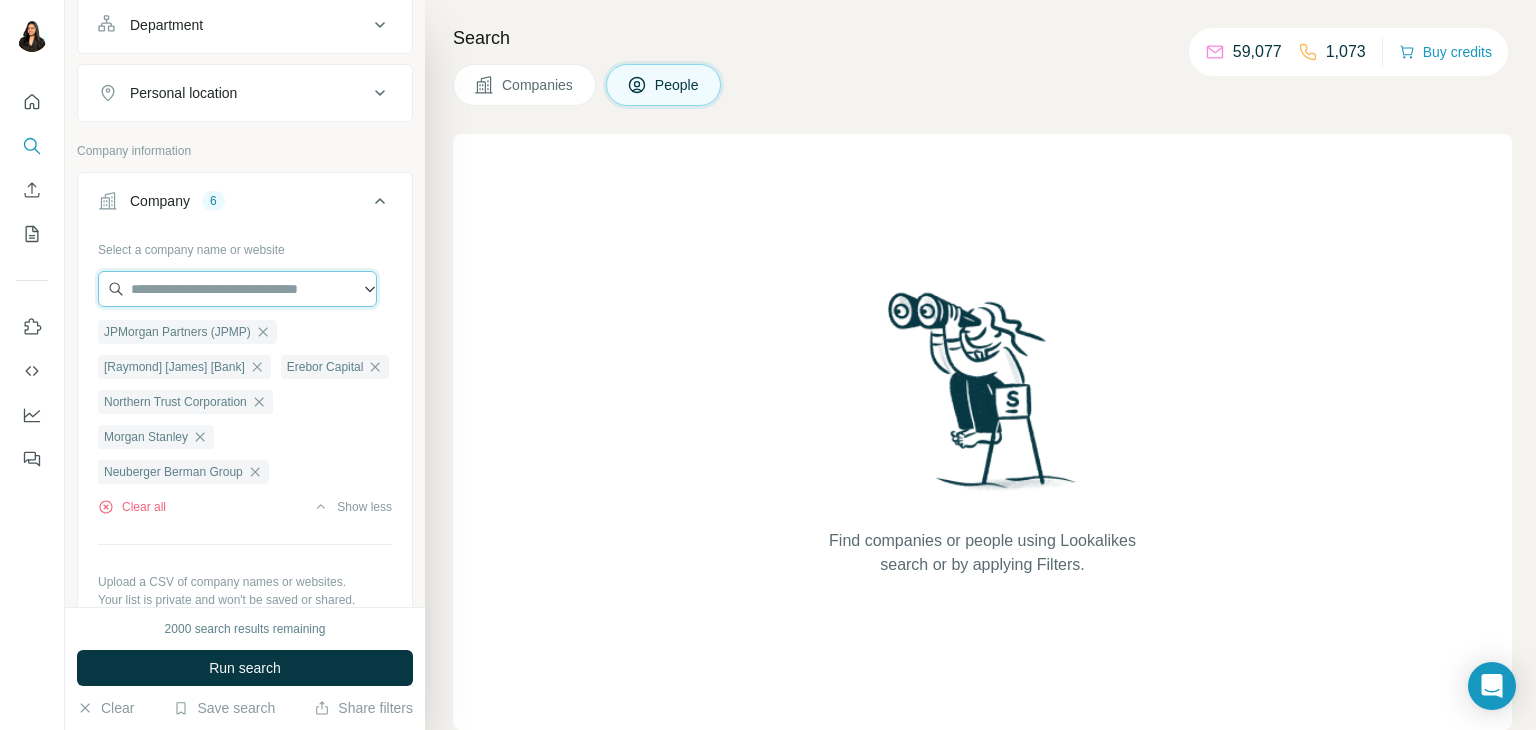 click at bounding box center [237, 289] 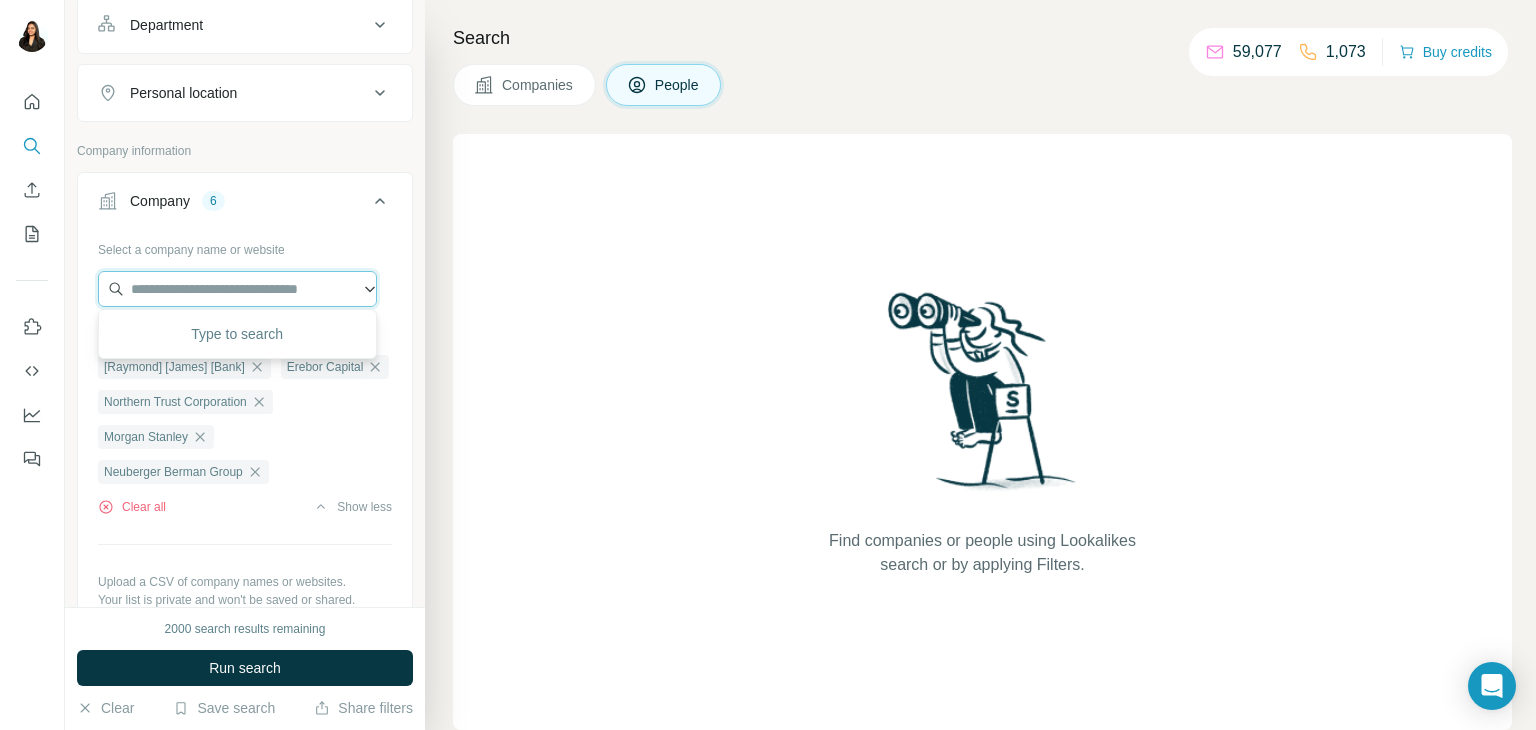paste on "**********" 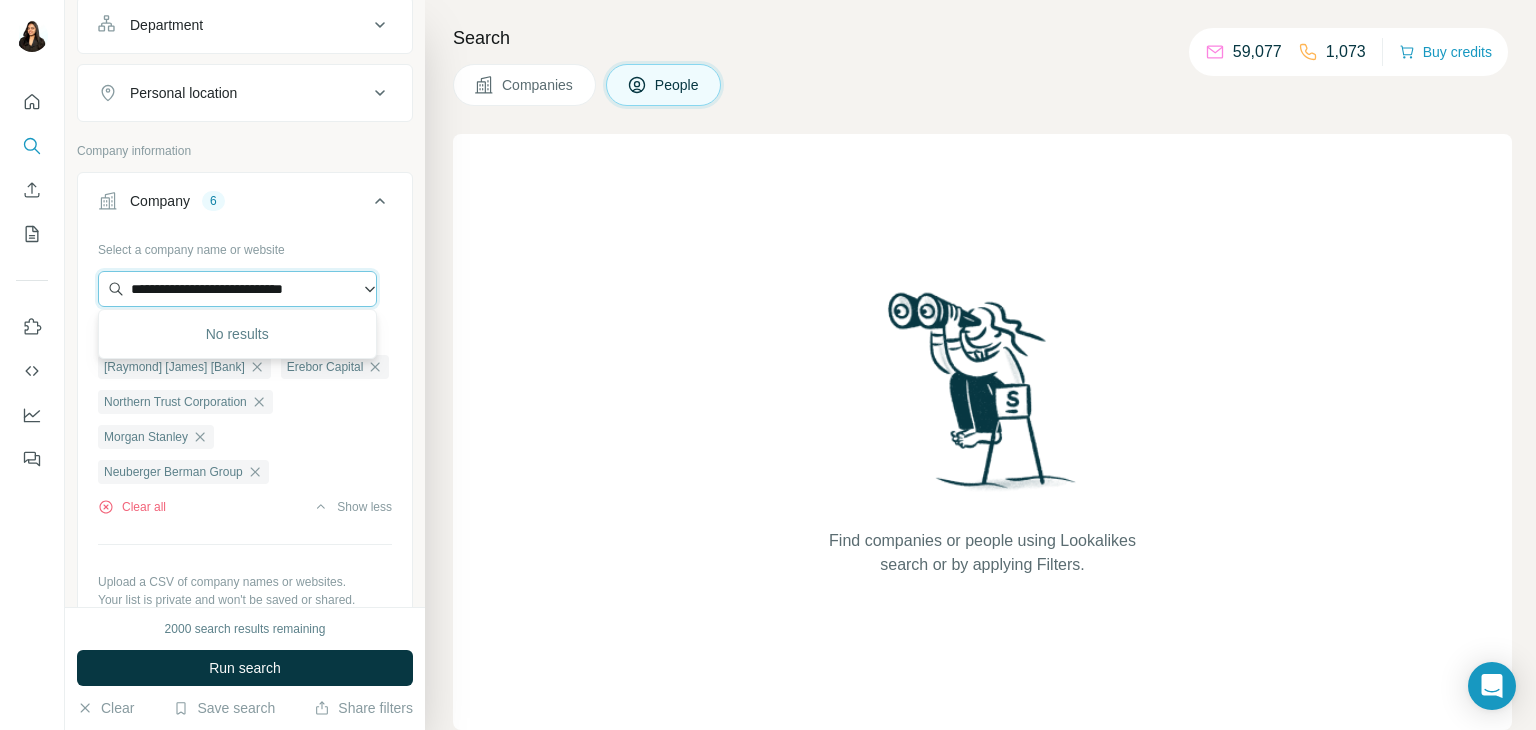 drag, startPoint x: 332, startPoint y: 286, endPoint x: 225, endPoint y: 287, distance: 107.00467 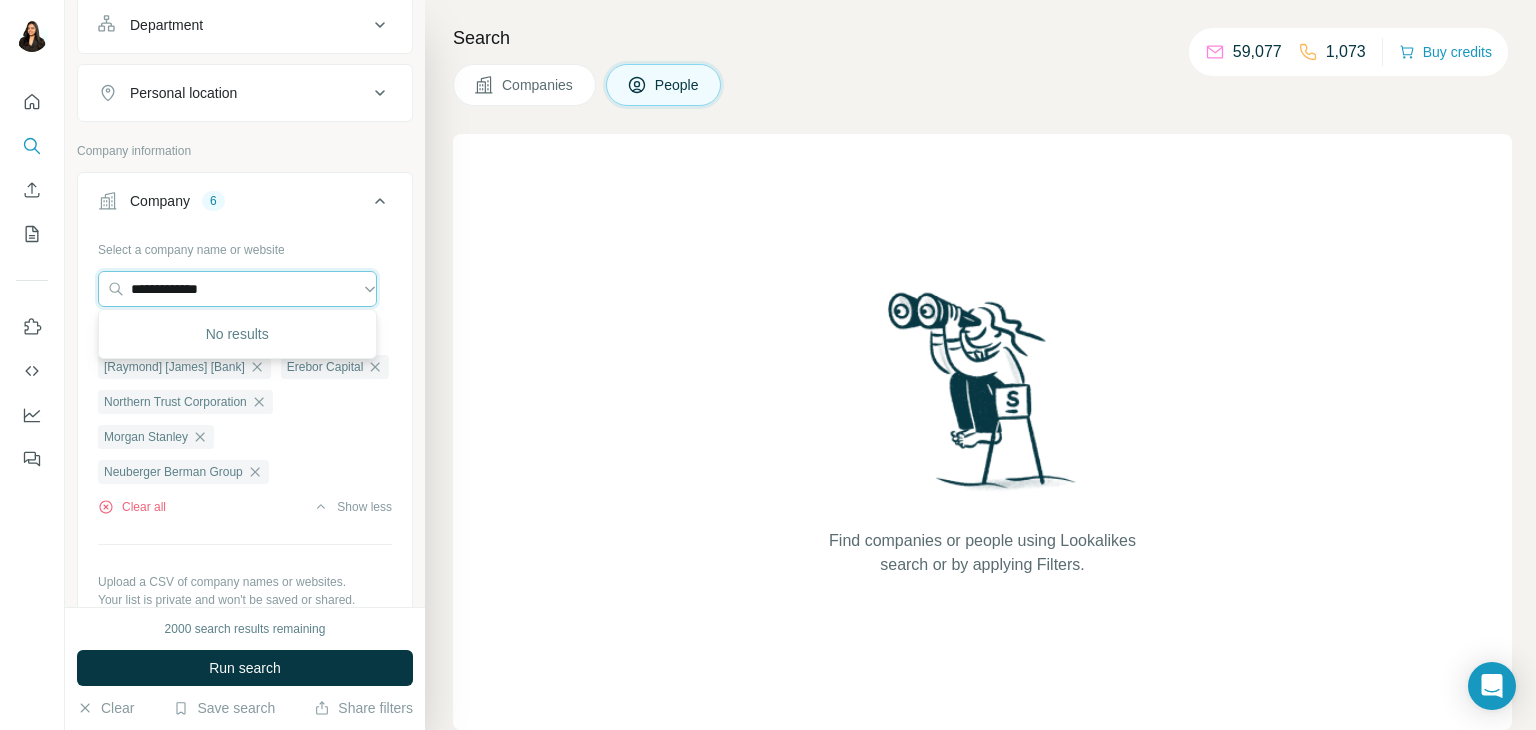 drag, startPoint x: 282, startPoint y: 273, endPoint x: 80, endPoint y: 289, distance: 202.63268 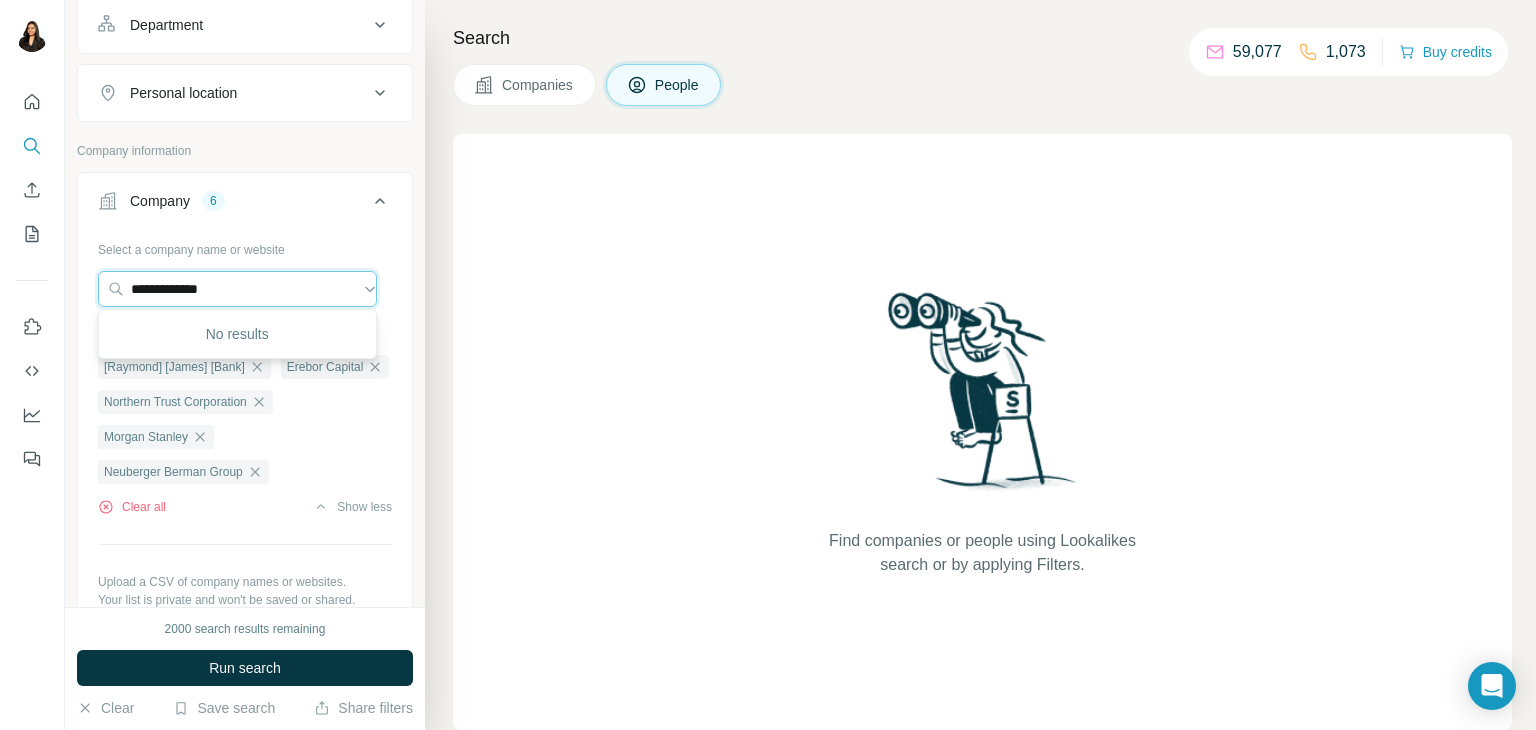 paste on "**********" 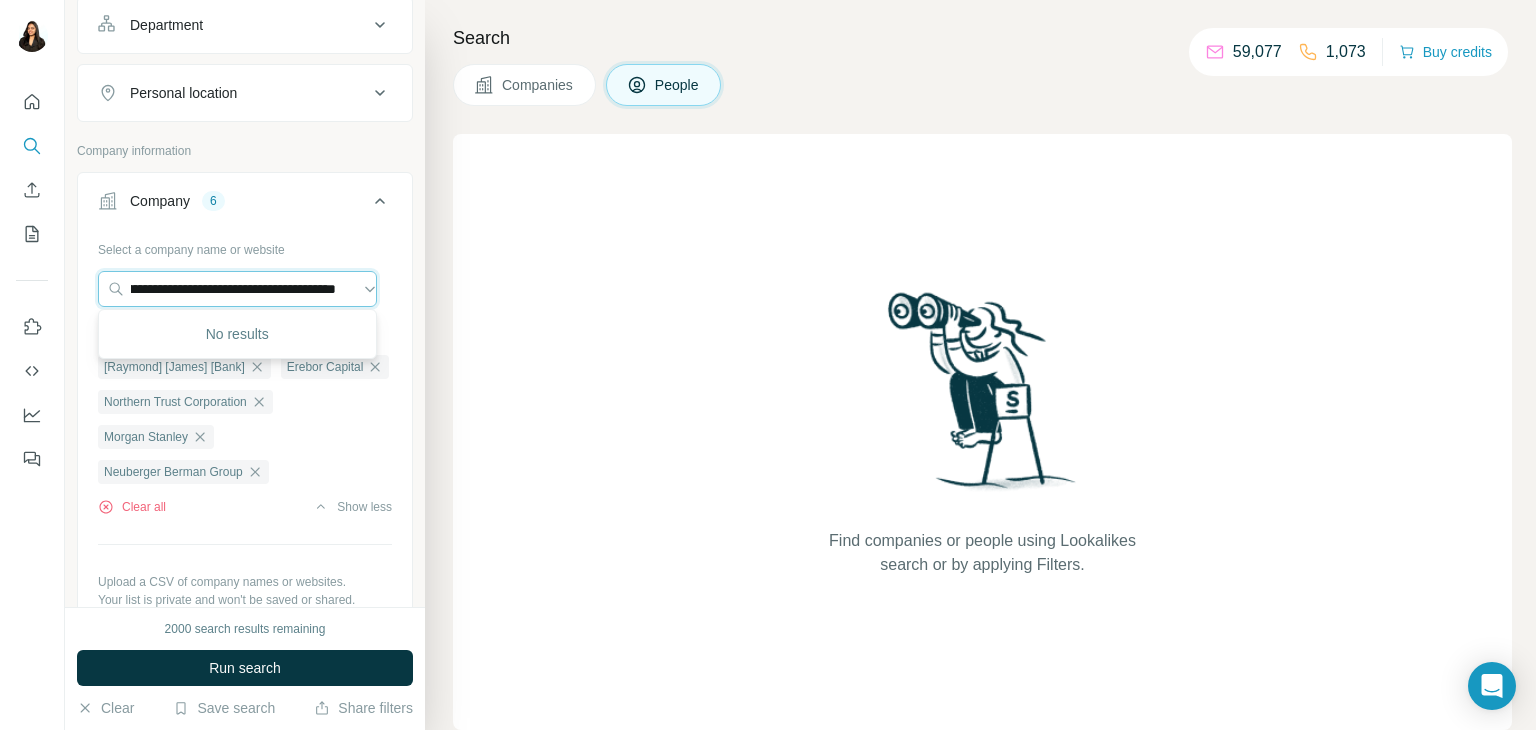 paste on "**********" 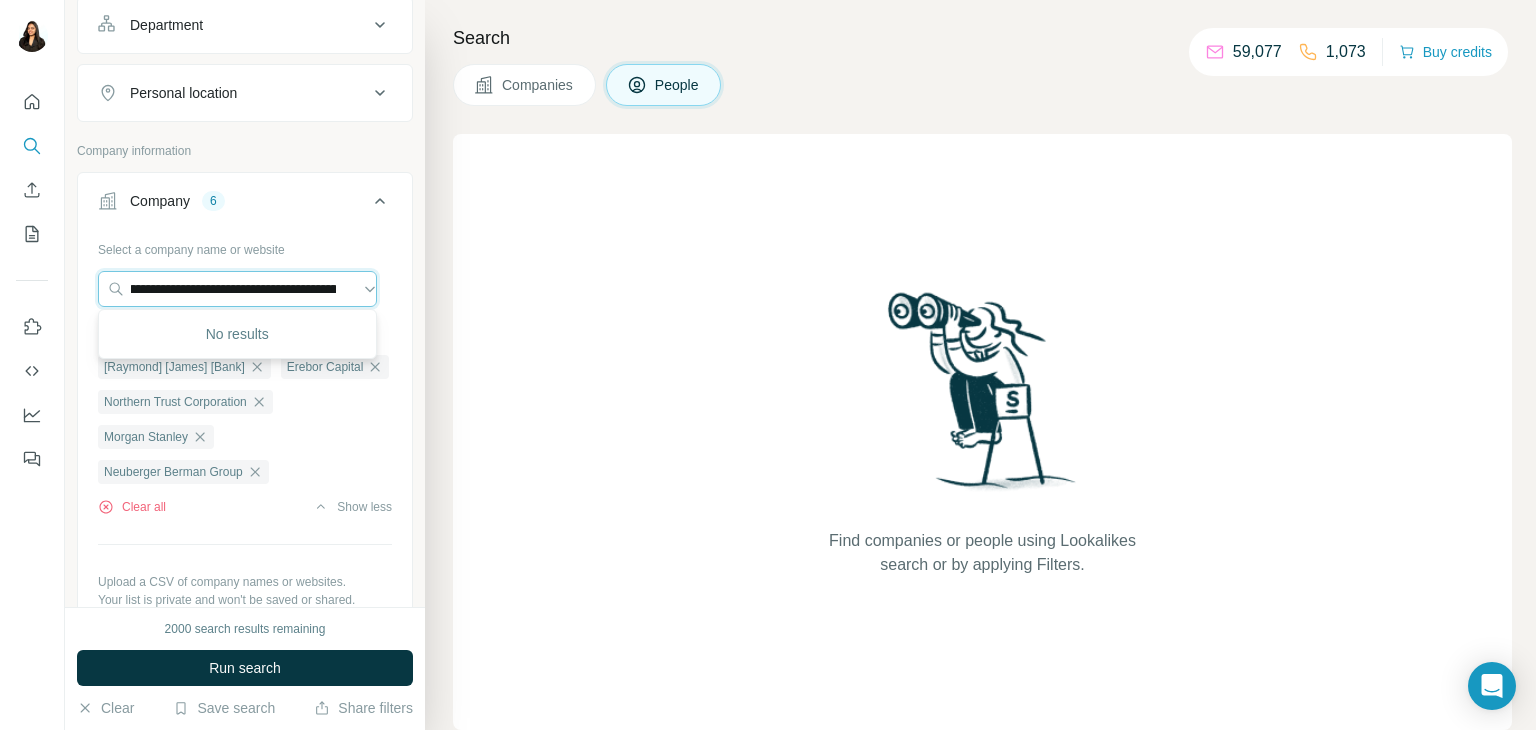 scroll, scrollTop: 0, scrollLeft: 3052, axis: horizontal 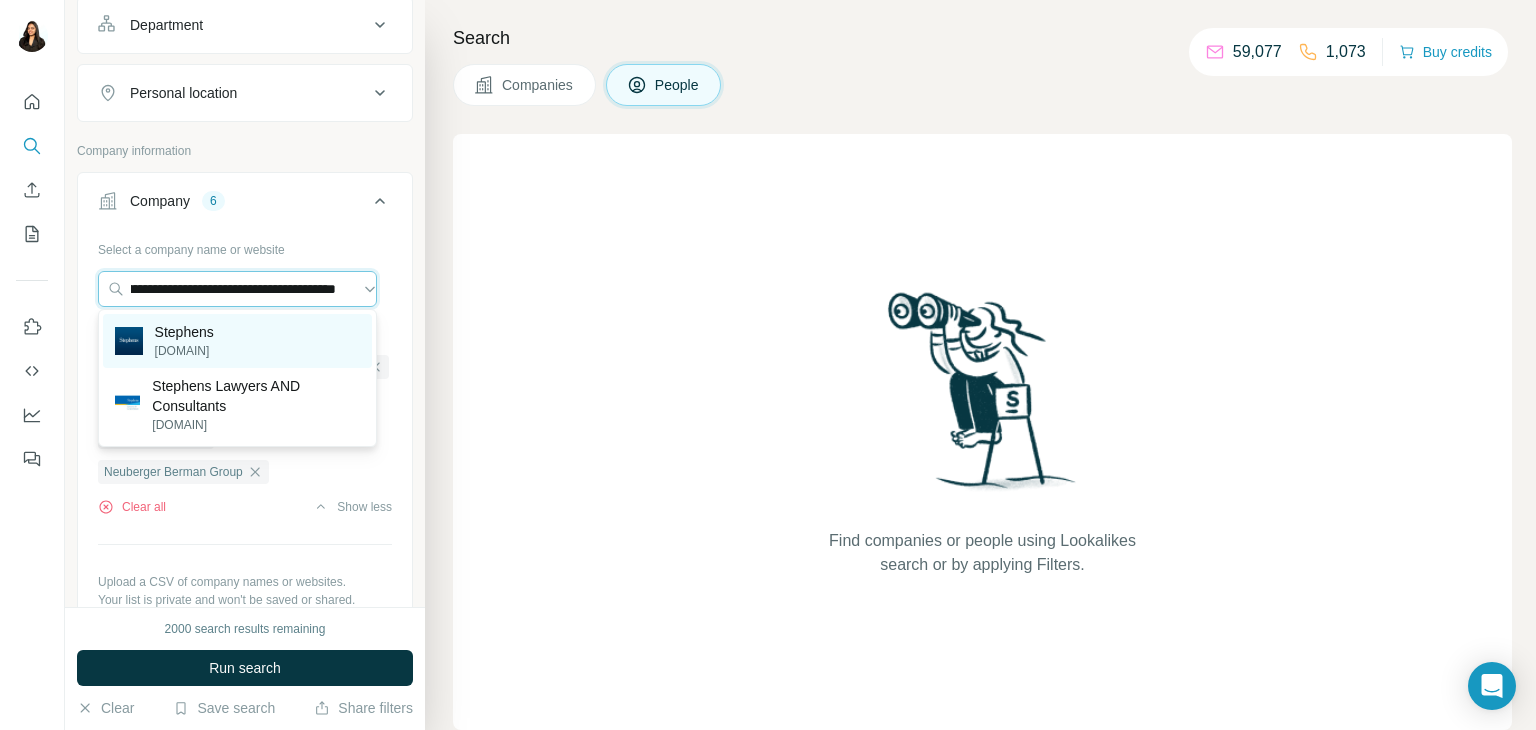 type on "**********" 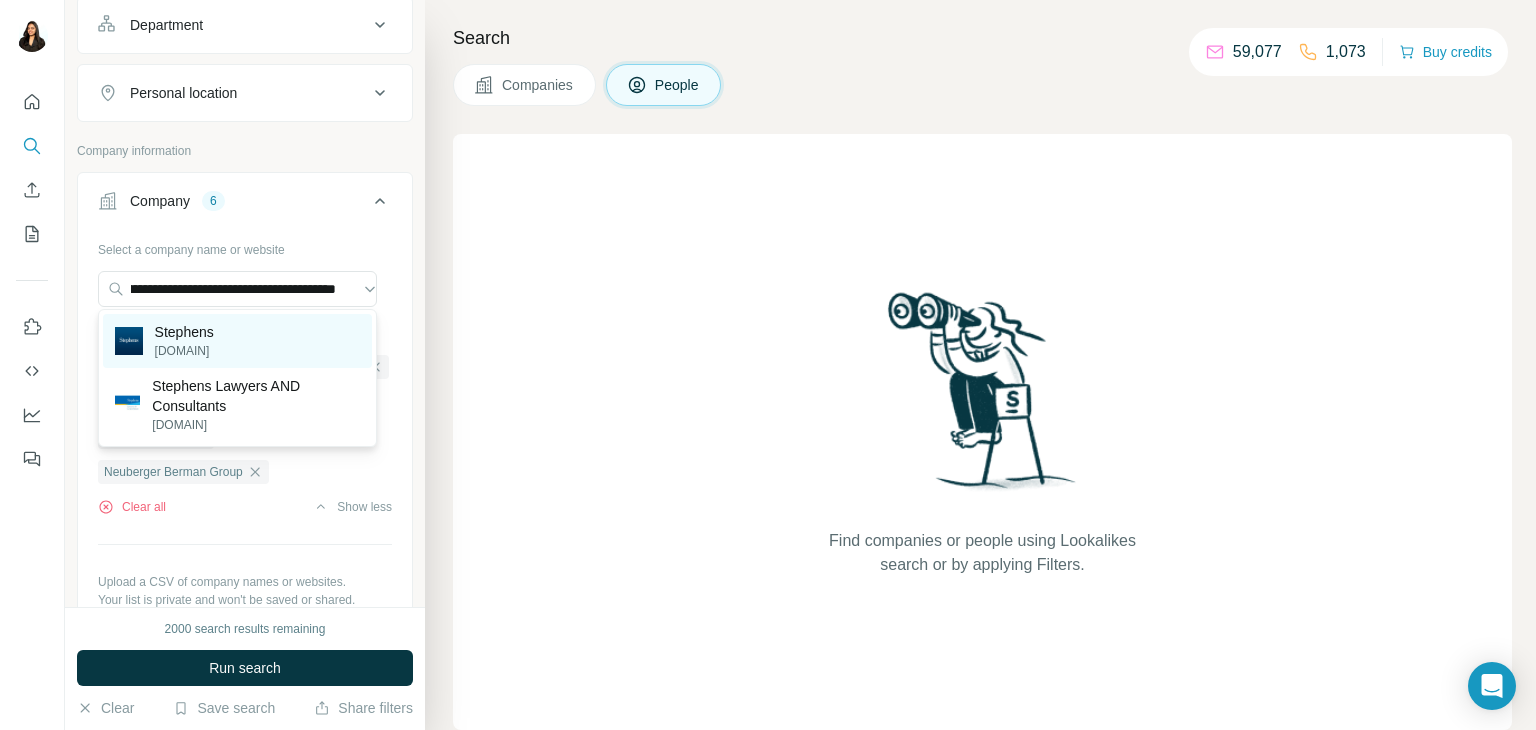 click on "Stephens" at bounding box center [184, 332] 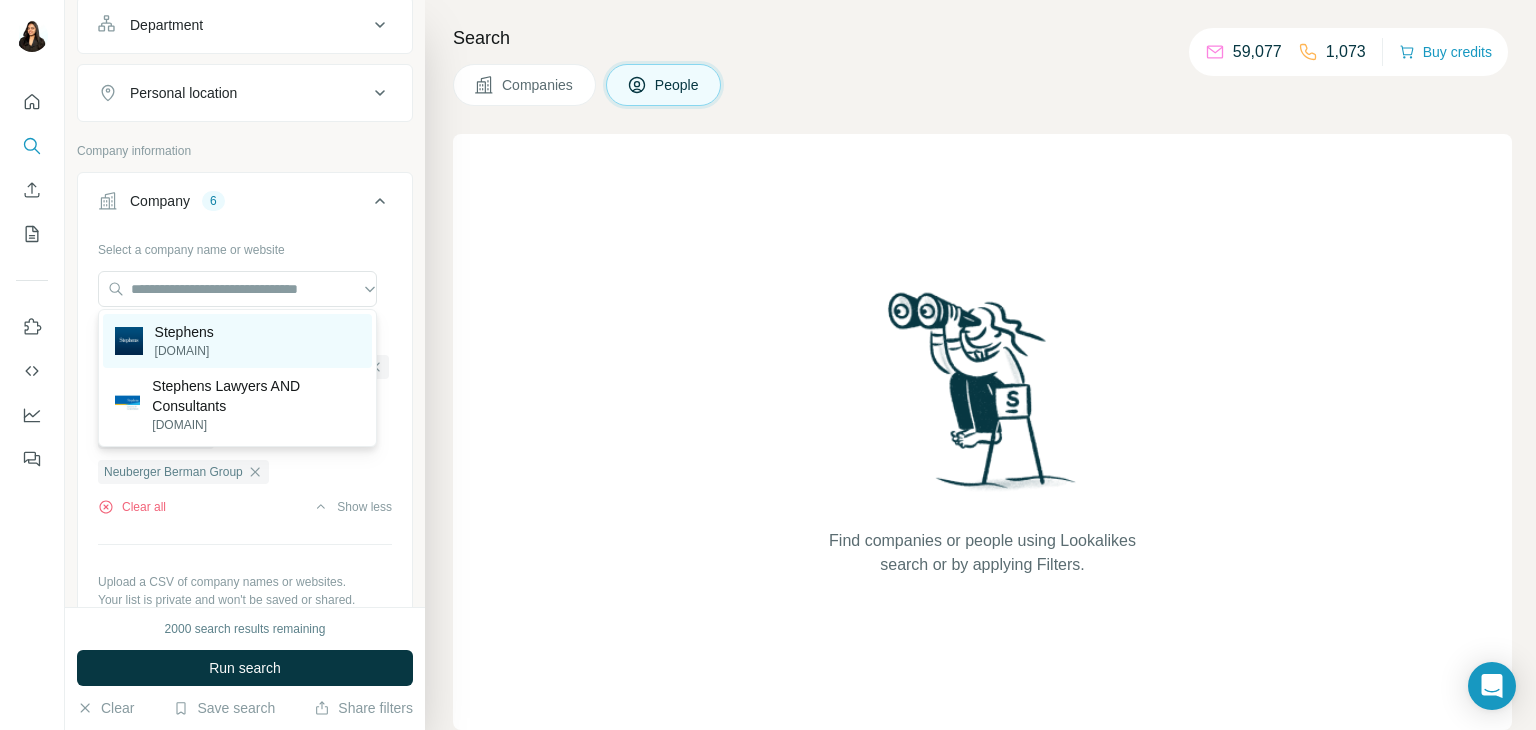 scroll, scrollTop: 0, scrollLeft: 0, axis: both 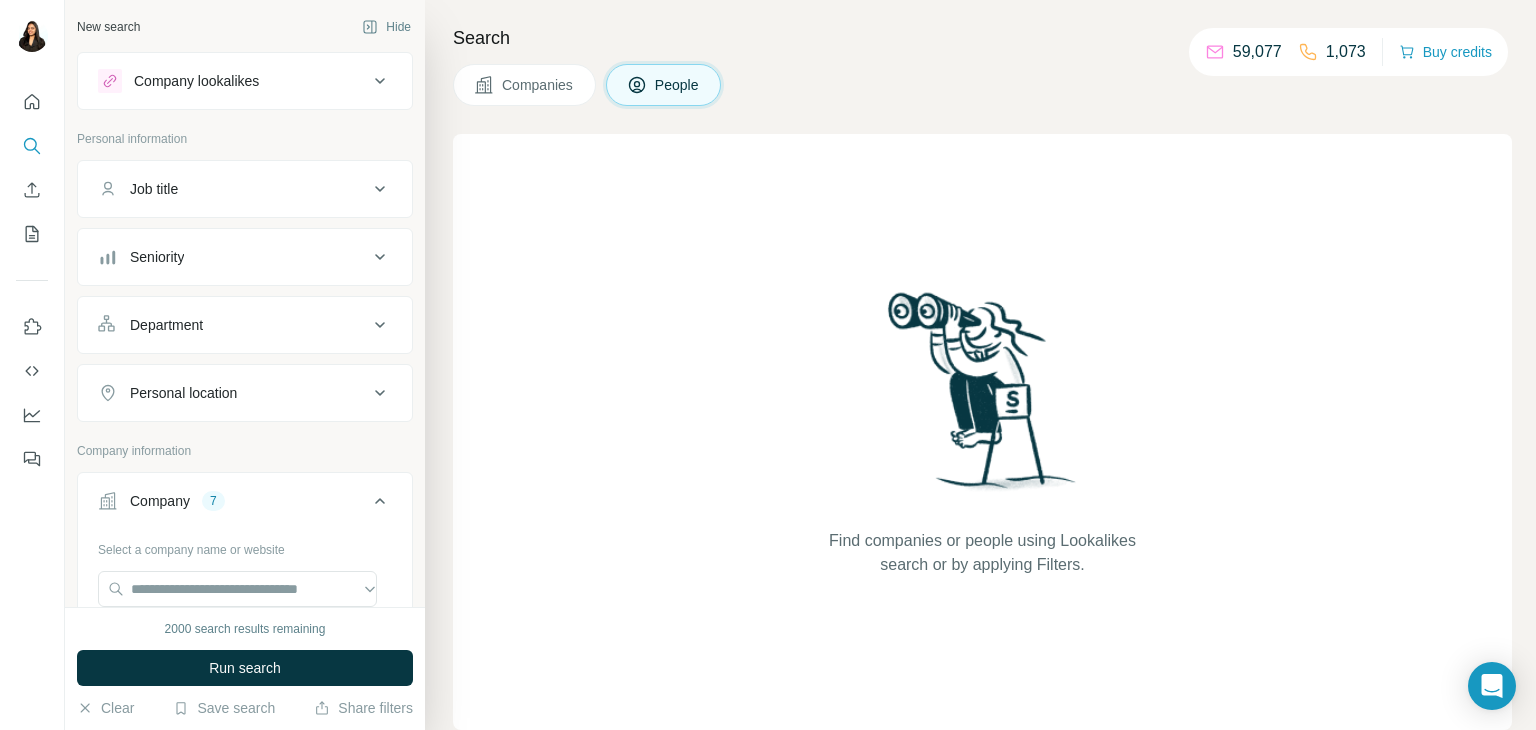 click 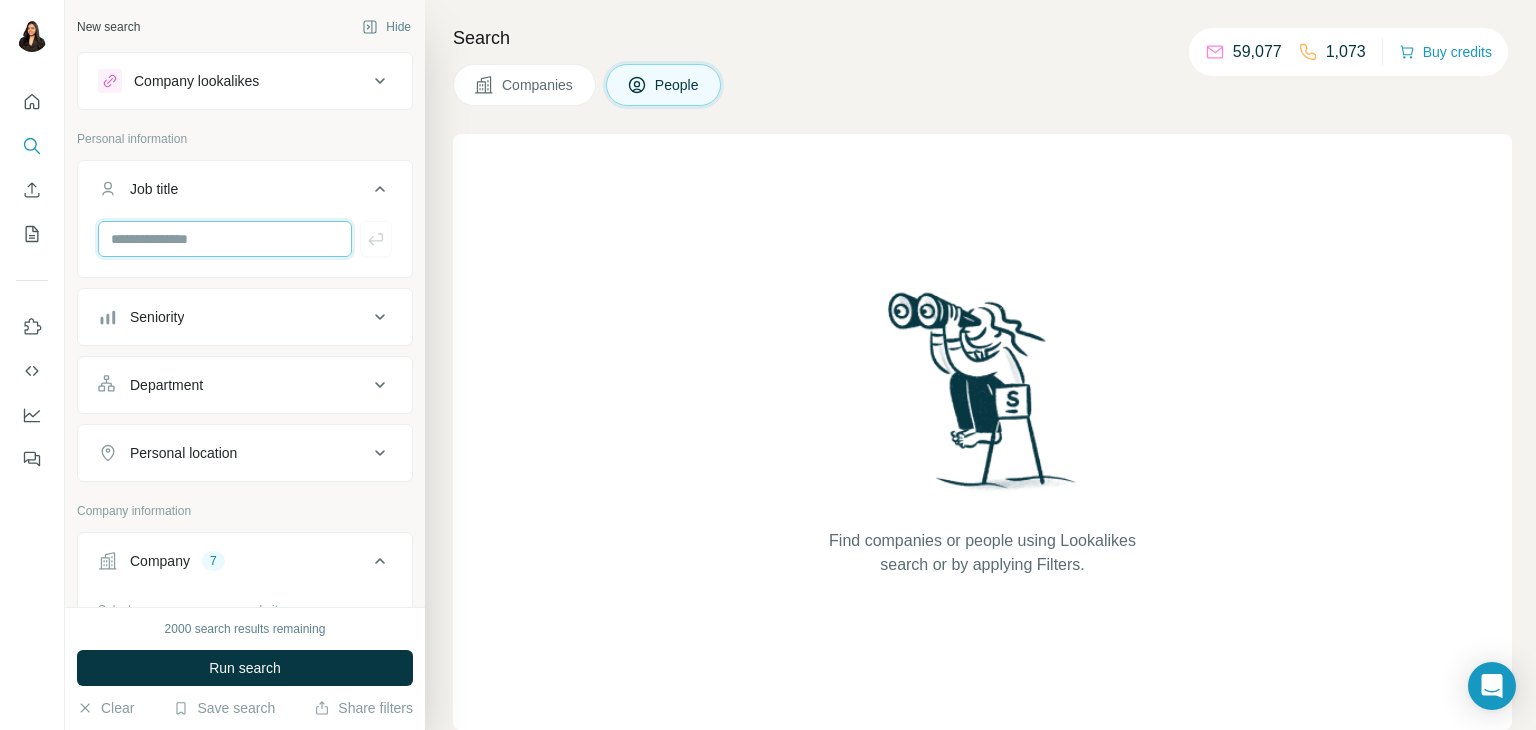 click at bounding box center [225, 239] 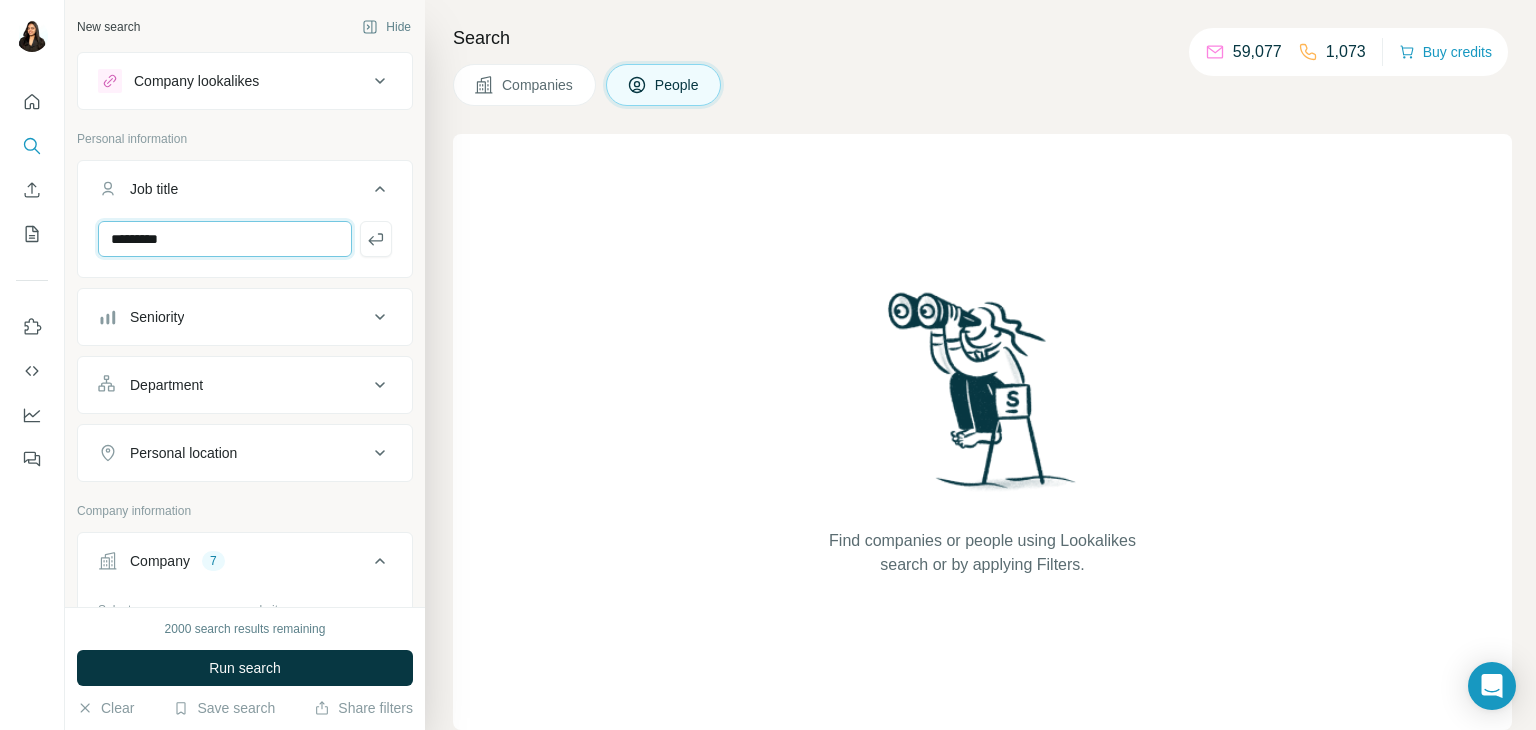 drag, startPoint x: 256, startPoint y: 238, endPoint x: 106, endPoint y: 238, distance: 150 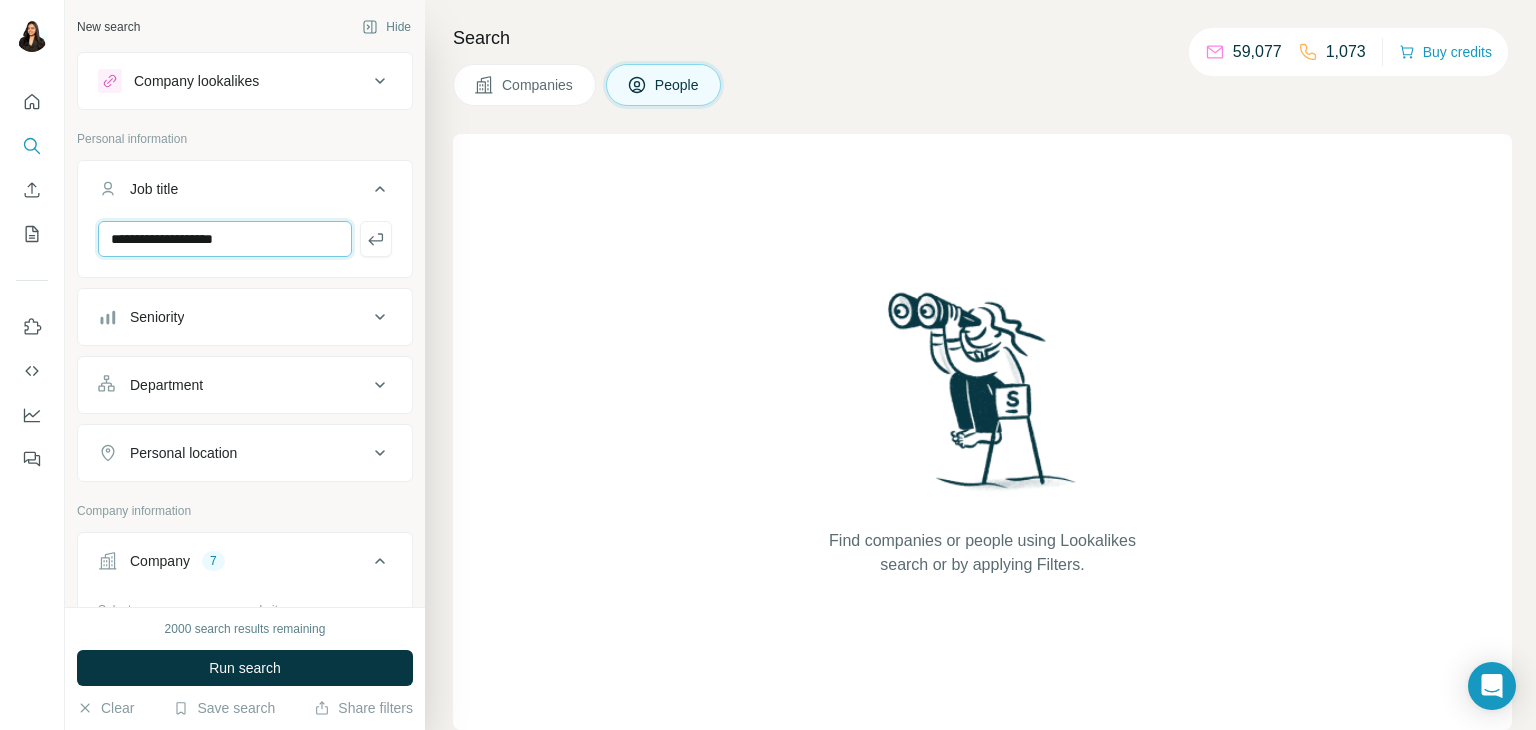 type on "**********" 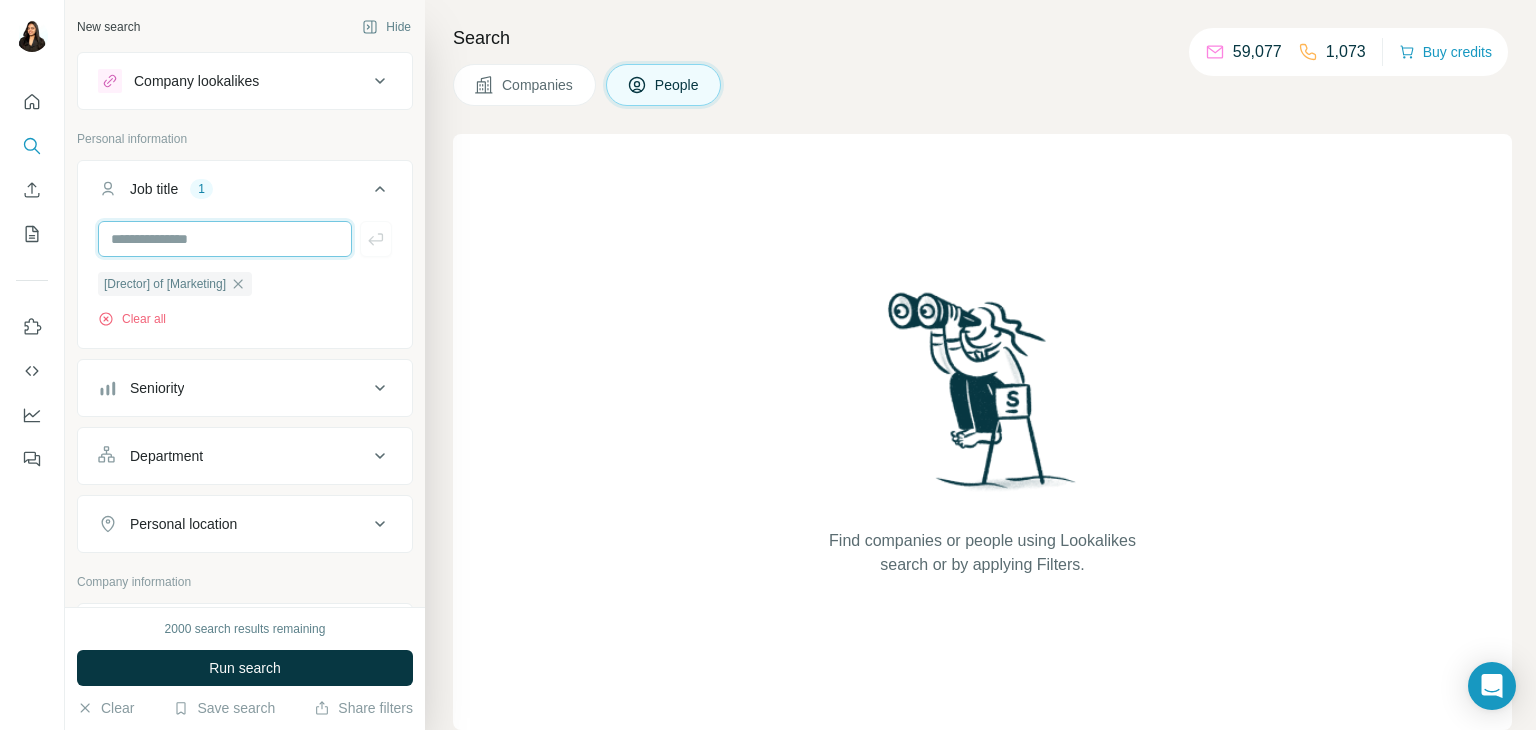 click at bounding box center (225, 239) 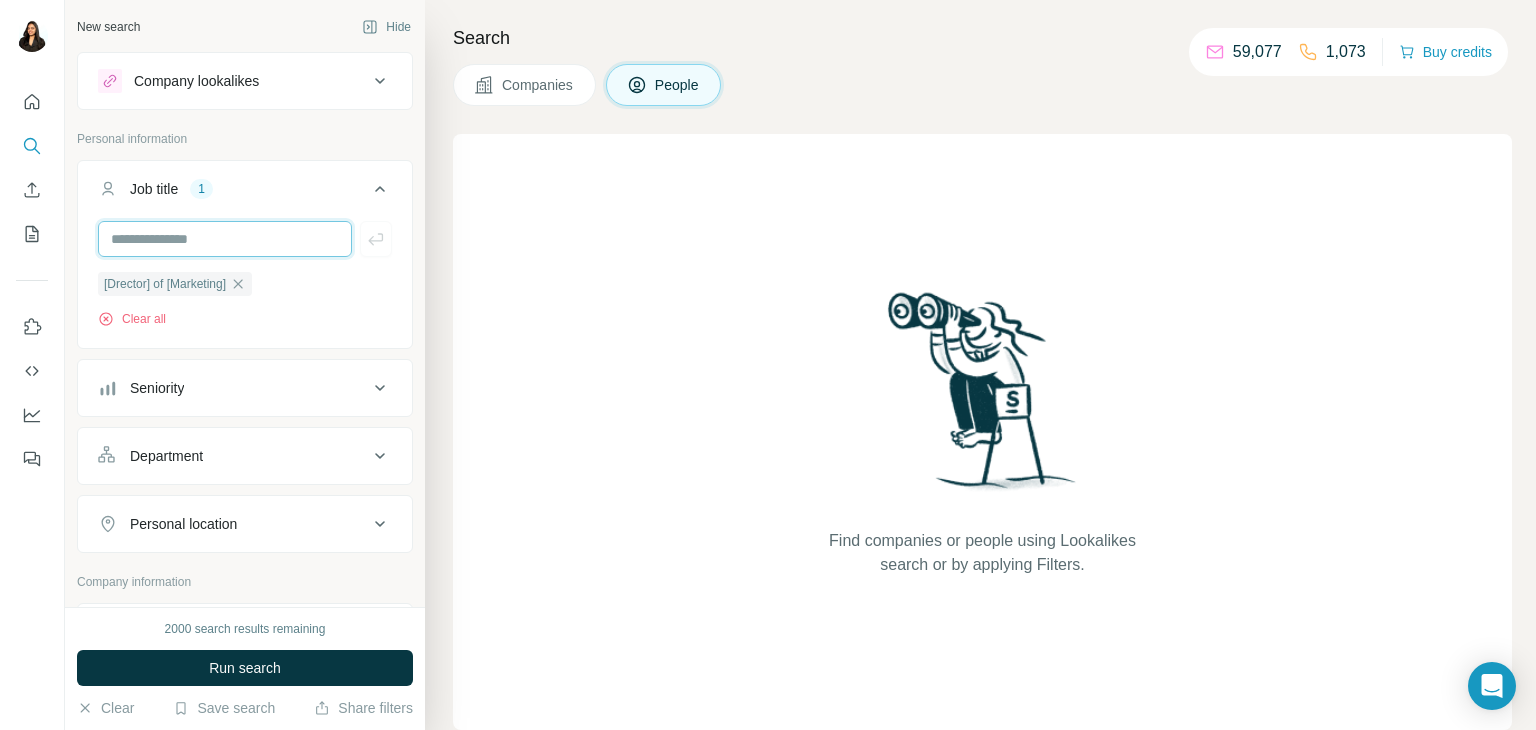 click at bounding box center (225, 239) 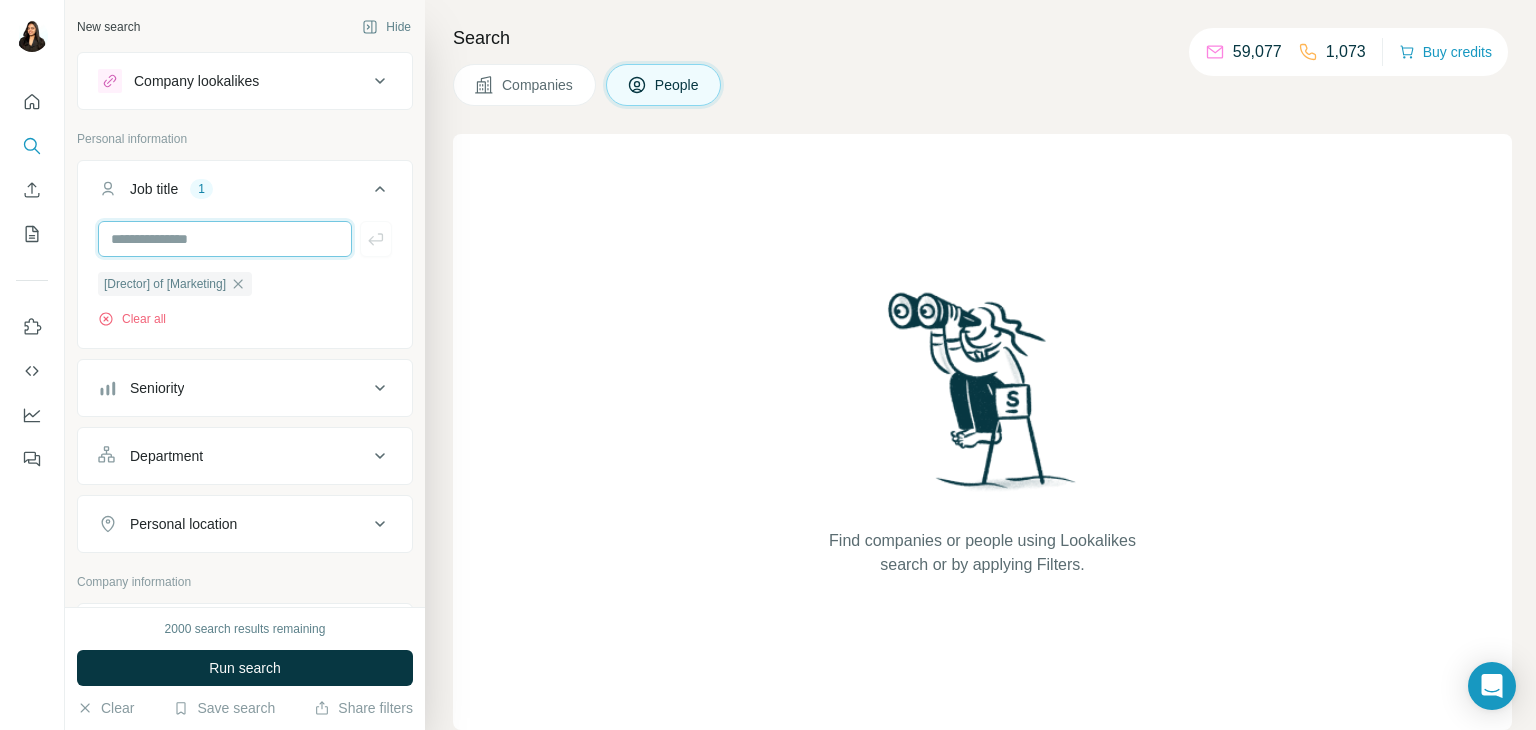 click at bounding box center (225, 239) 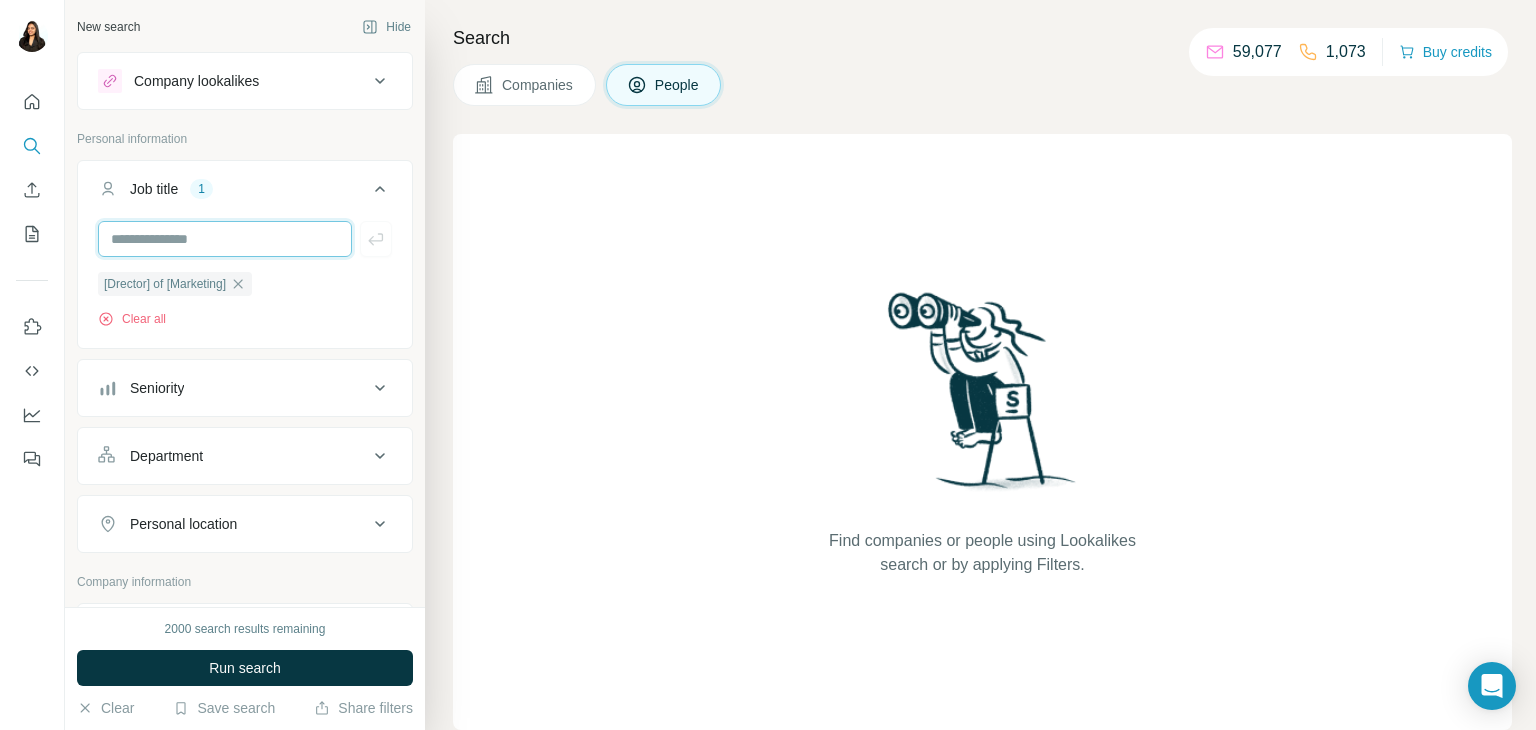 paste on "**********" 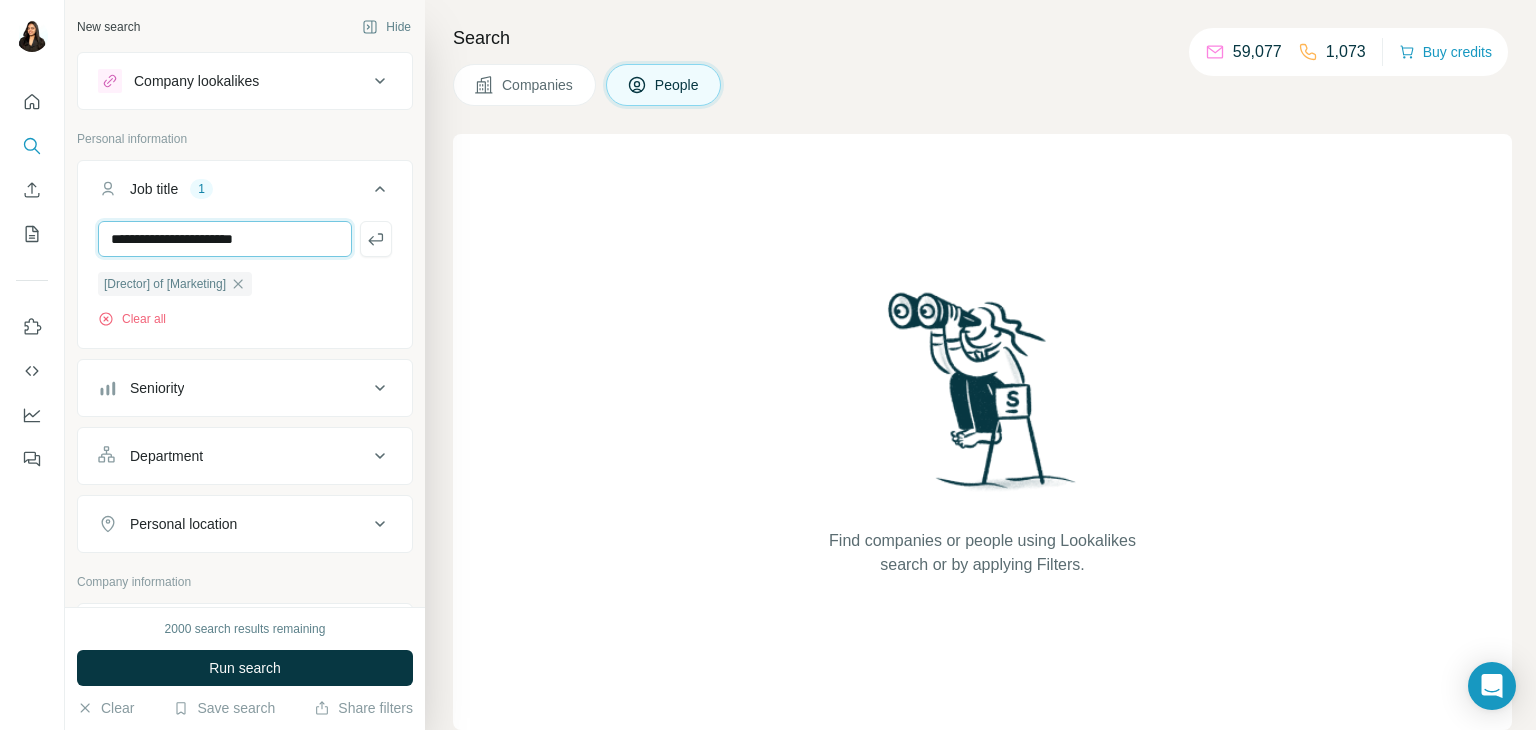 click on "**********" at bounding box center (225, 239) 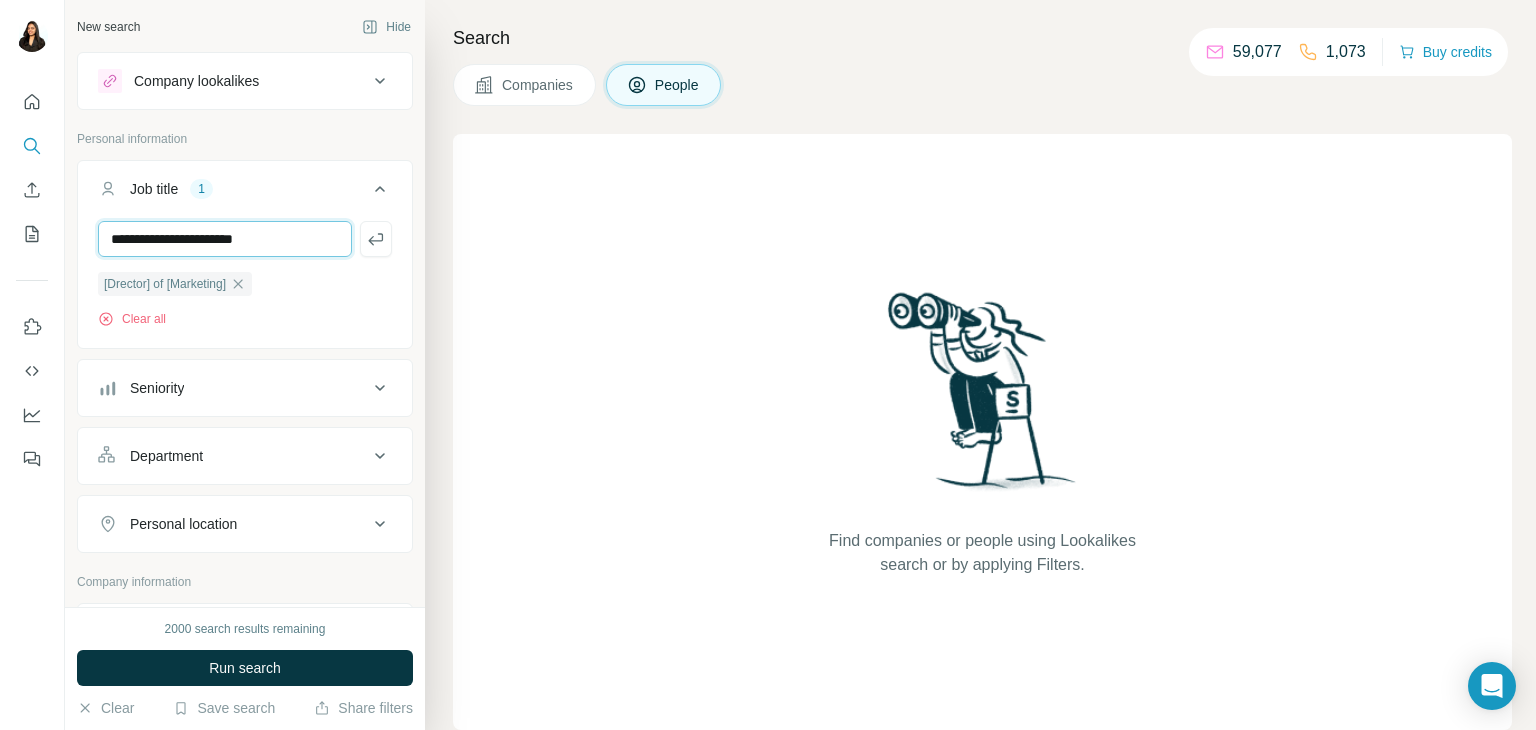 type on "**********" 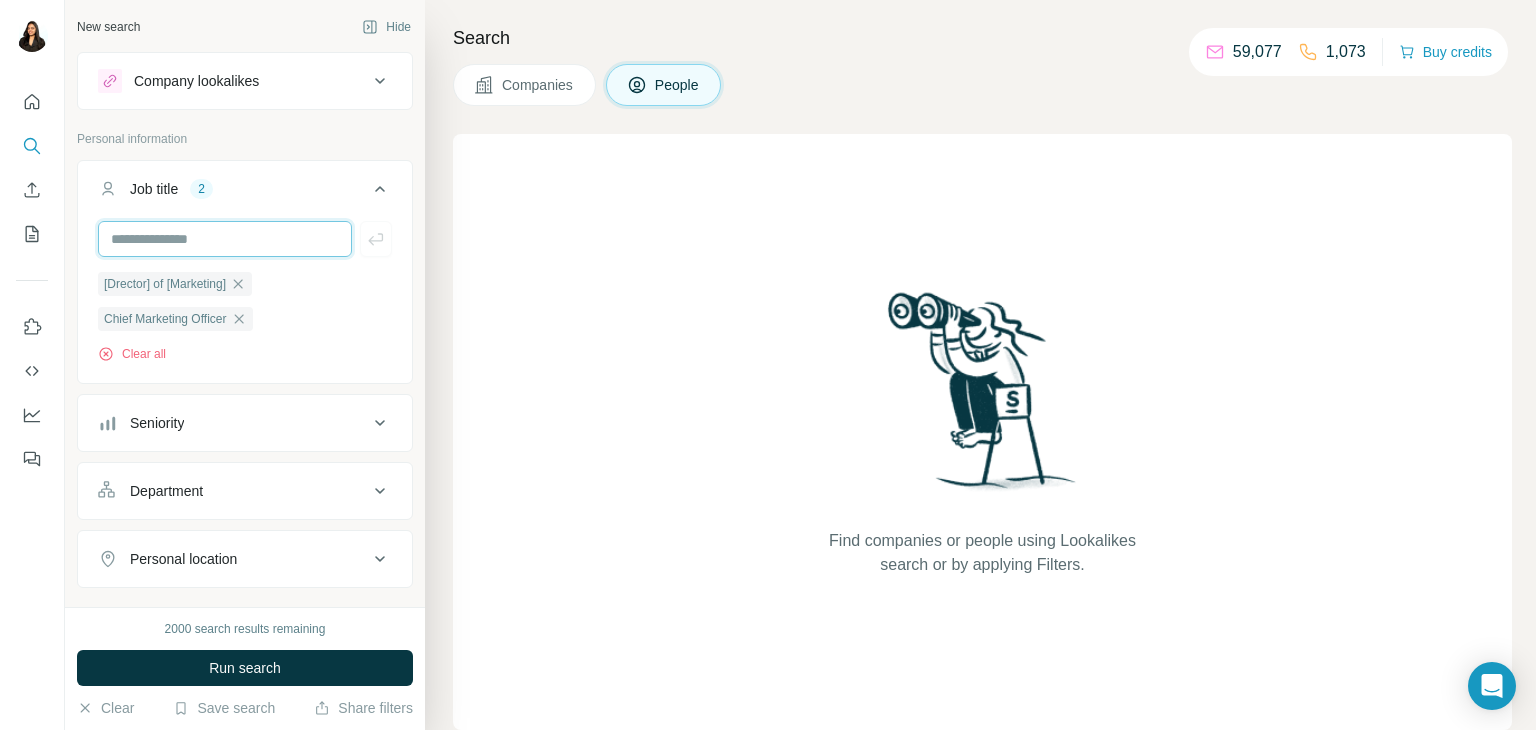 click at bounding box center (225, 239) 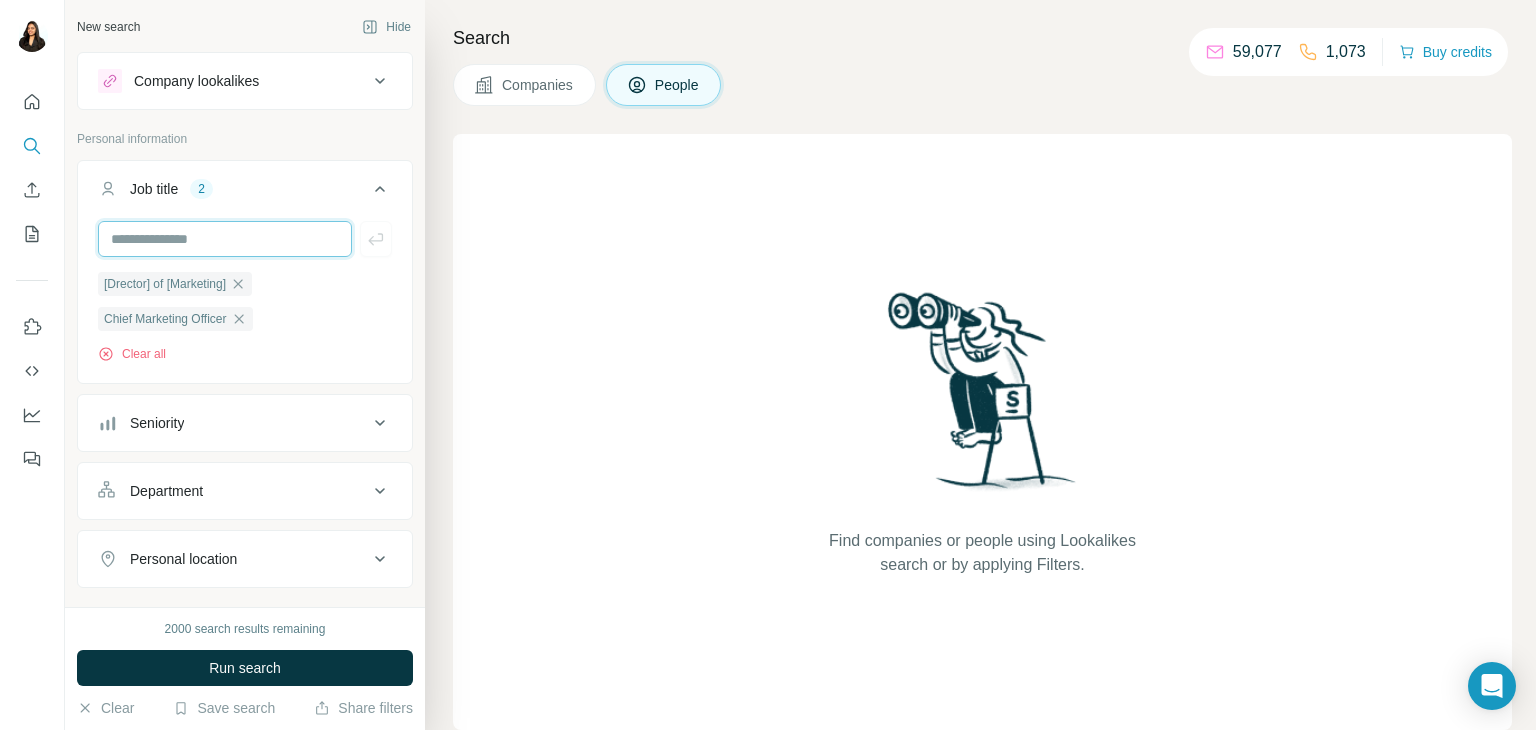 paste on "**********" 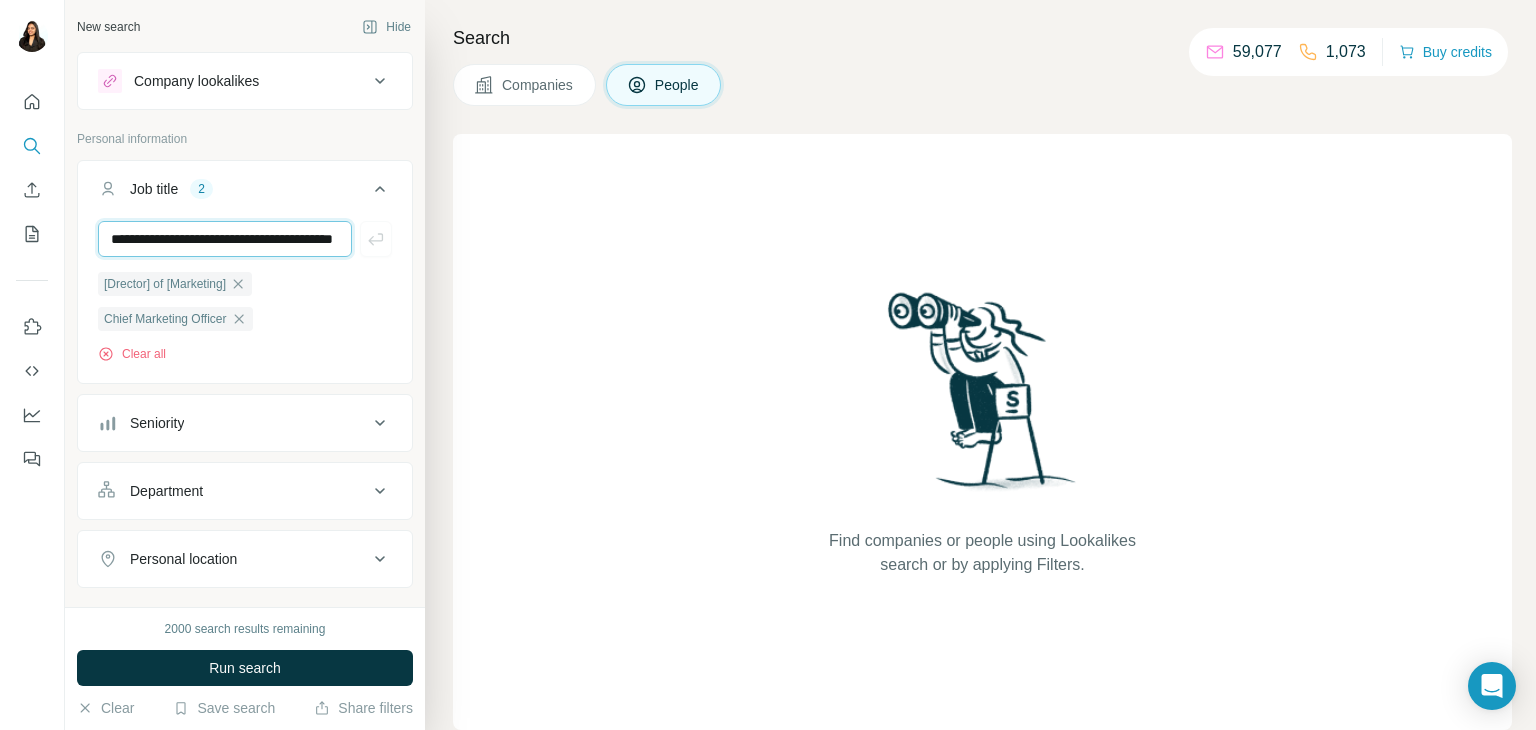 scroll, scrollTop: 0, scrollLeft: 89, axis: horizontal 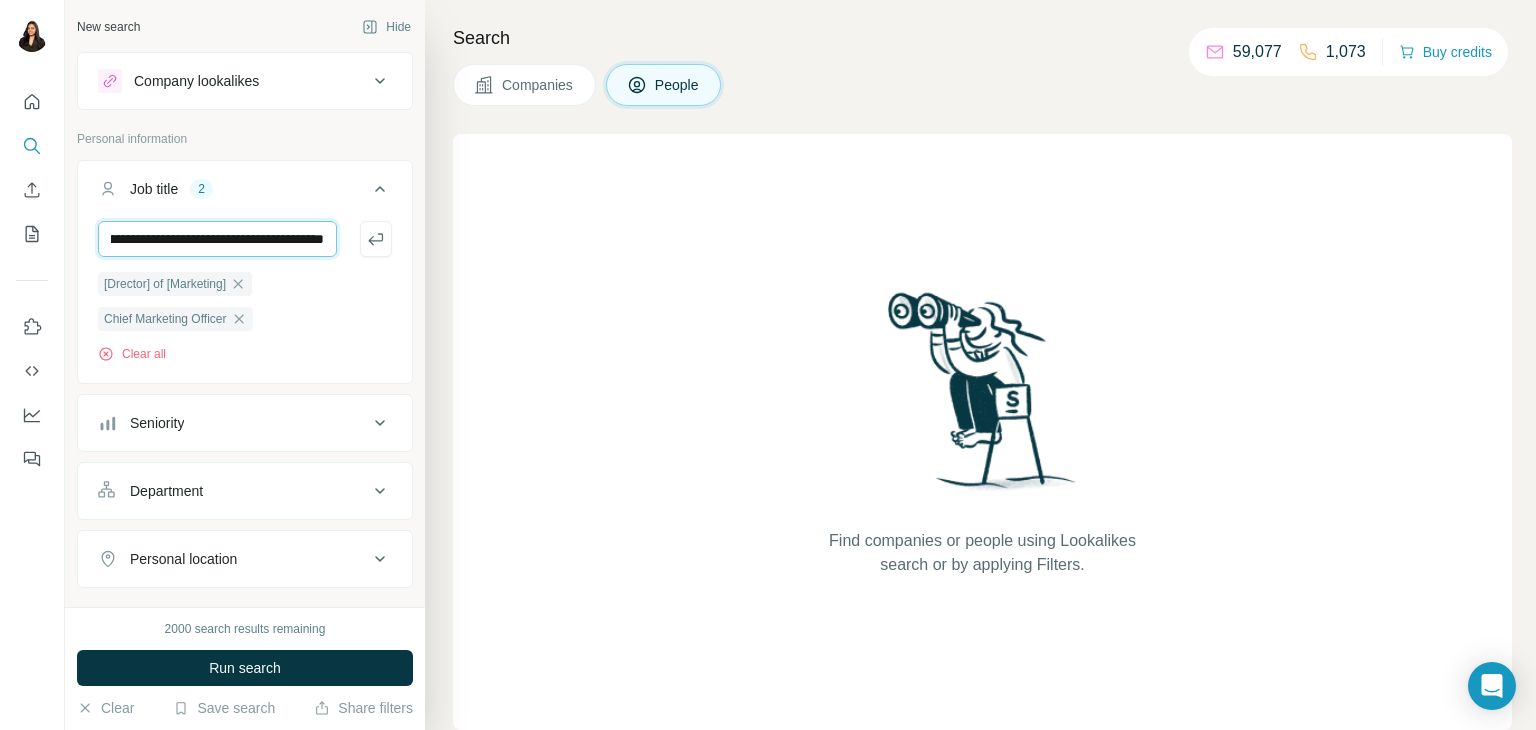 type on "**********" 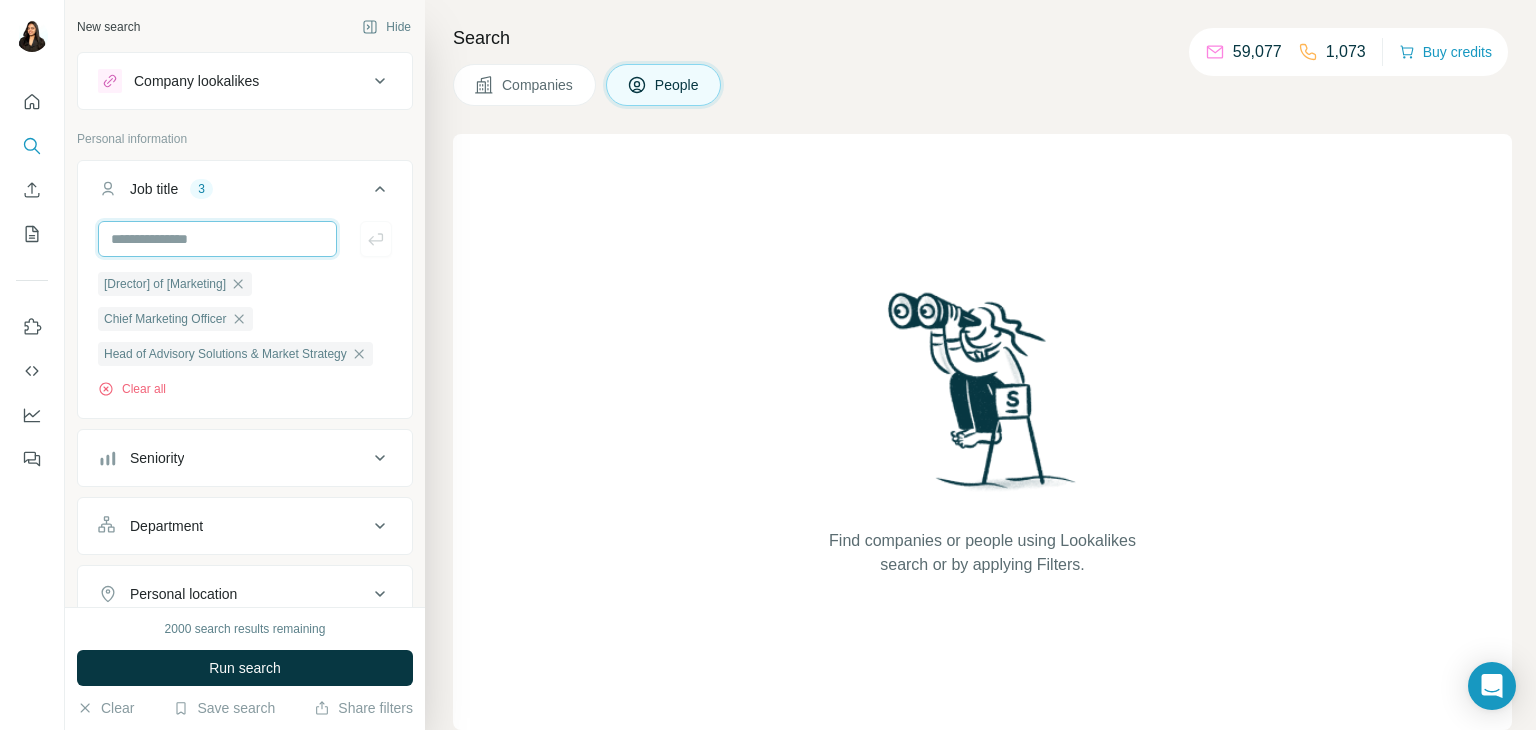 scroll, scrollTop: 0, scrollLeft: 0, axis: both 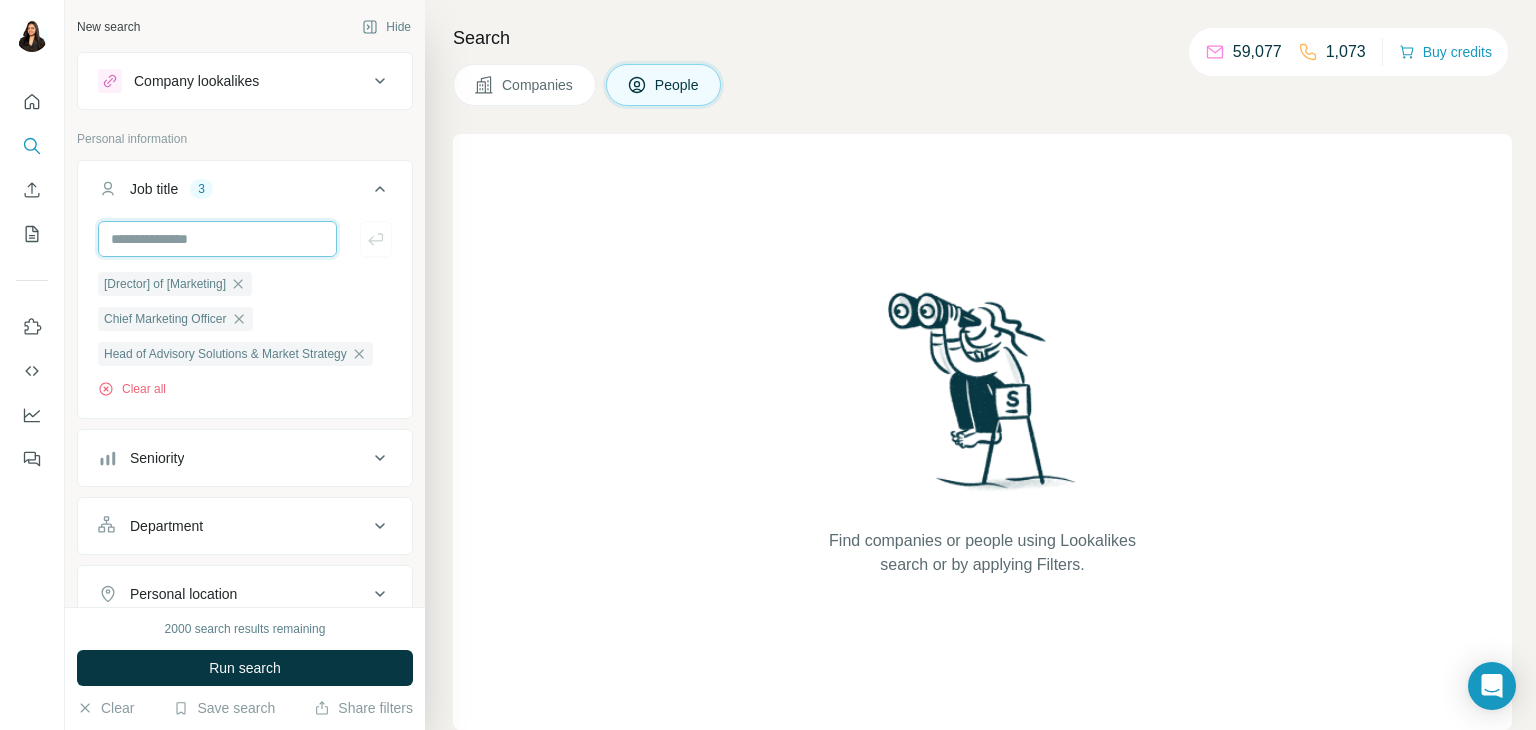 click at bounding box center [217, 239] 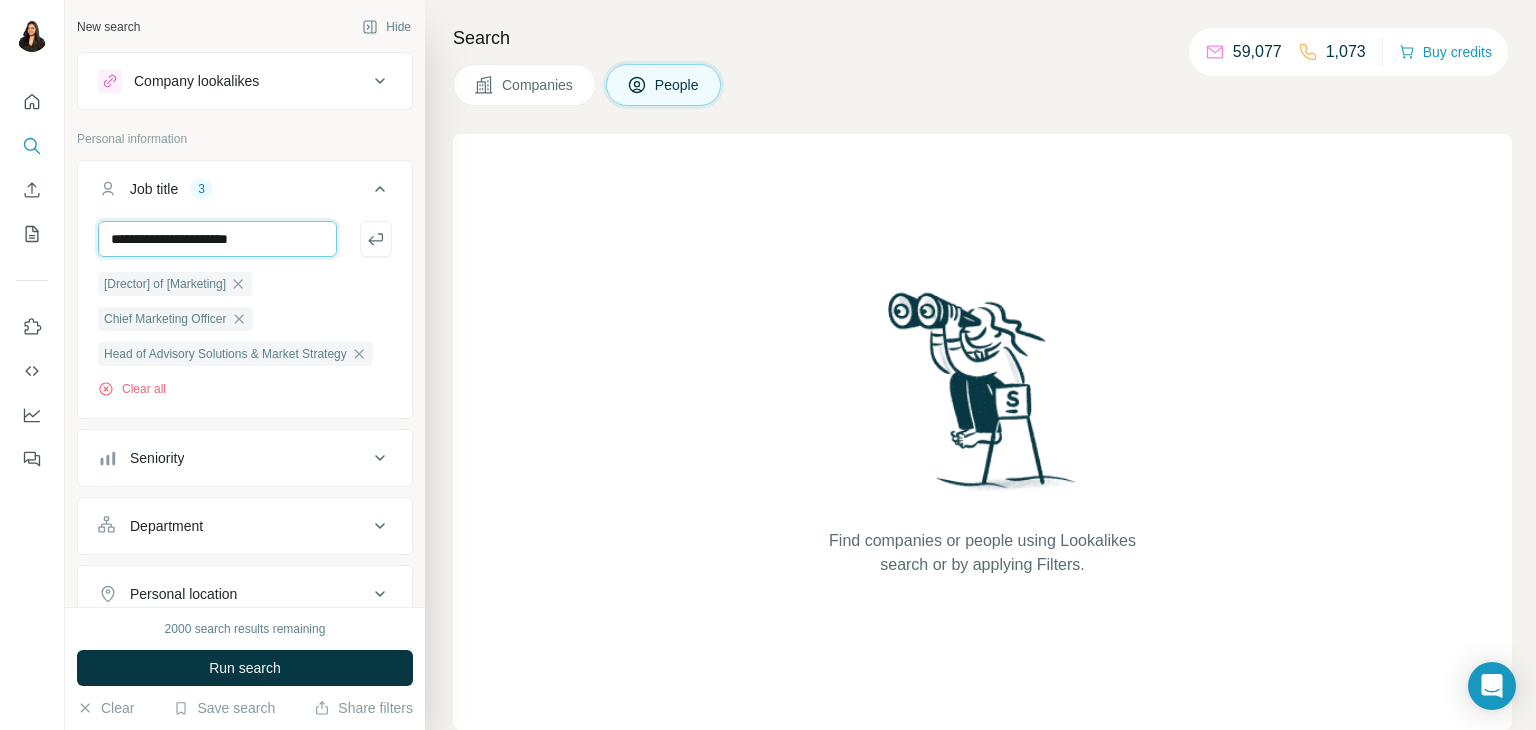 type on "**********" 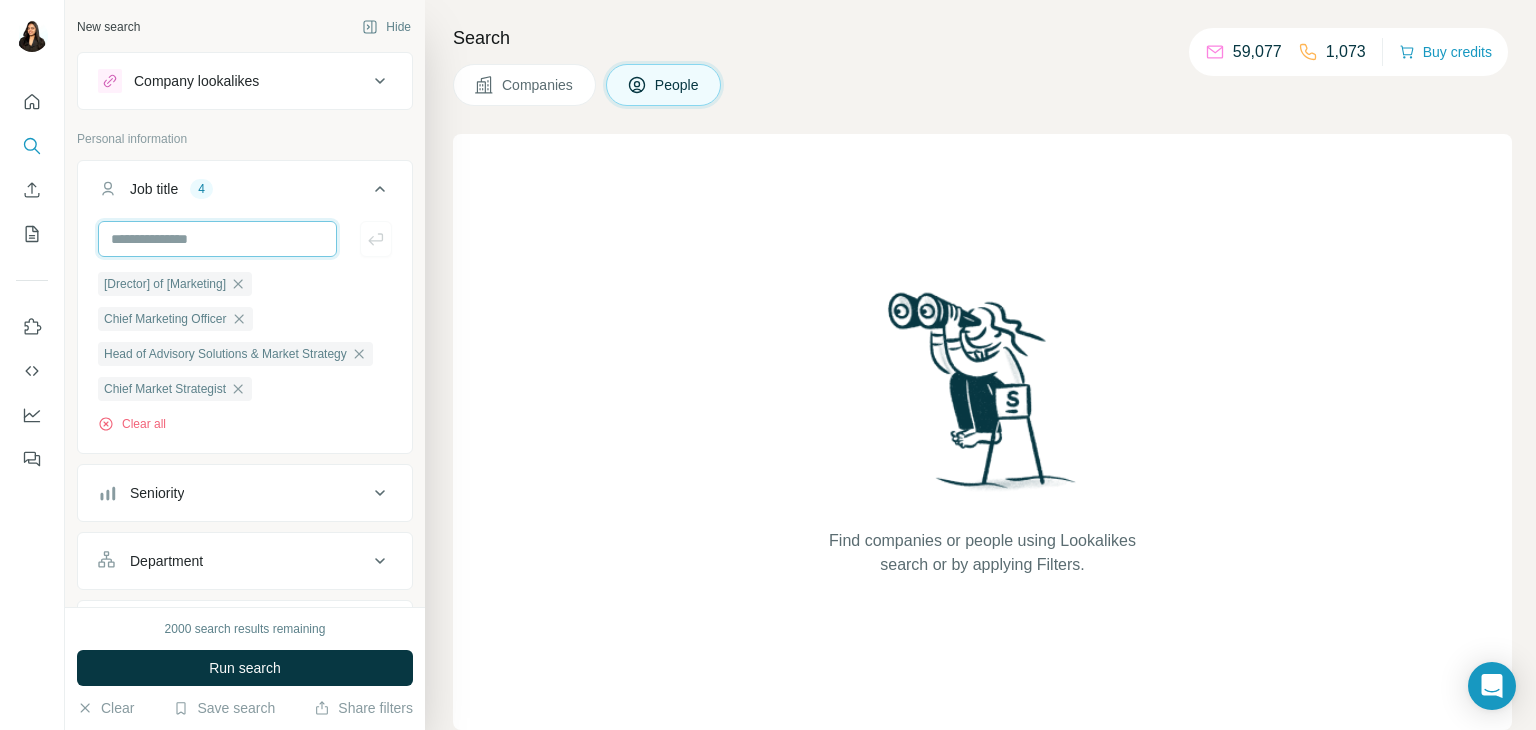 click at bounding box center (217, 239) 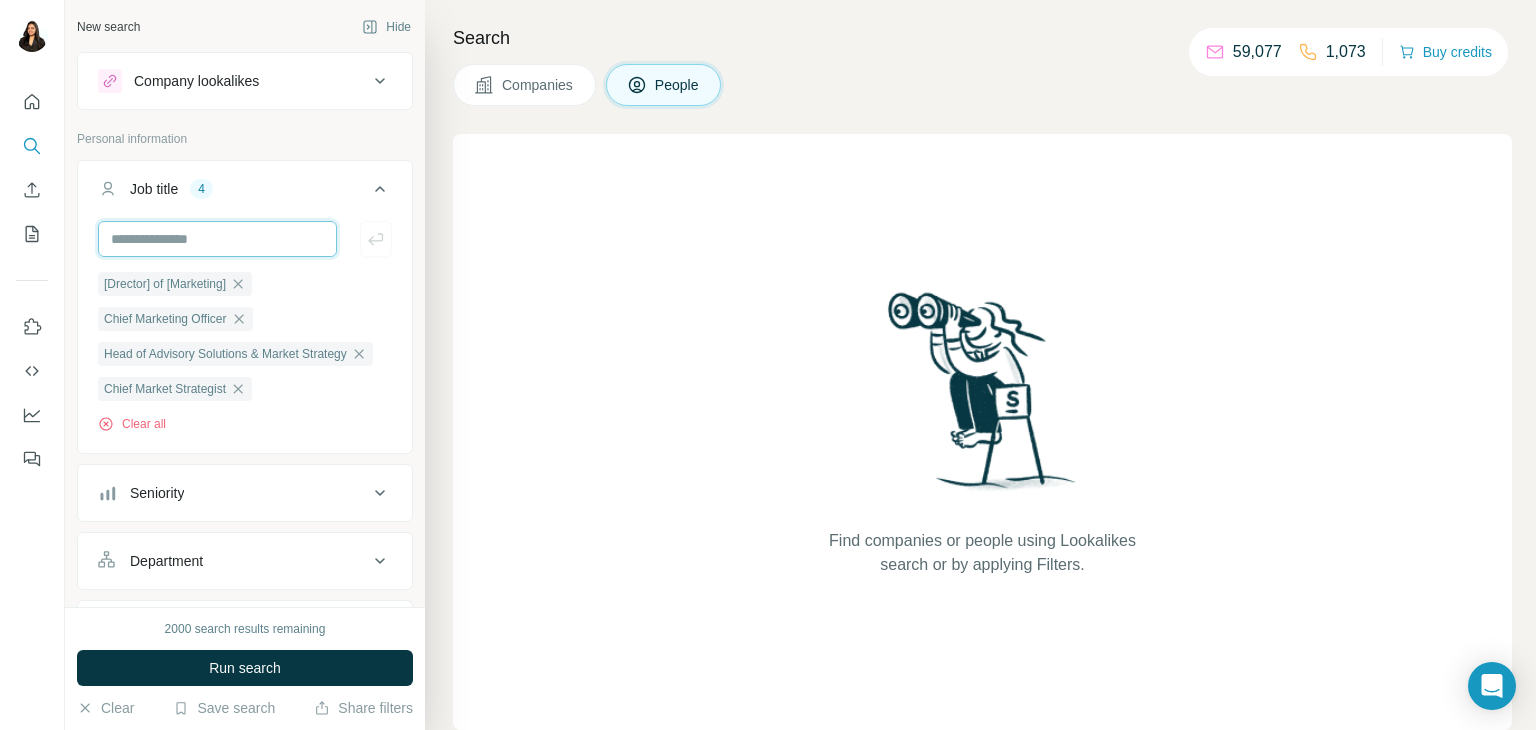 paste on "**********" 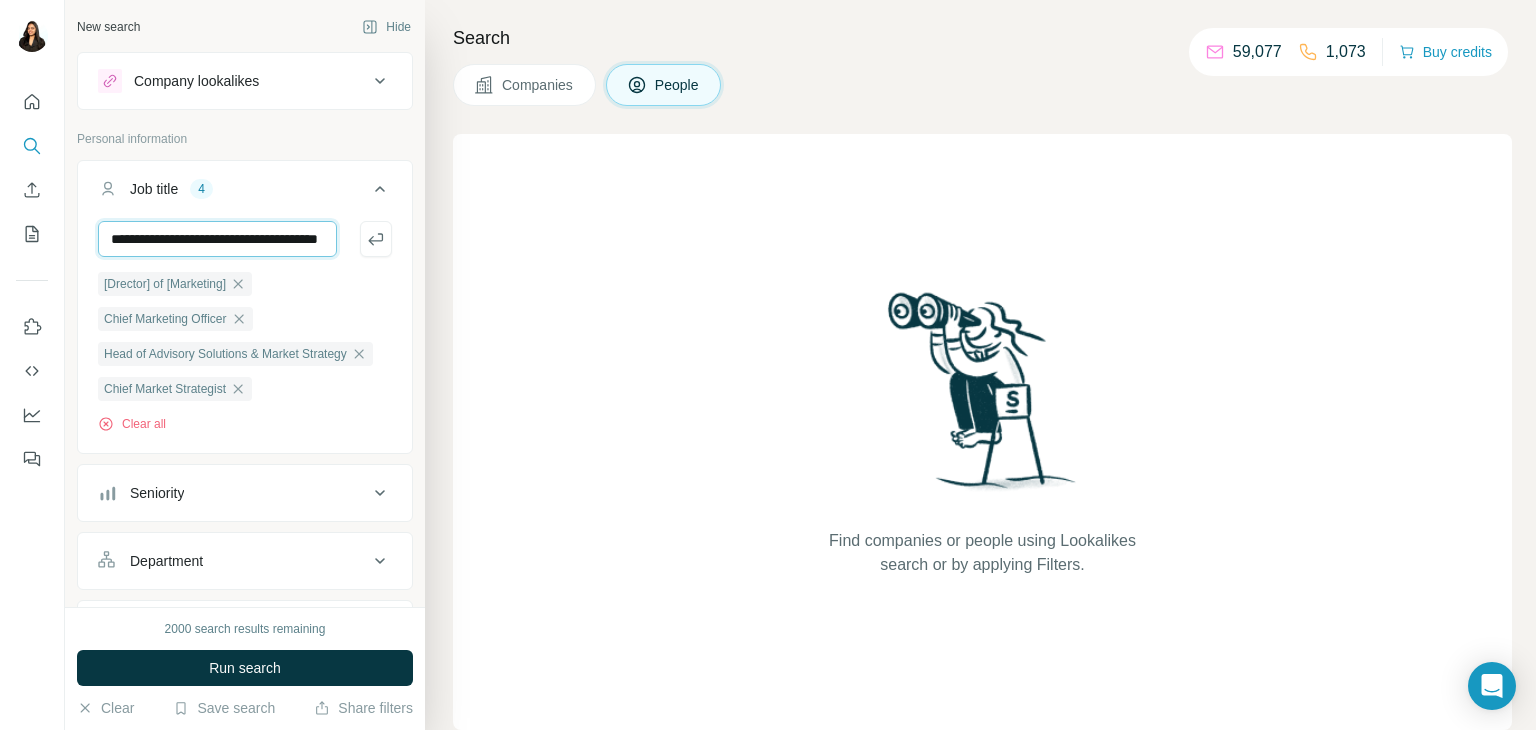 scroll, scrollTop: 0, scrollLeft: 71, axis: horizontal 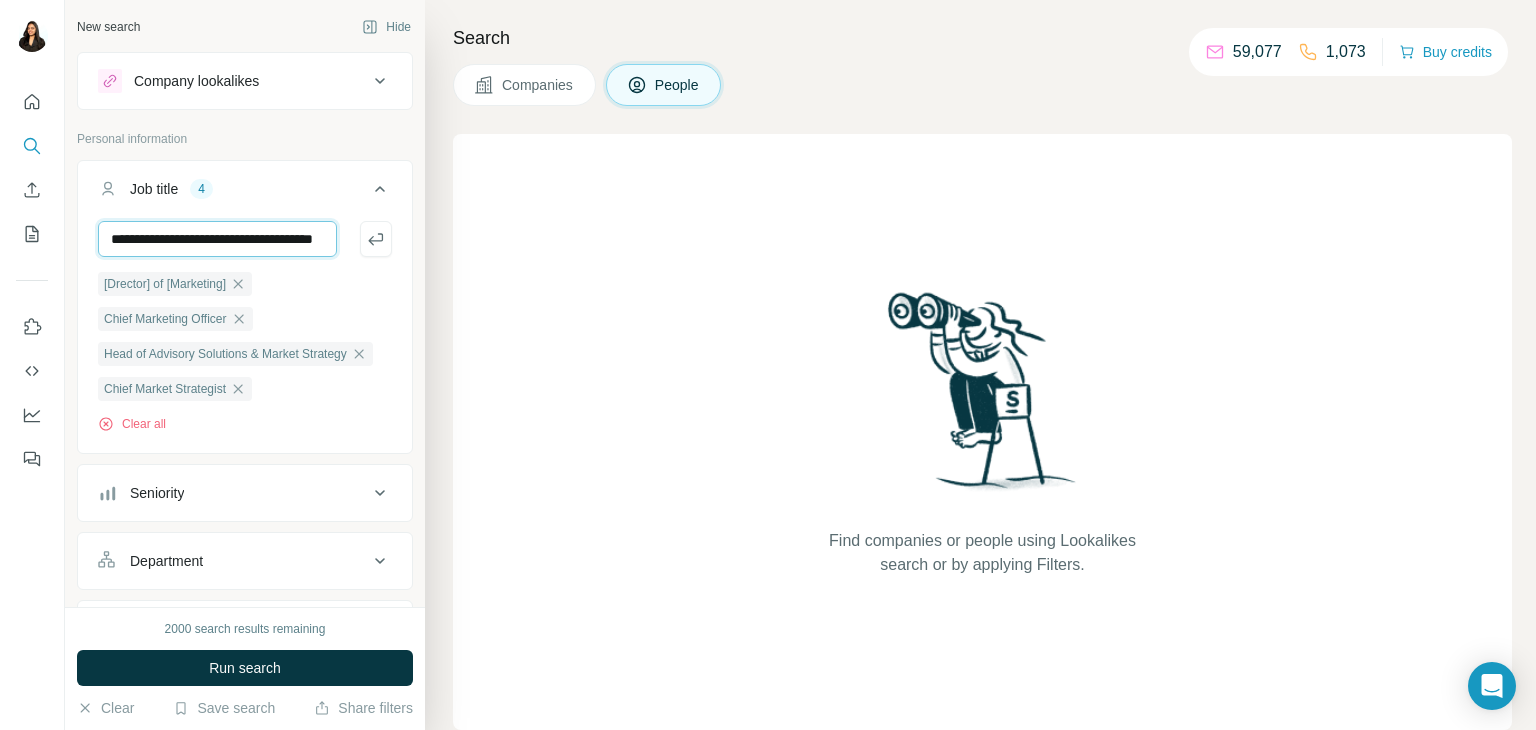 type on "**********" 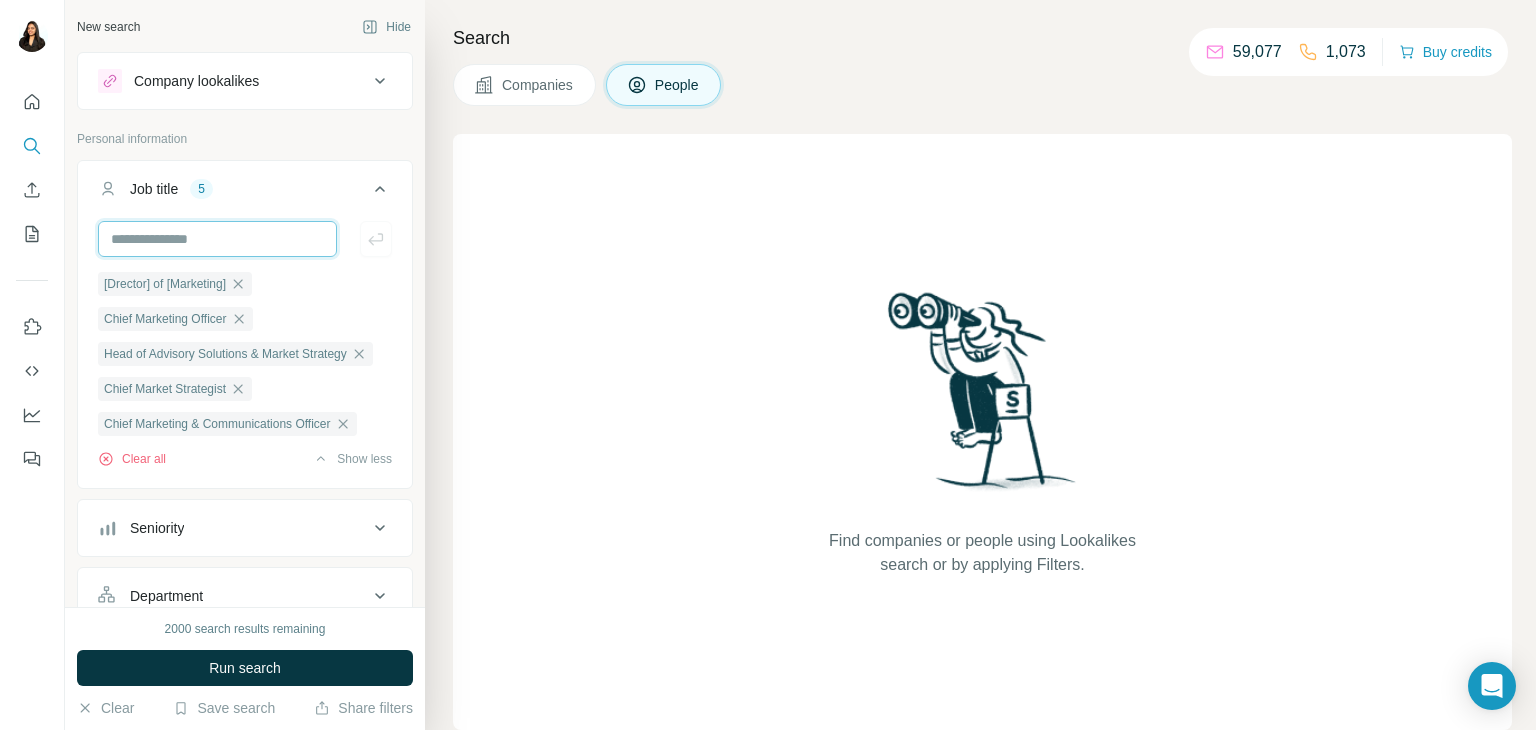 scroll, scrollTop: 0, scrollLeft: 0, axis: both 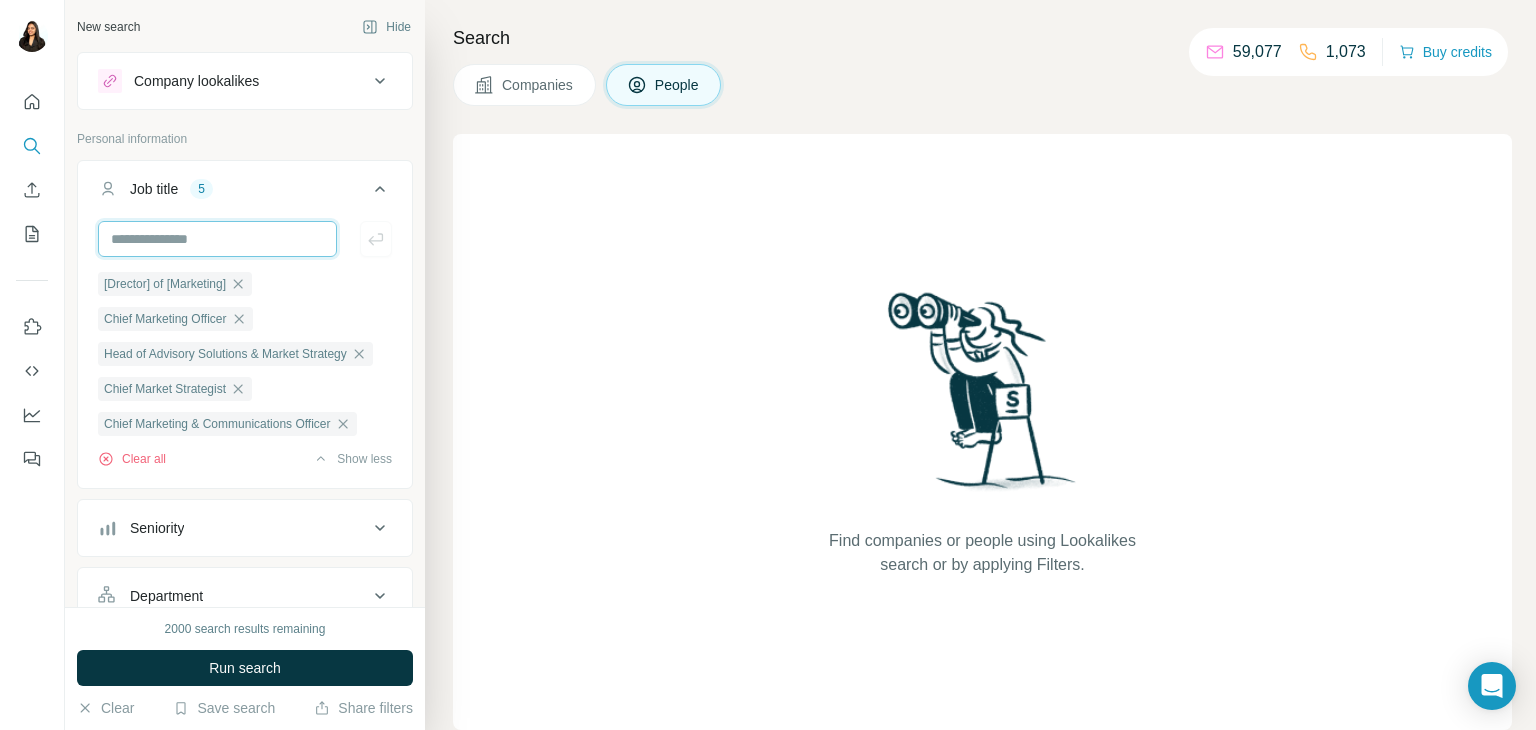 click at bounding box center [217, 239] 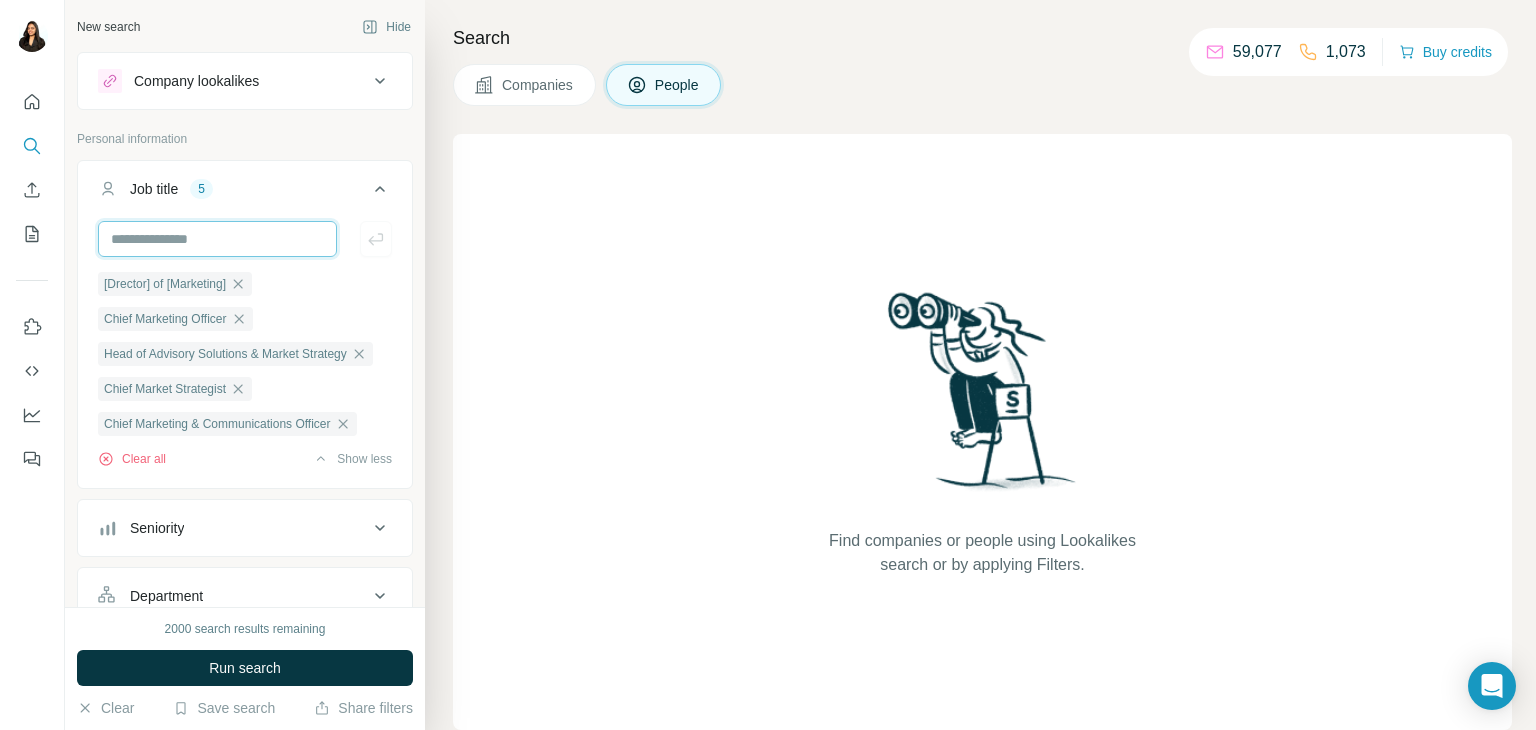 paste on "**********" 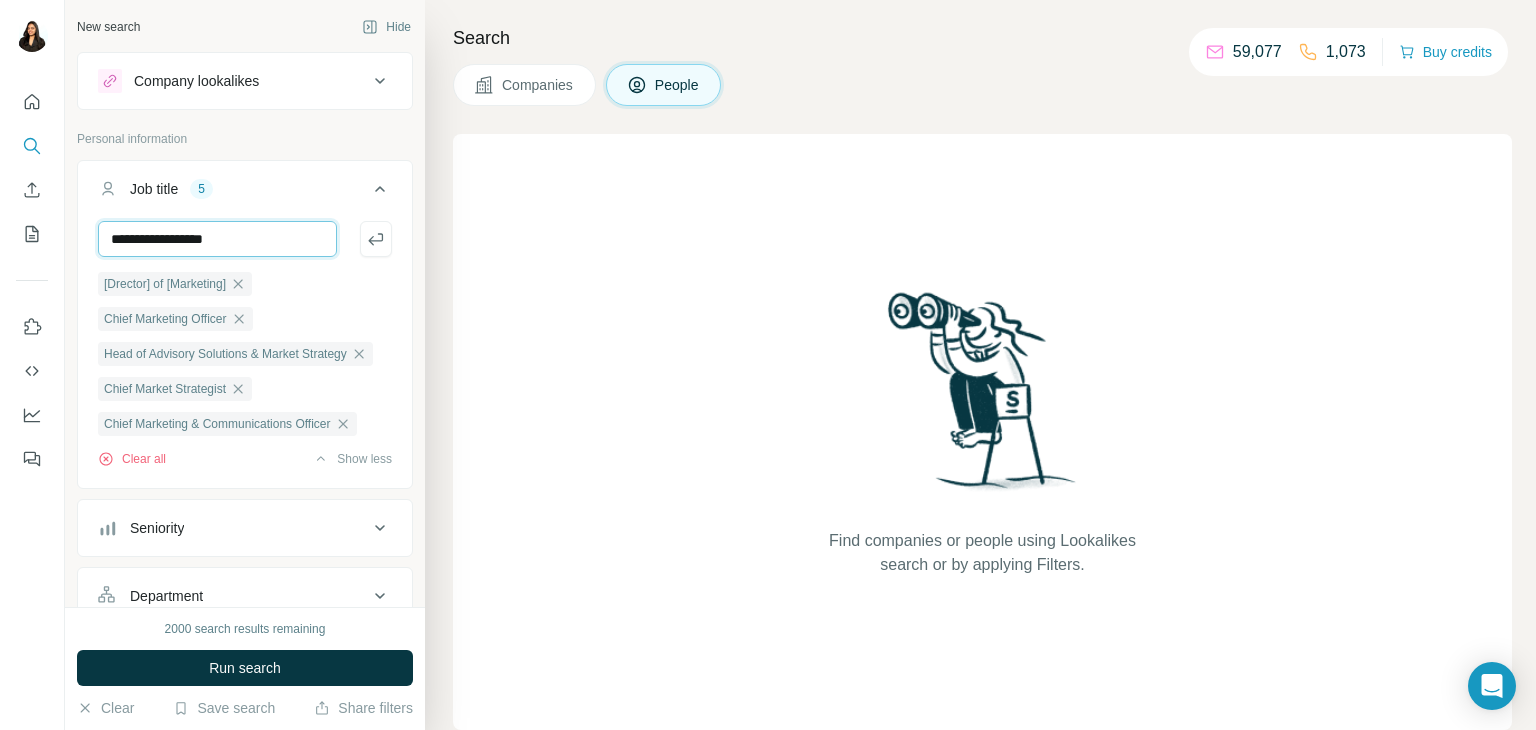 type on "**********" 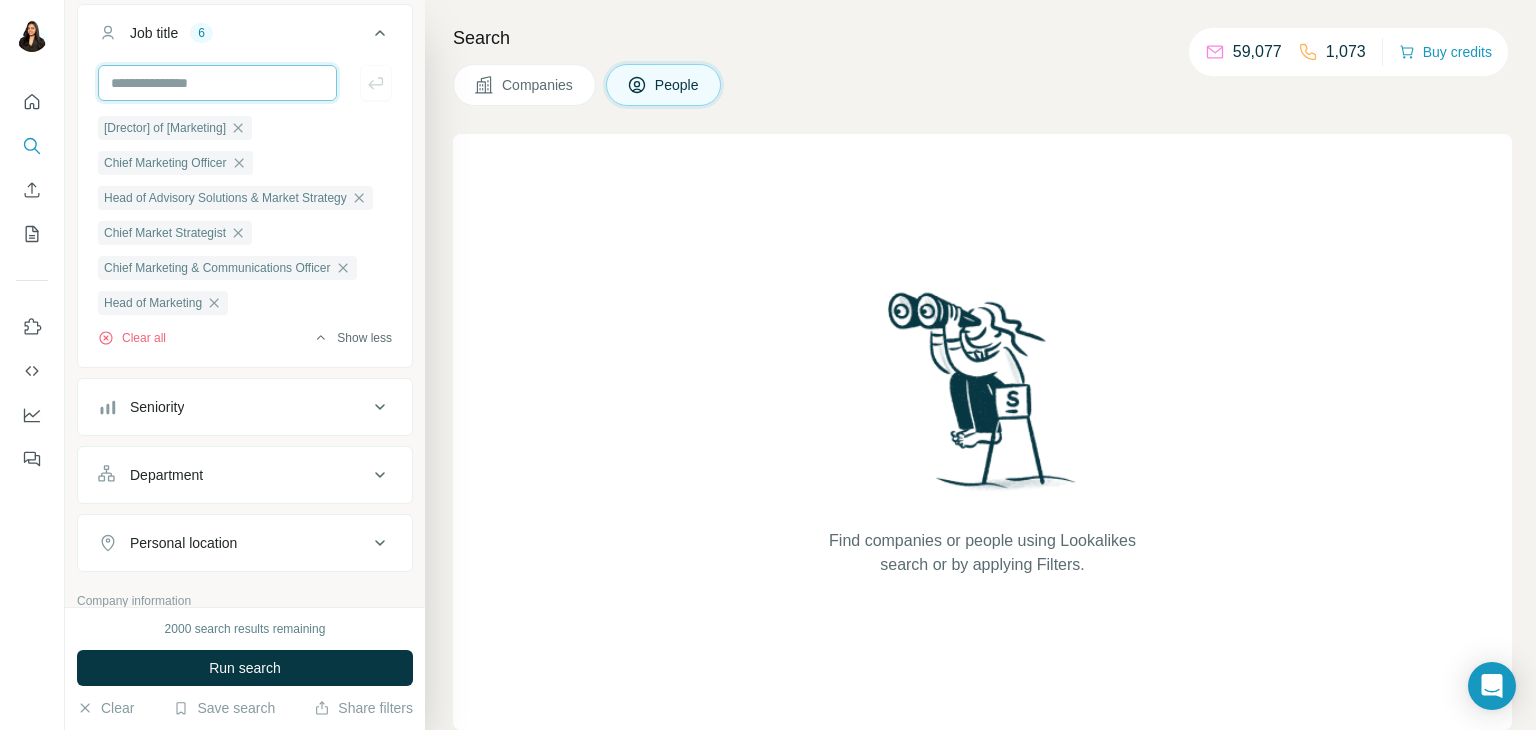 scroll, scrollTop: 200, scrollLeft: 0, axis: vertical 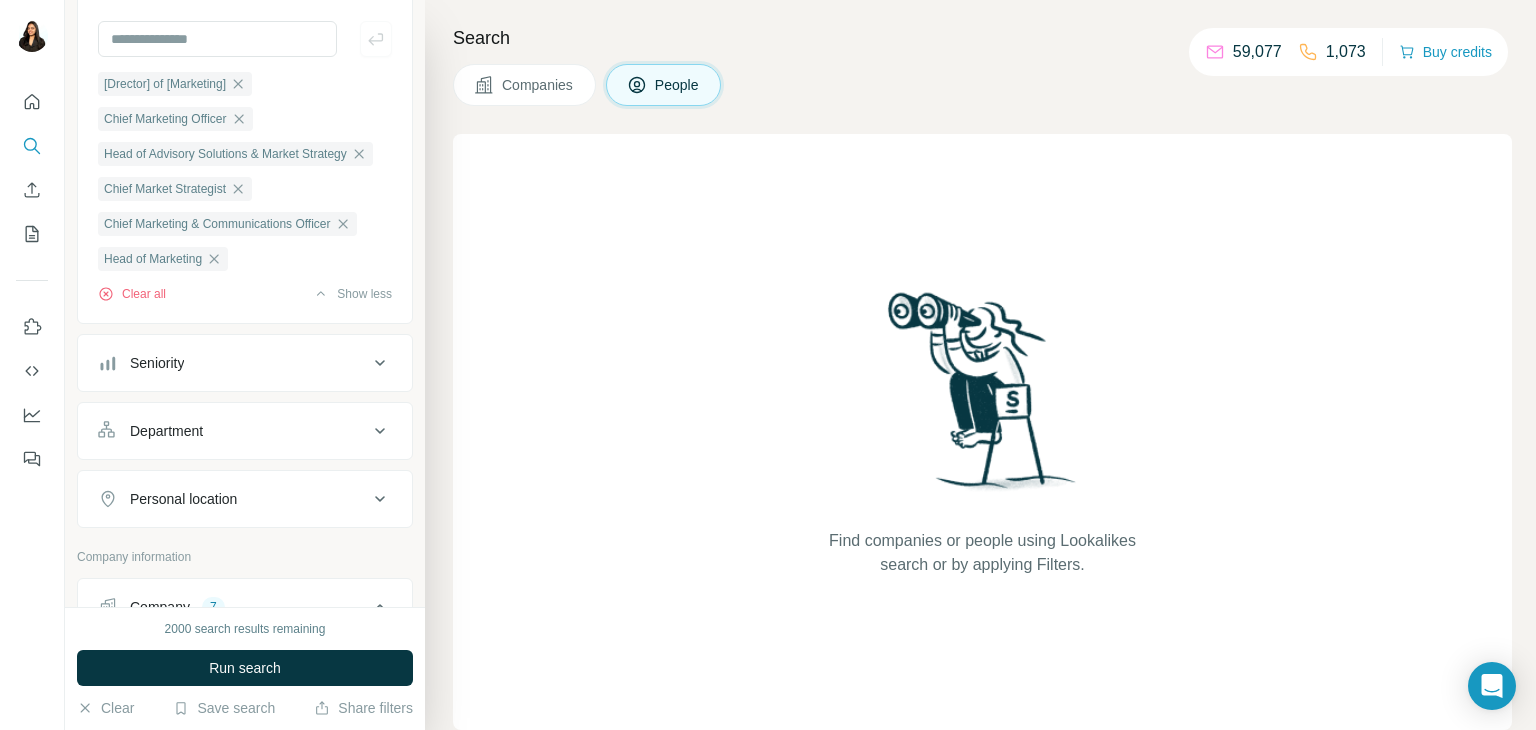 click 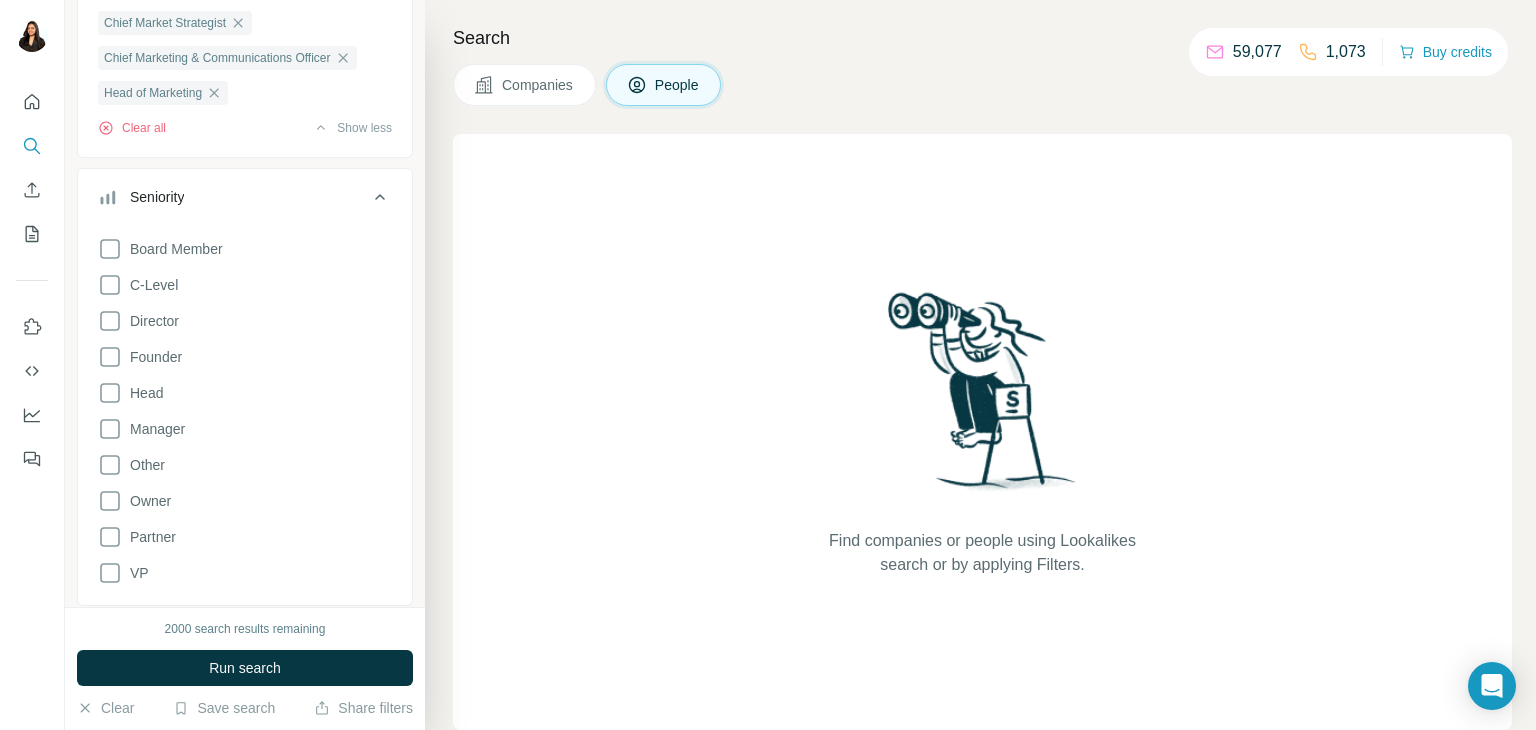 scroll, scrollTop: 400, scrollLeft: 0, axis: vertical 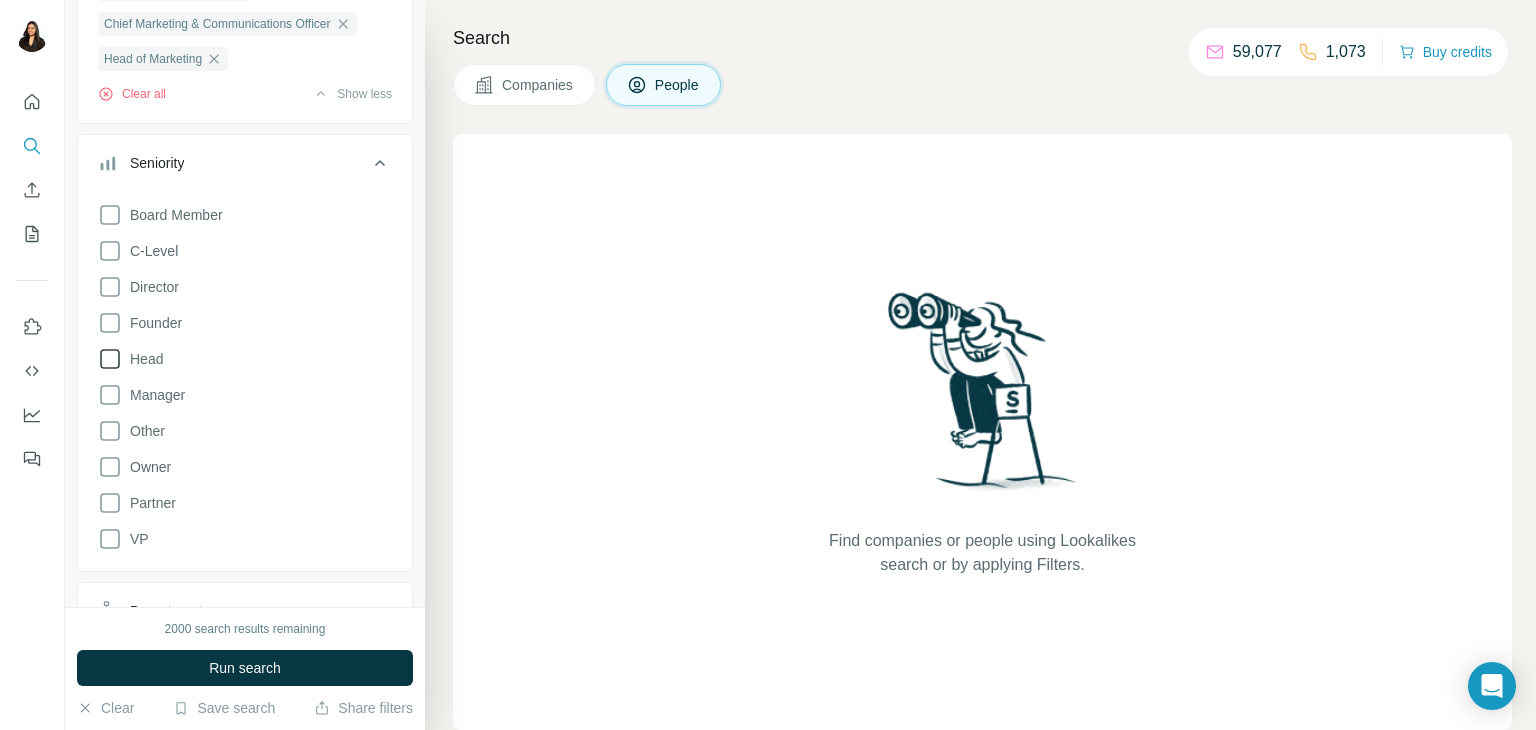 click on "Head" at bounding box center [142, 359] 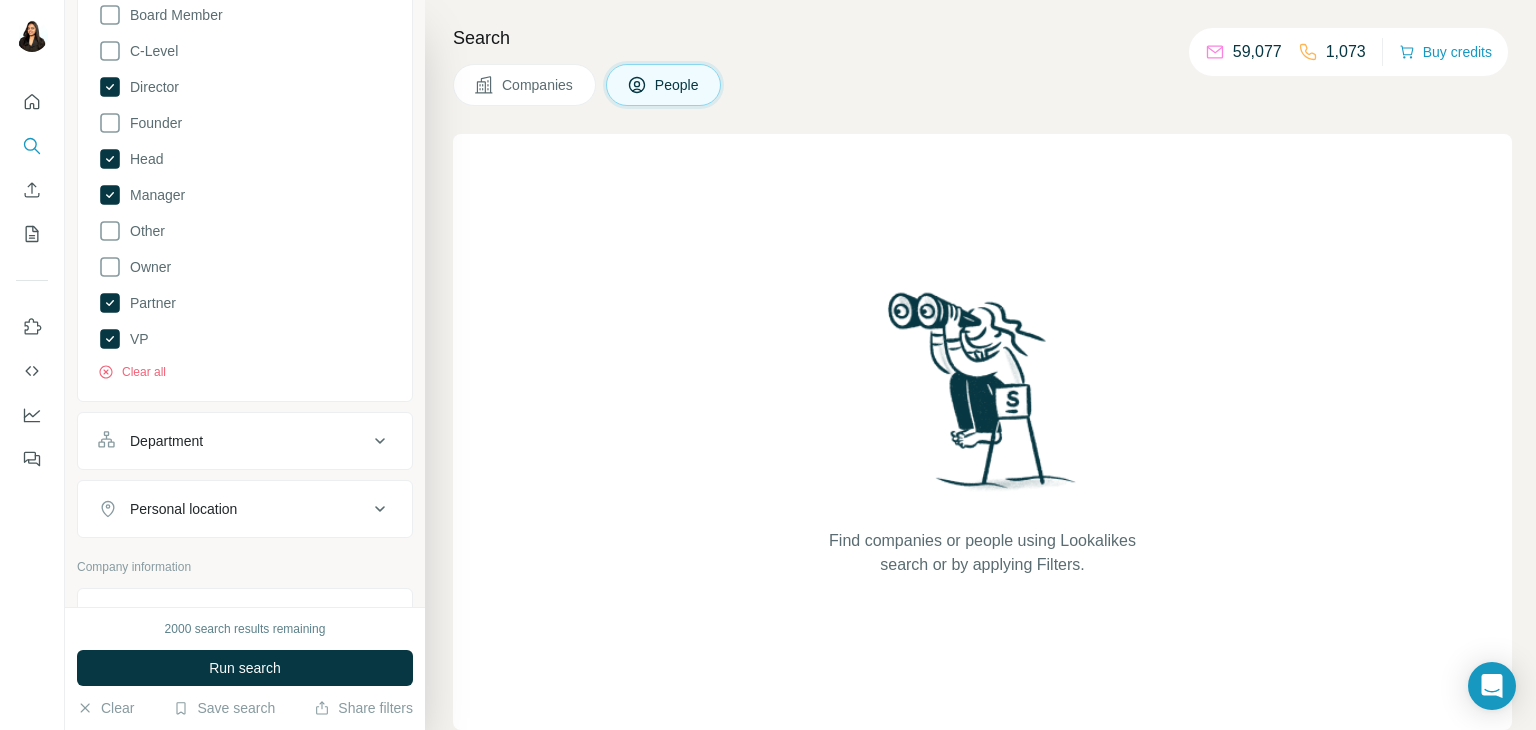 scroll, scrollTop: 700, scrollLeft: 0, axis: vertical 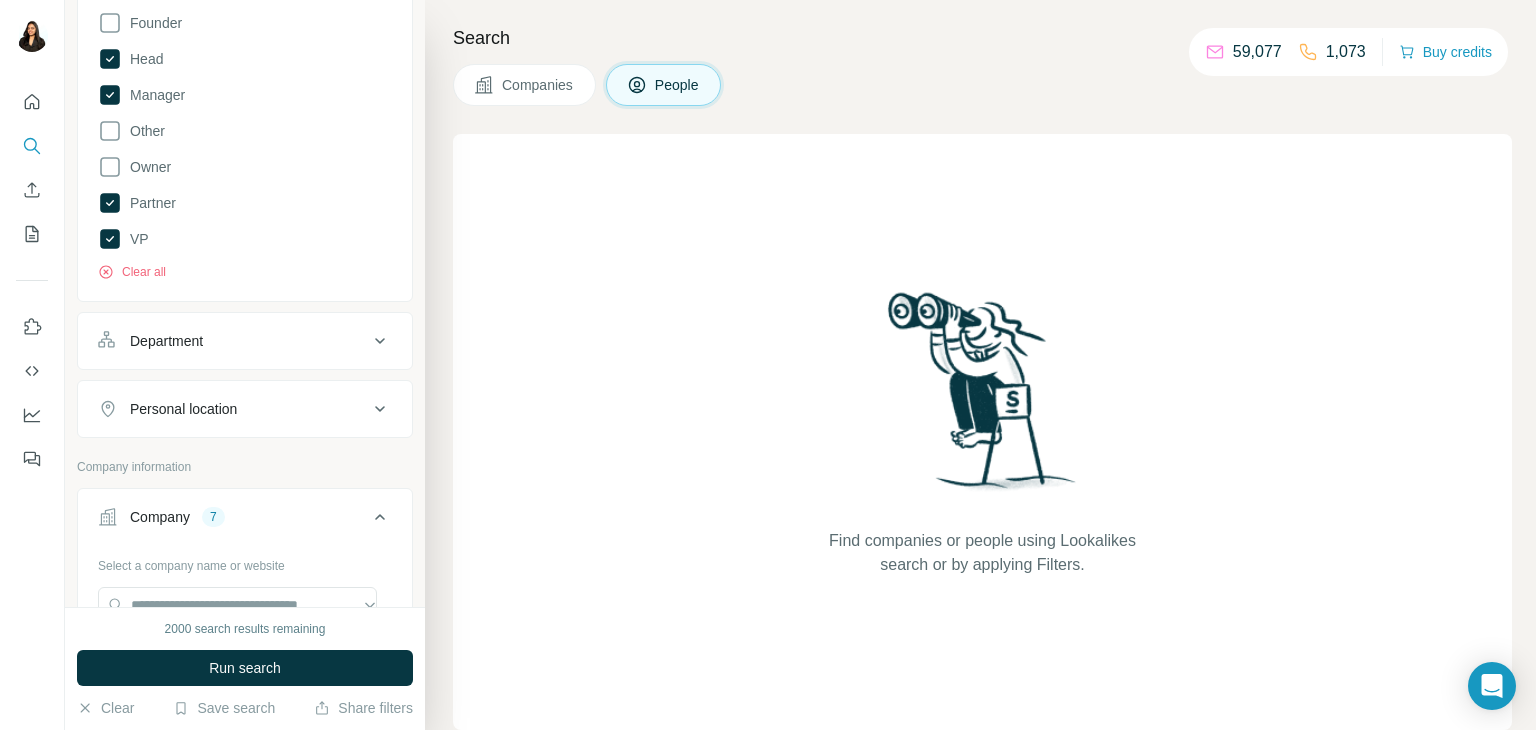 click 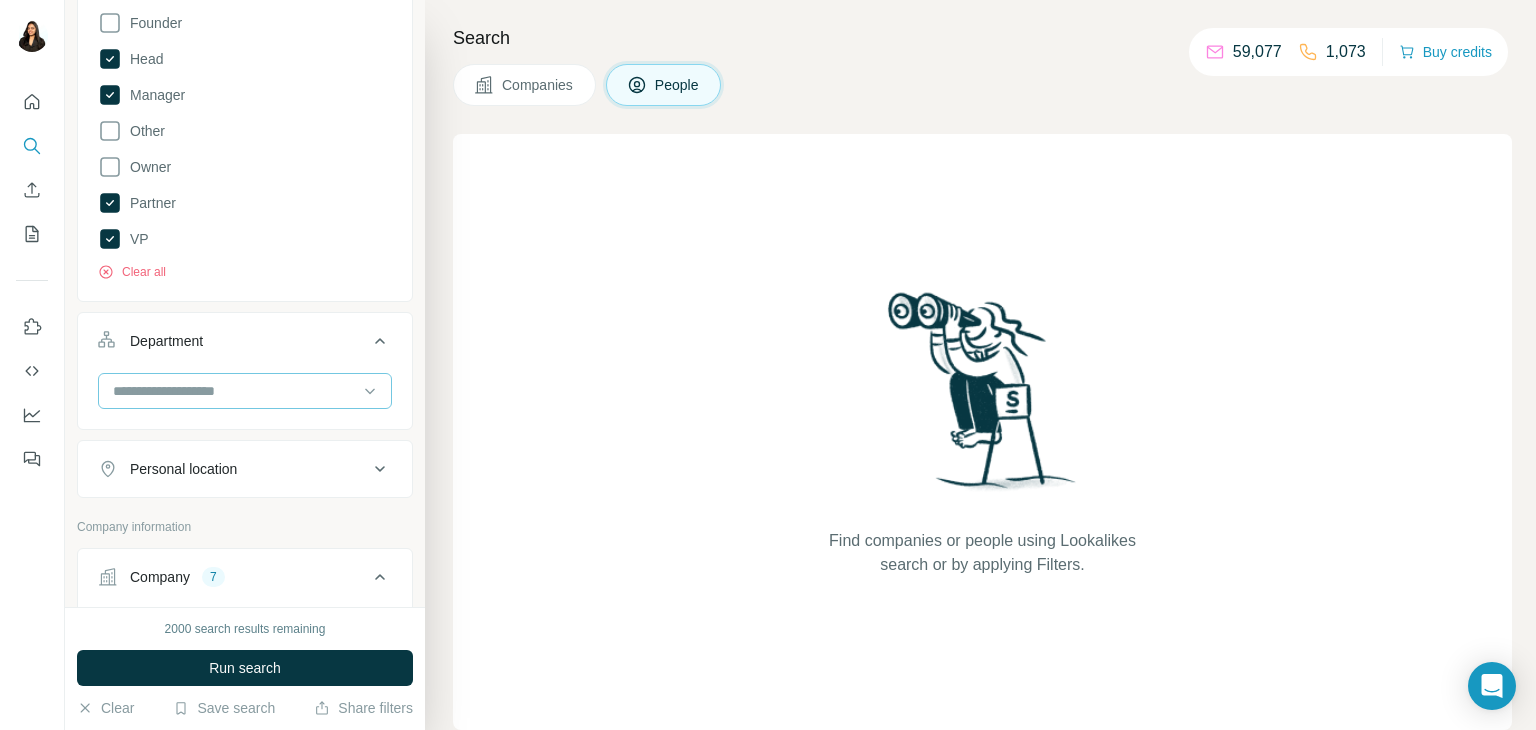 click at bounding box center (234, 391) 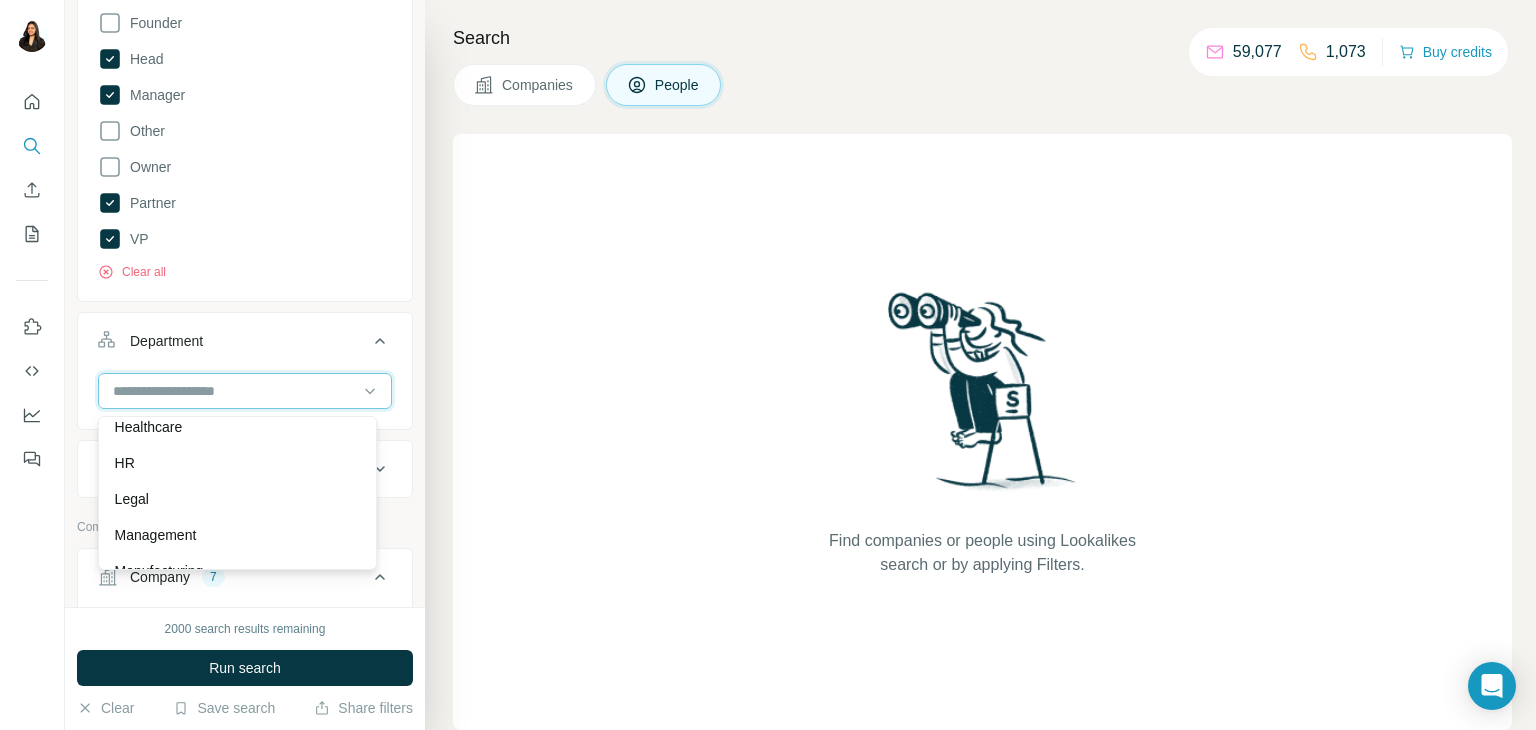 scroll, scrollTop: 400, scrollLeft: 0, axis: vertical 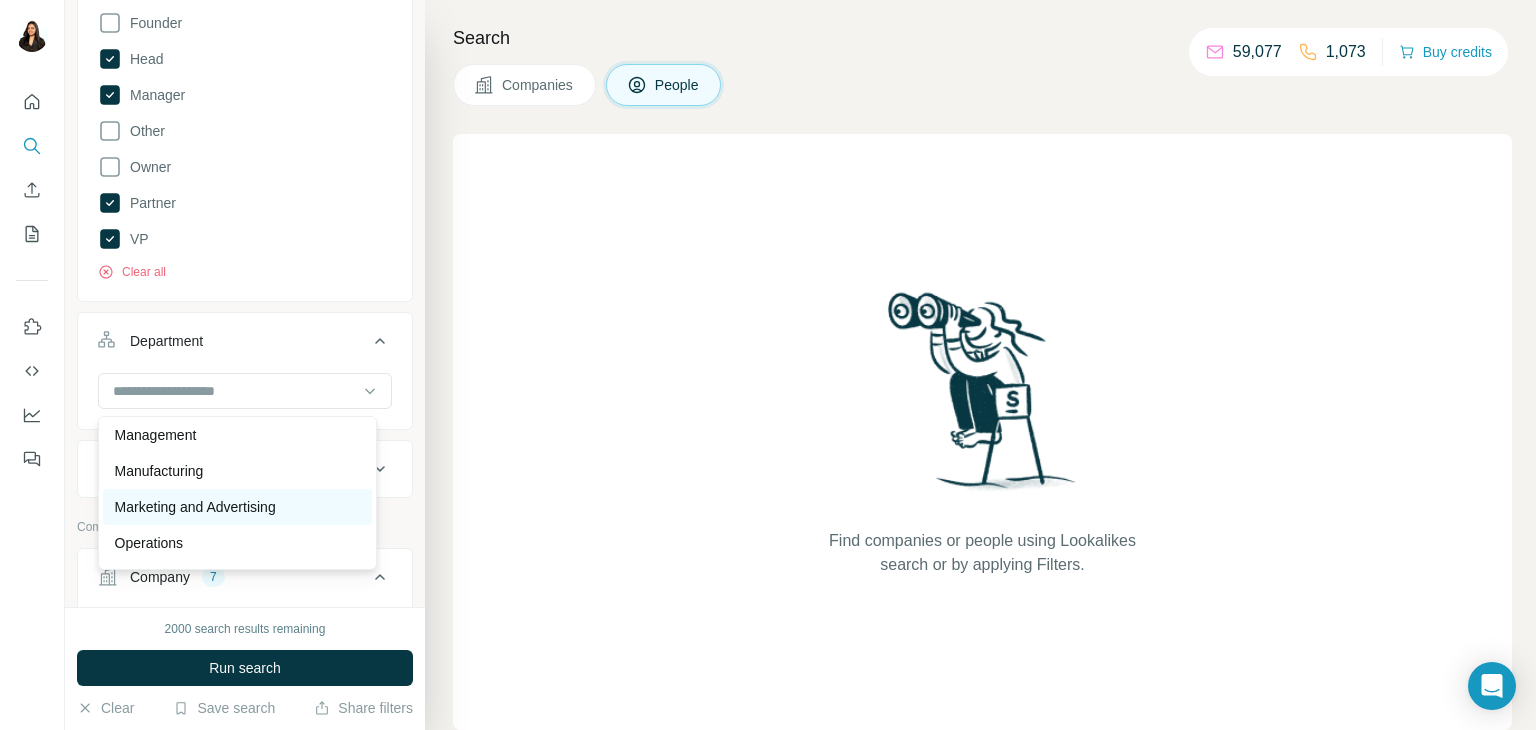 click on "Marketing and Advertising" at bounding box center (195, 507) 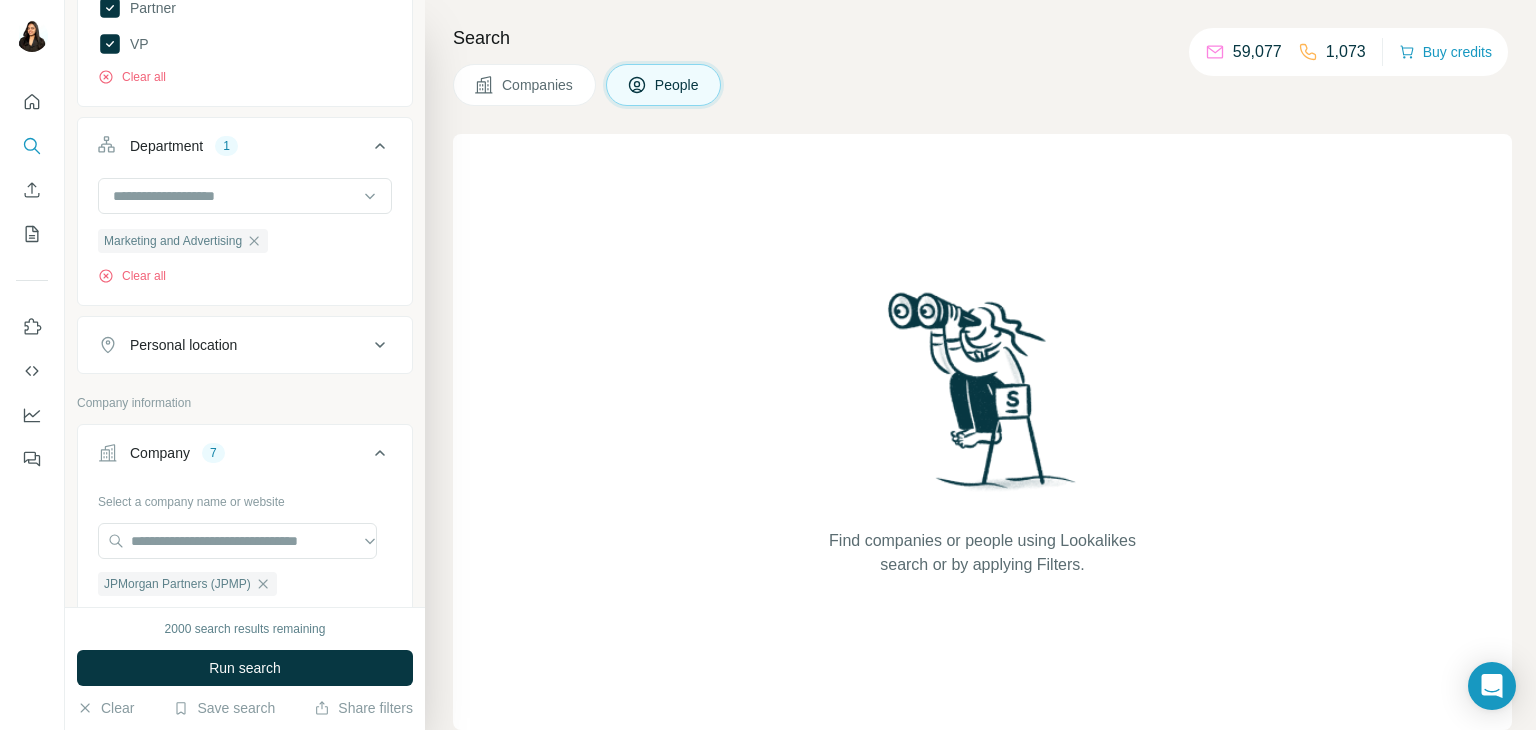 scroll, scrollTop: 900, scrollLeft: 0, axis: vertical 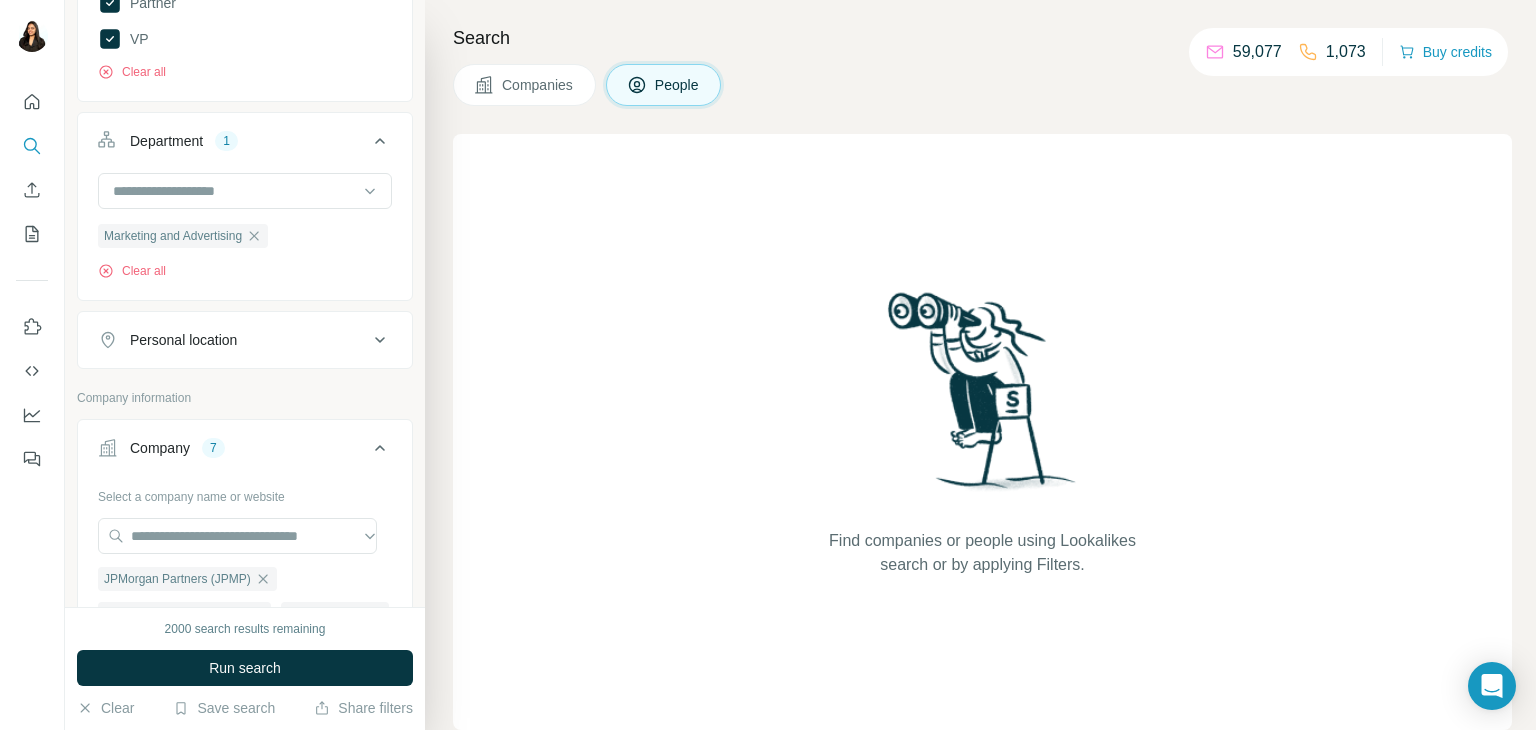 click on "Personal location" at bounding box center [233, 340] 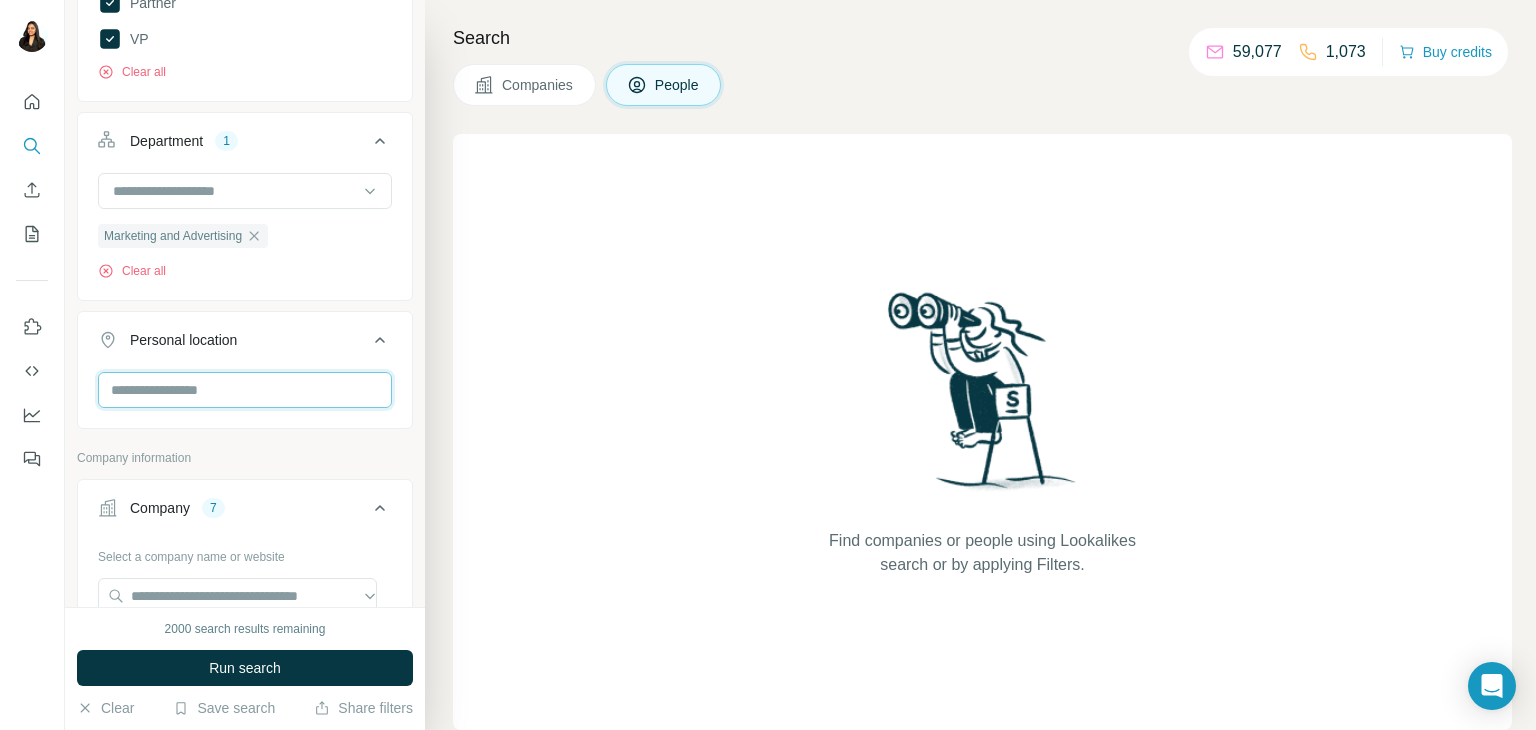 click at bounding box center [245, 390] 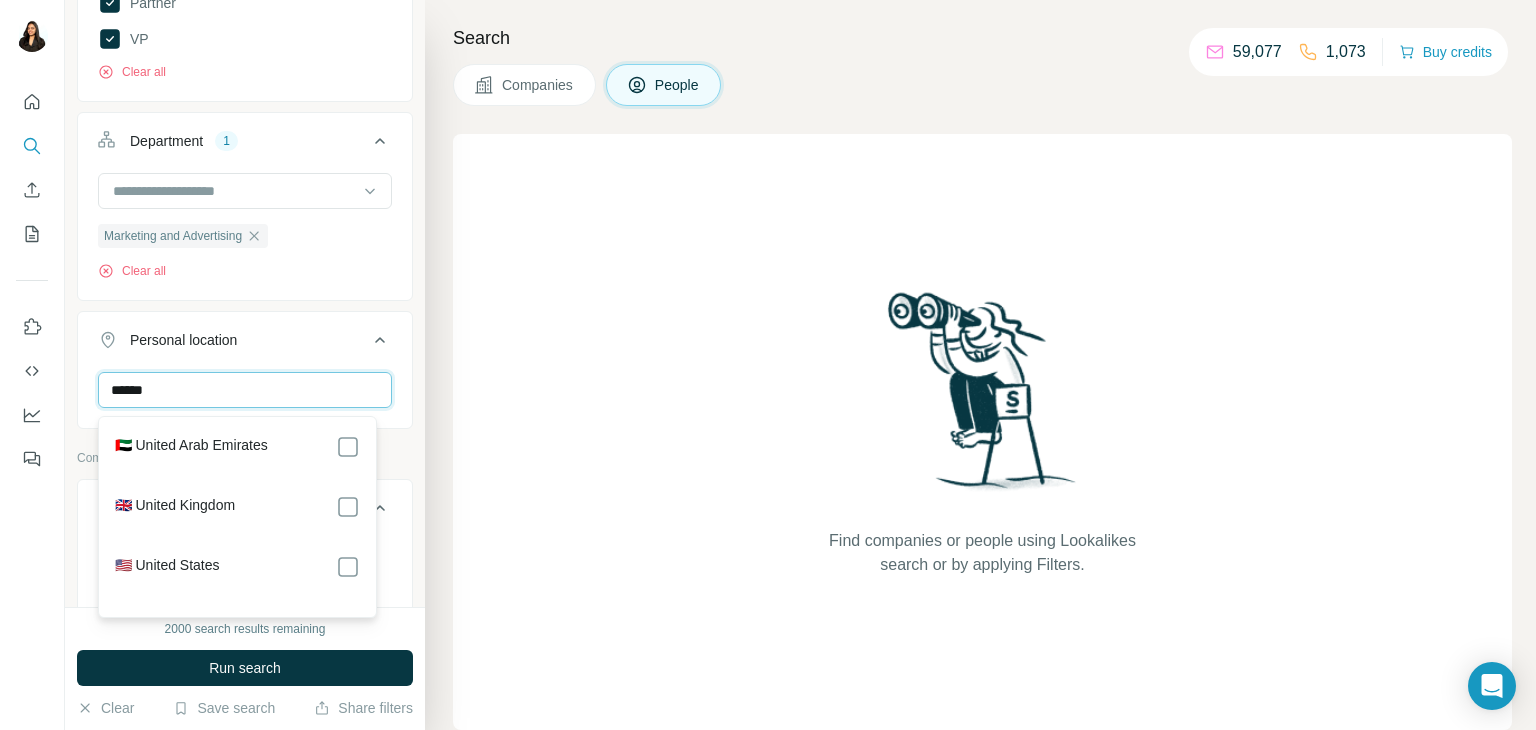 type on "******" 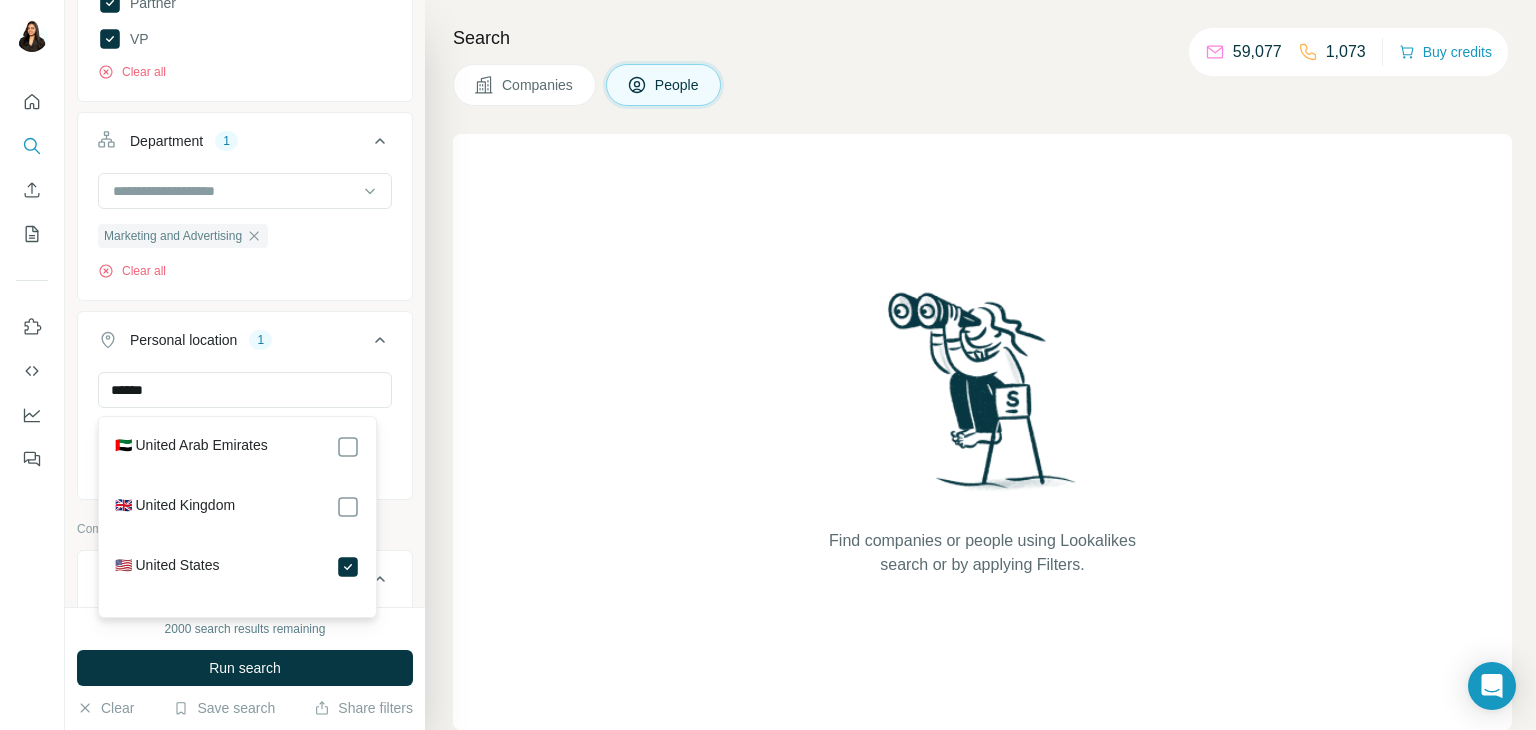 click on "[Company] [lookalikes] [Personal] [information] [Job] [title] [Drector] of [Marketing] [Chief] [Marketing] [Officer] [Head] of [Advisory] [Solutions] & [Market] [Strategy] [Chief] [Market] [Strategist] [Chief] [Marketing] & [Communications] [Officer] [Head] of [Marketing] Clear all Show less [Seniority] [Board] [Member] [C-Level] [Director] [Founder] [Head] [Manager] [Other] [Owner] [Partner] [VP] Clear all [Department] [Marketing] and [Advertising] Clear all [Personal] [location] United States Clear all [Company] [information] [Company] [Select] a [company] [name] or [website] [JPMorgan] [Partners] ([JPMP]) [Raymond] [James] [Bank] [Erebor] [Capital] [Northern] [Trust] [Corporation] [Morgan] [Stanley] [Neuberger] [Berman] [Group] [Stephens] Clear all Show less Upload a CSV of company names or websites. Your list is private and won't be saved or shared. Upload a list of companies [Industry] [HQ] [location] [Annual] [revenue] ($) [Employees] (size) [Technologies] [Keywords]" at bounding box center [245, 310] 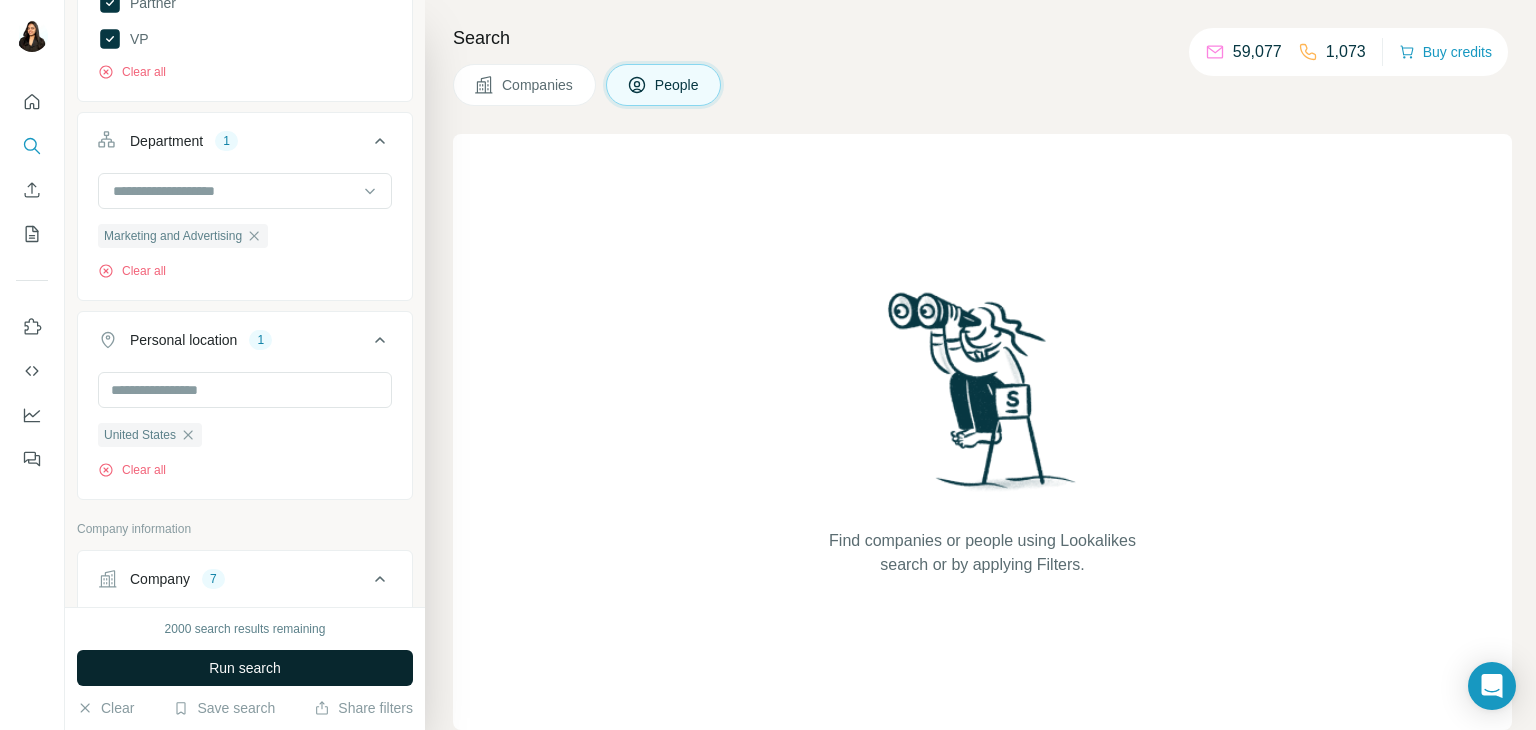 click on "Run search" at bounding box center (245, 668) 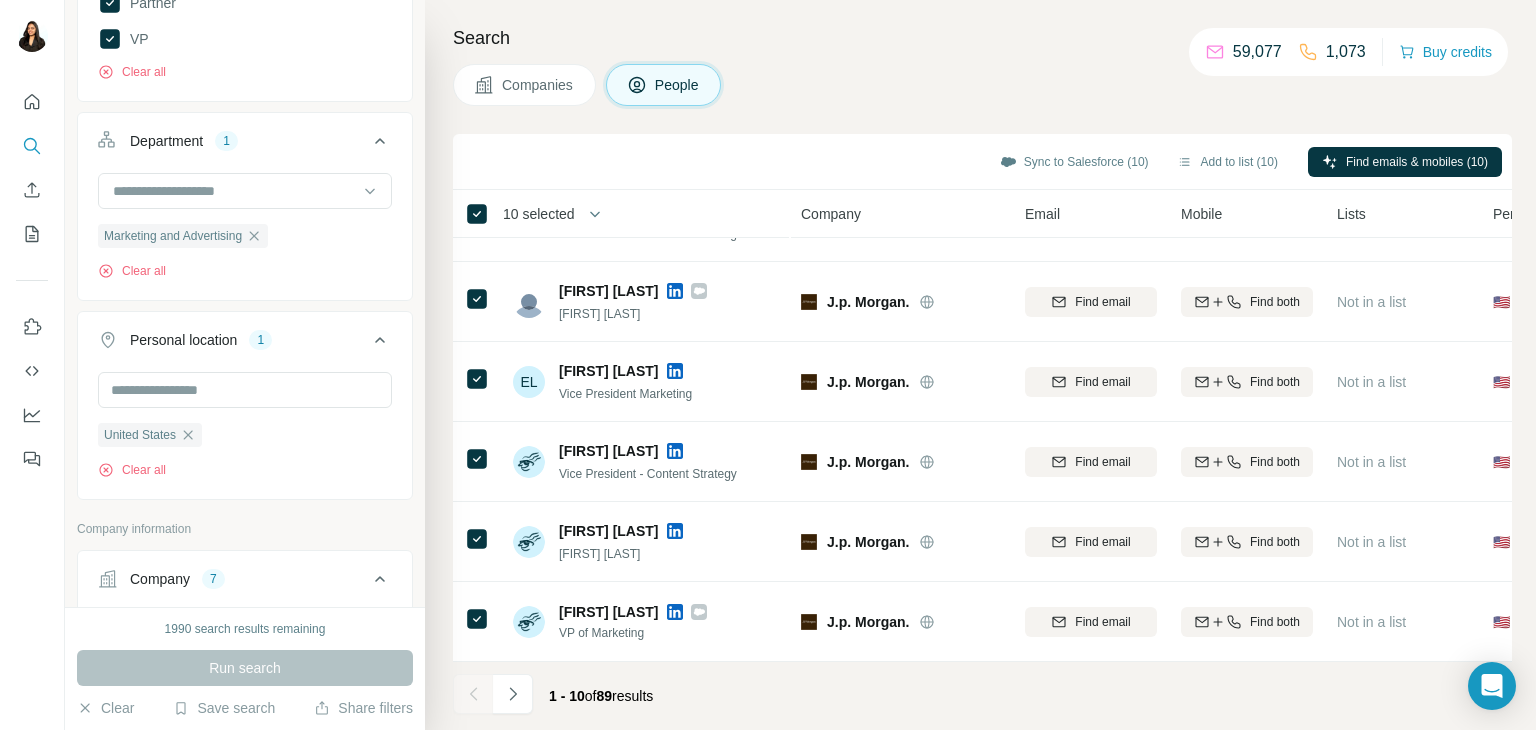 scroll, scrollTop: 386, scrollLeft: 0, axis: vertical 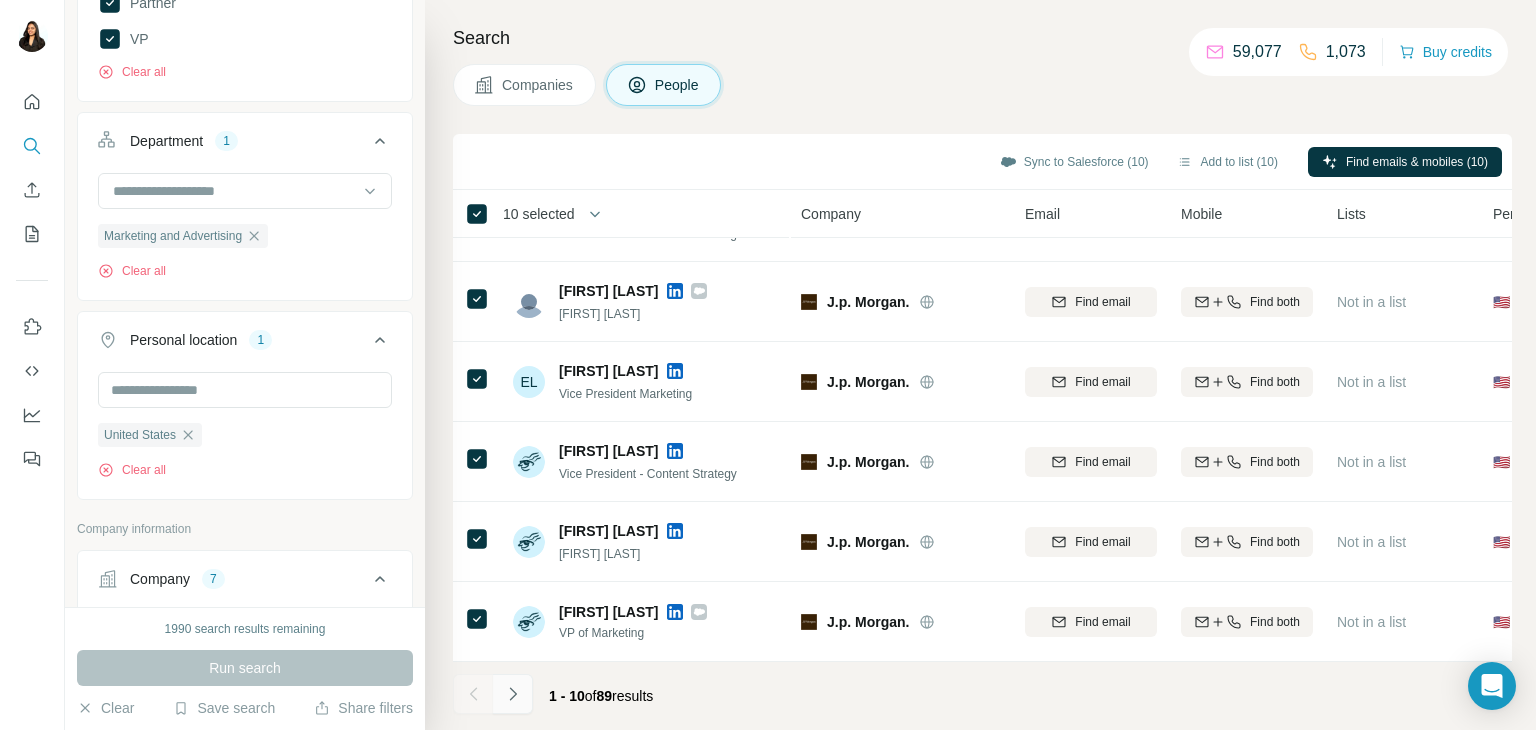 click 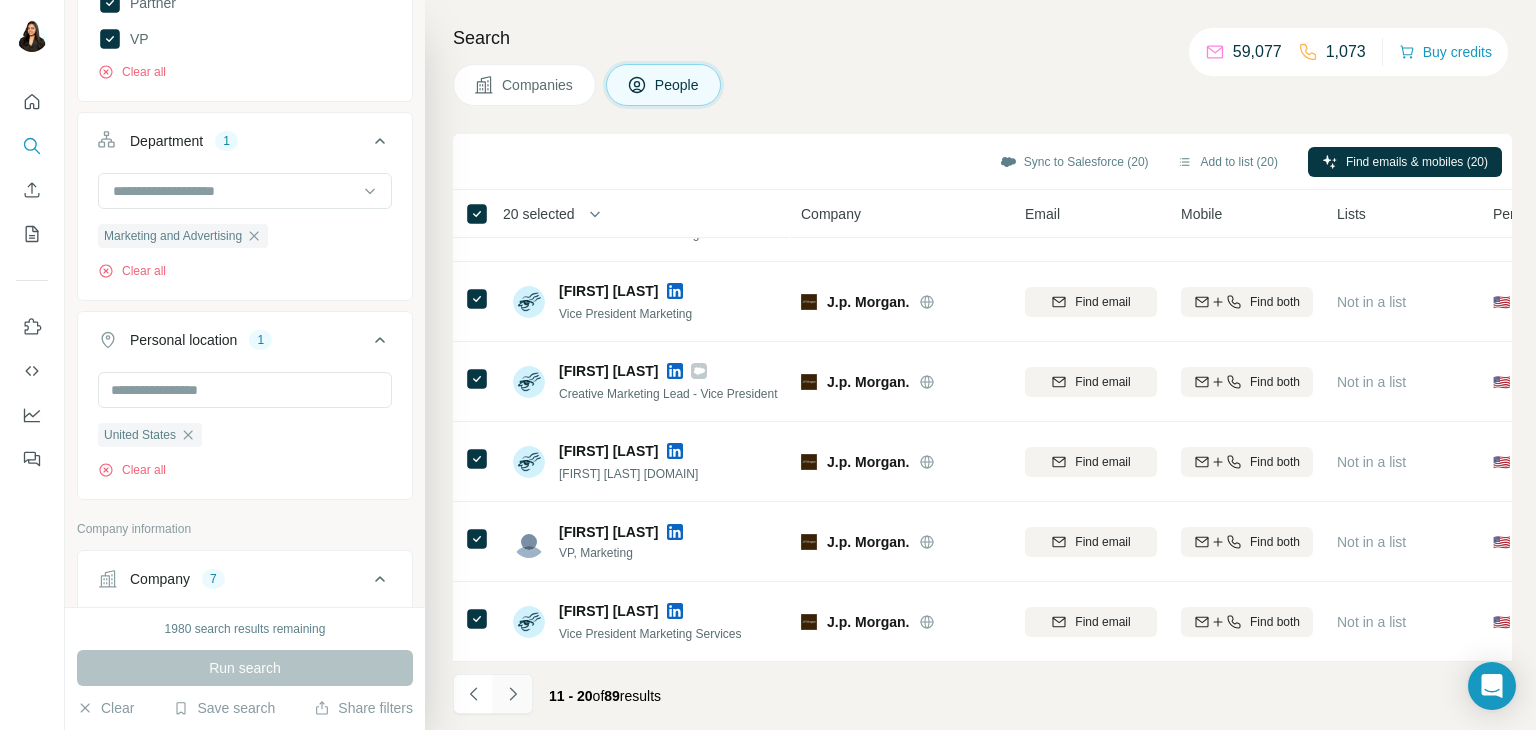 click 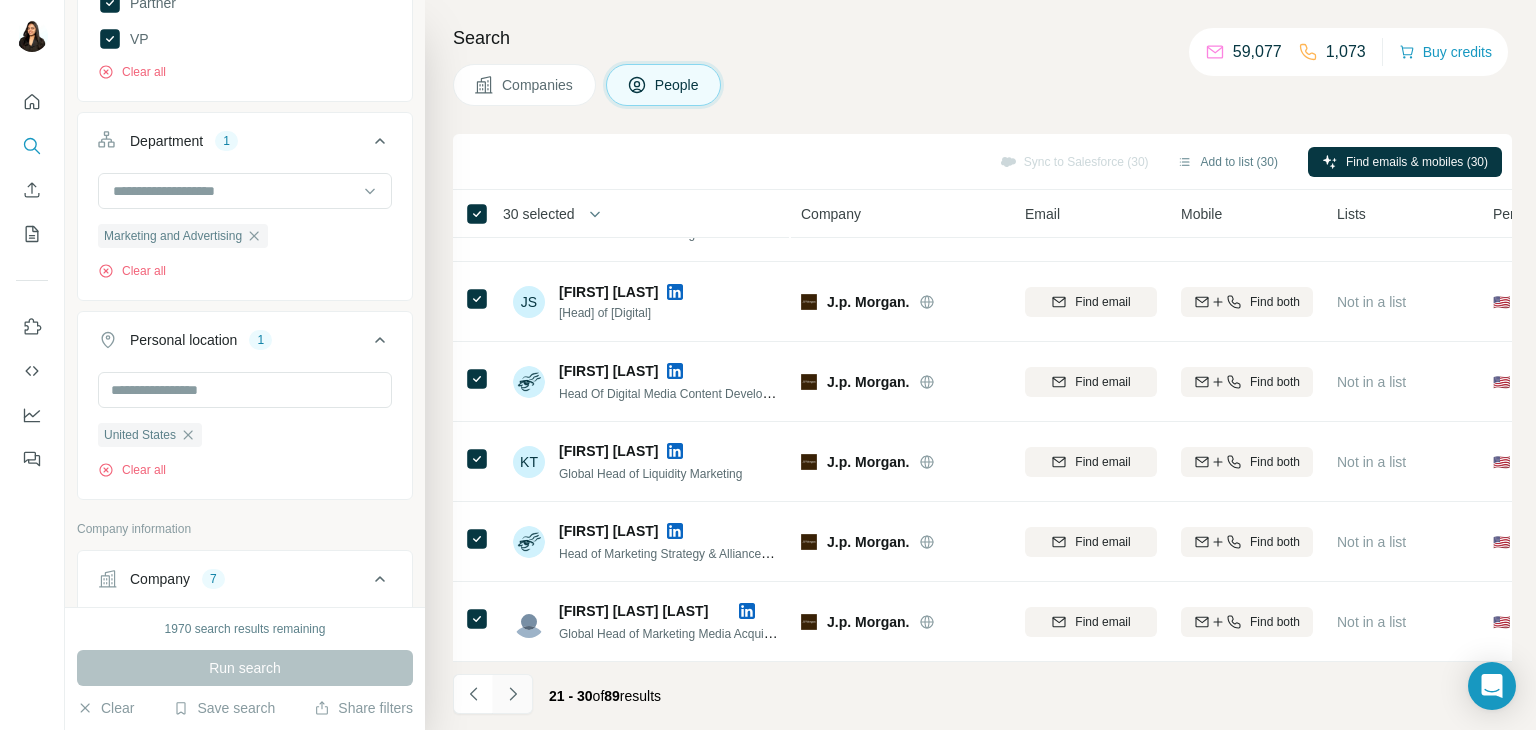 click 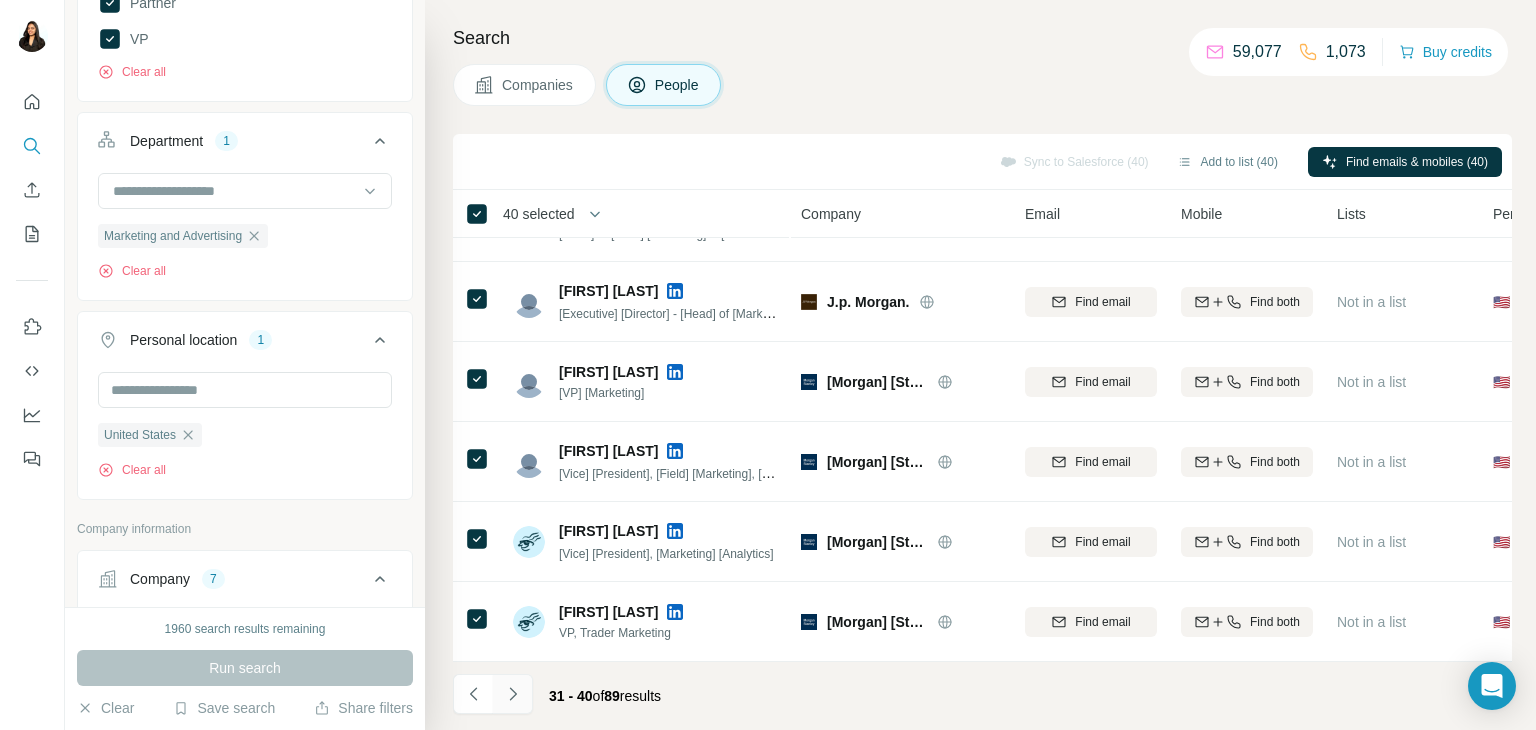 click 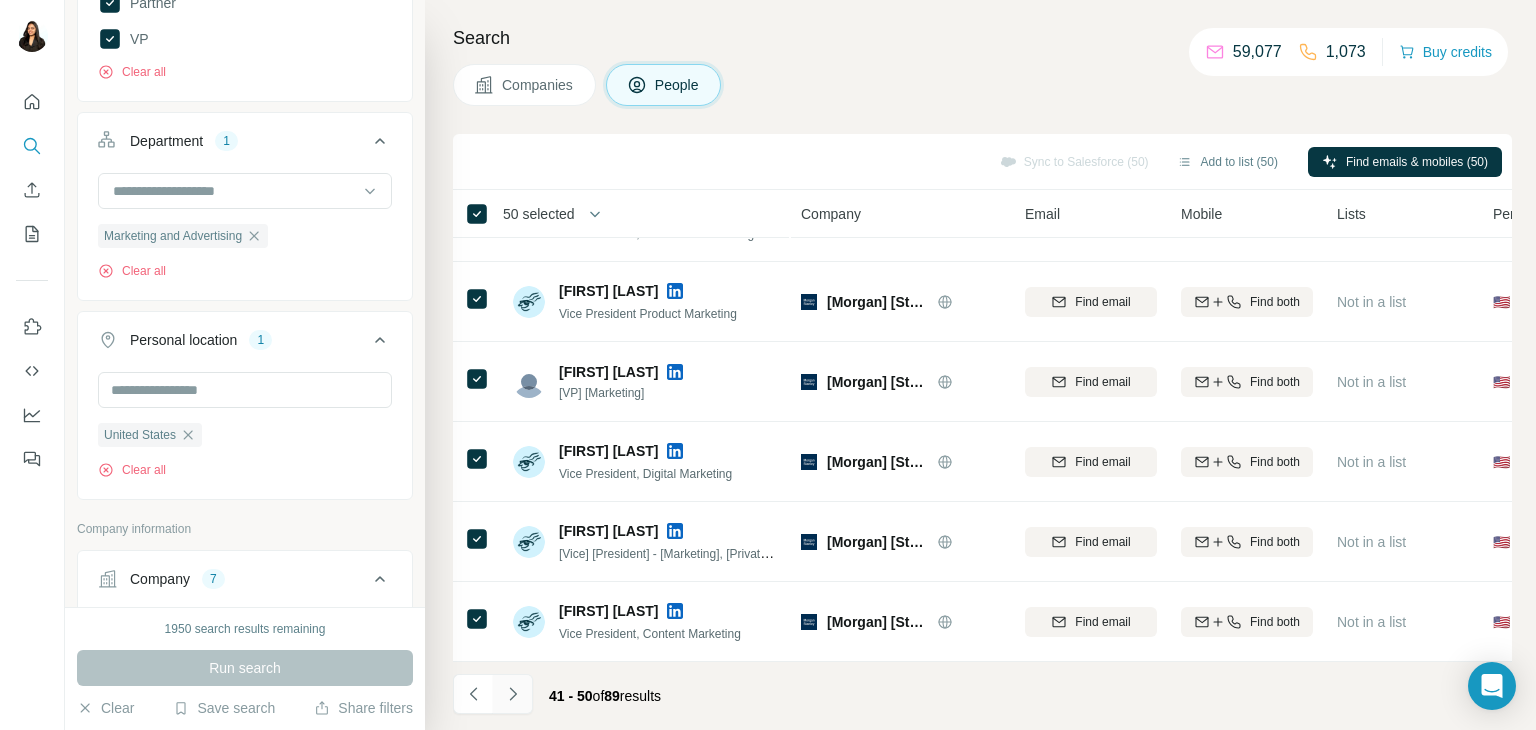click 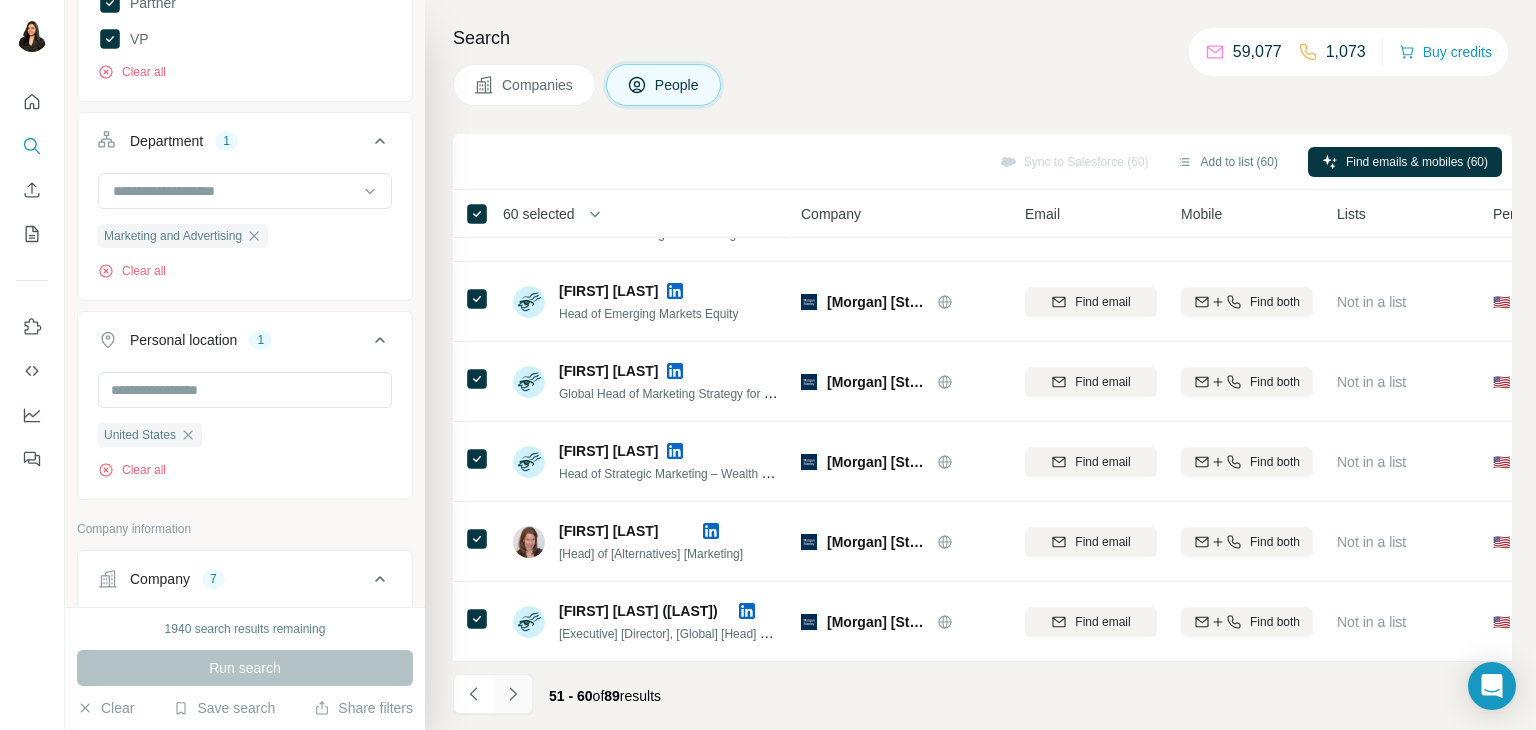 click 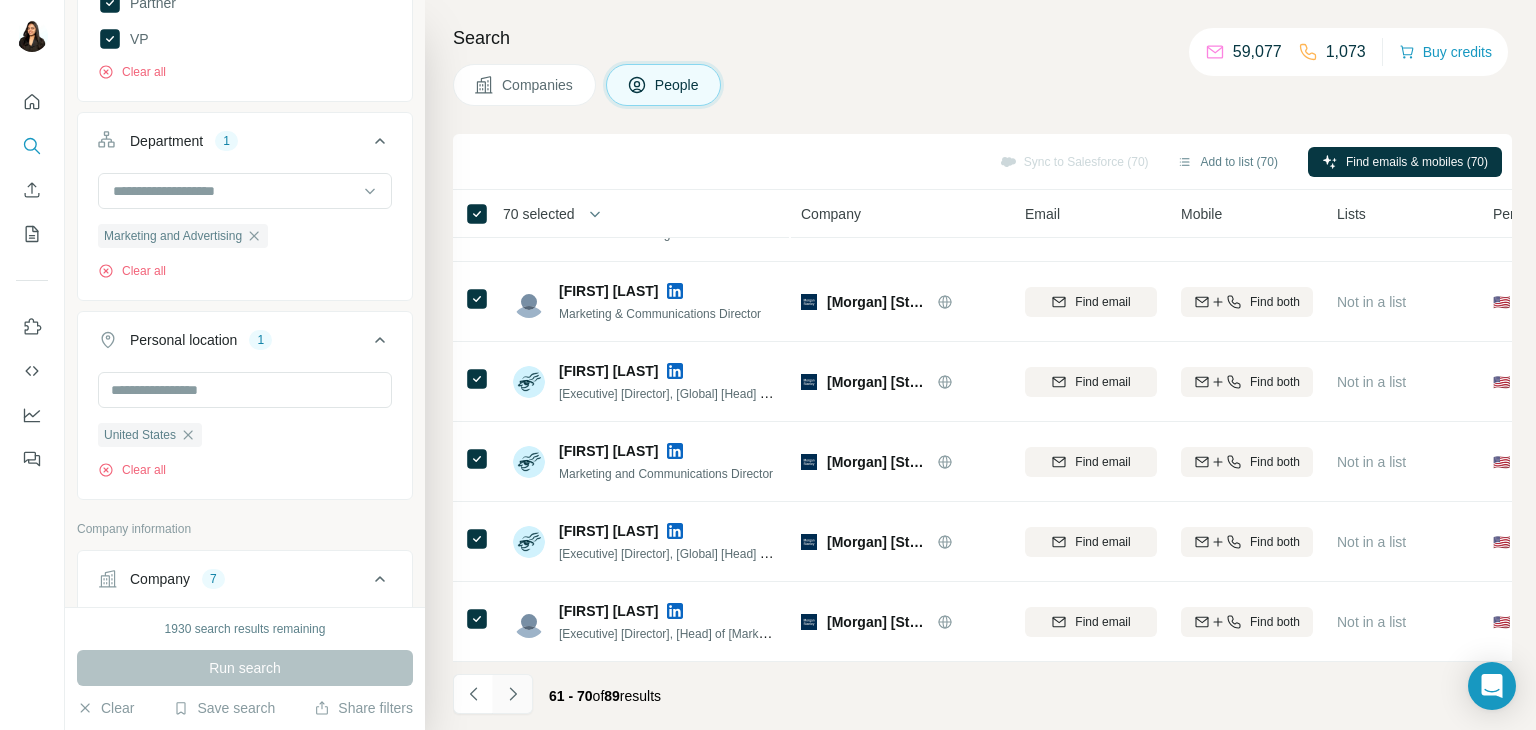 click 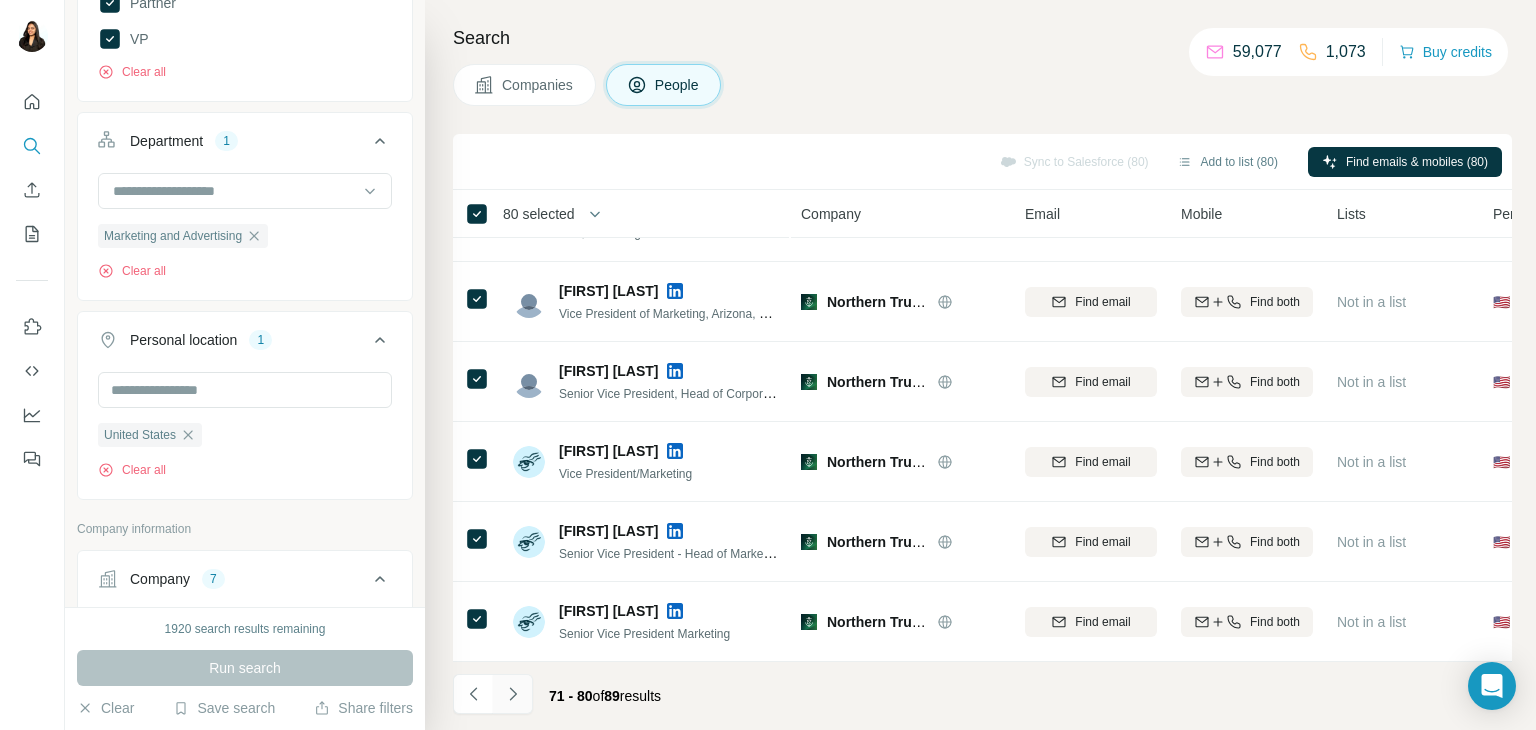 click 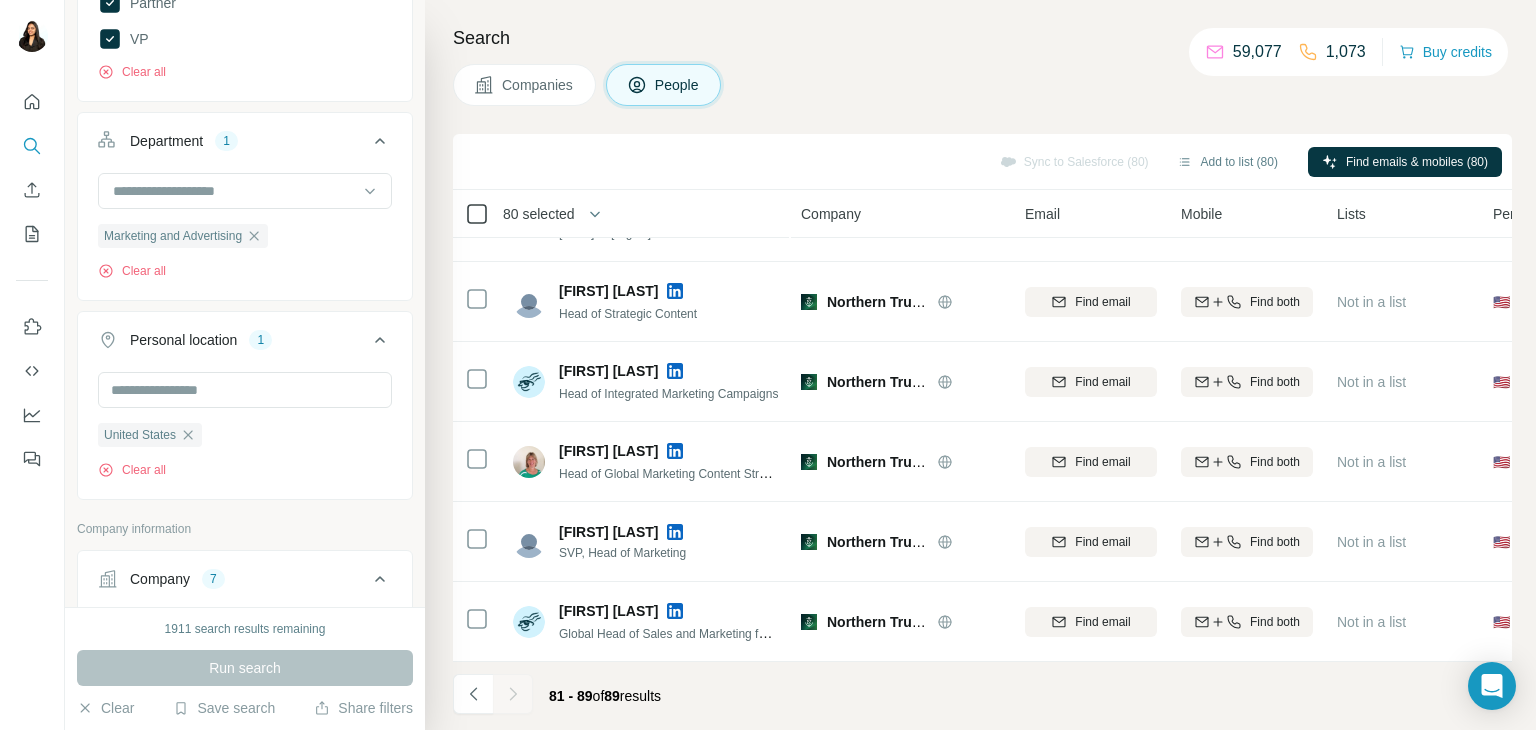 scroll, scrollTop: 306, scrollLeft: 0, axis: vertical 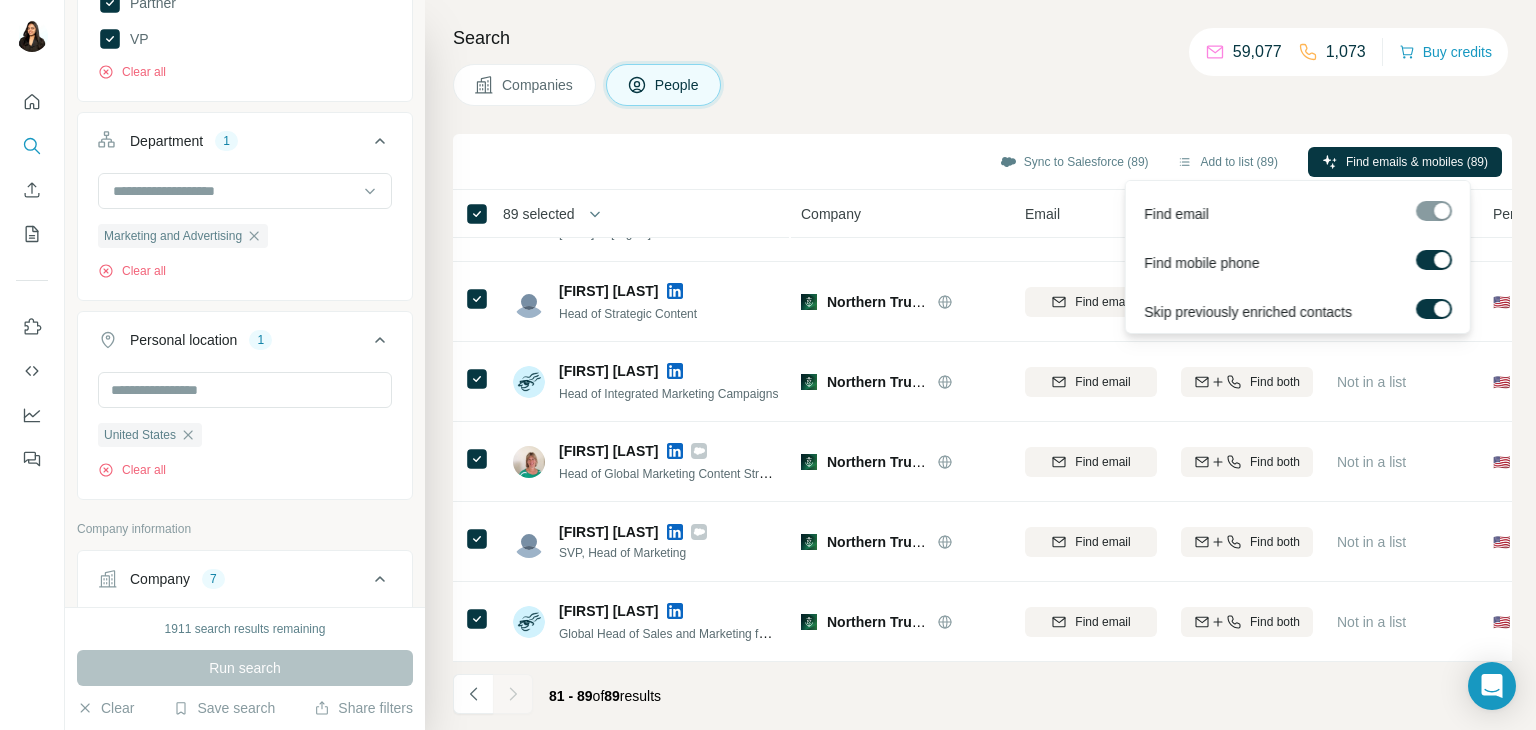 click at bounding box center (1442, 260) 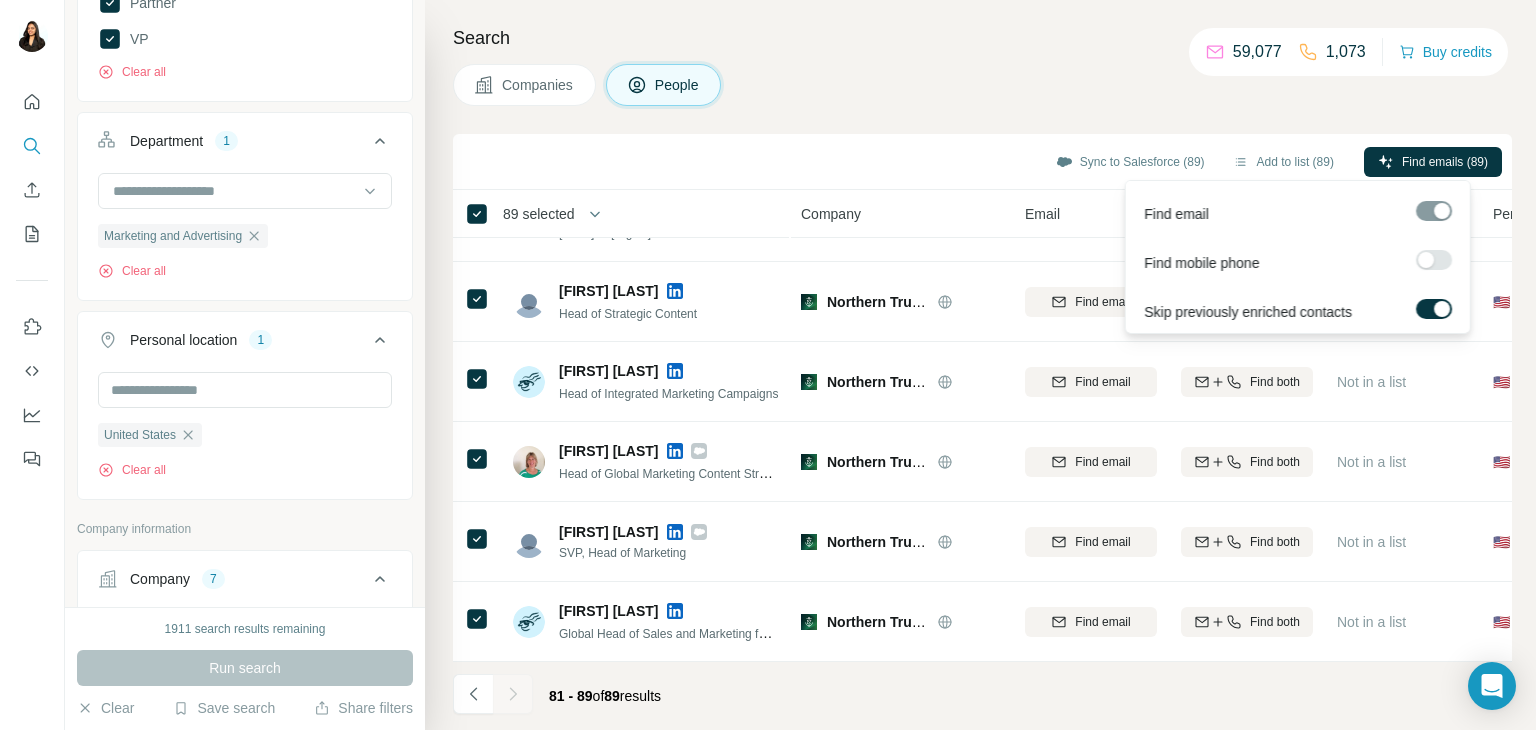 click at bounding box center (1426, 260) 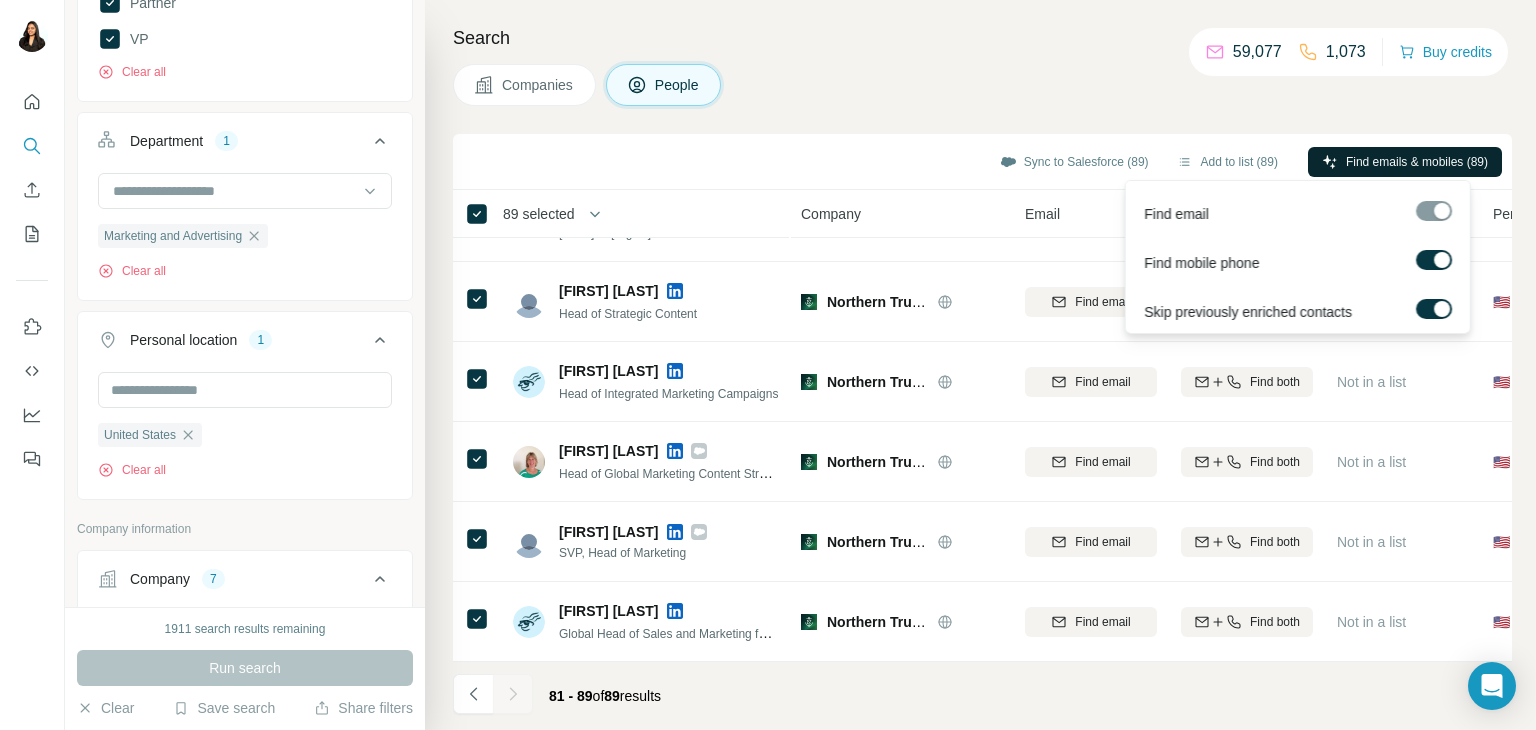 click on "Find emails & mobiles (89)" at bounding box center [1417, 162] 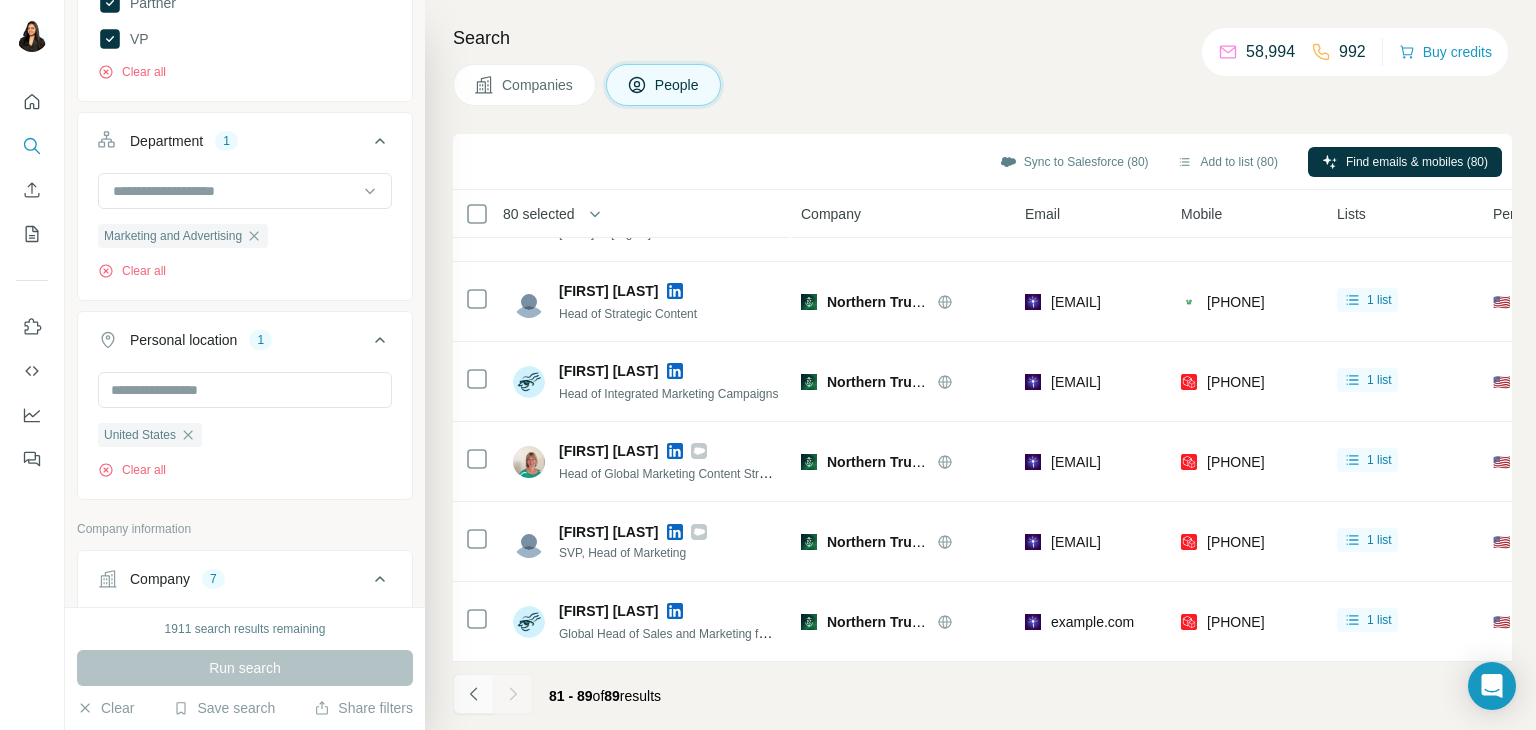 click 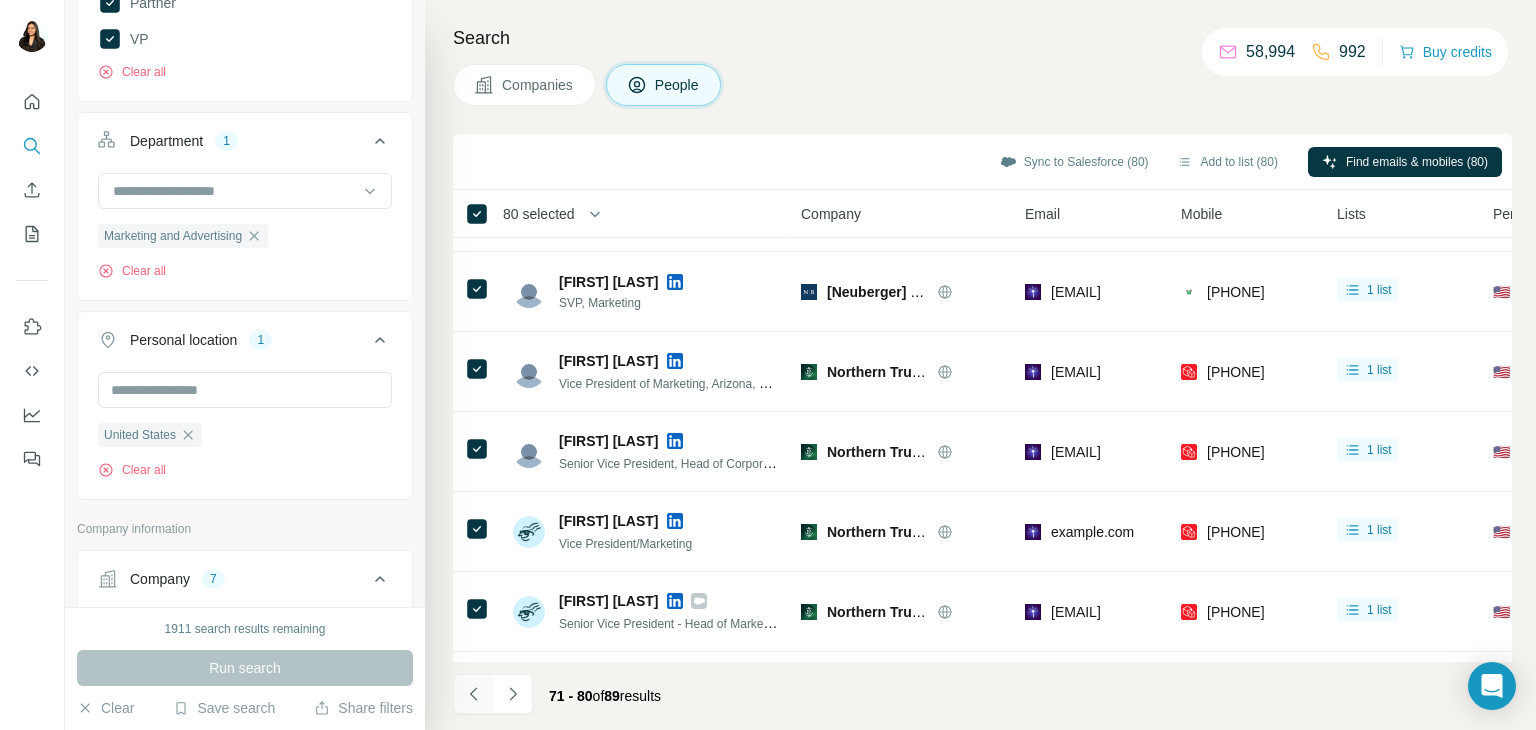 click 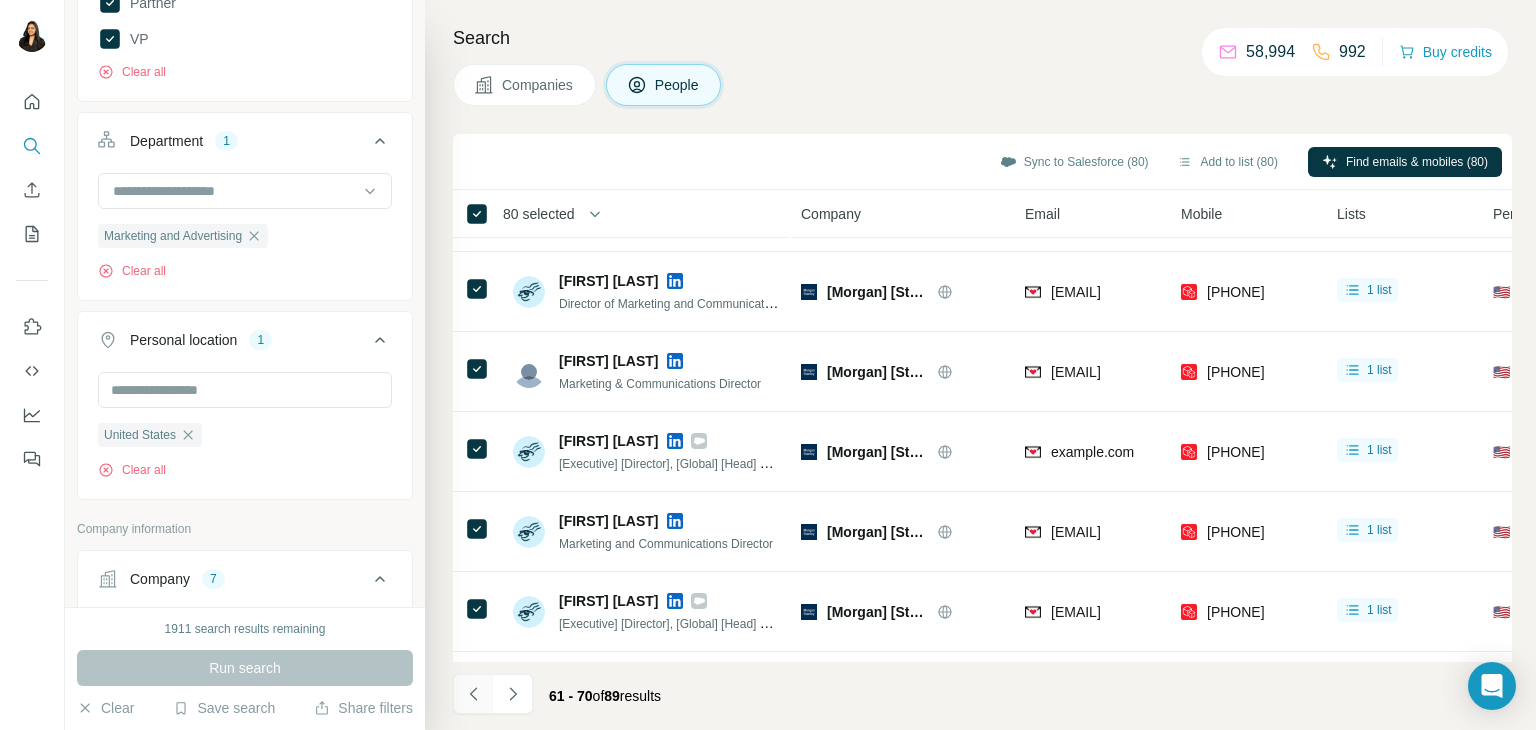 click 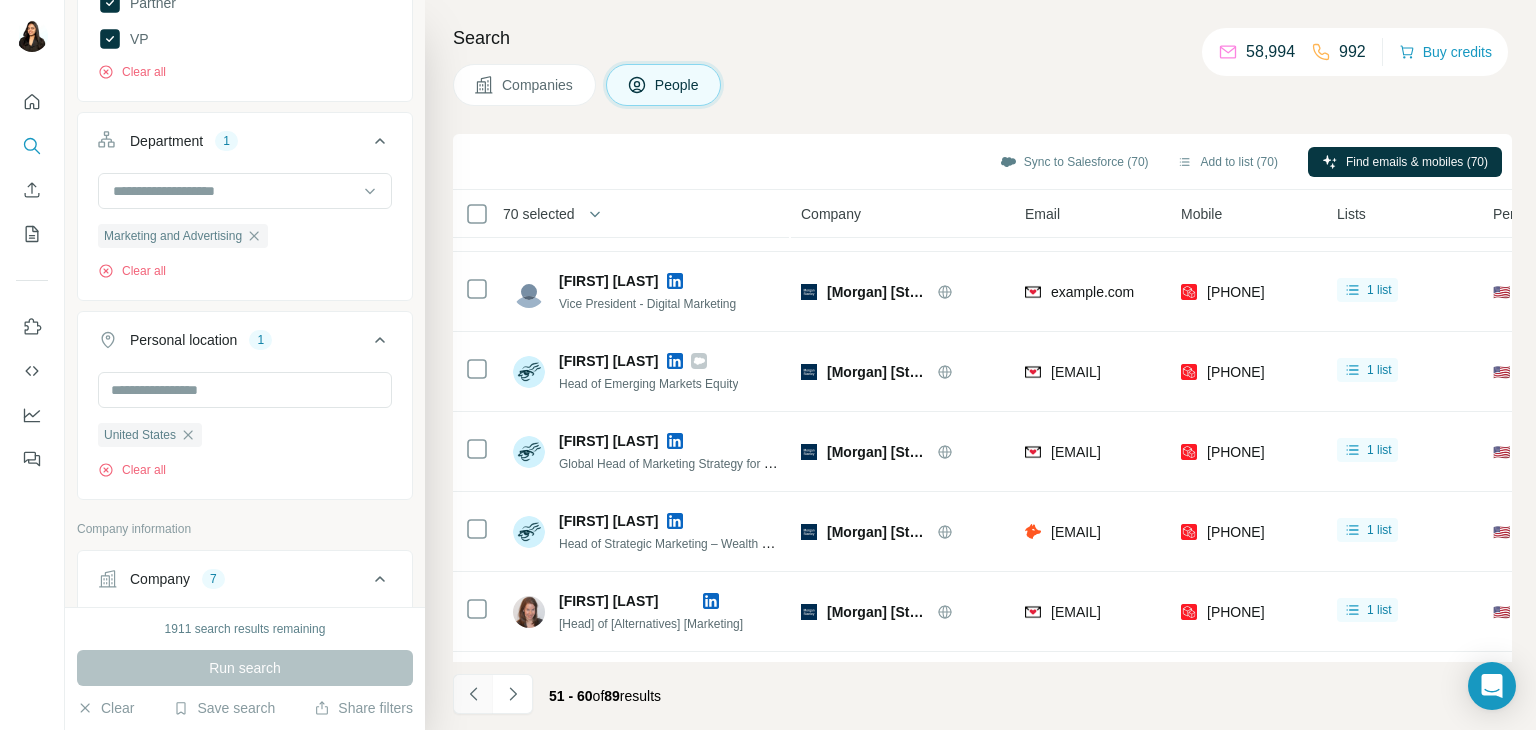 click 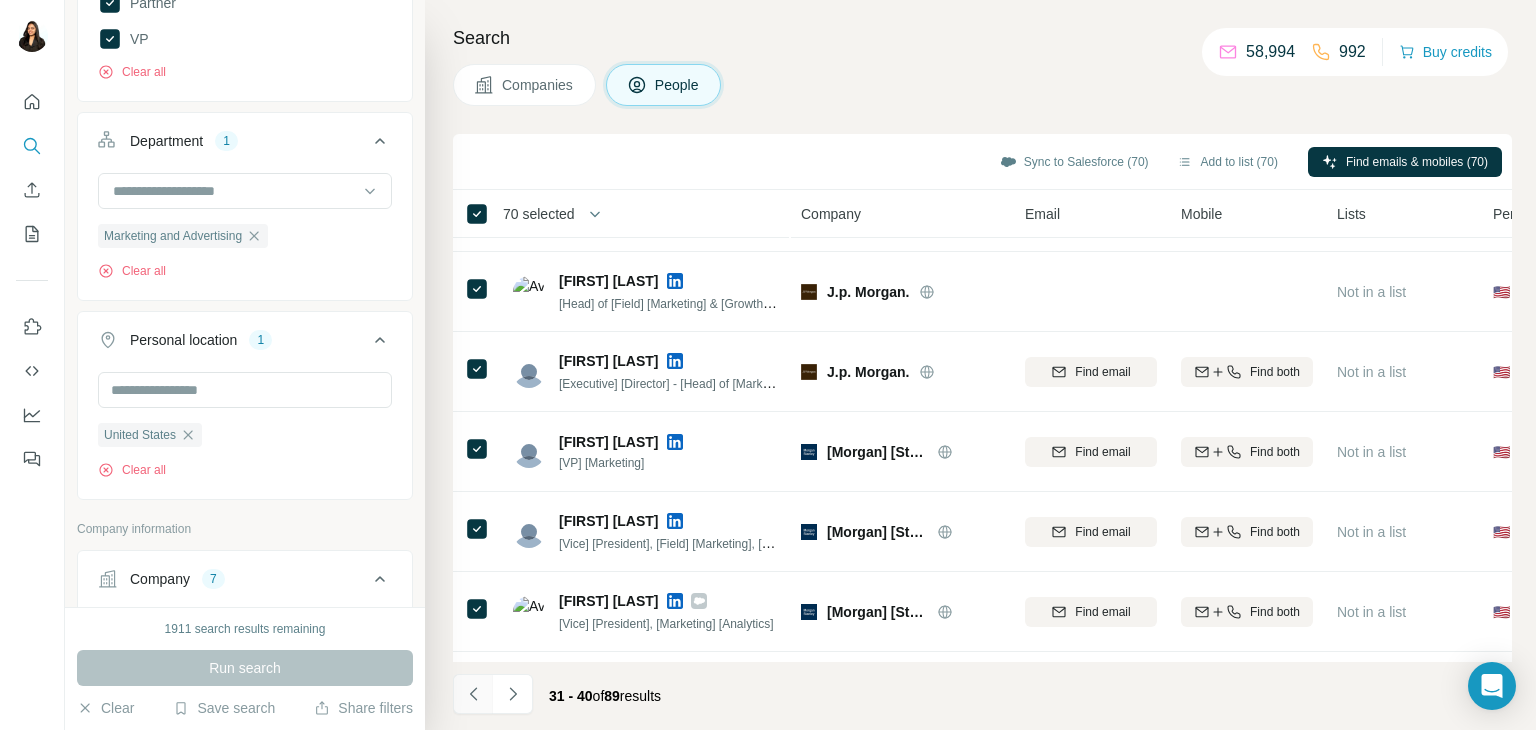 click 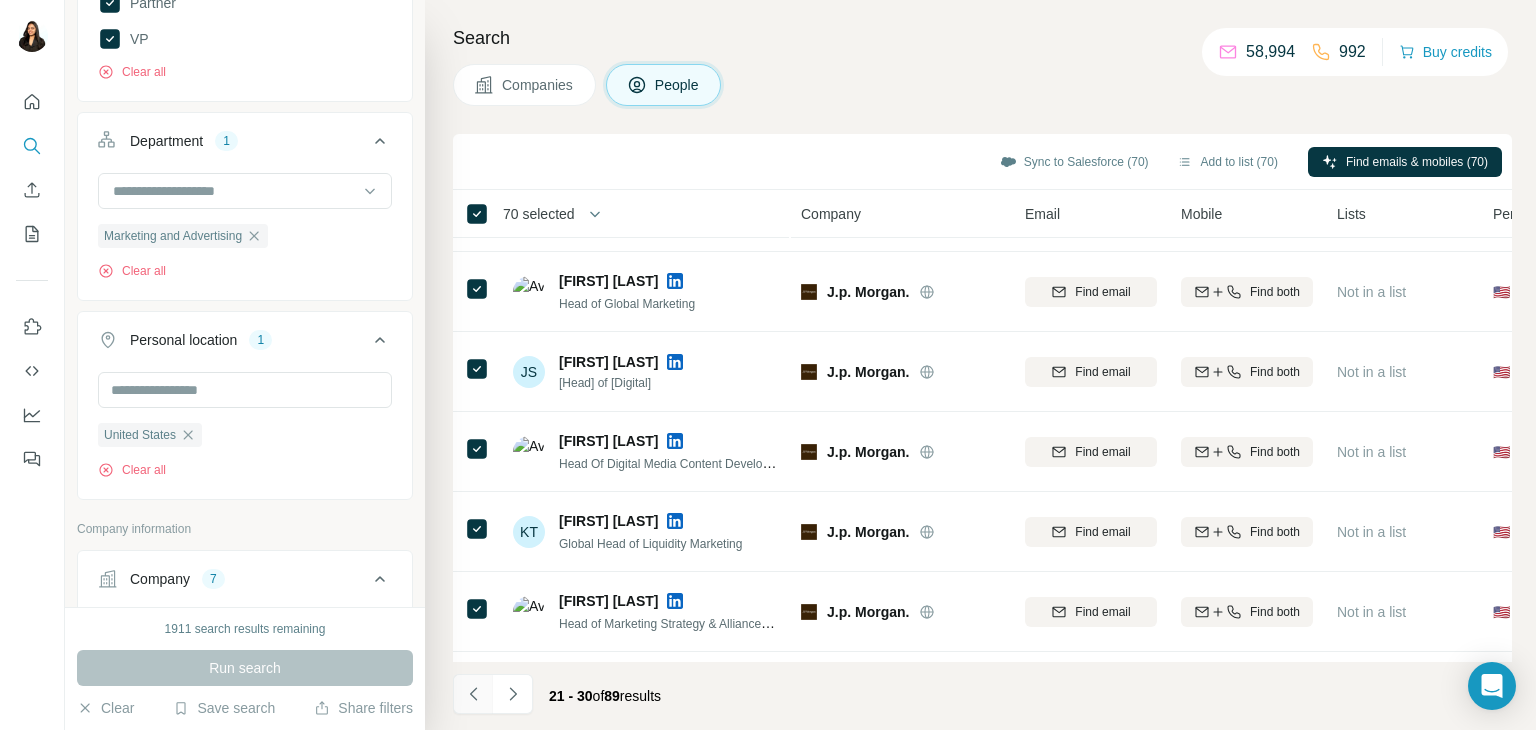 click 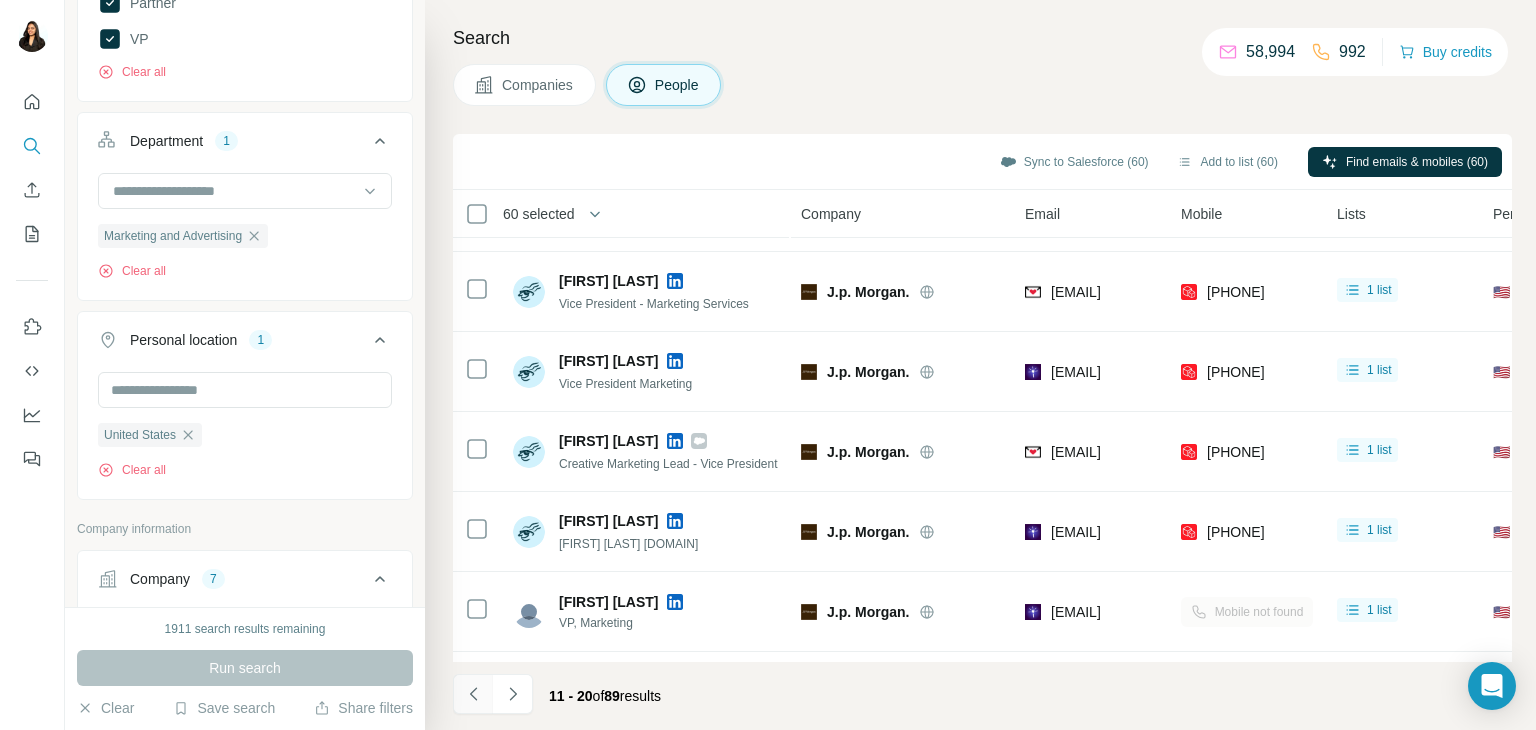 click 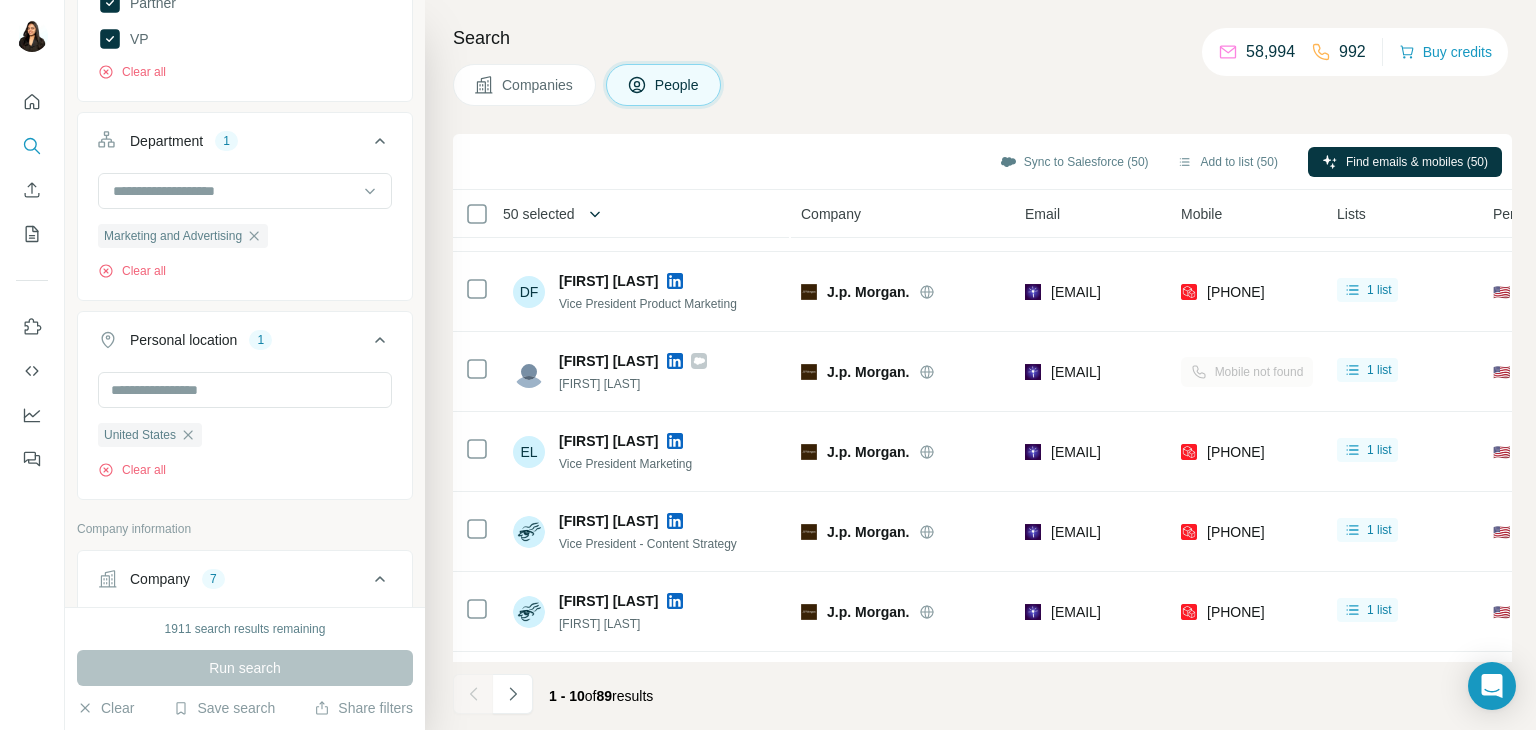 click 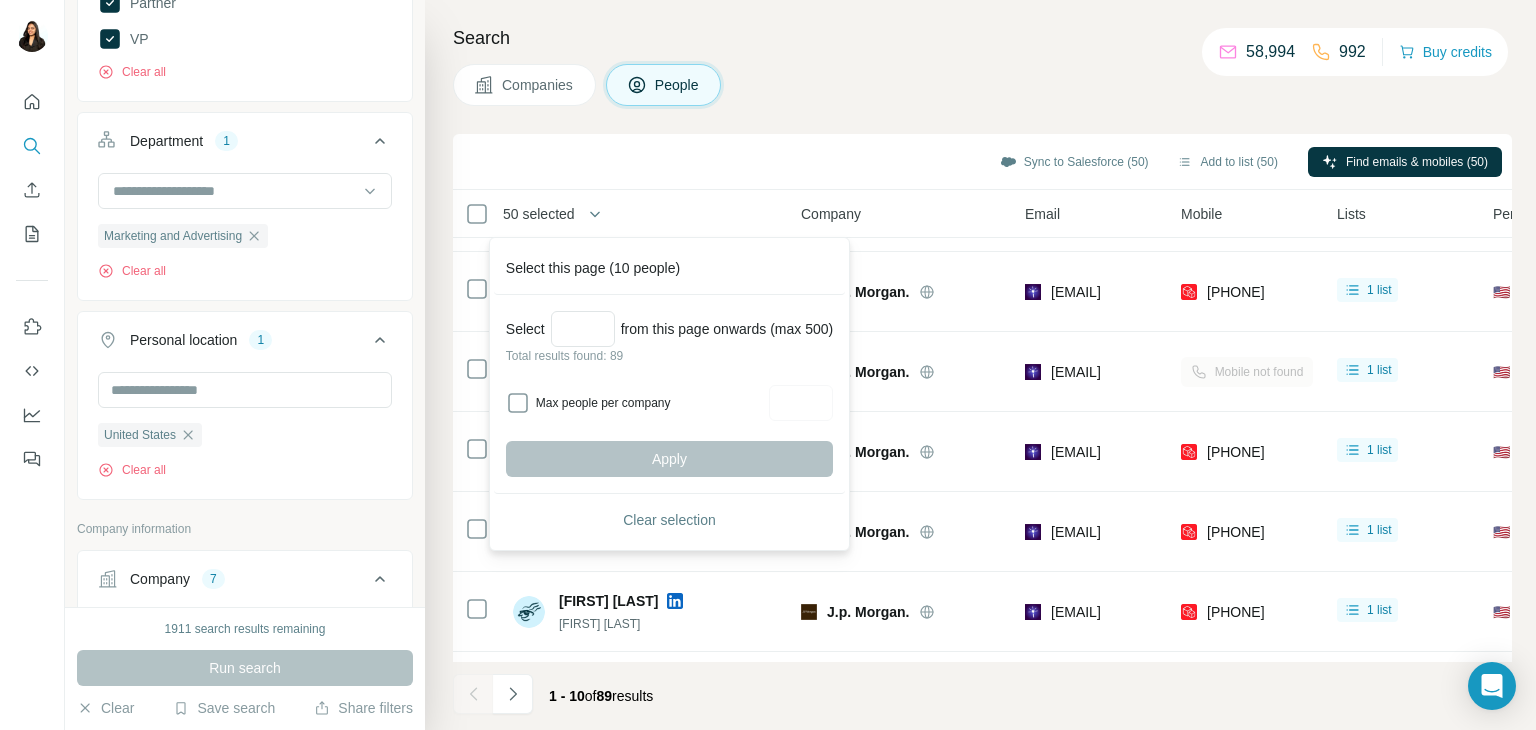 click on "[FIRST] [LAST] [DOMAIN] [PHONE] [COUNTRY] [FIRST] [LAST] [DOMAIN] [PHONE] [COUNTRY] [FIRST] [LAST] [DOMAIN] [PHONE] [COUNTRY] [FIRST] [LAST] [DOMAIN] [PHONE]" at bounding box center (980, 365) 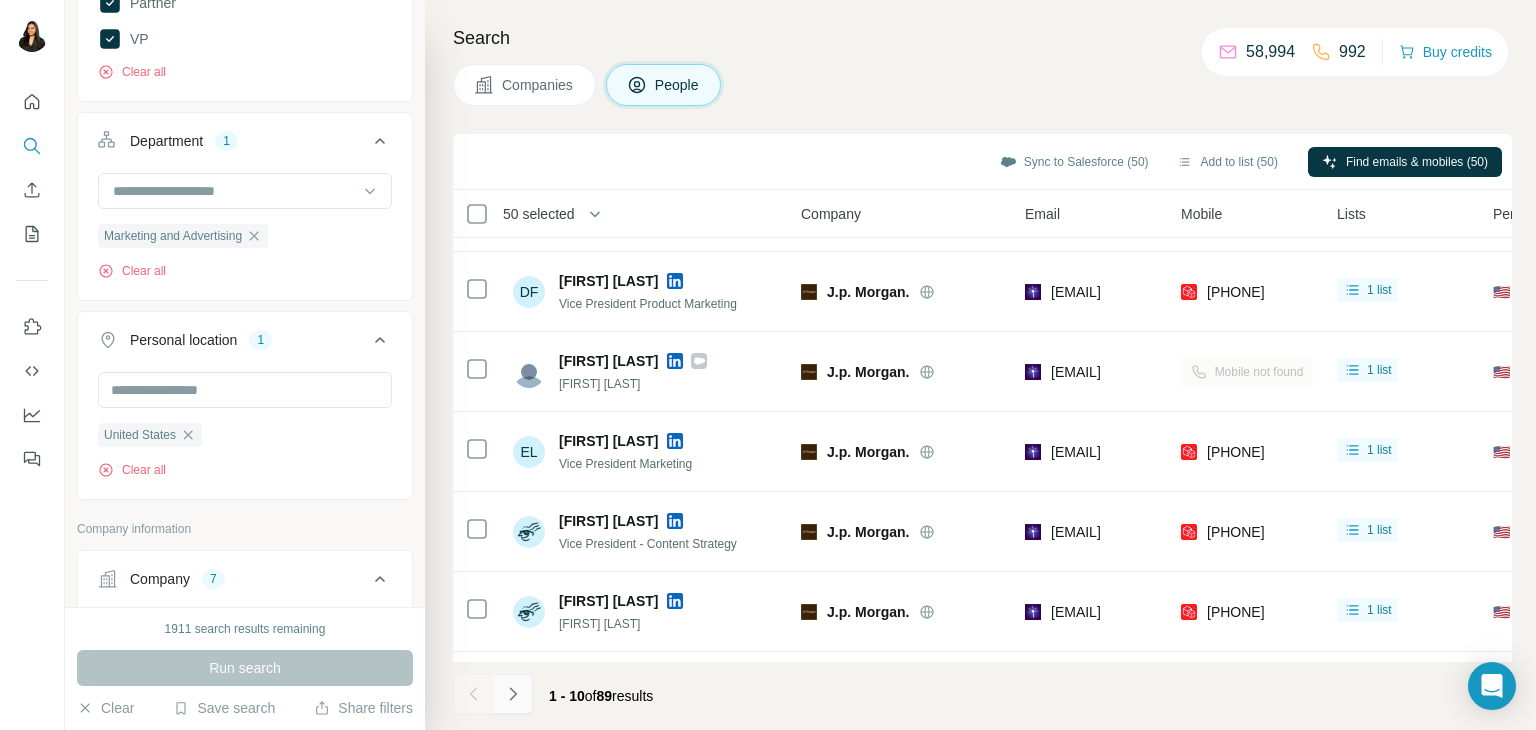 click 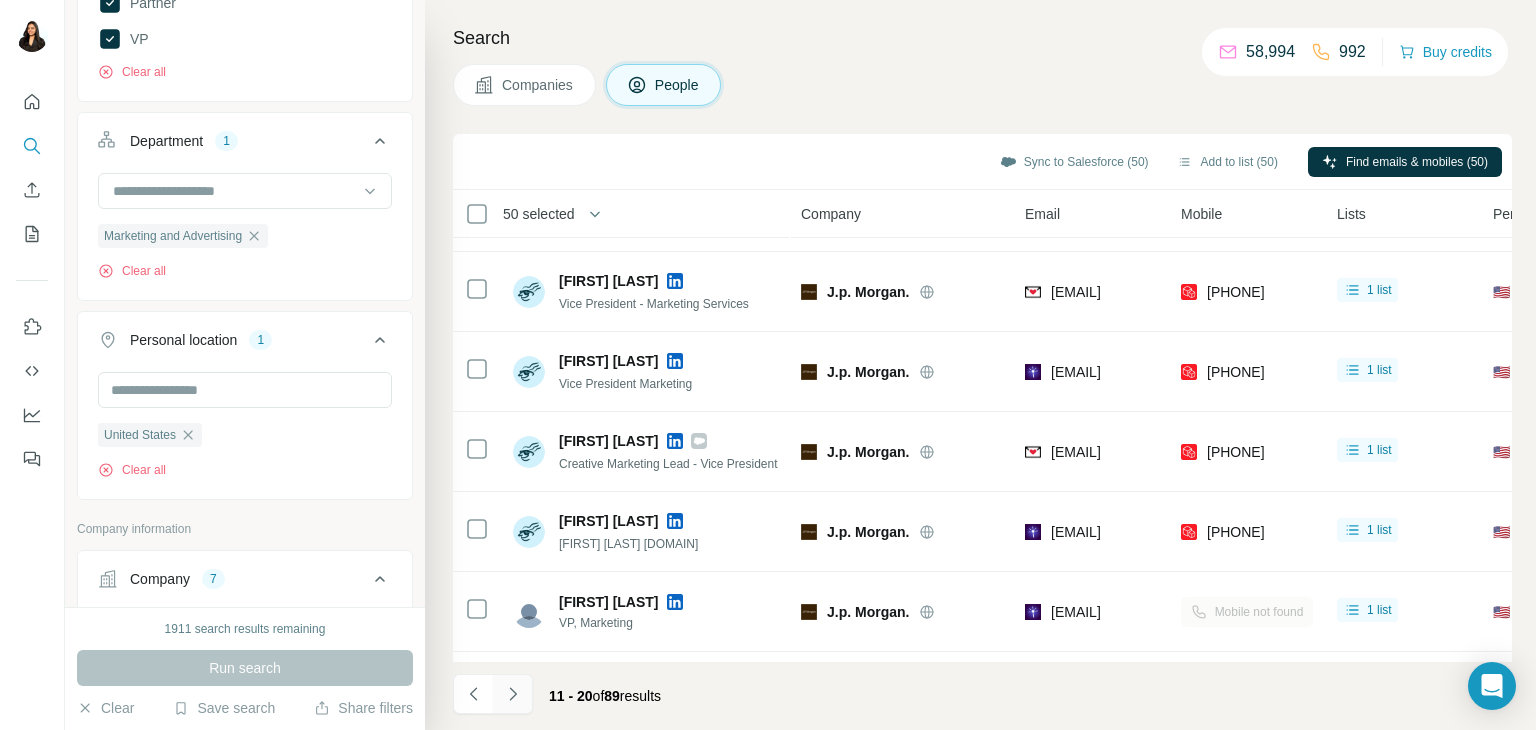 click 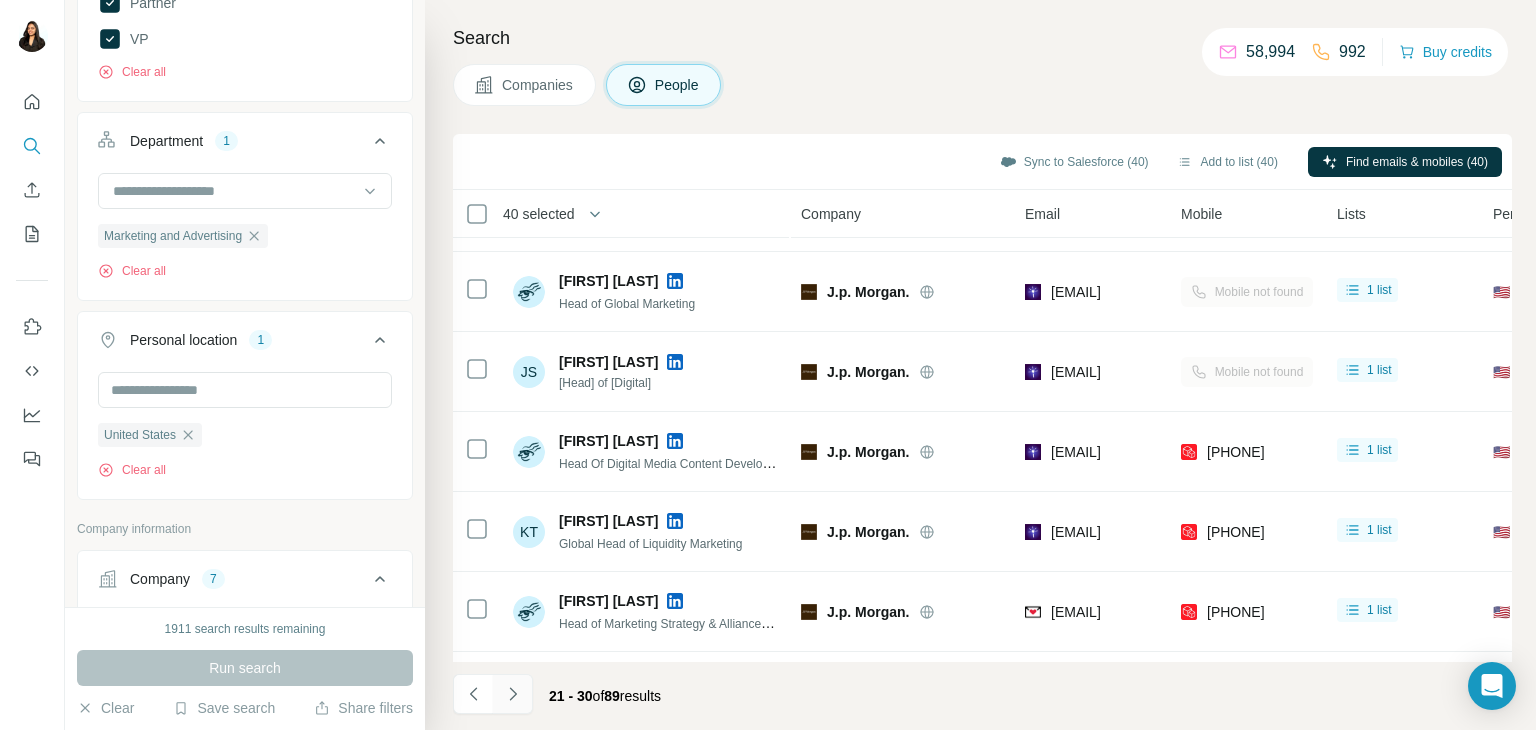 click 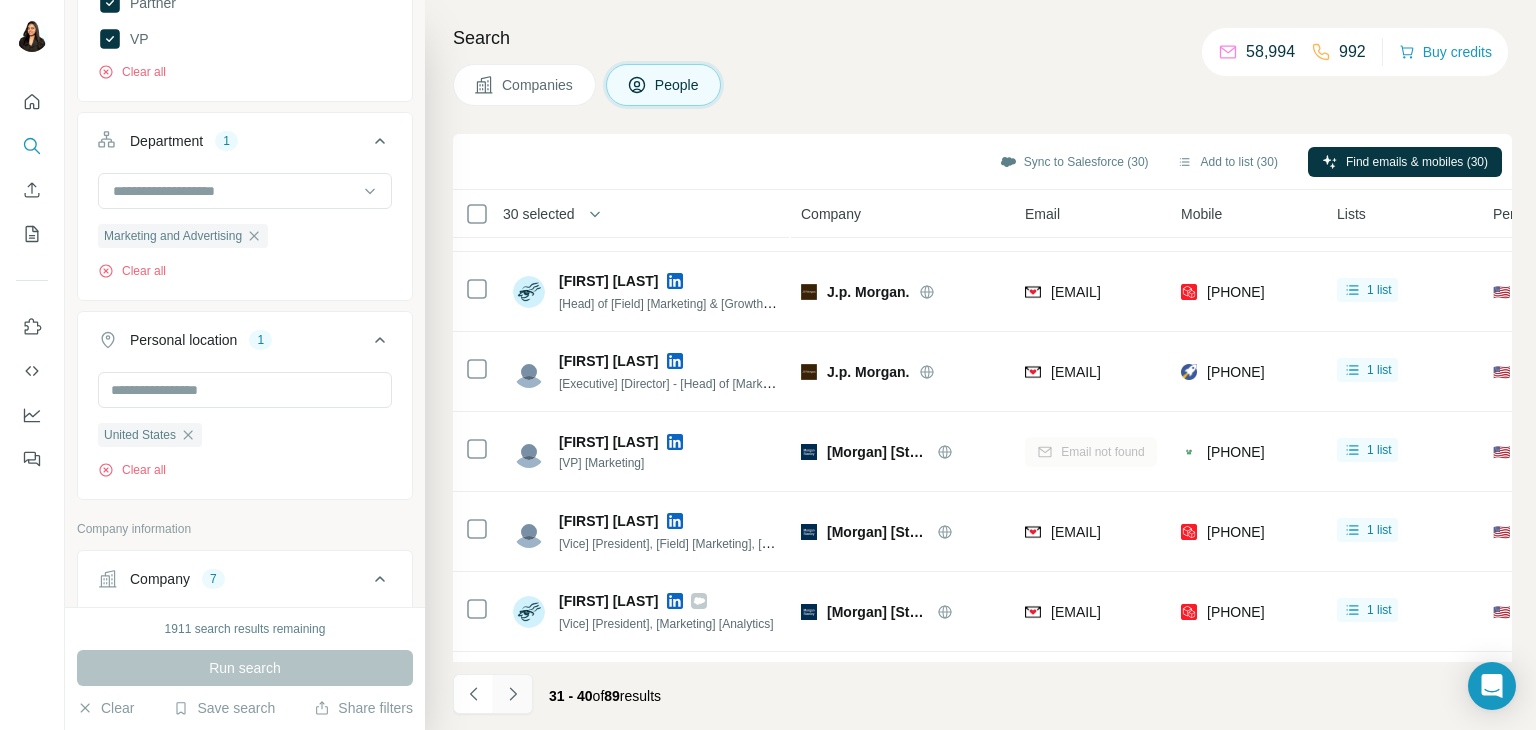 click 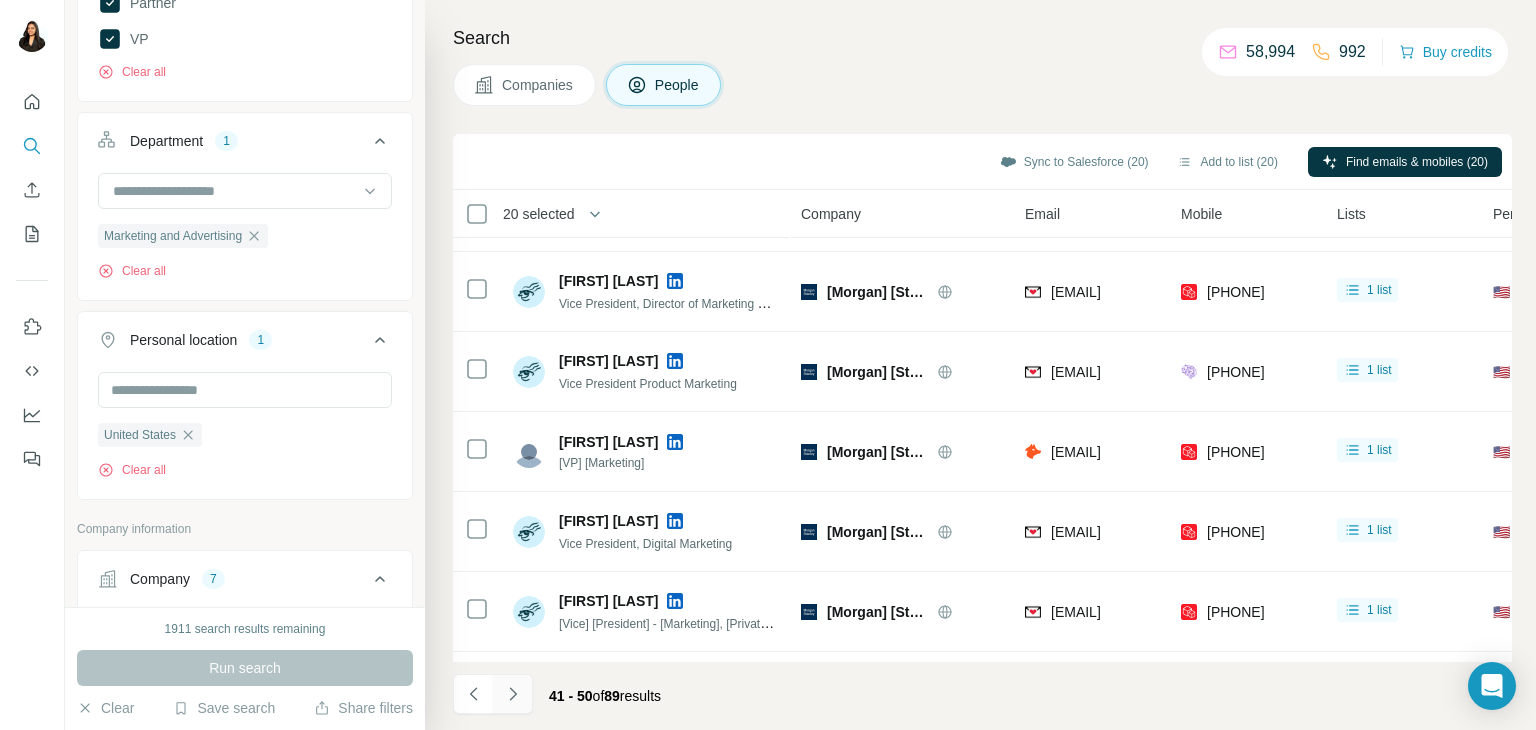 click 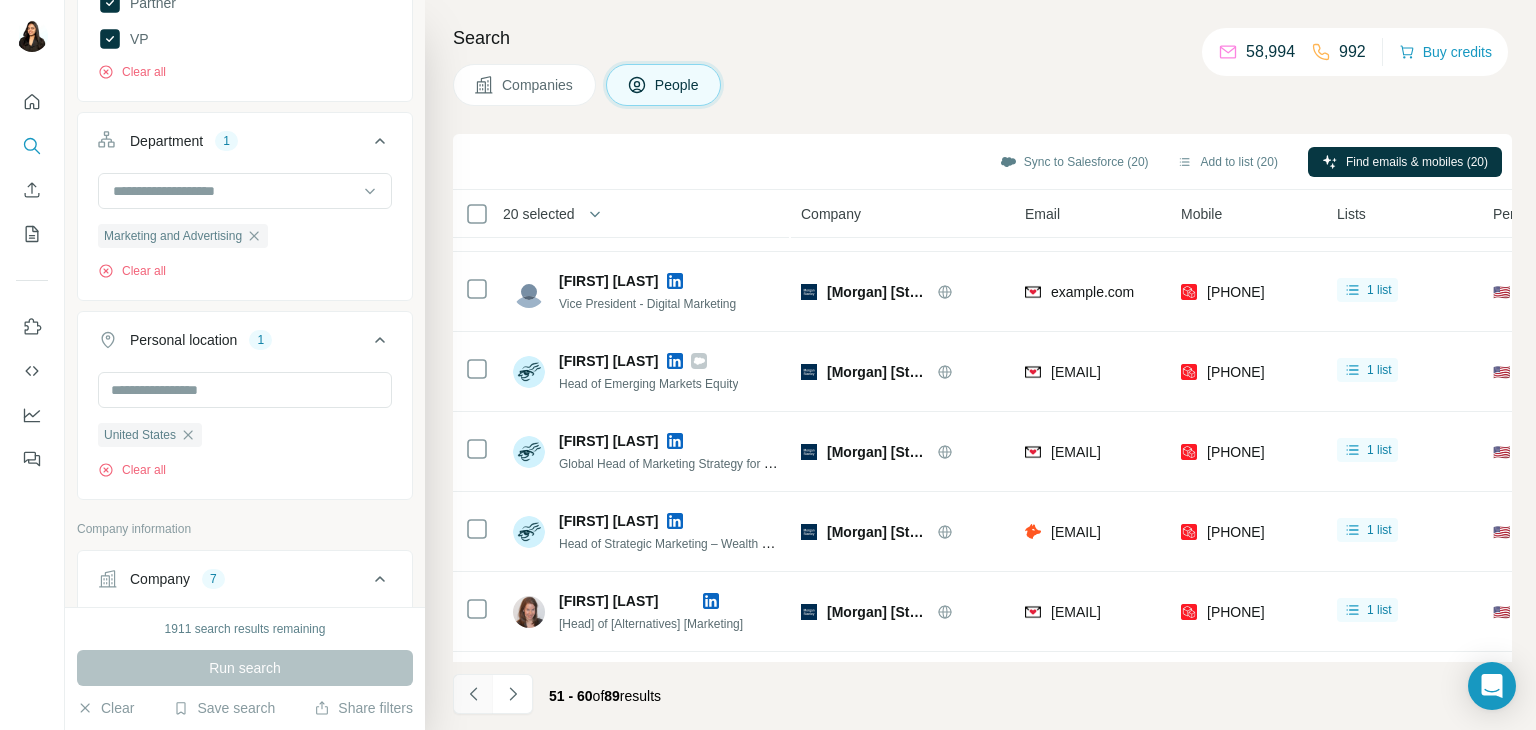 click 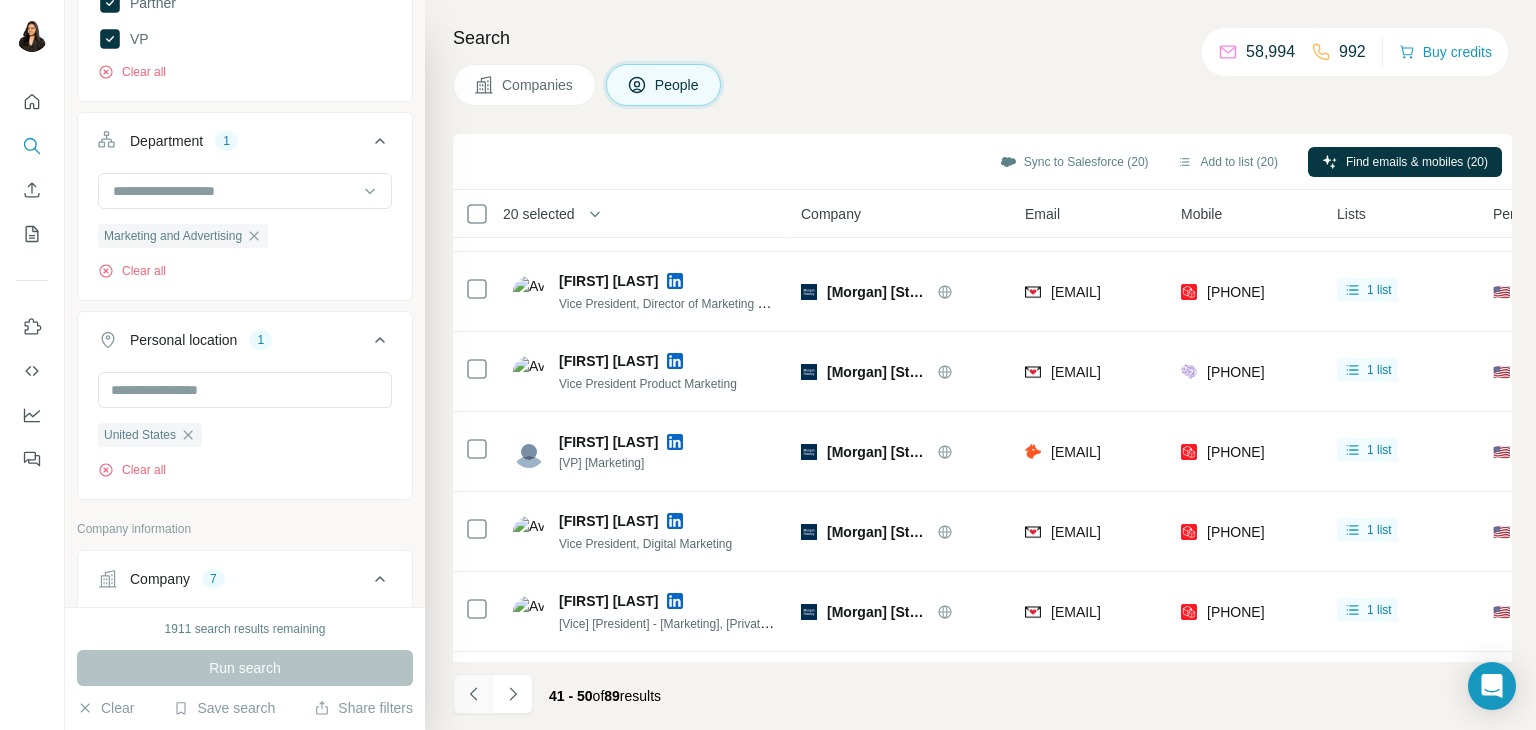 click 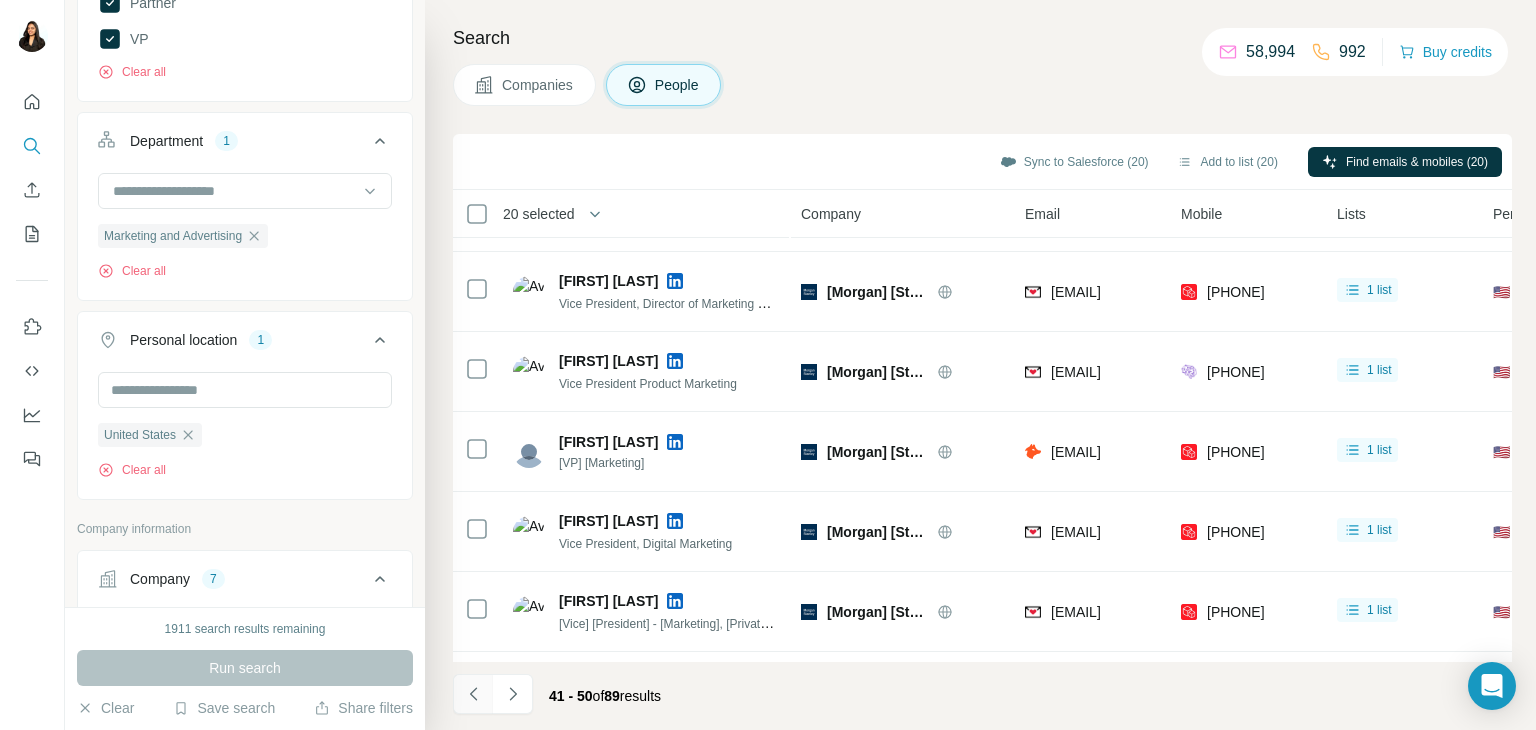 click 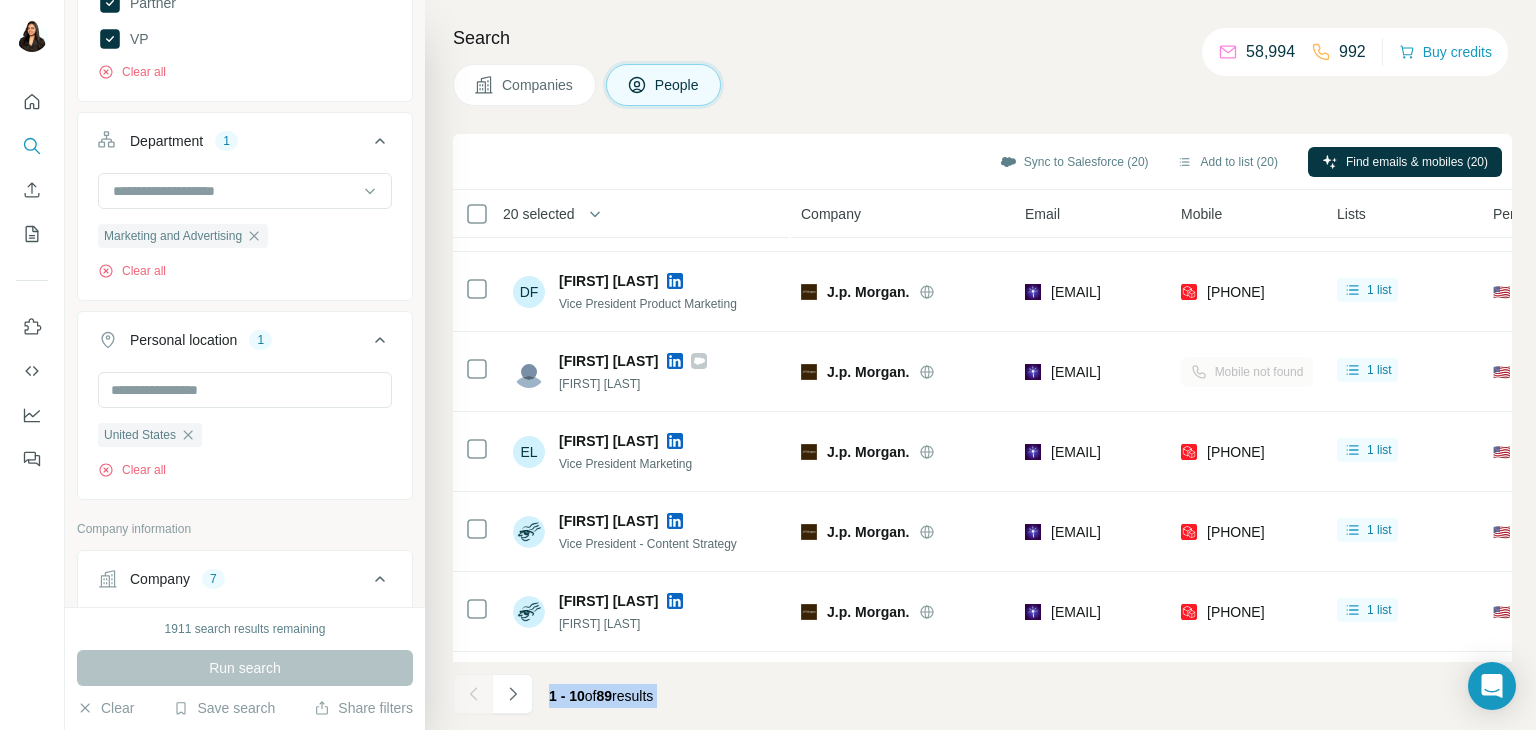 click at bounding box center (473, 694) 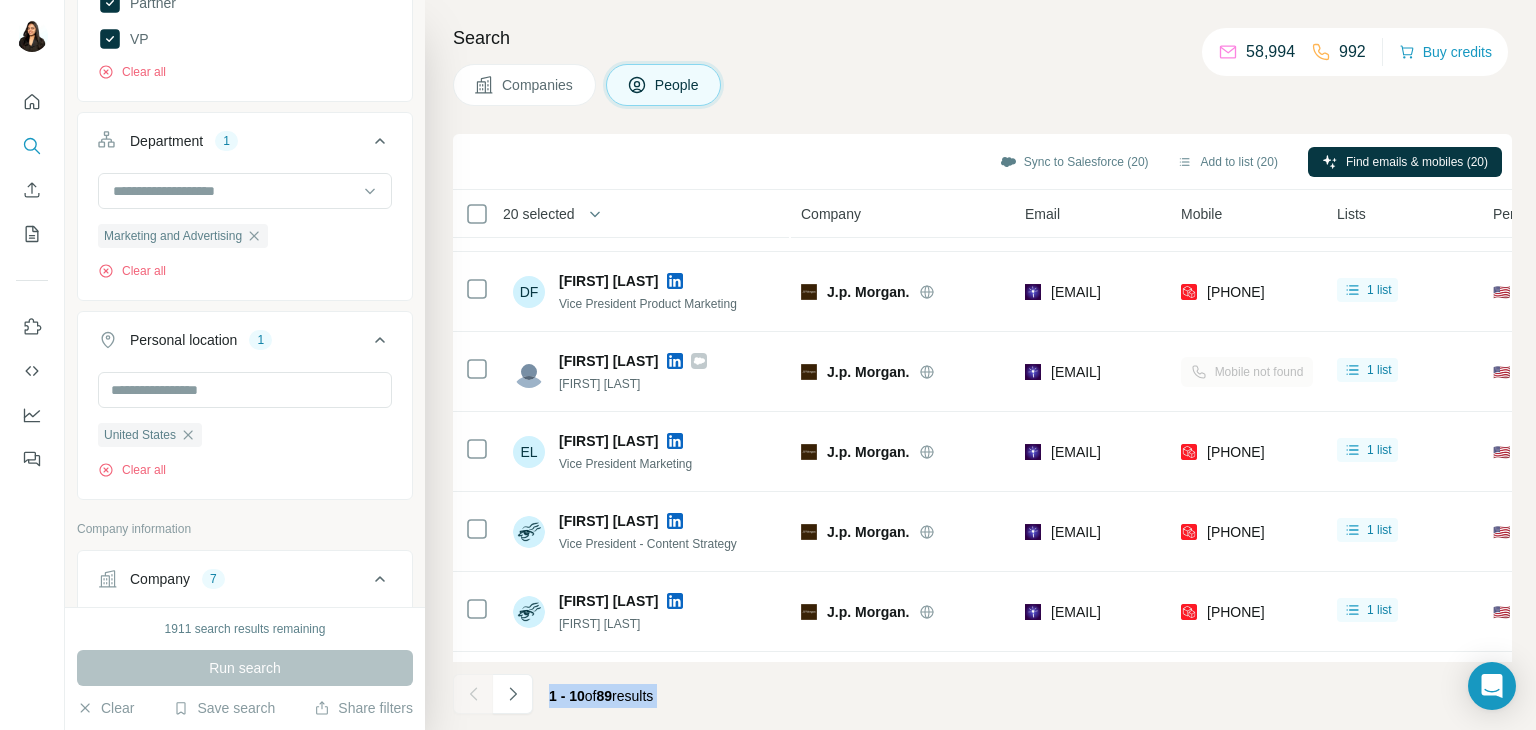 click at bounding box center (473, 694) 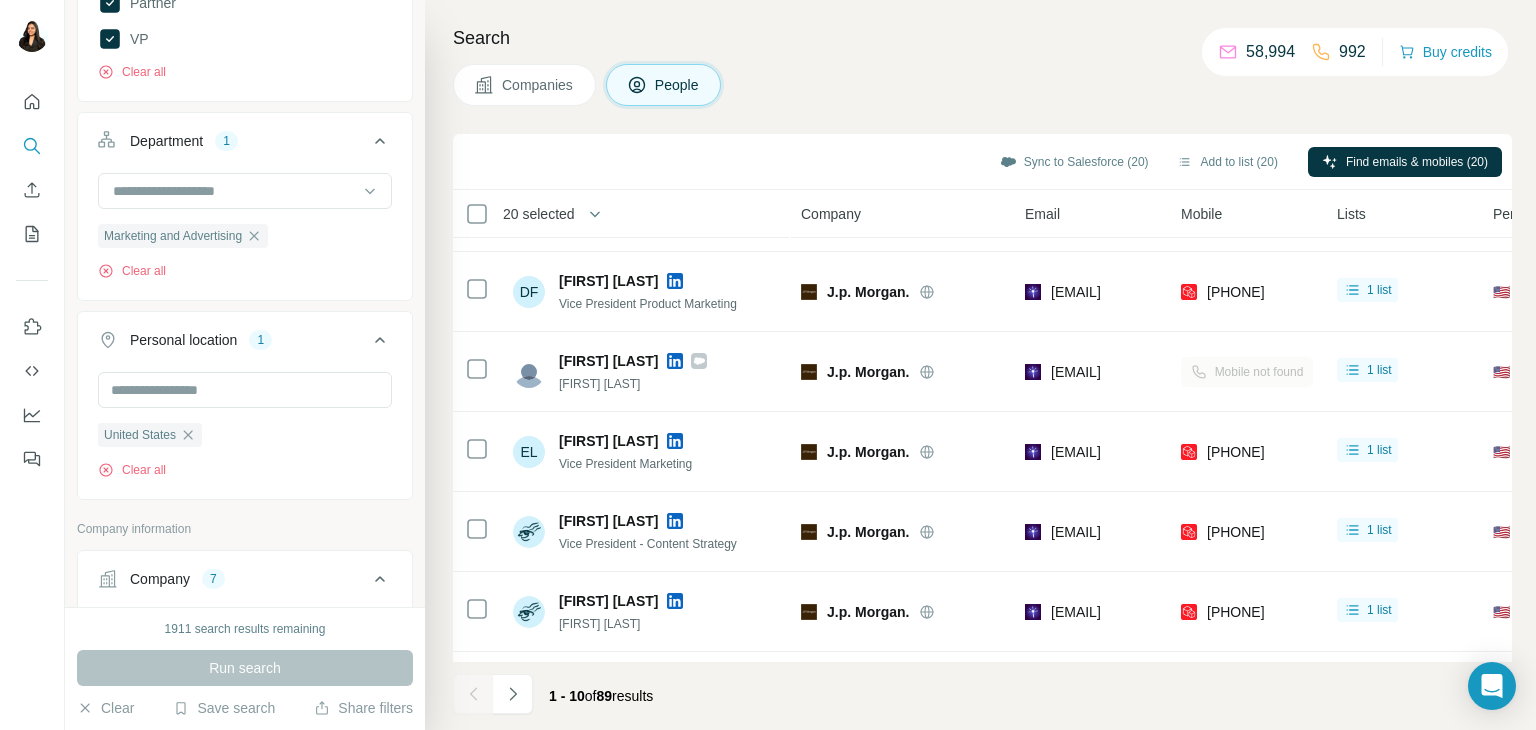 click on "Companies People" at bounding box center [982, 85] 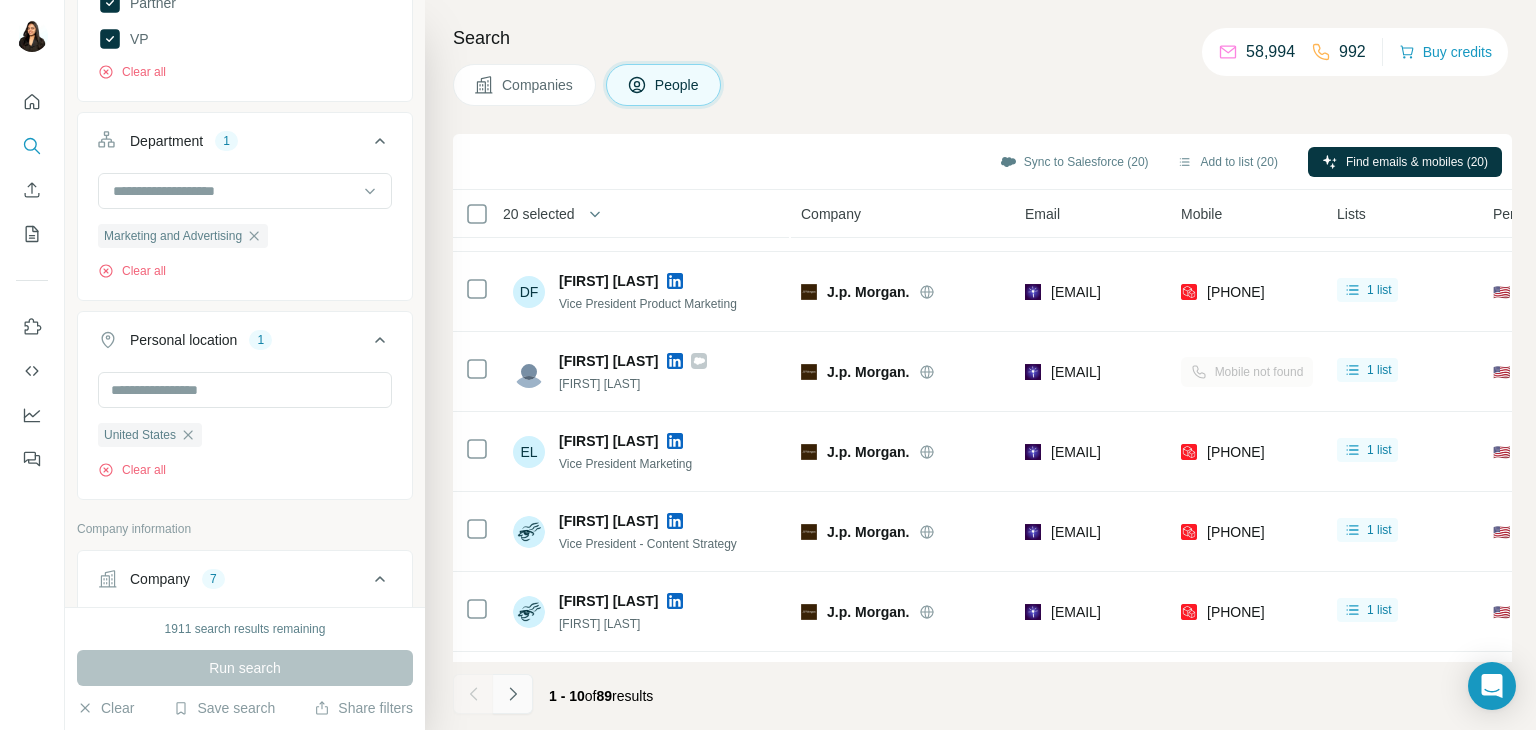 click 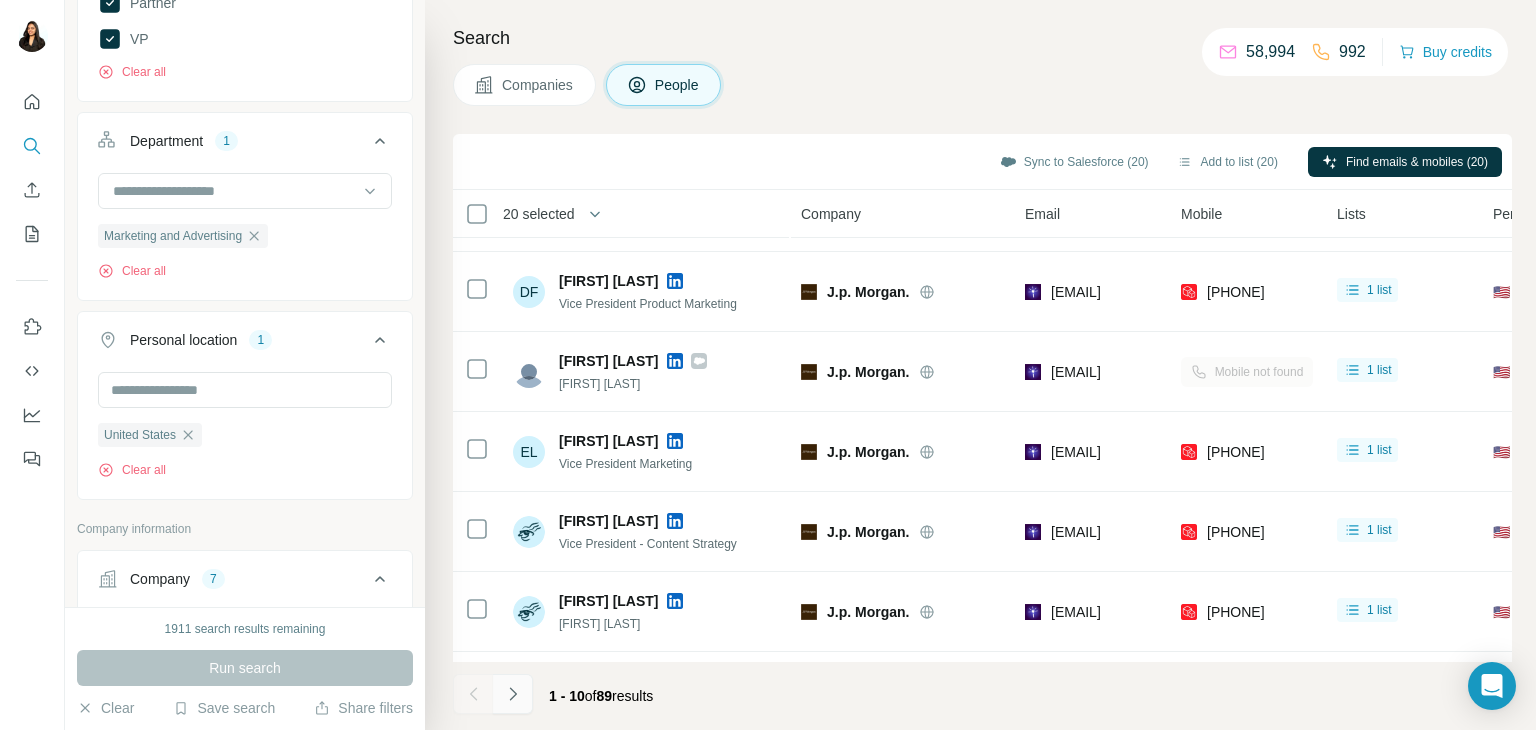 click 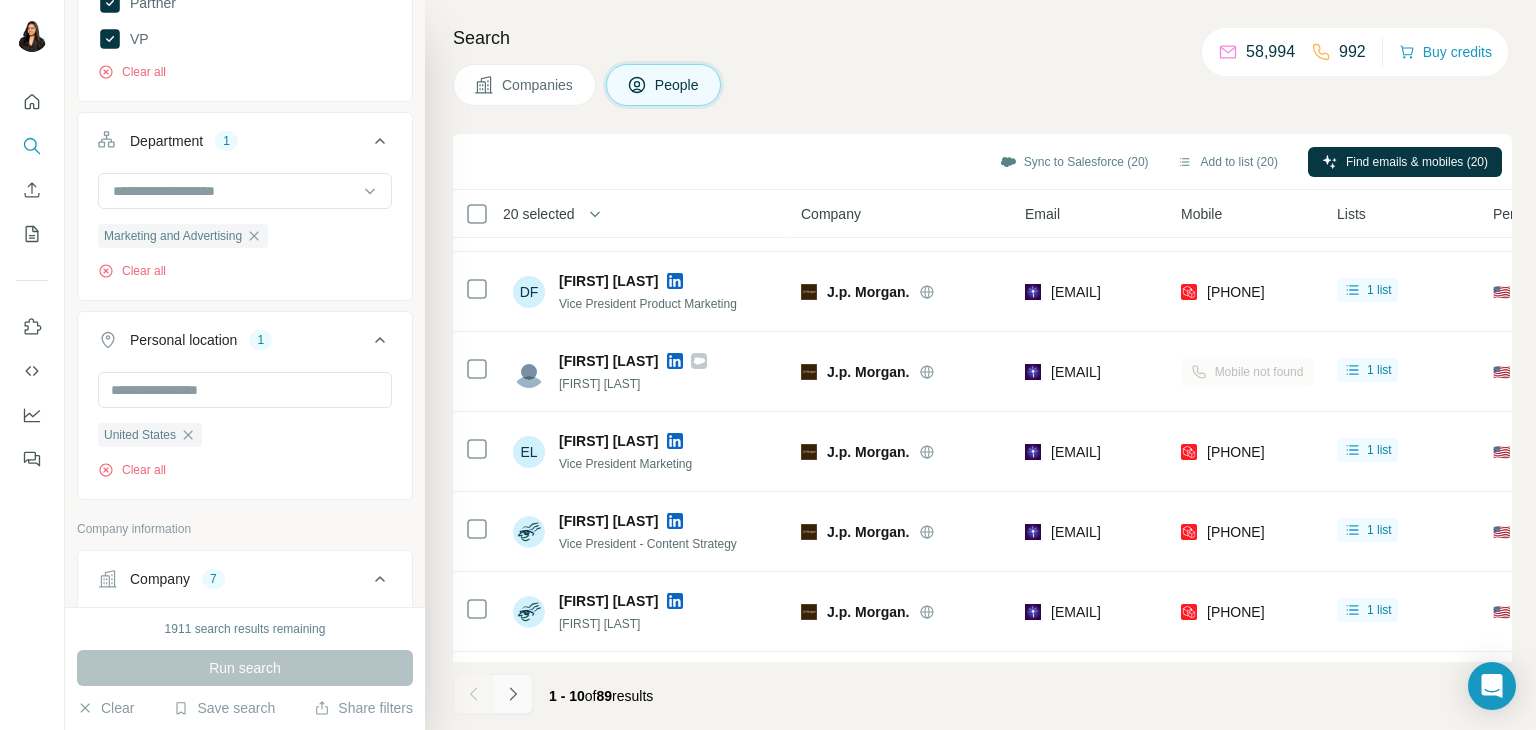 click 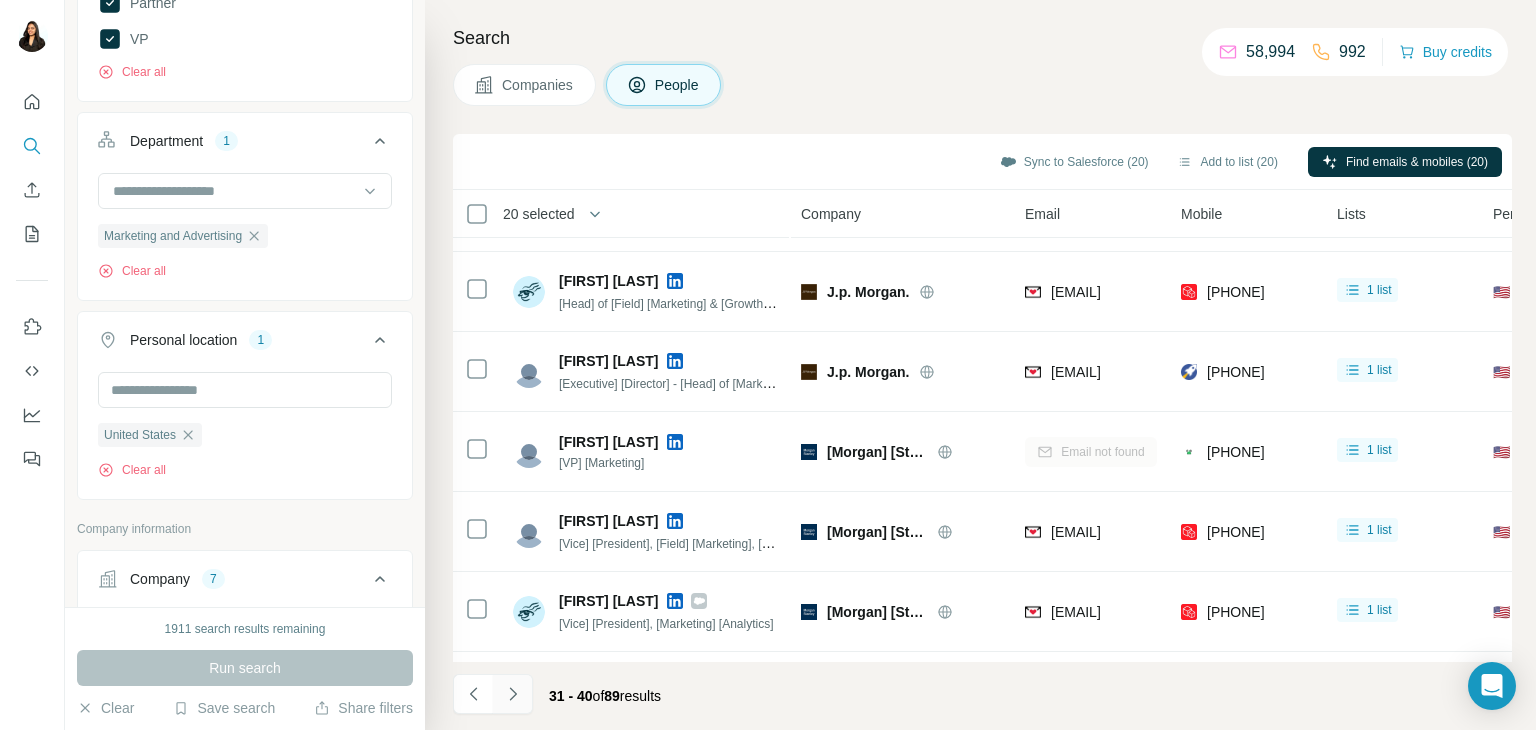 click 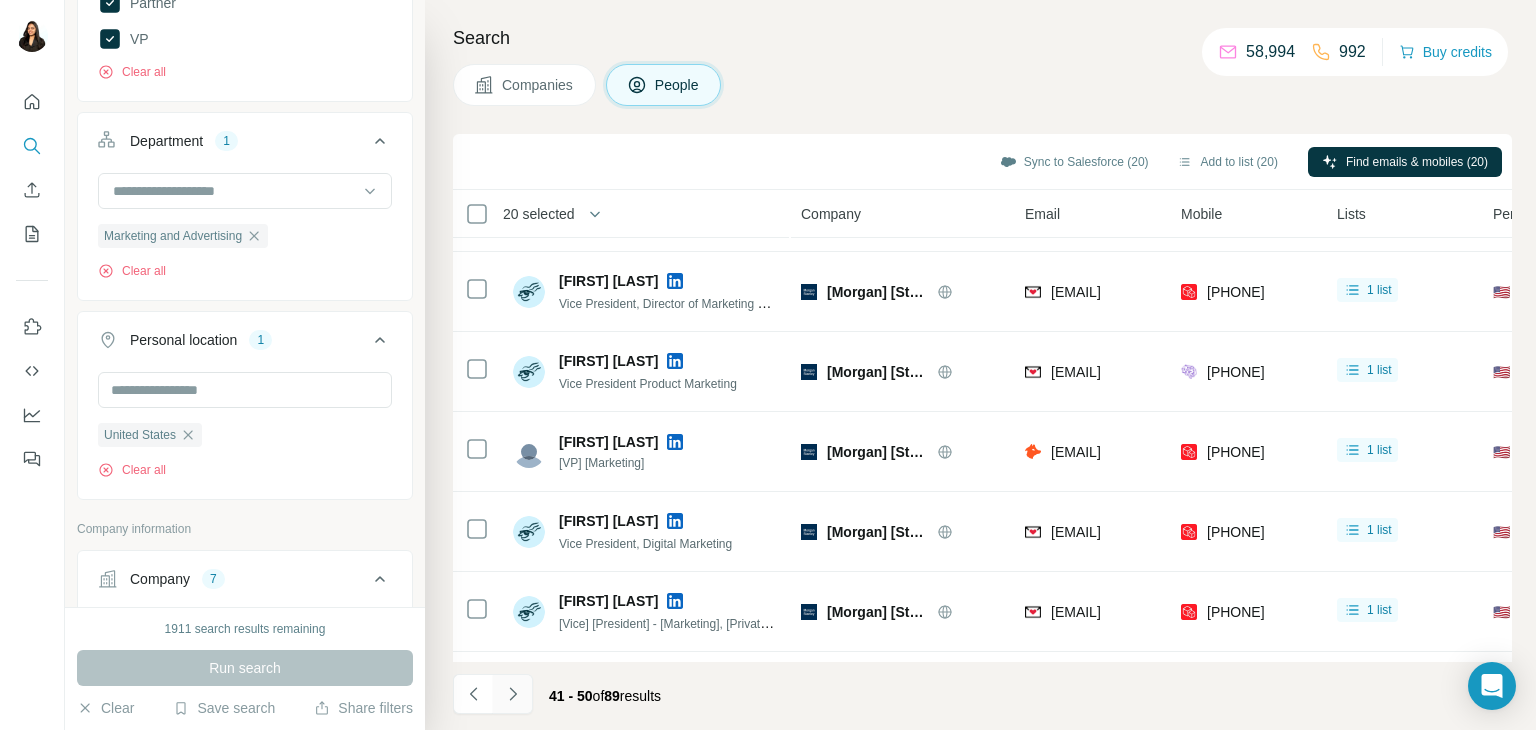 click 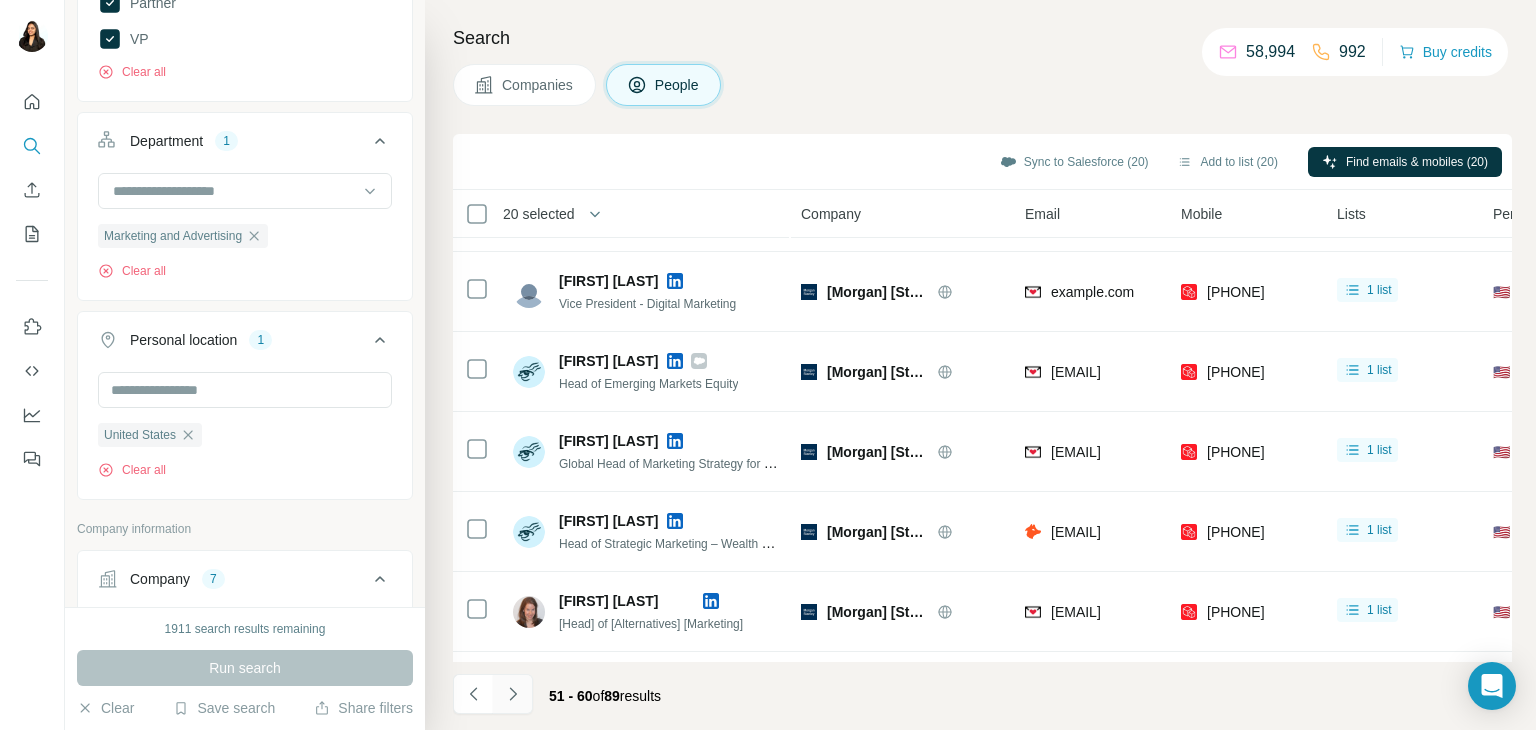 click 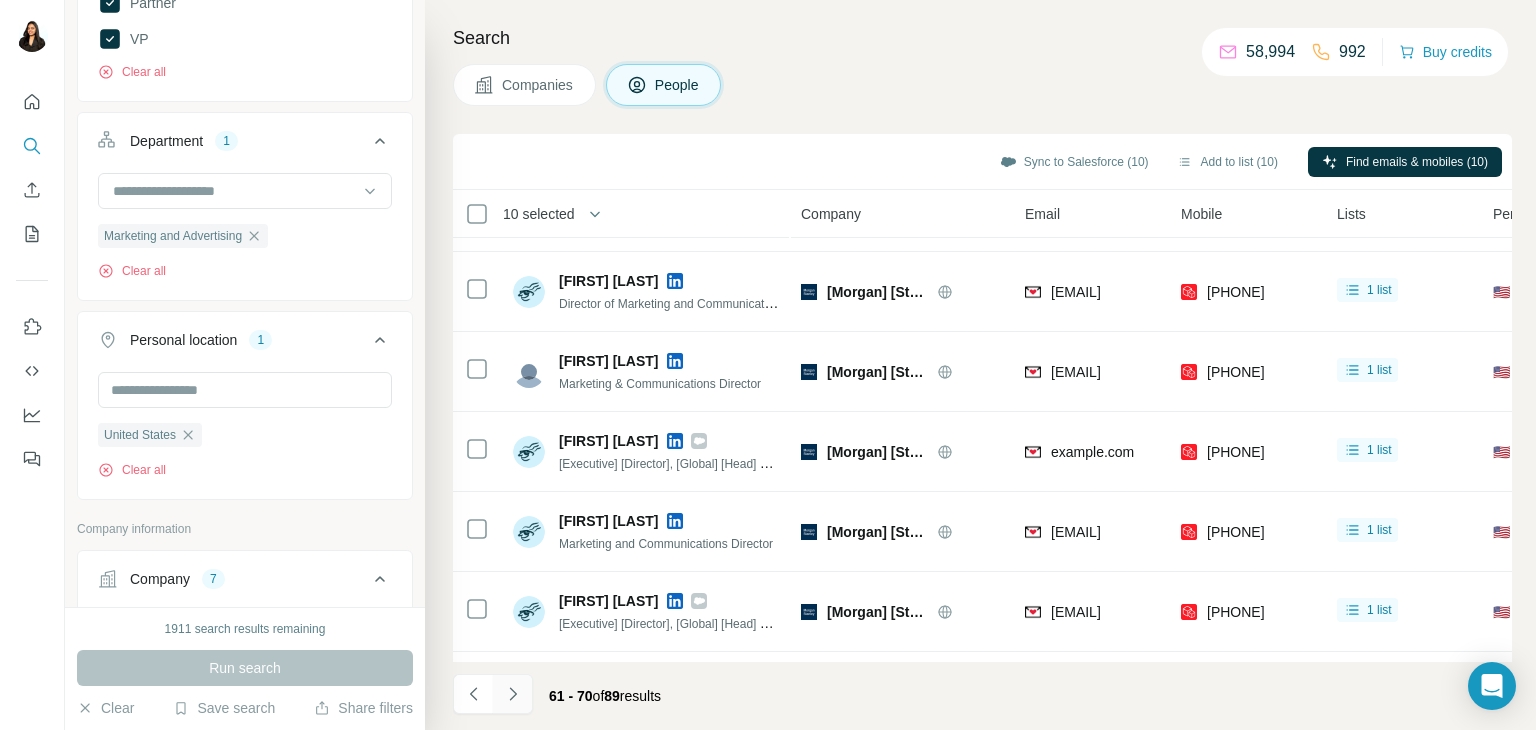click 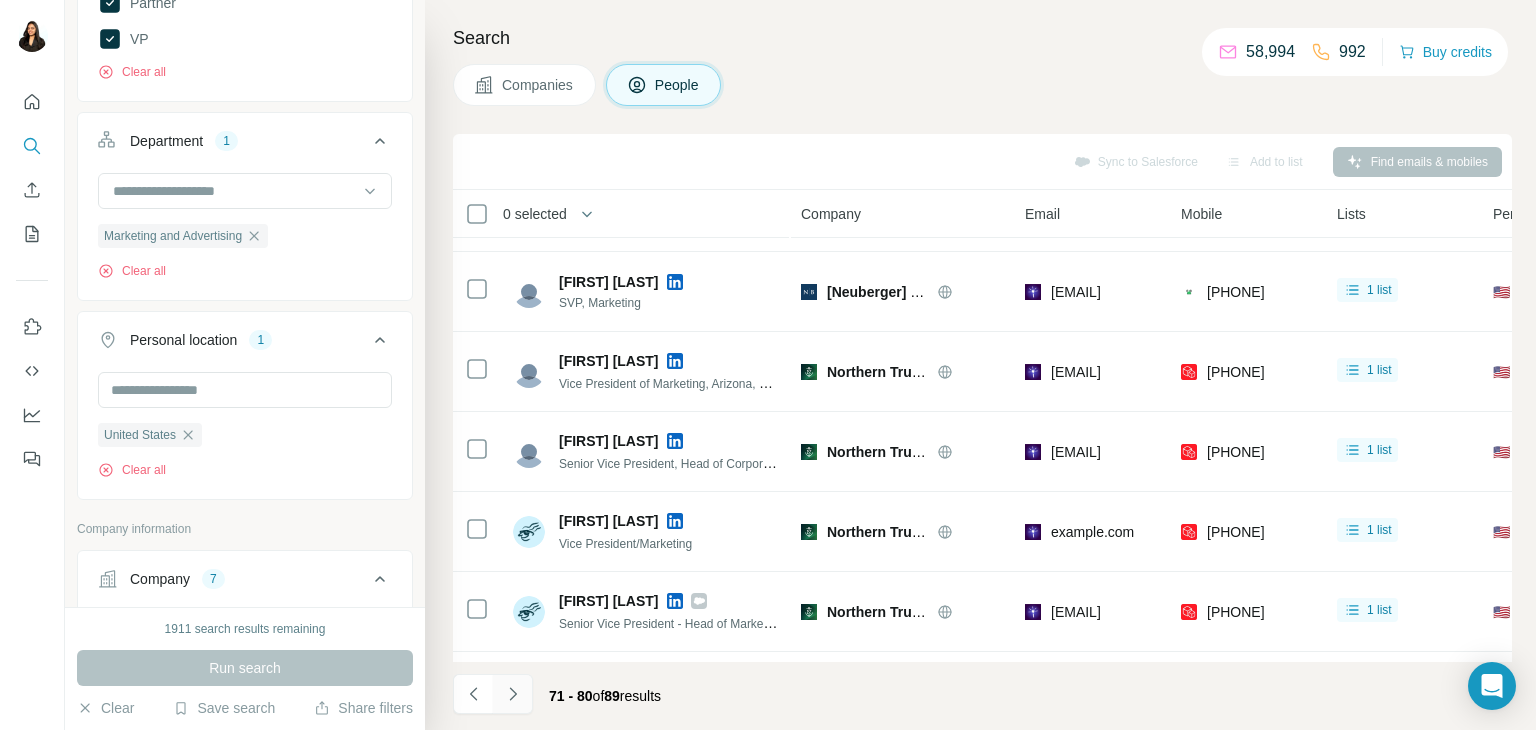 click 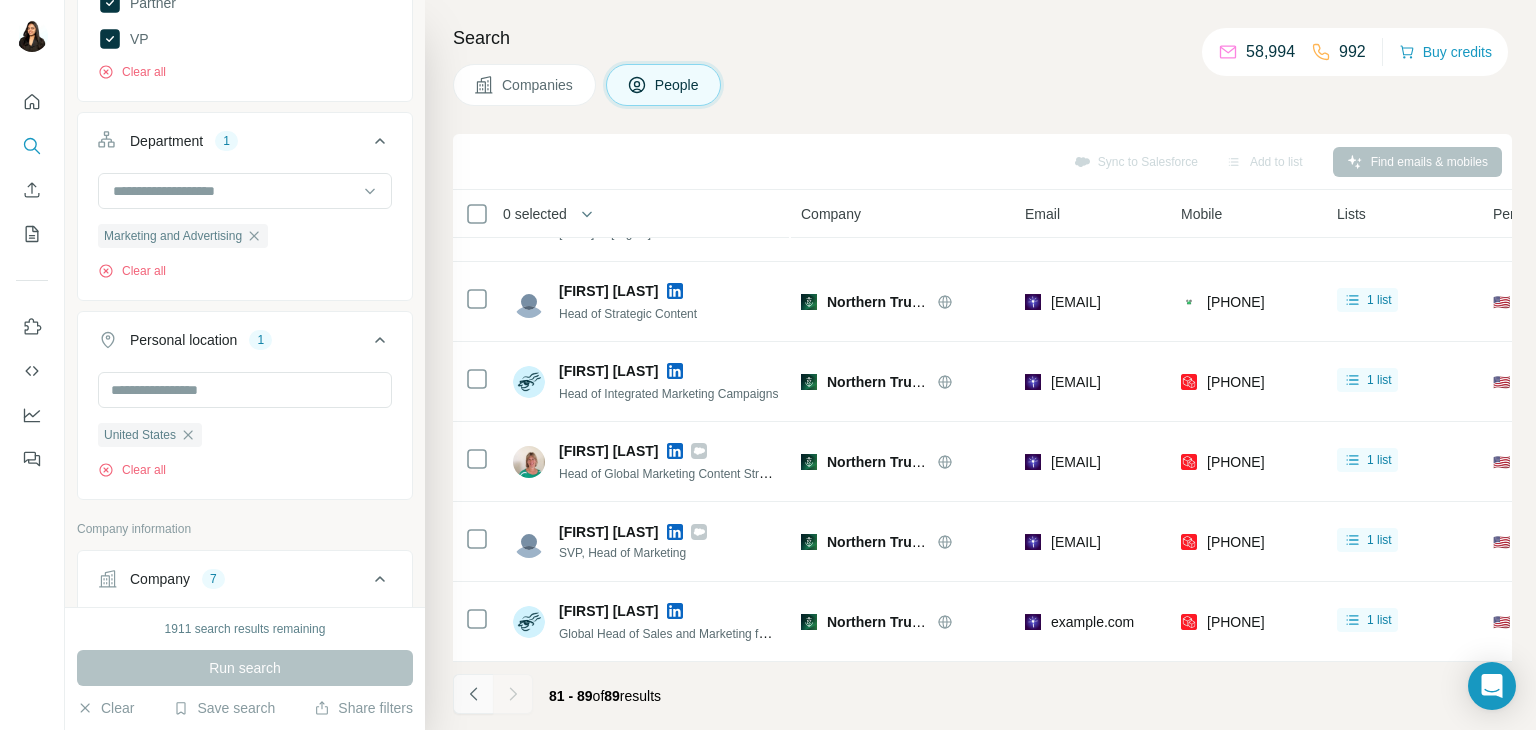 click 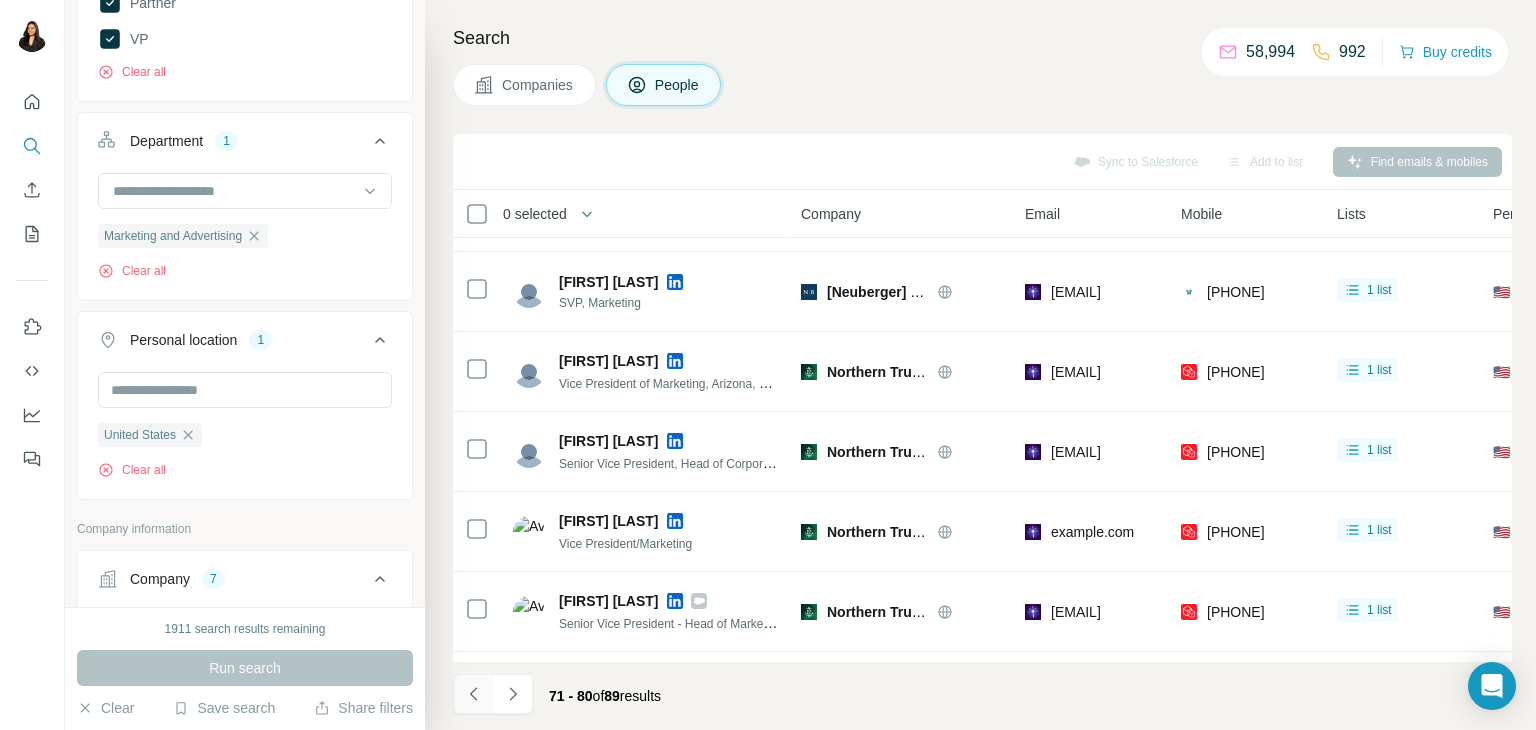 click 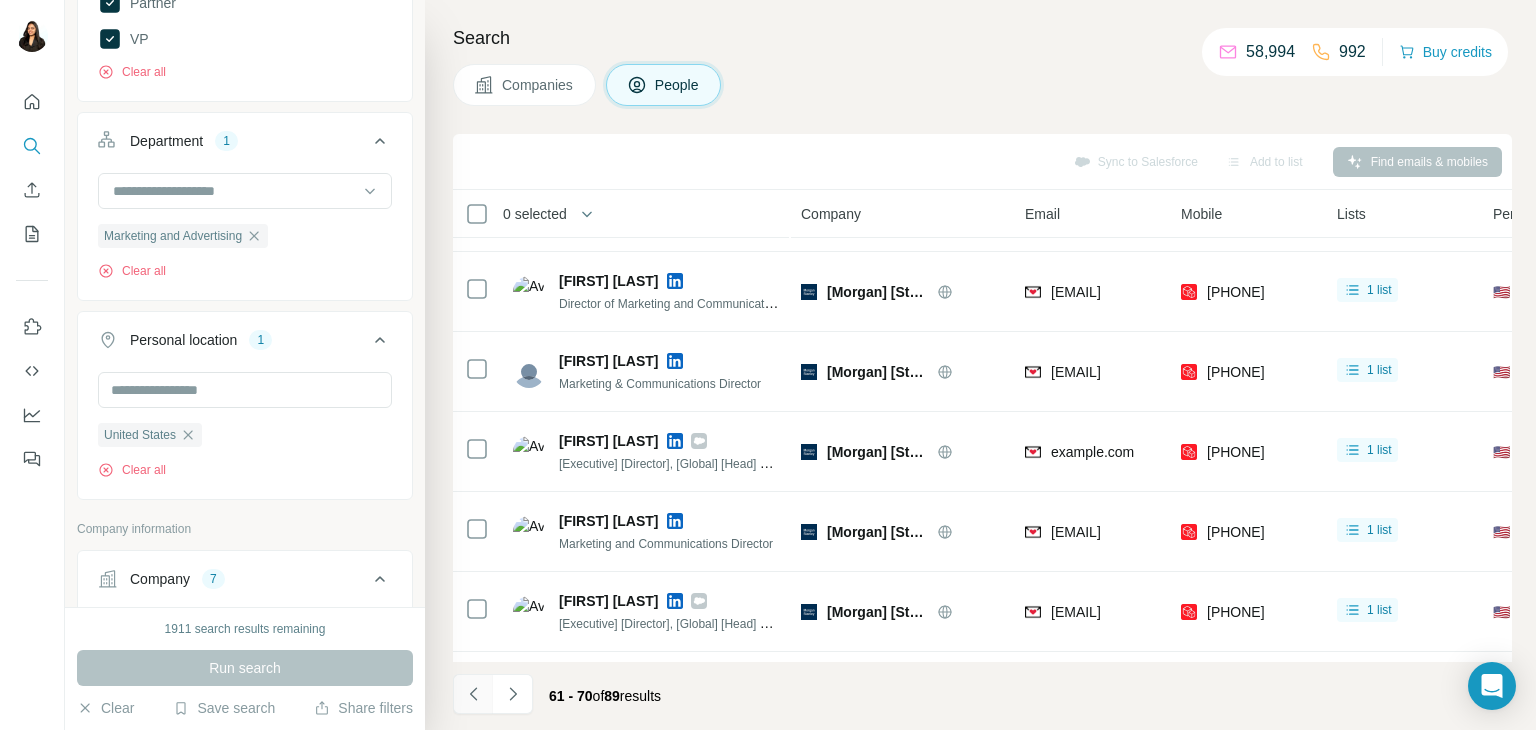click 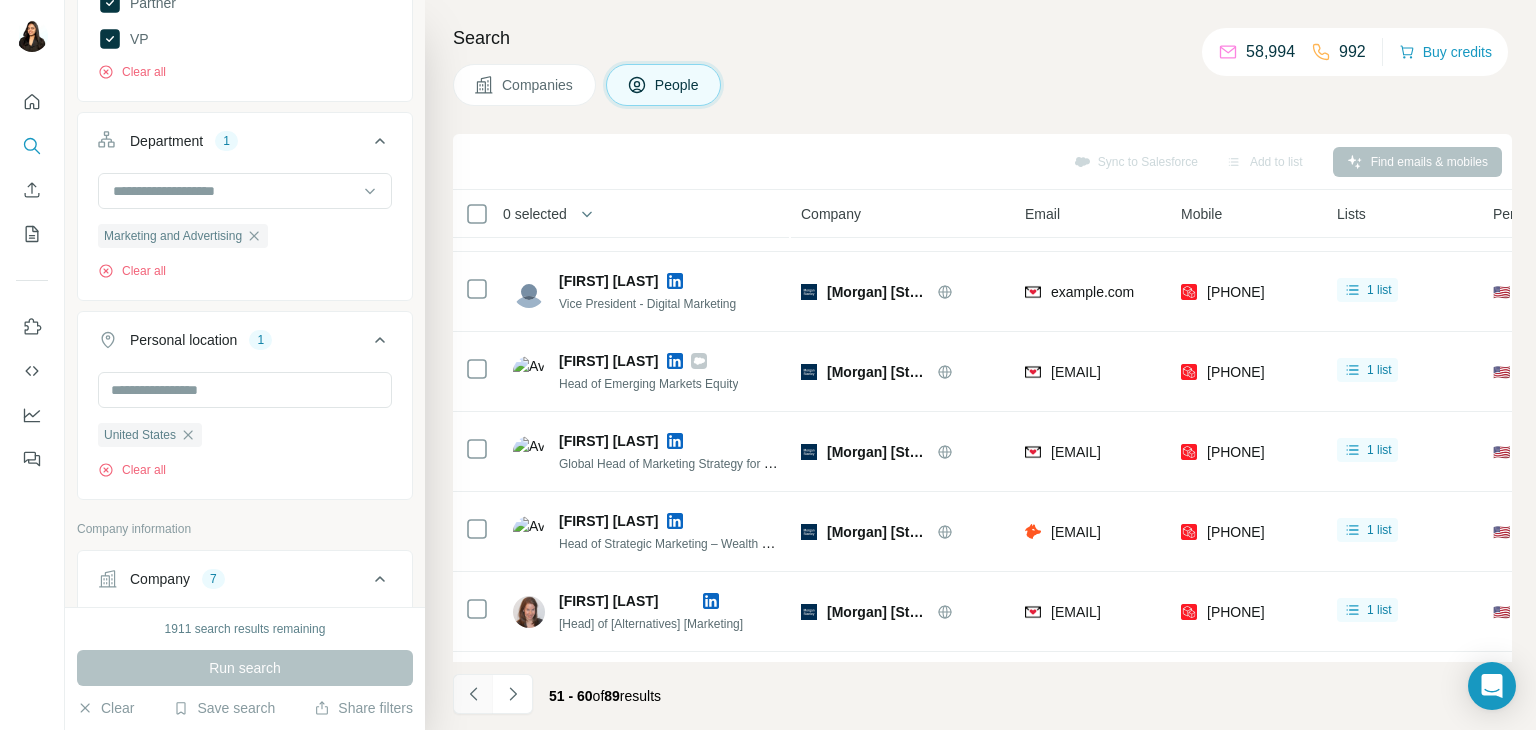 click 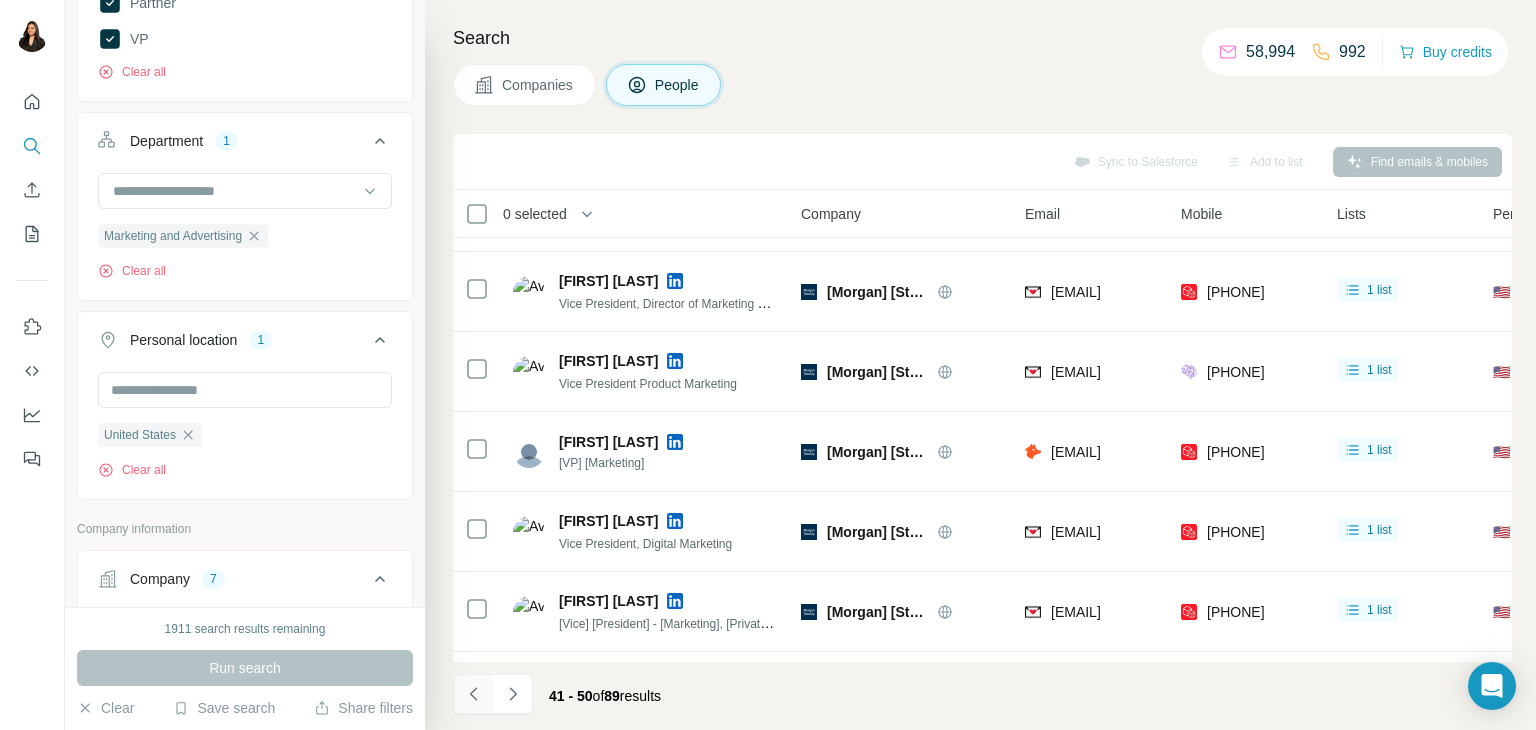 click 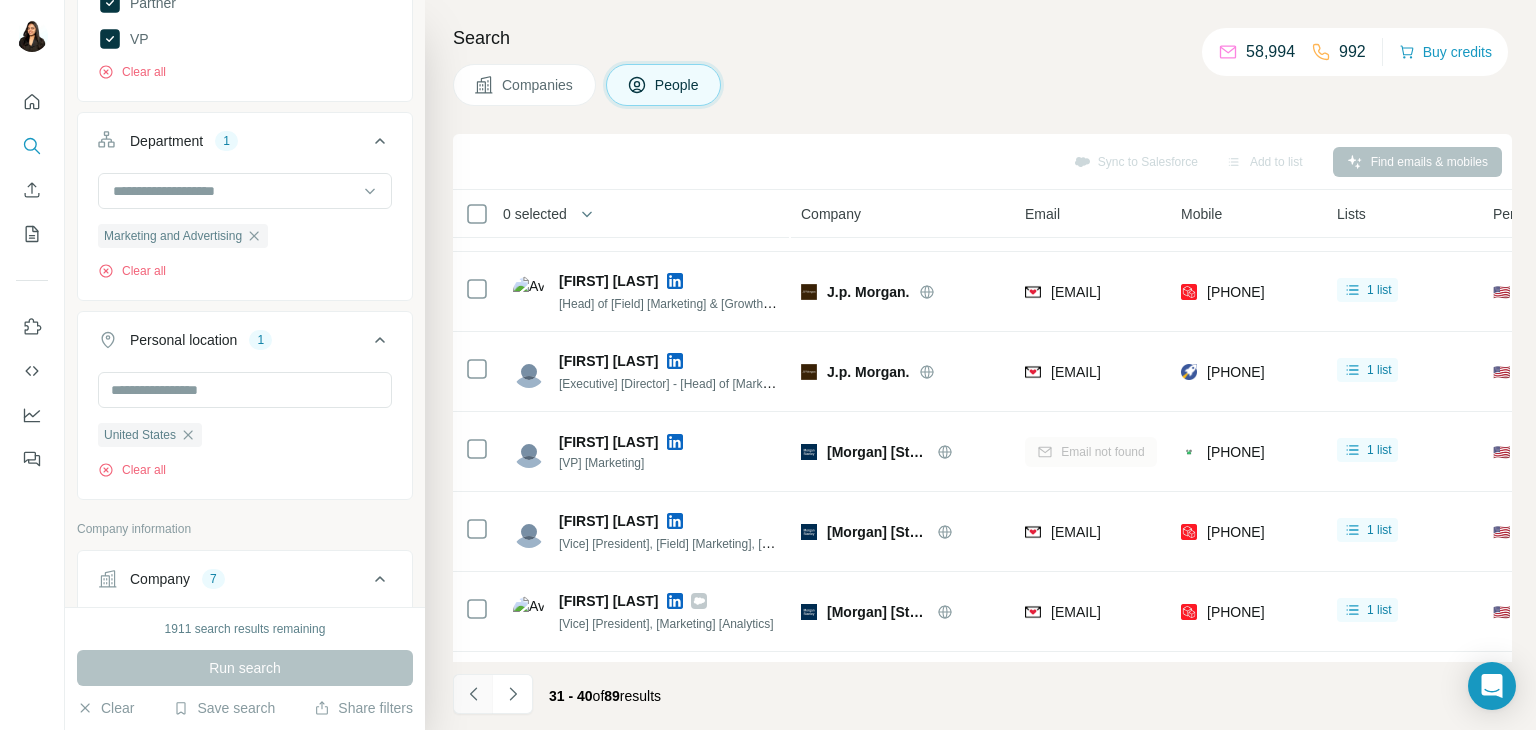 click 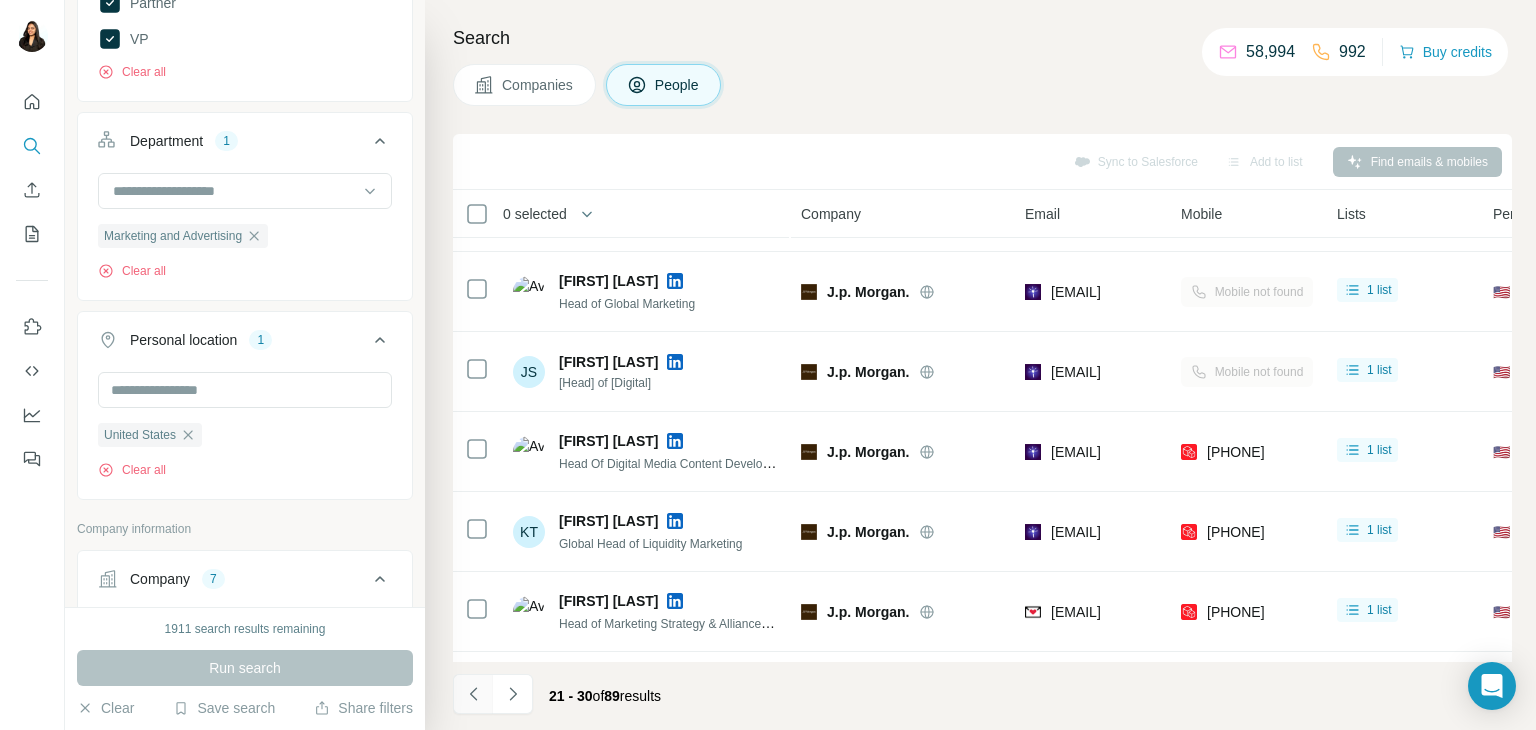 click 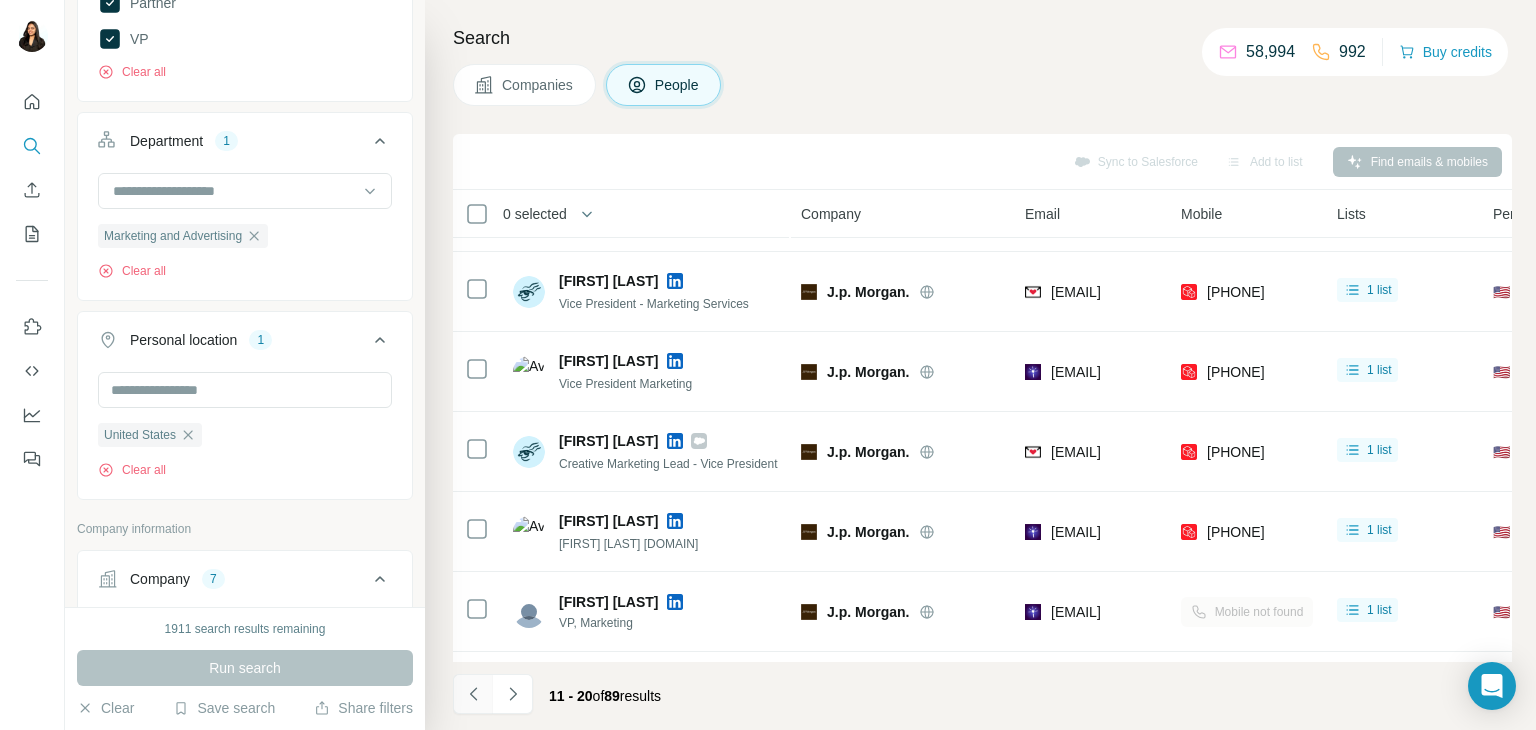 click 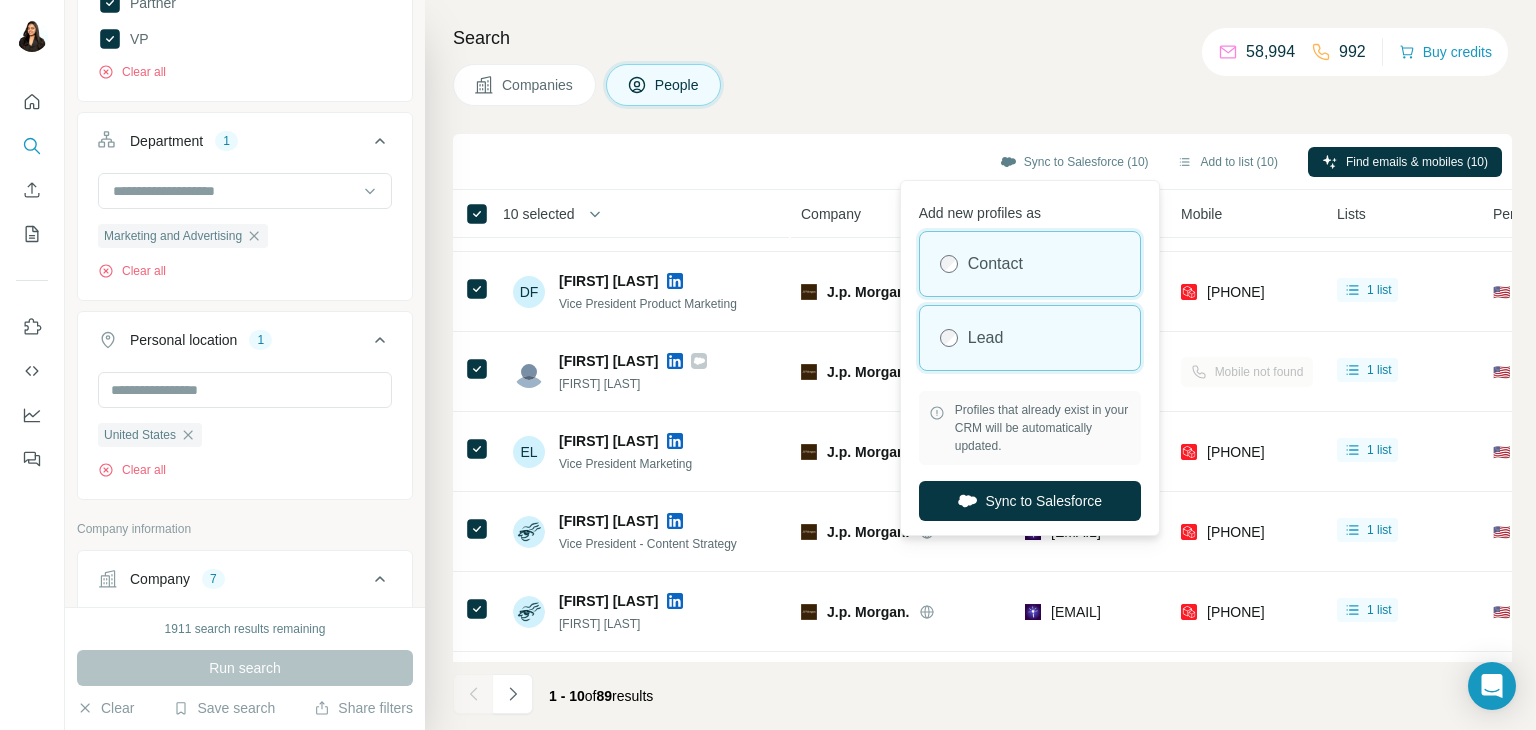click on "Lead" at bounding box center (1030, 338) 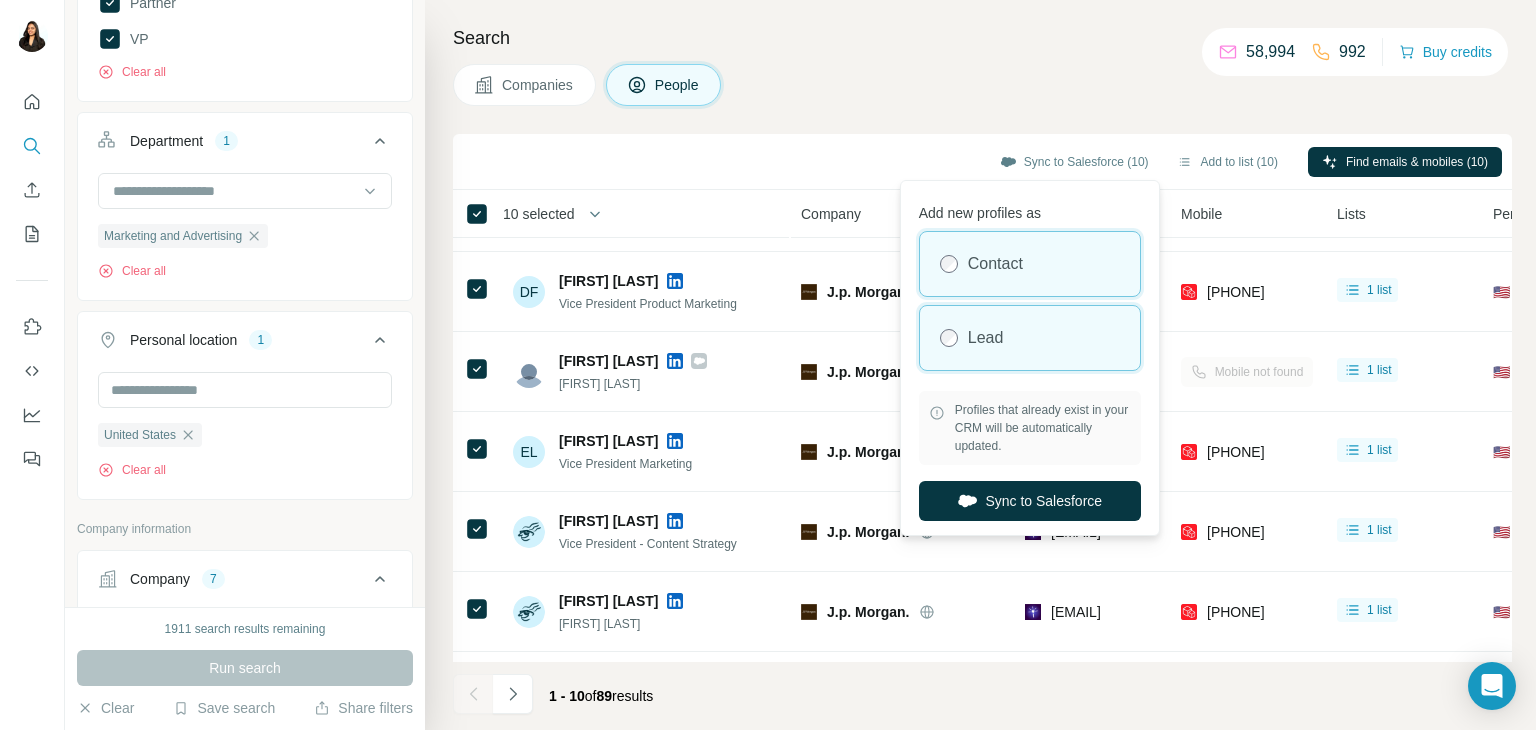click on "Lead" at bounding box center (1030, 338) 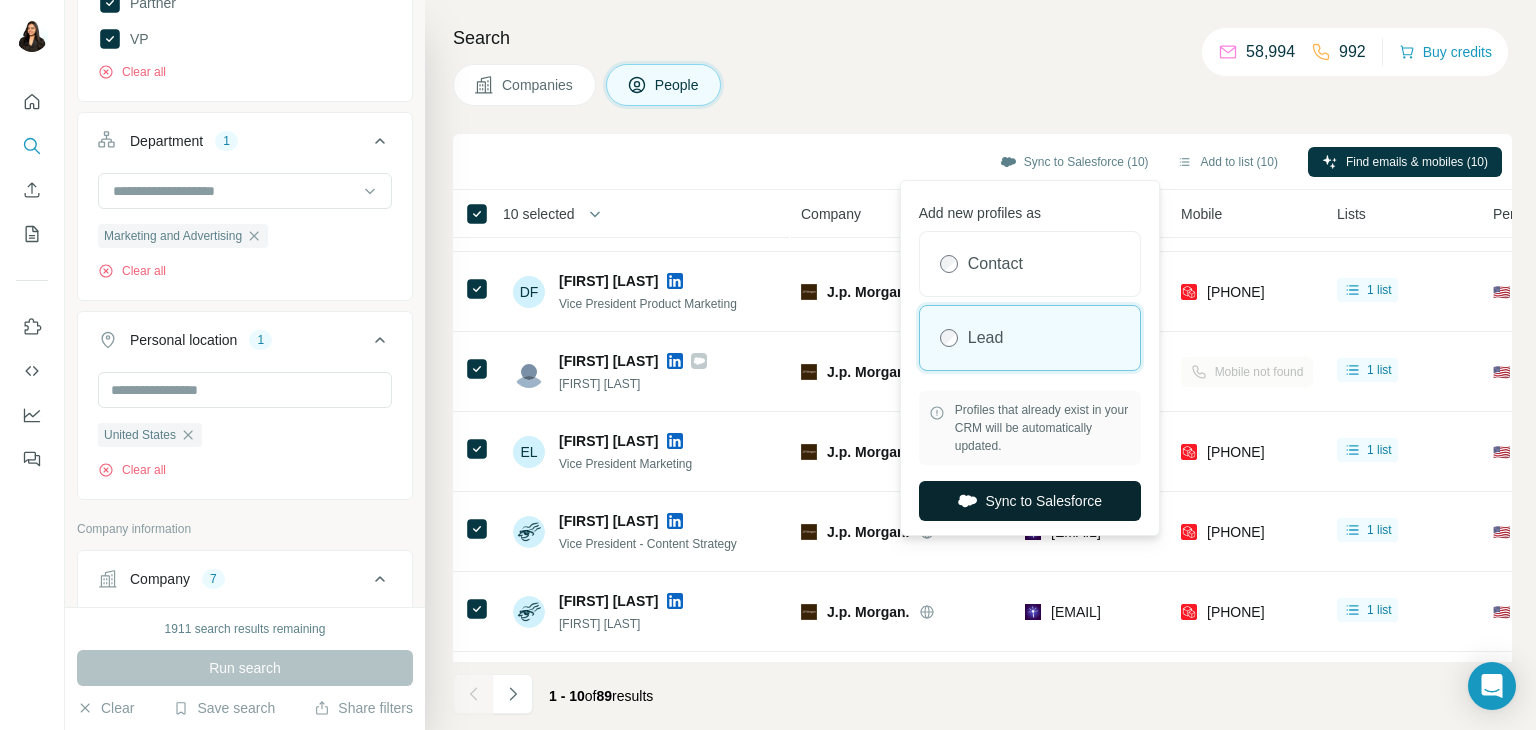 click on "Sync to Salesforce" at bounding box center [1030, 501] 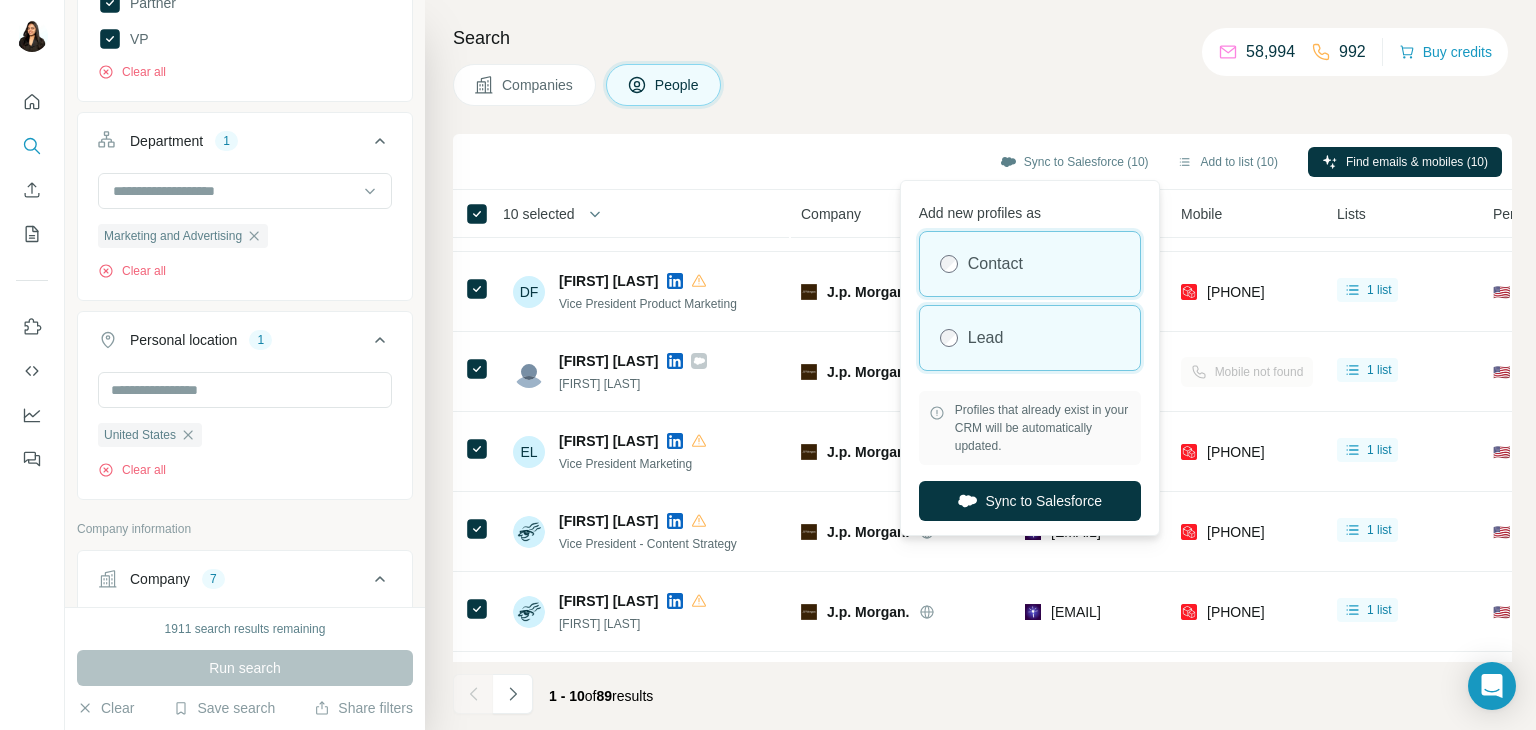 click on "Lead" at bounding box center (986, 338) 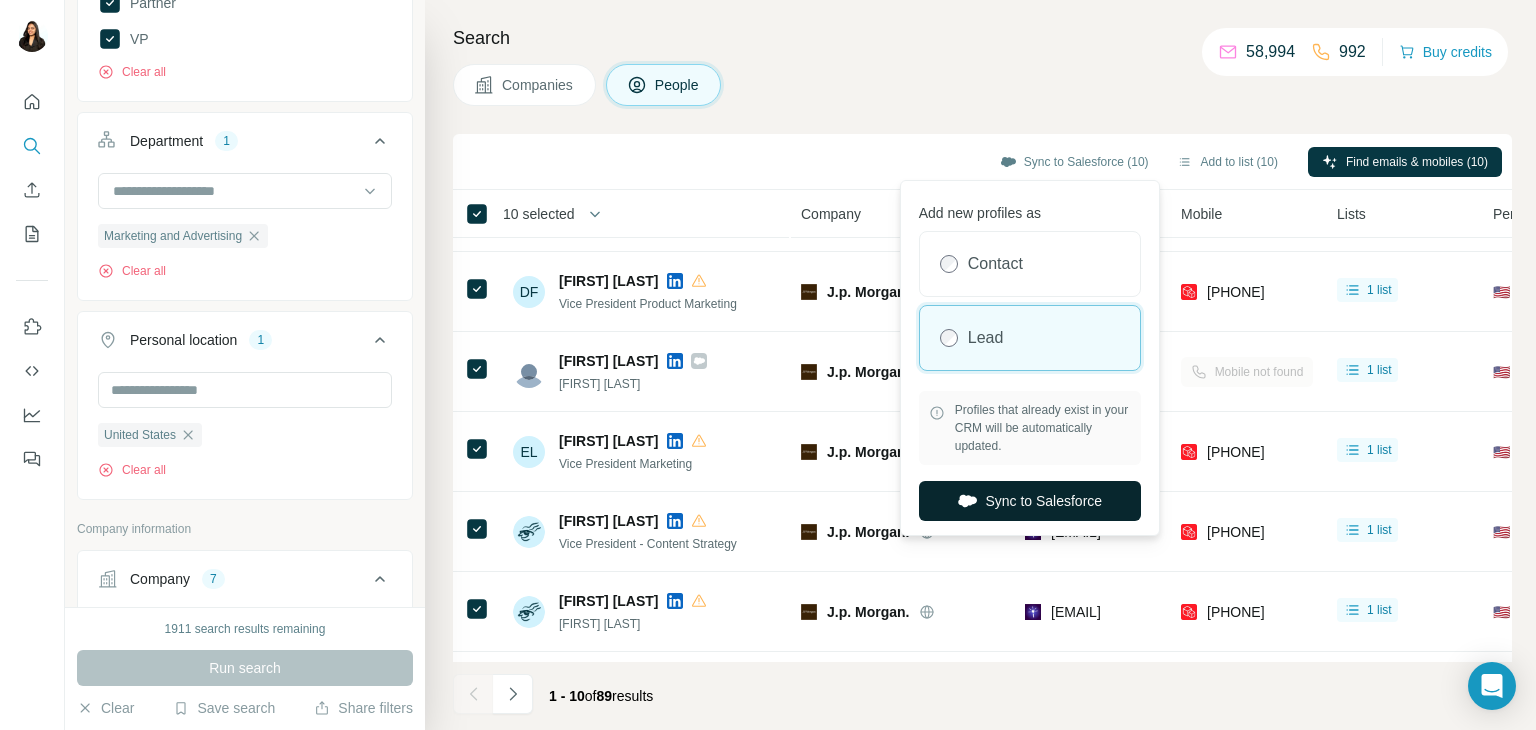 click on "Sync to Salesforce" at bounding box center (1030, 501) 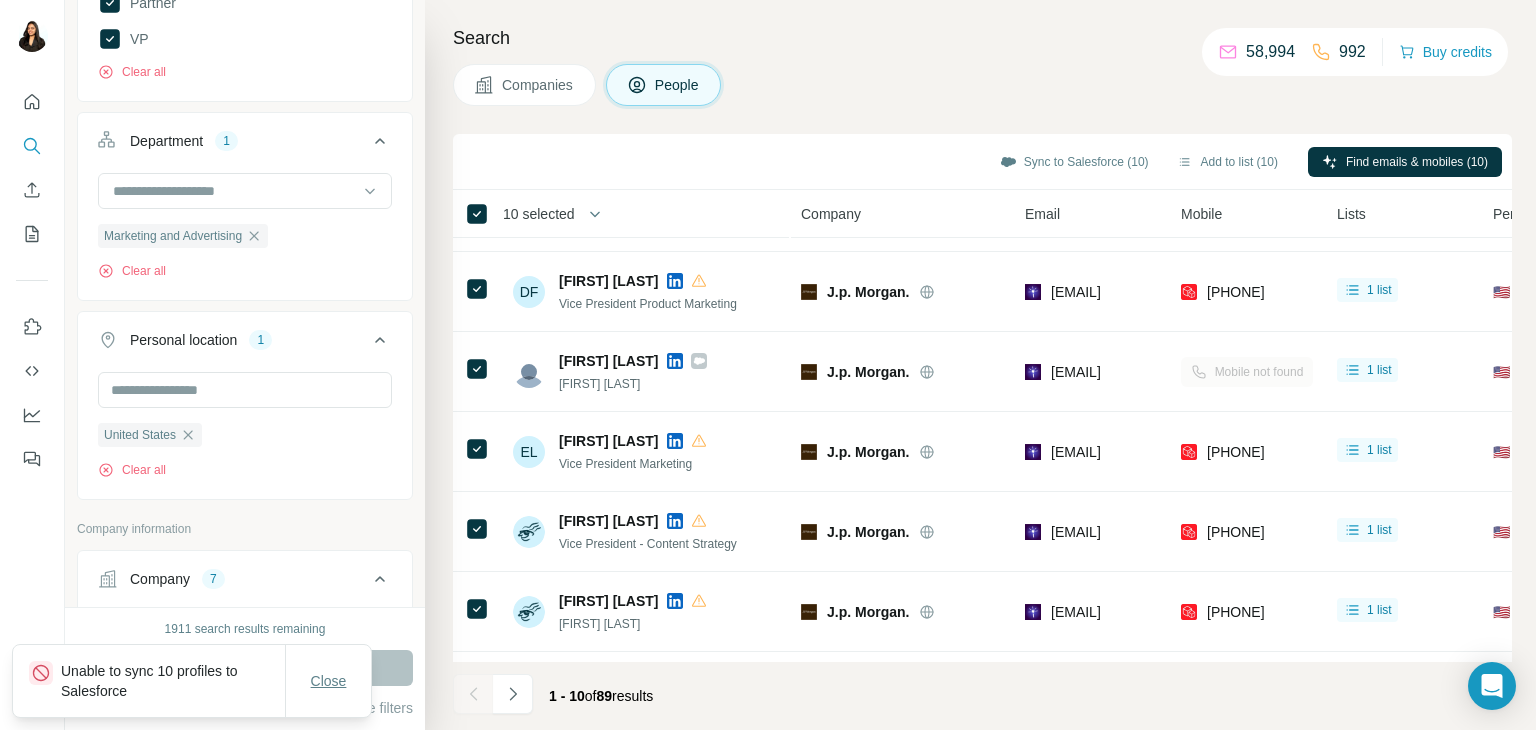 click on "Close" at bounding box center [329, 681] 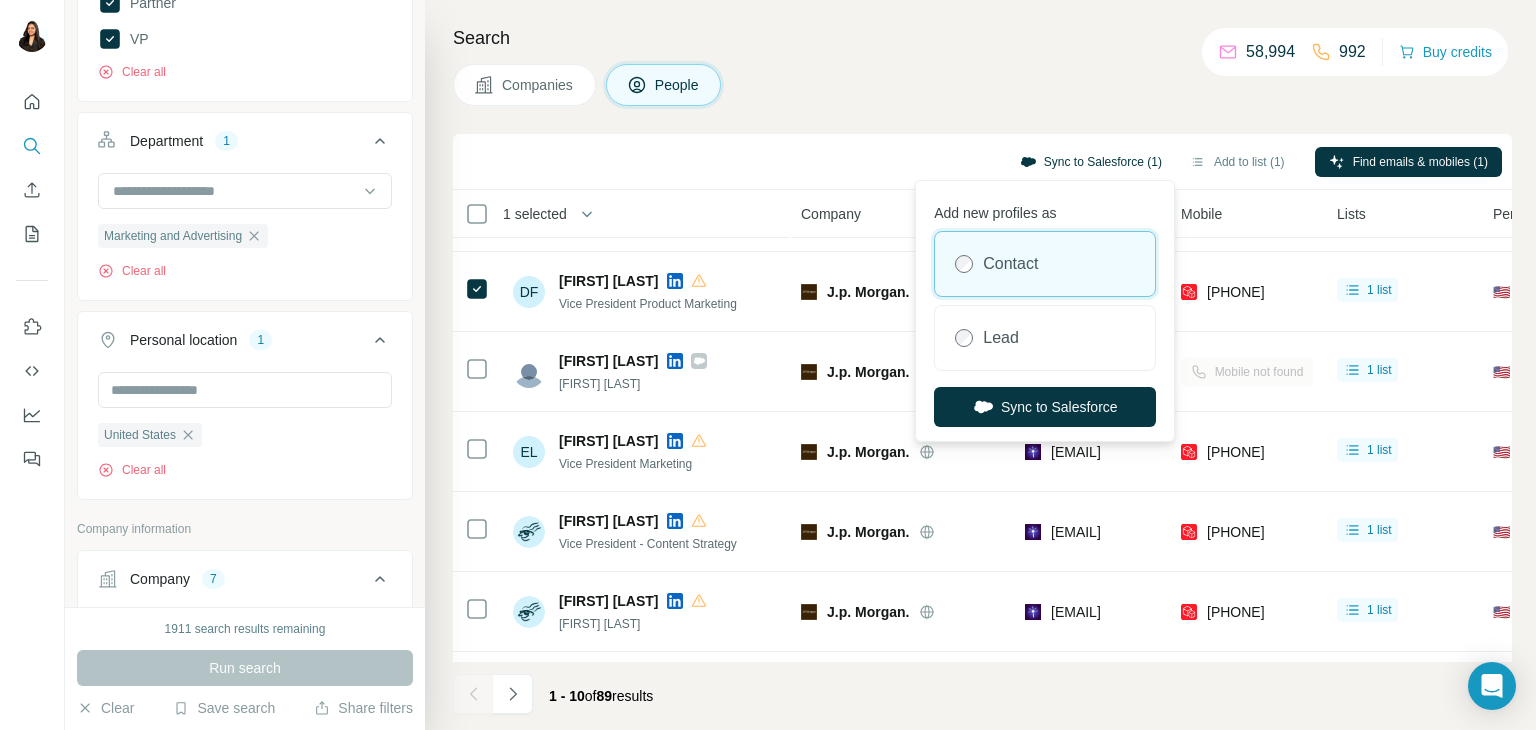 click on "Sync to Salesforce (1)" at bounding box center (1091, 162) 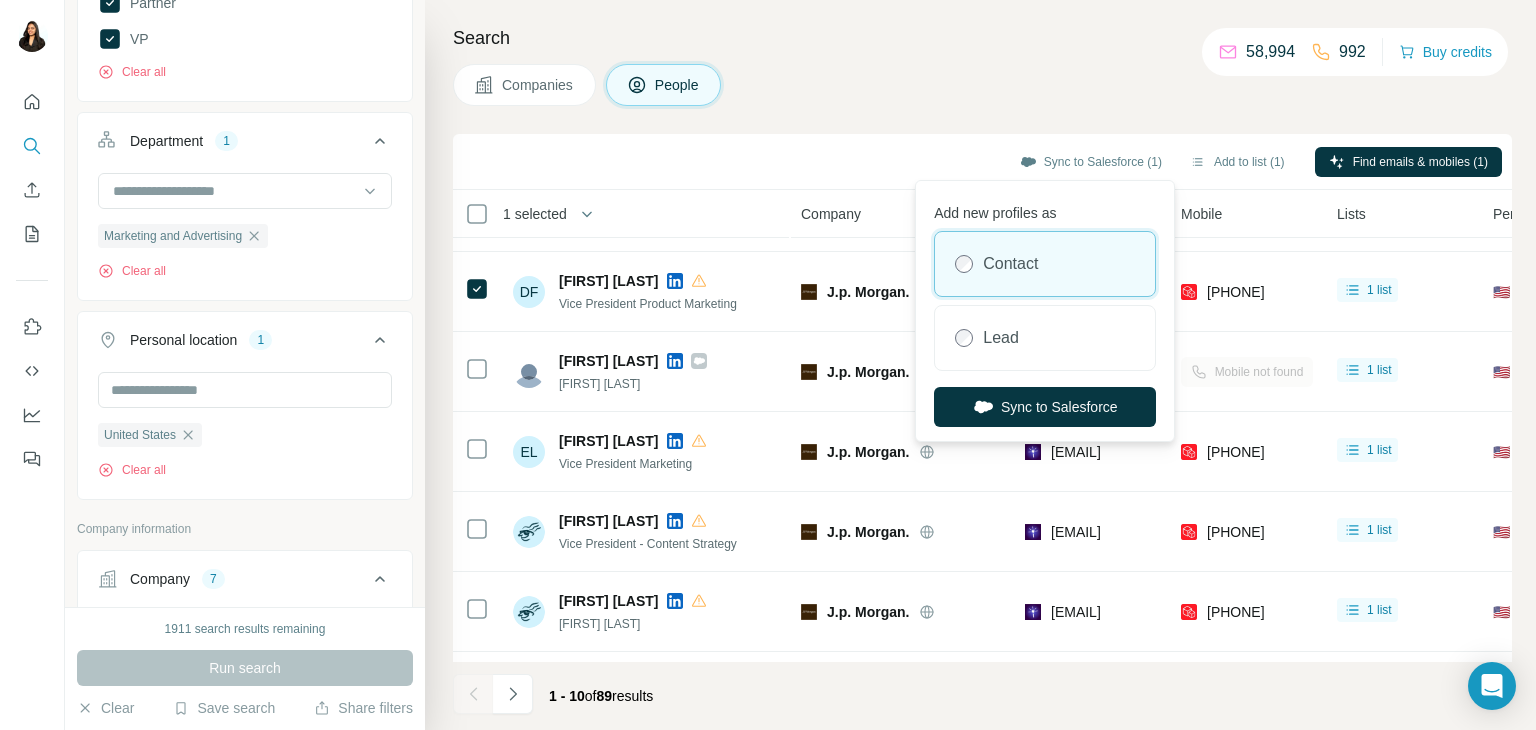 click on "Contact Lead" at bounding box center [1045, 301] 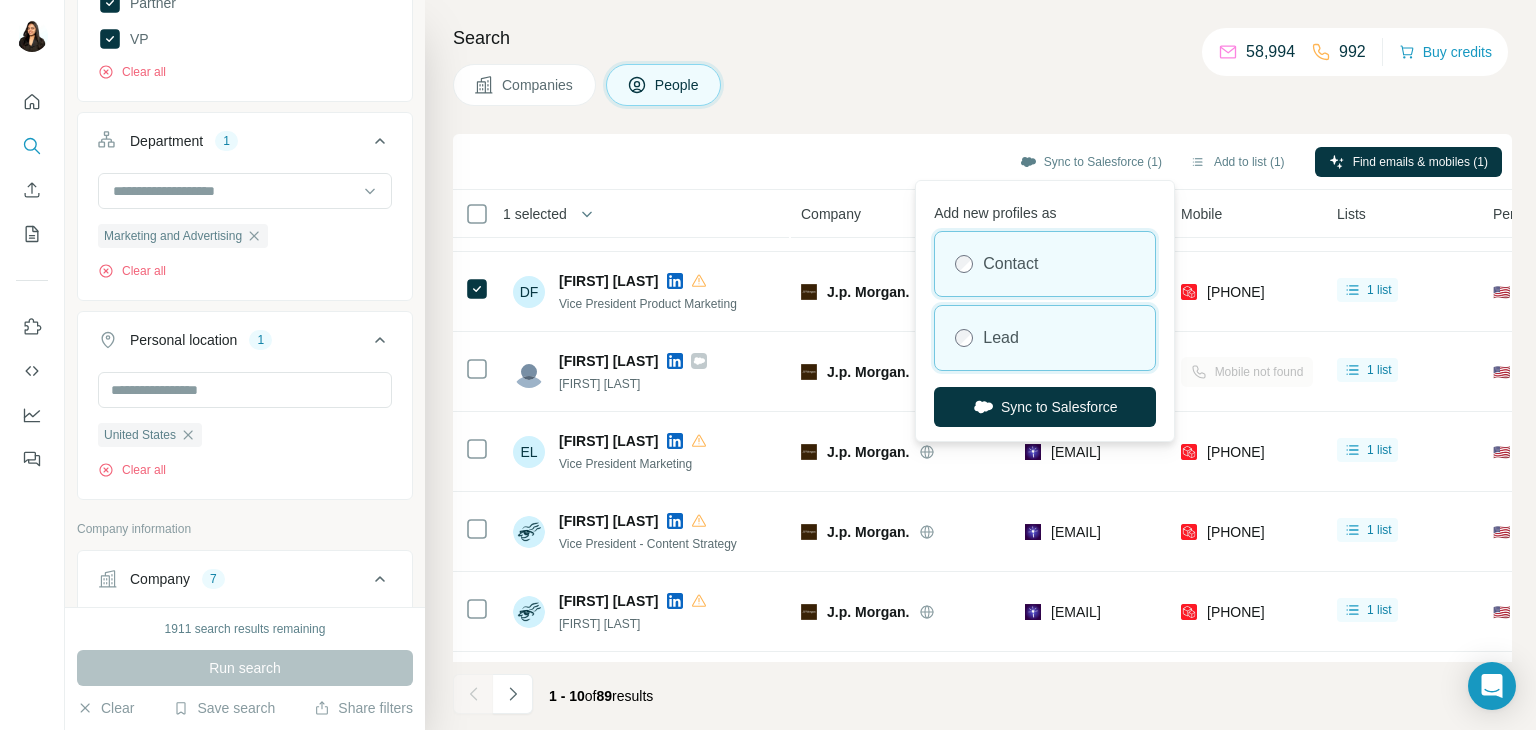 click on "Lead" at bounding box center (1045, 338) 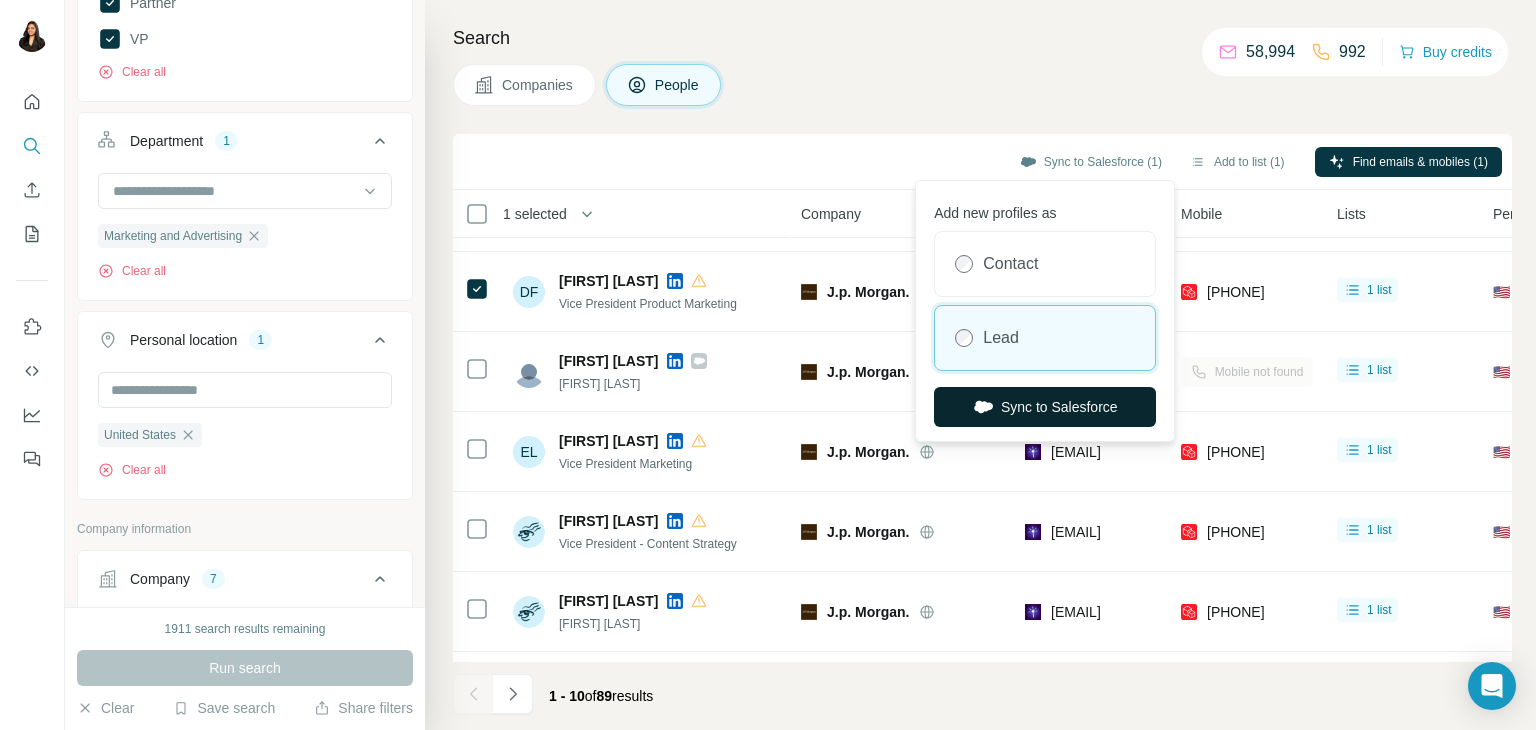 click on "Sync to Salesforce" at bounding box center (1045, 407) 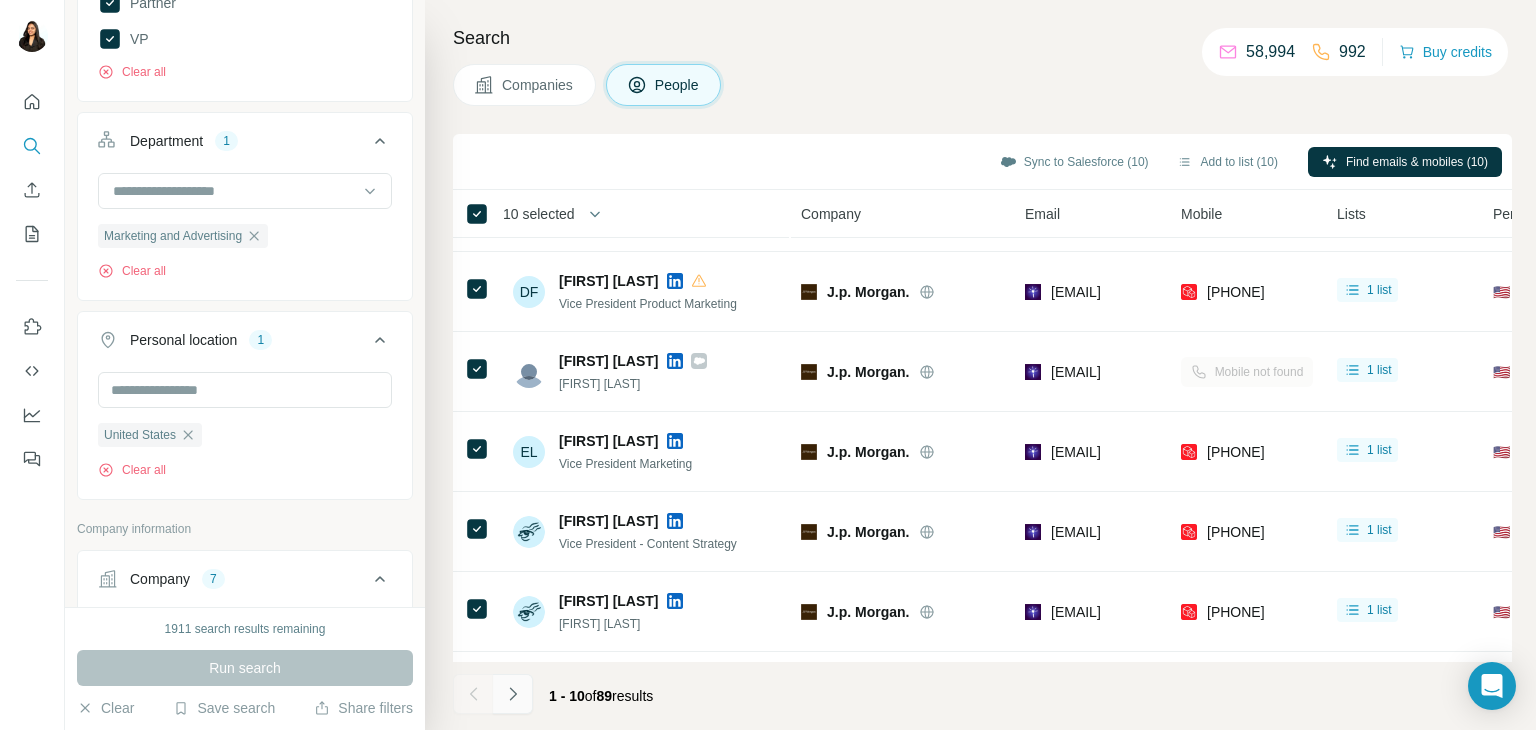 click 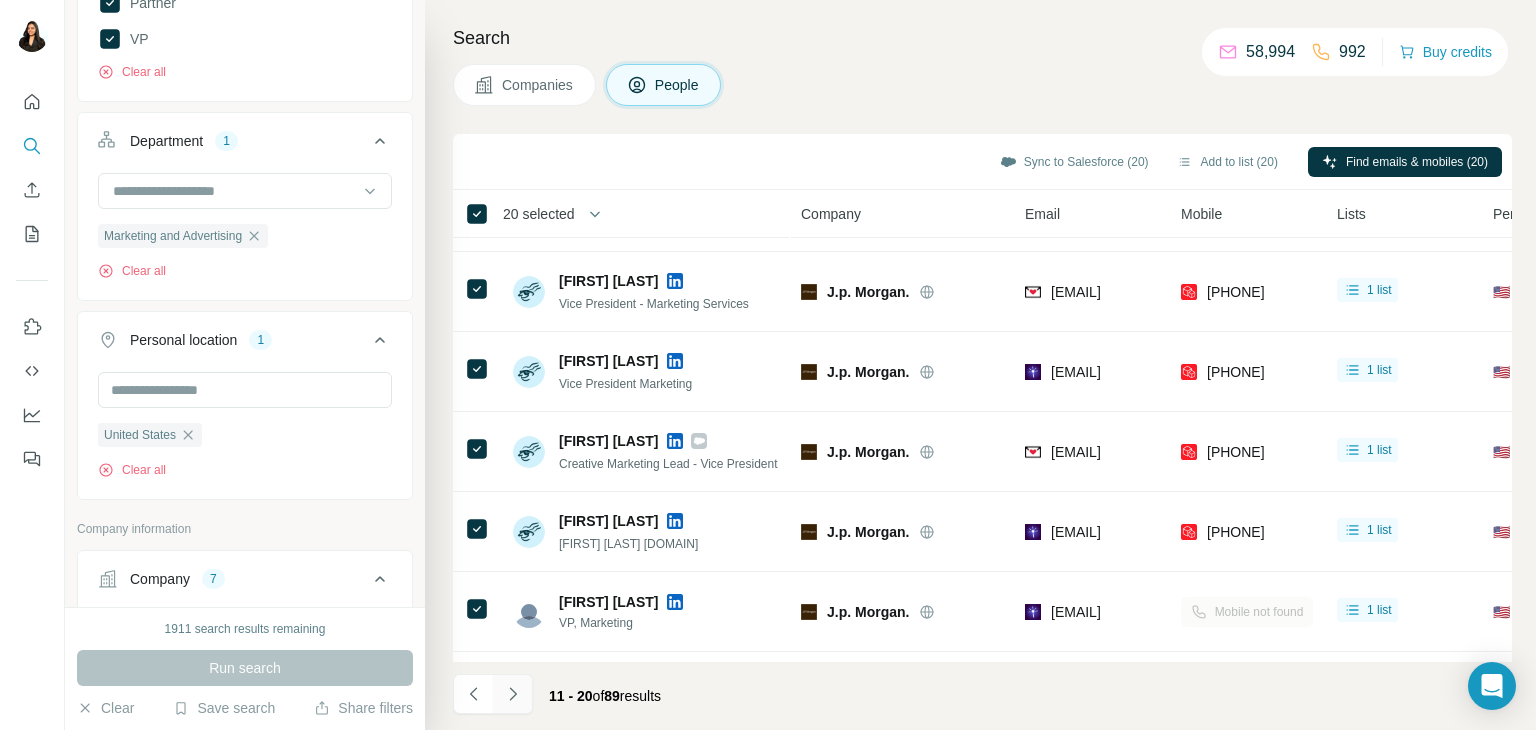 click 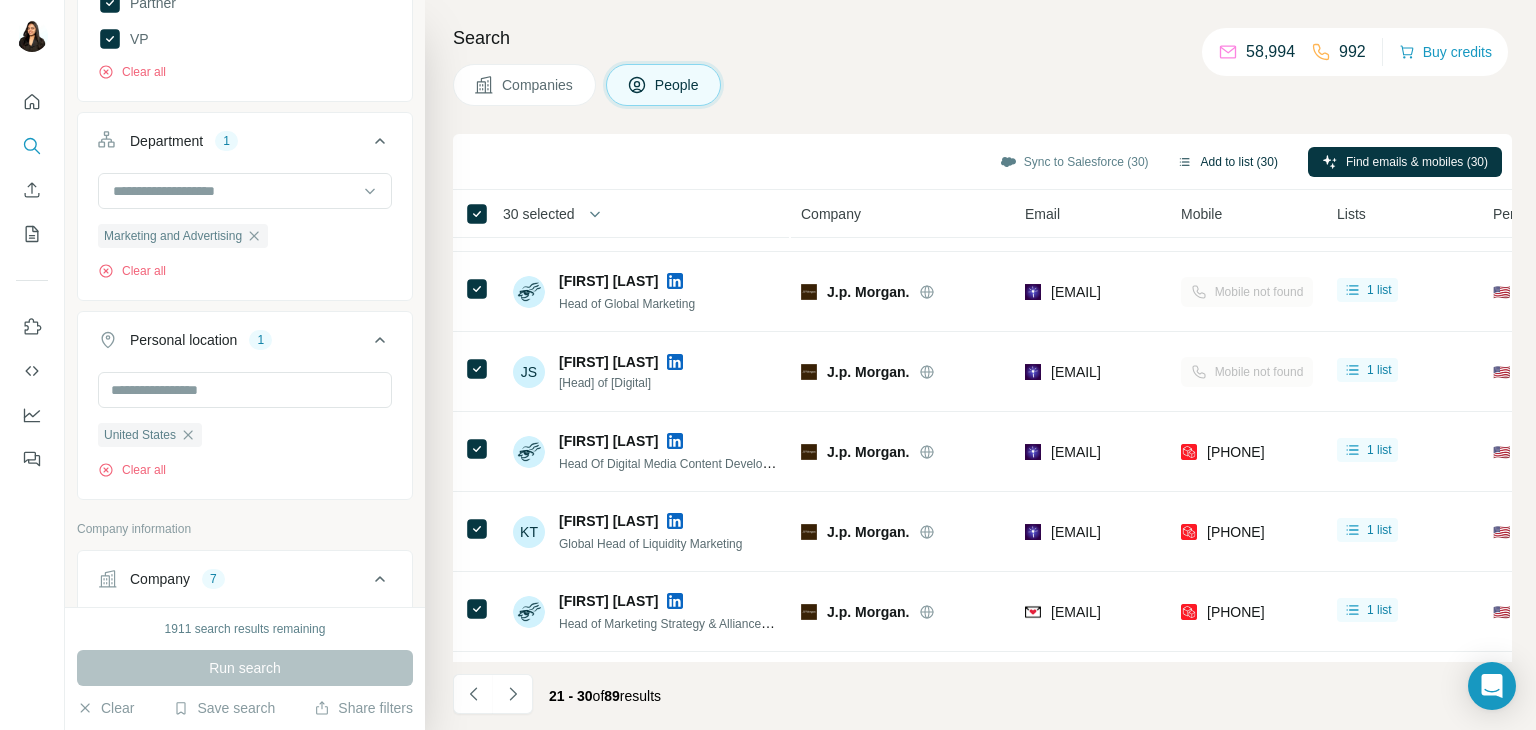 click on "Add to list (30)" at bounding box center (1227, 162) 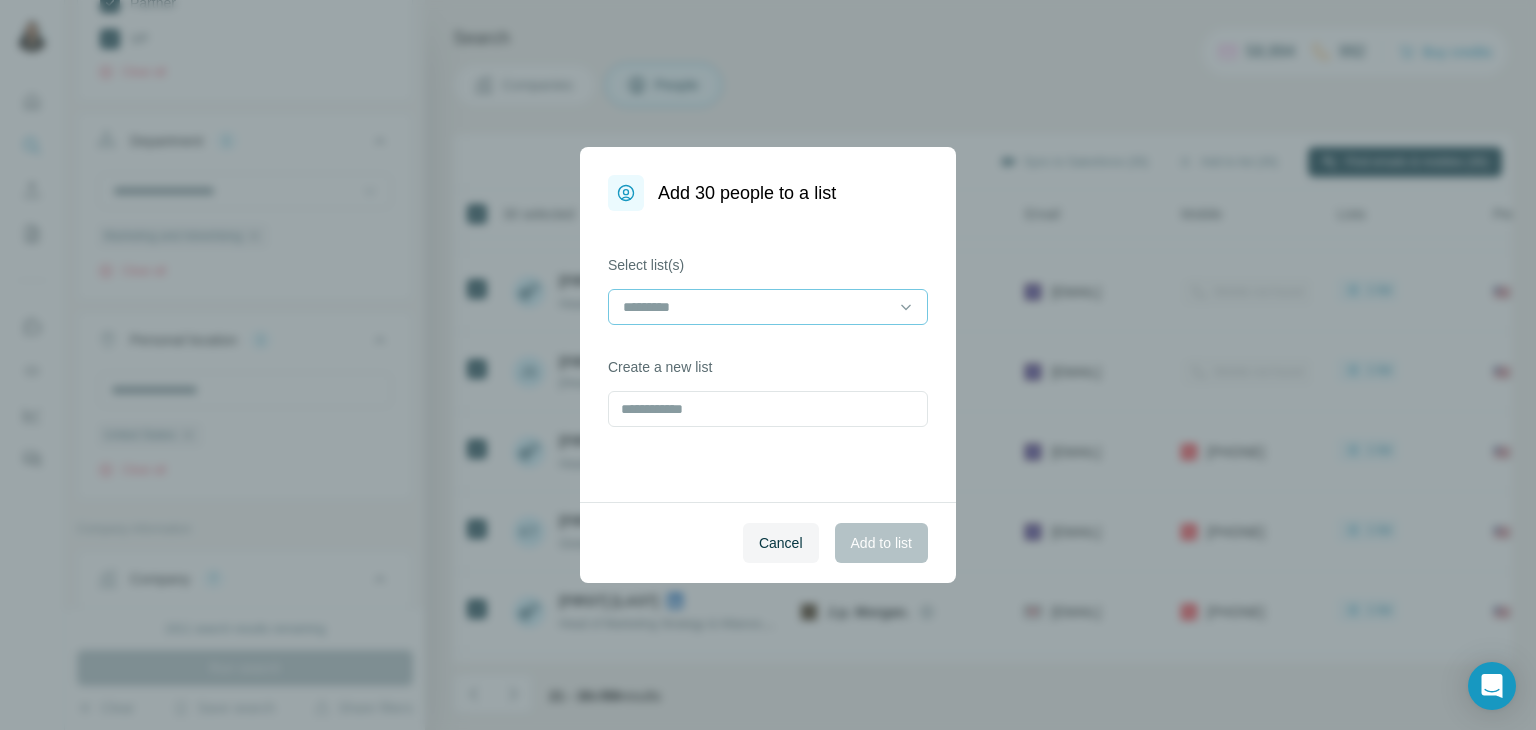 click at bounding box center [756, 307] 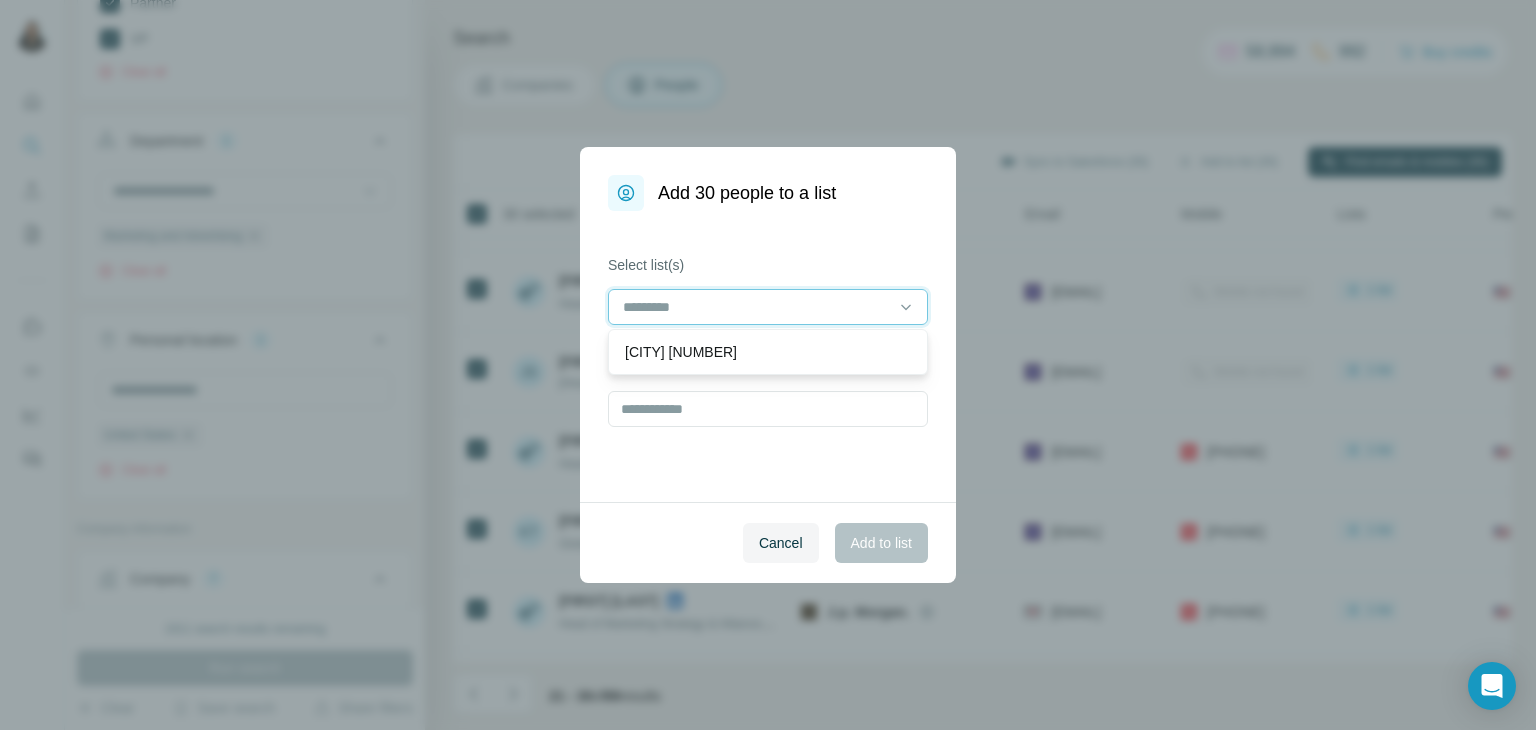 click at bounding box center [756, 307] 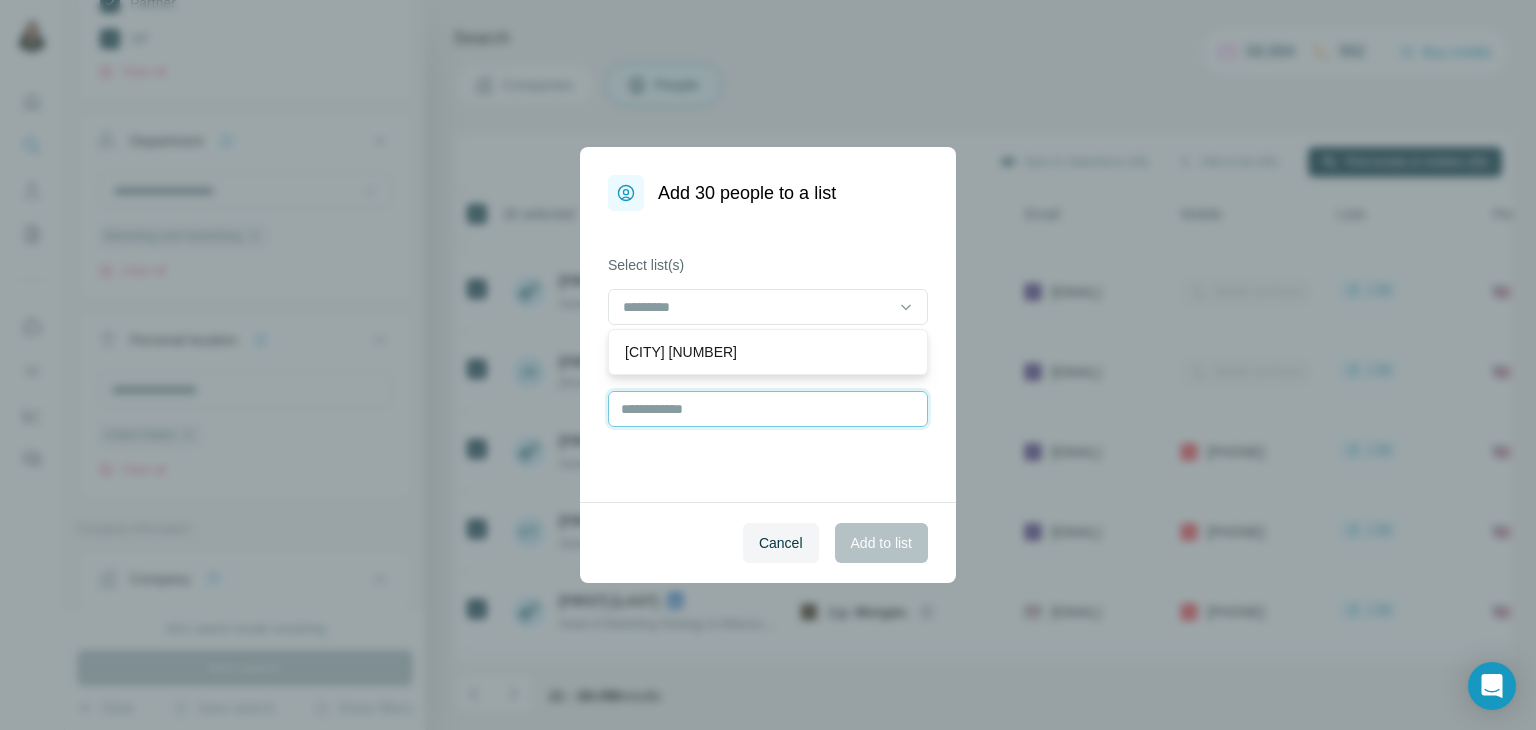 click at bounding box center (768, 409) 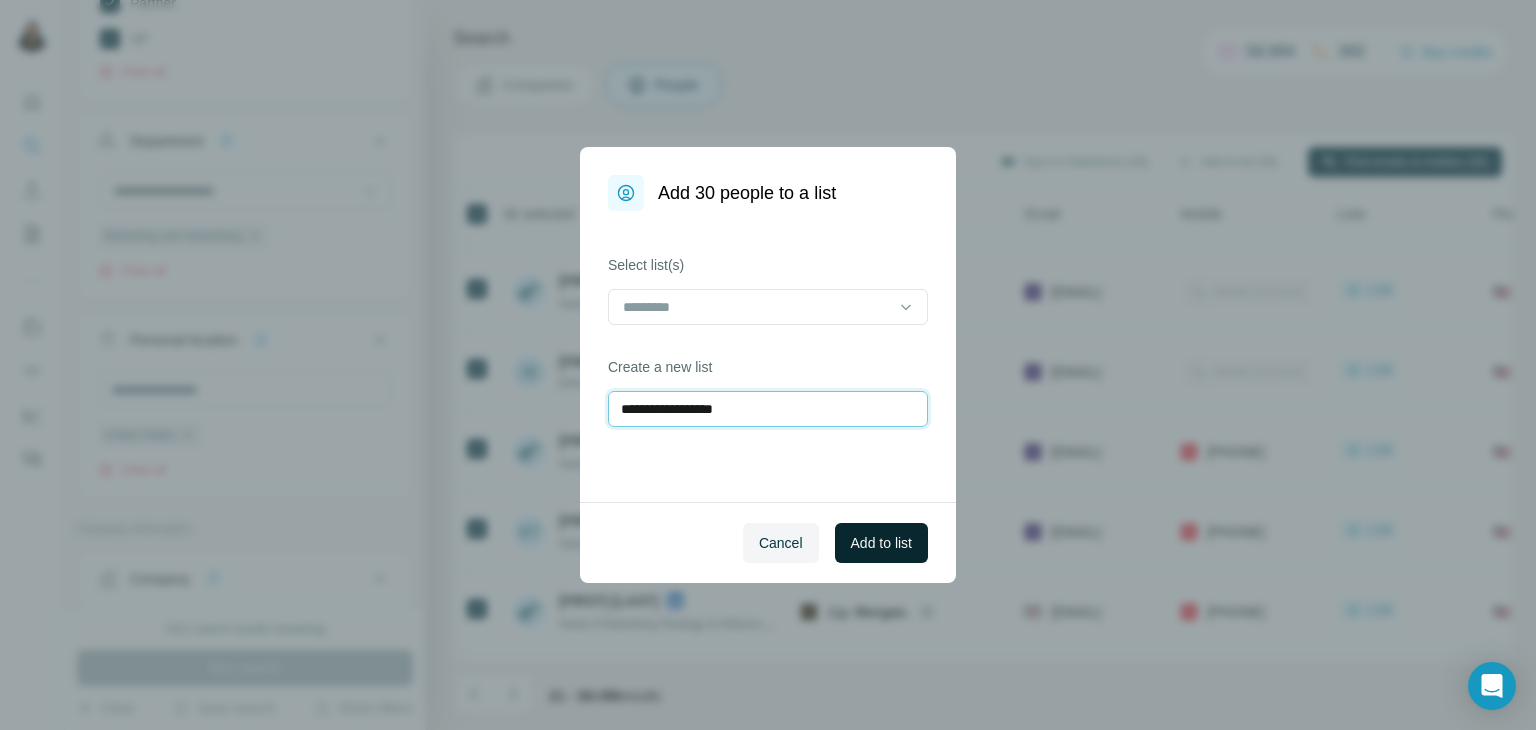 type on "**********" 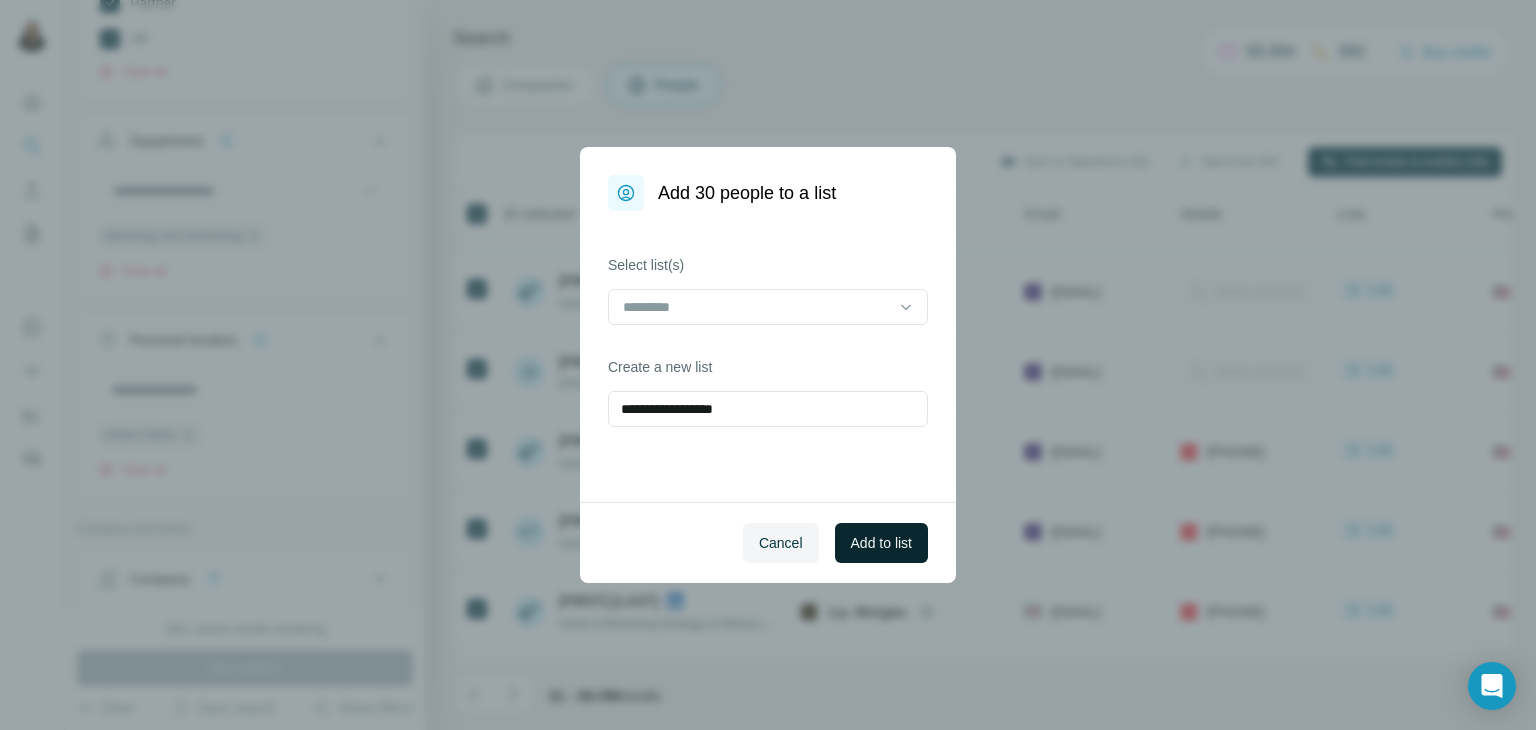 click on "Add to list" at bounding box center (881, 543) 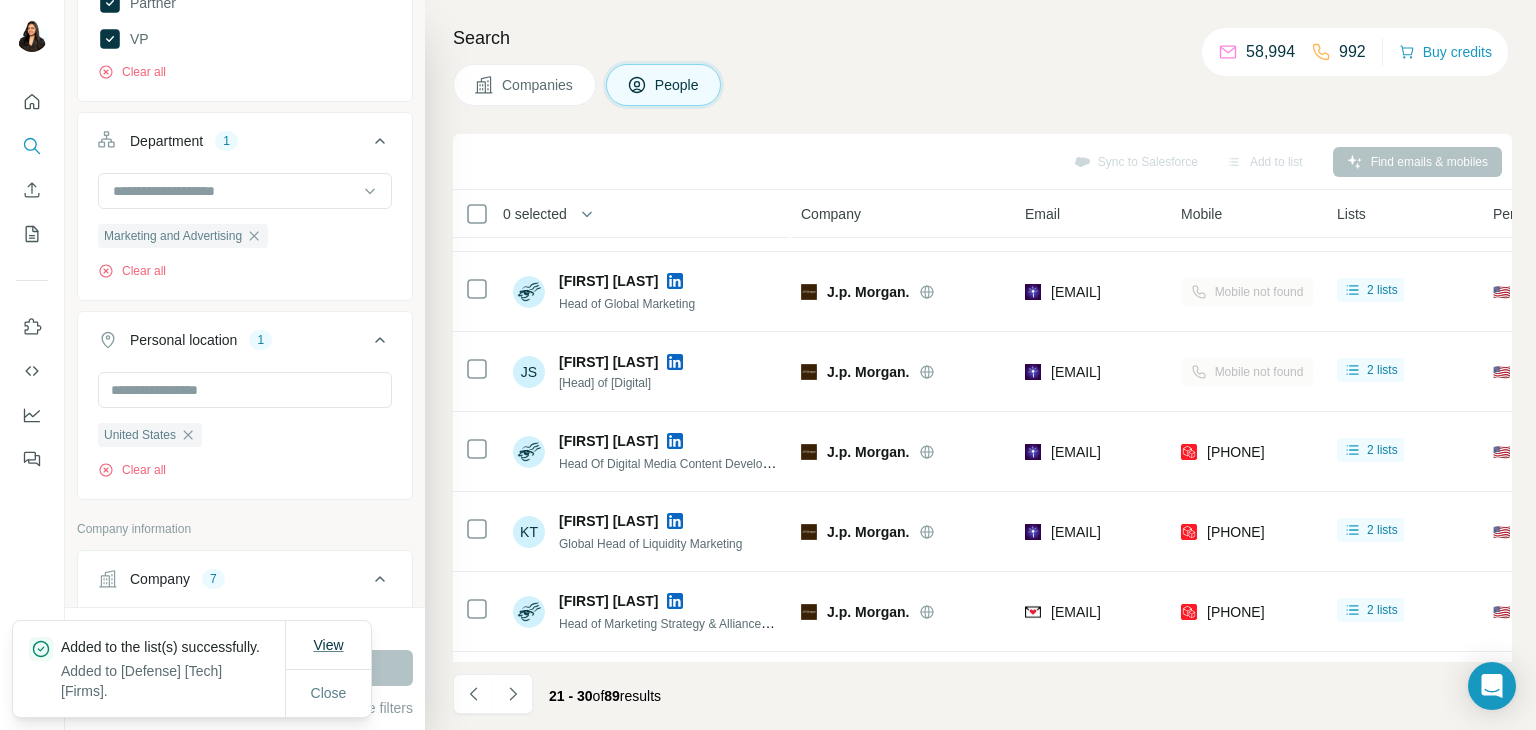 click on "View" at bounding box center (328, 645) 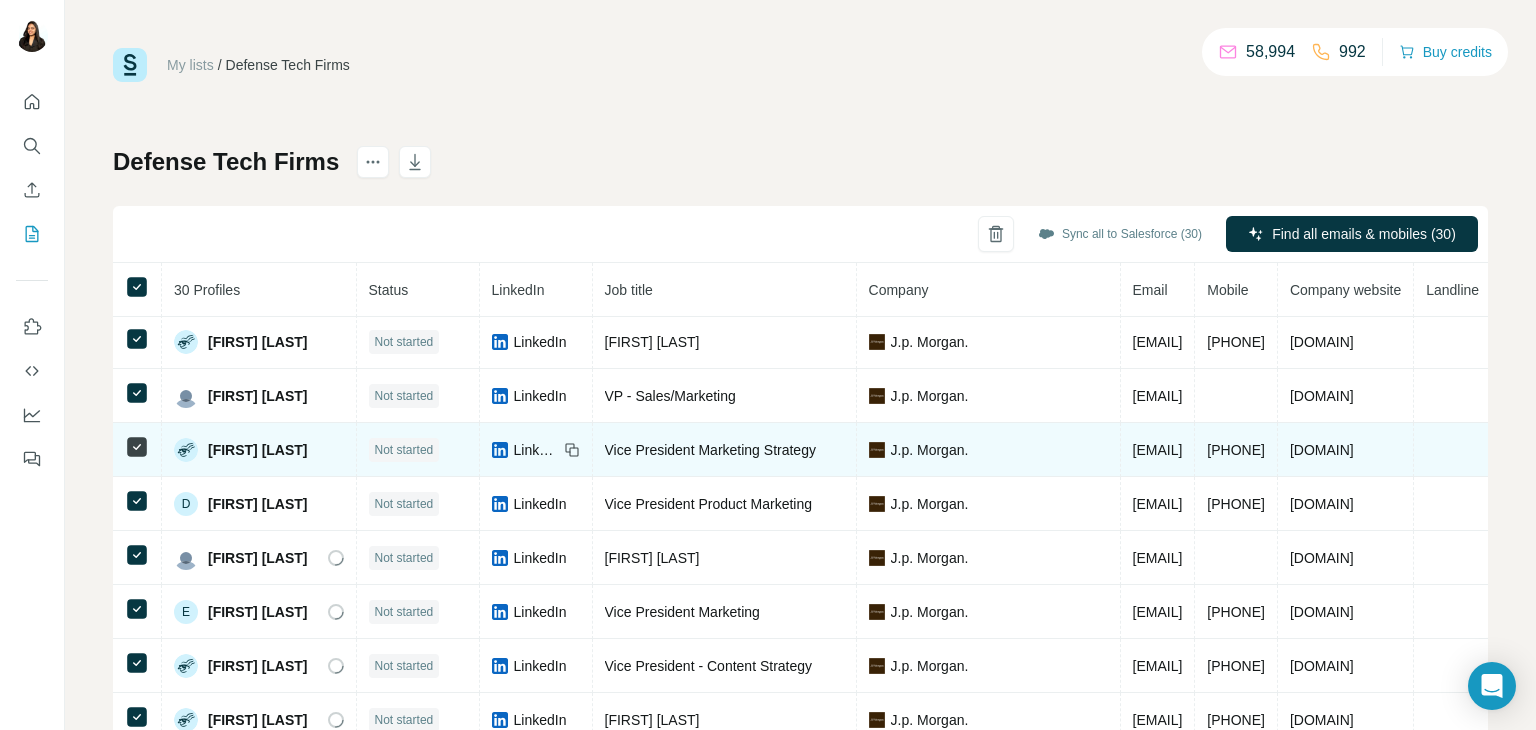 scroll, scrollTop: 72, scrollLeft: 0, axis: vertical 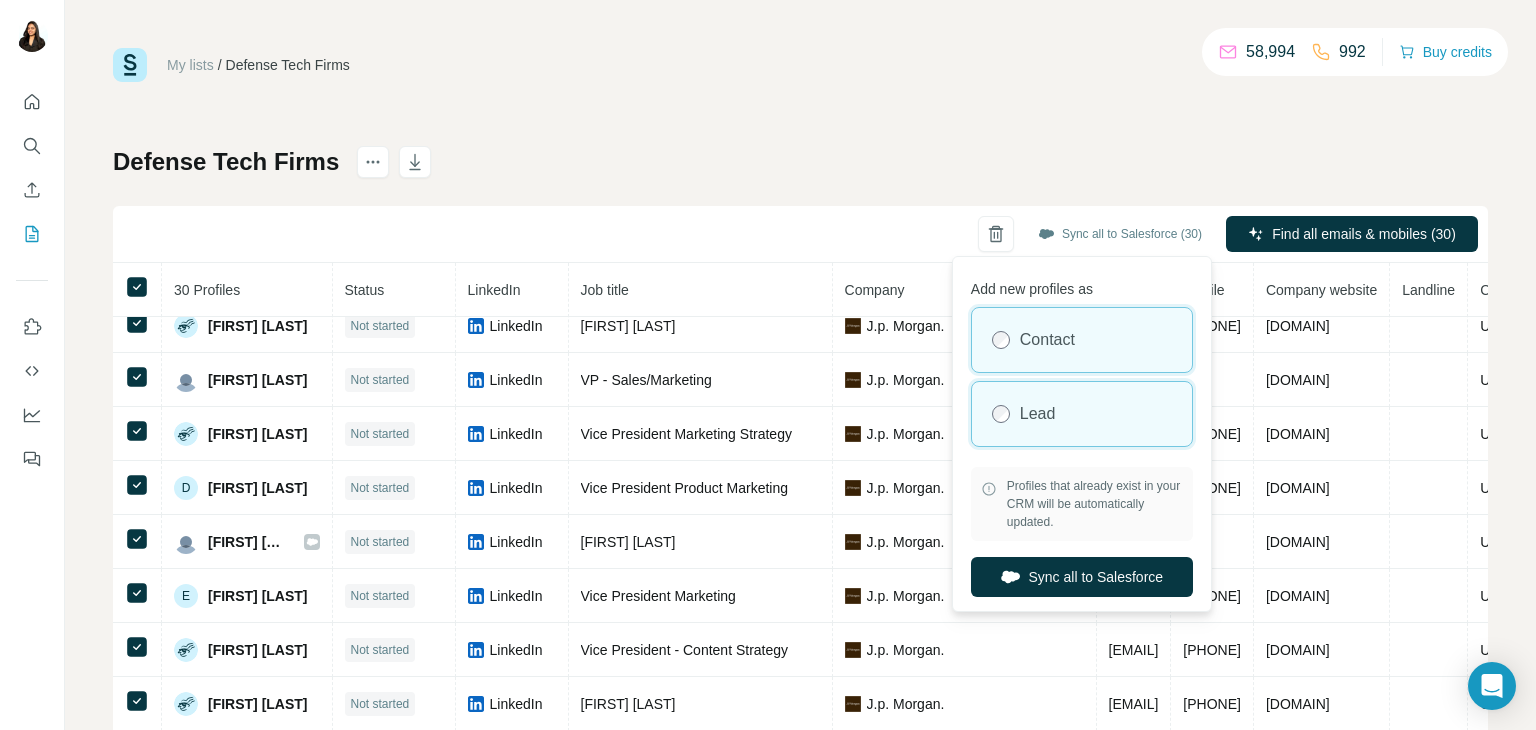 click on "Lead" at bounding box center (1082, 414) 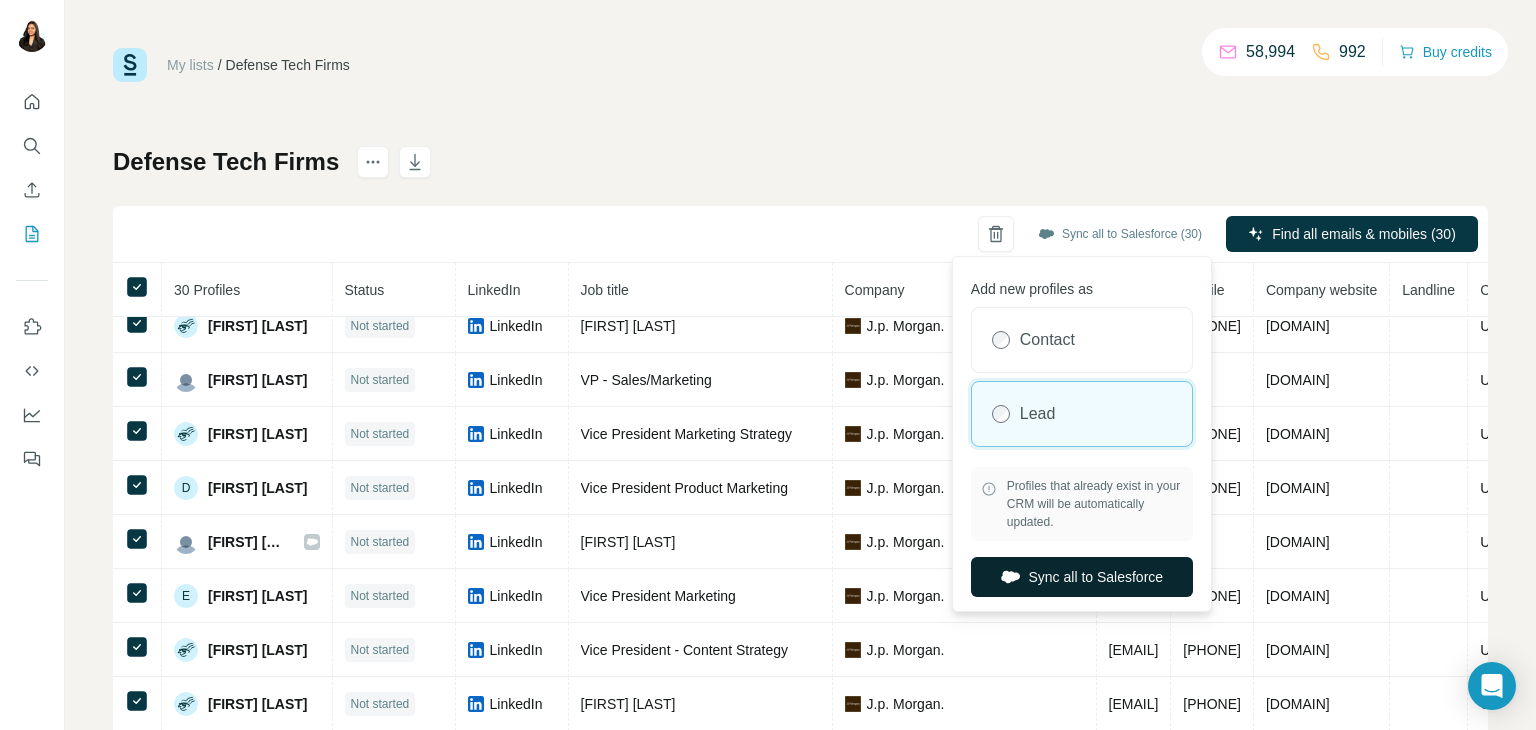 click on "Sync all to Salesforce" at bounding box center [1082, 577] 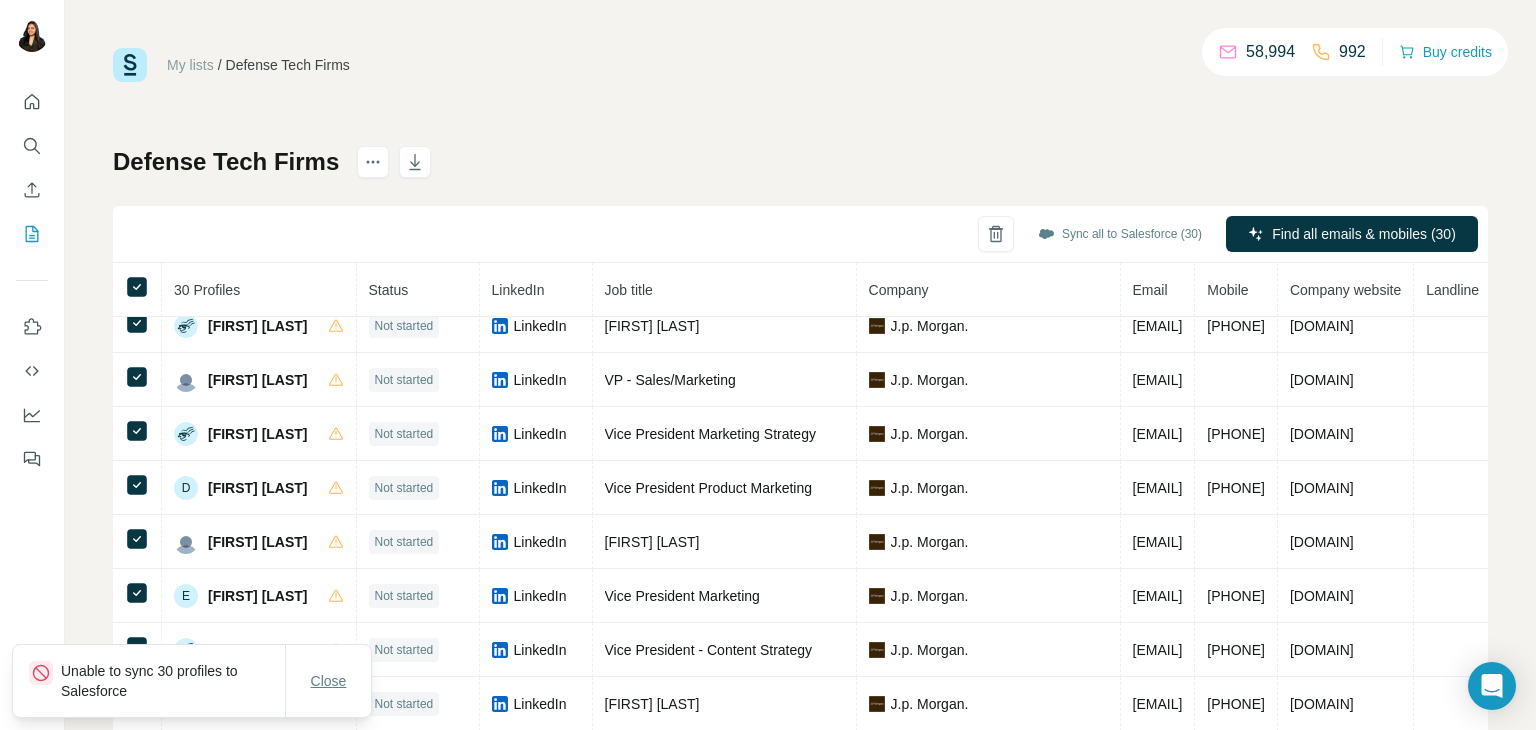 click on "Close" at bounding box center [329, 681] 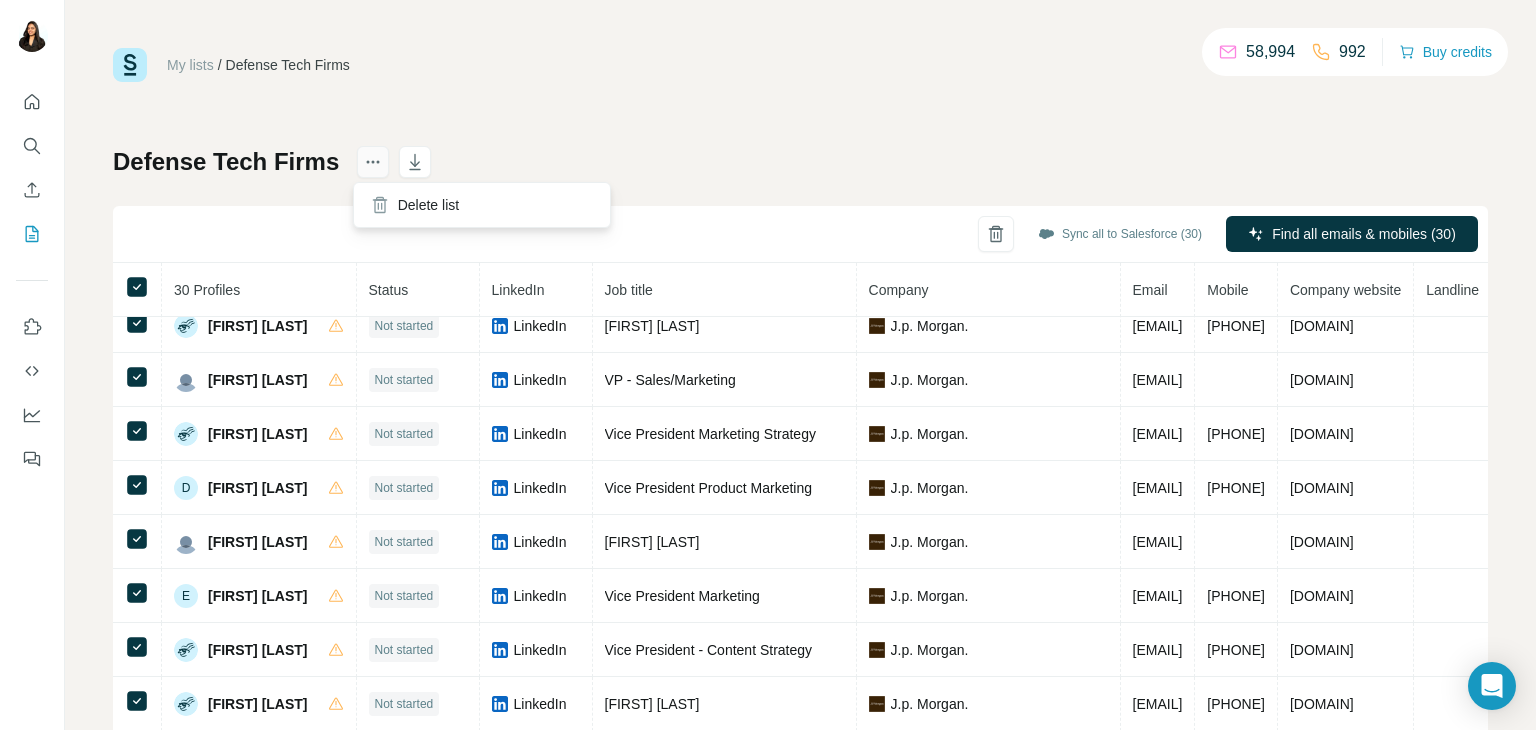 click 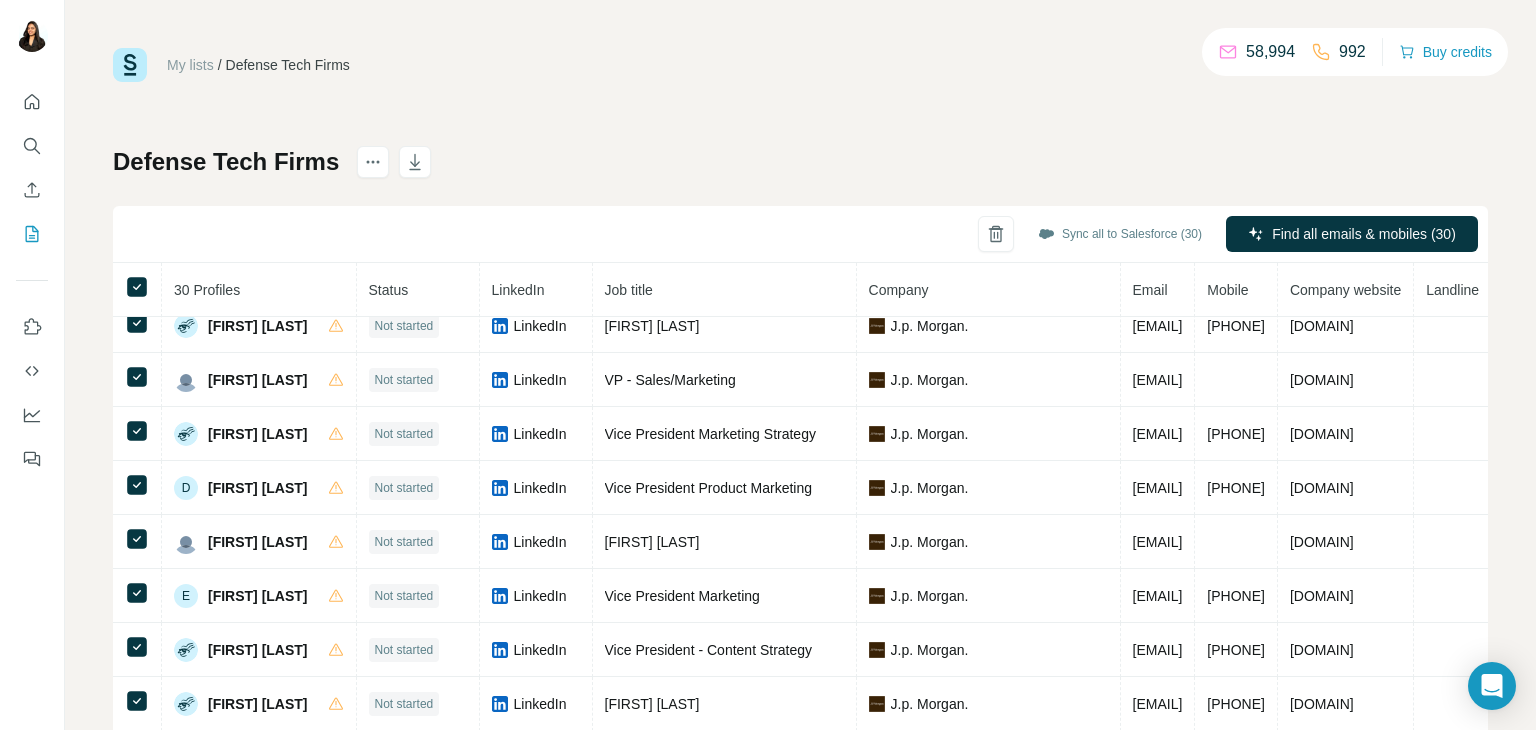 click on "[FIRST] [LAST] [INITIAL] [DOMAIN] [PHONE] [DOMAIN] [COUNTRY] [FIRST] [LAST] [DOMAIN] [PHONE] [DOMAIN] [COUNTRY] [FIRST] [LAST] [DOMAIN] [PHONE] [DOMAIN] [COUNTRY] [FIRST] [LAST] [DOMAIN] [PHONE] [DOMAIN] [COUNTRY] [FIRST] [LAST] [DOMAIN] [PHONE] [DOMAIN] [COUNTRY] [FIRST]" at bounding box center [800, 419] 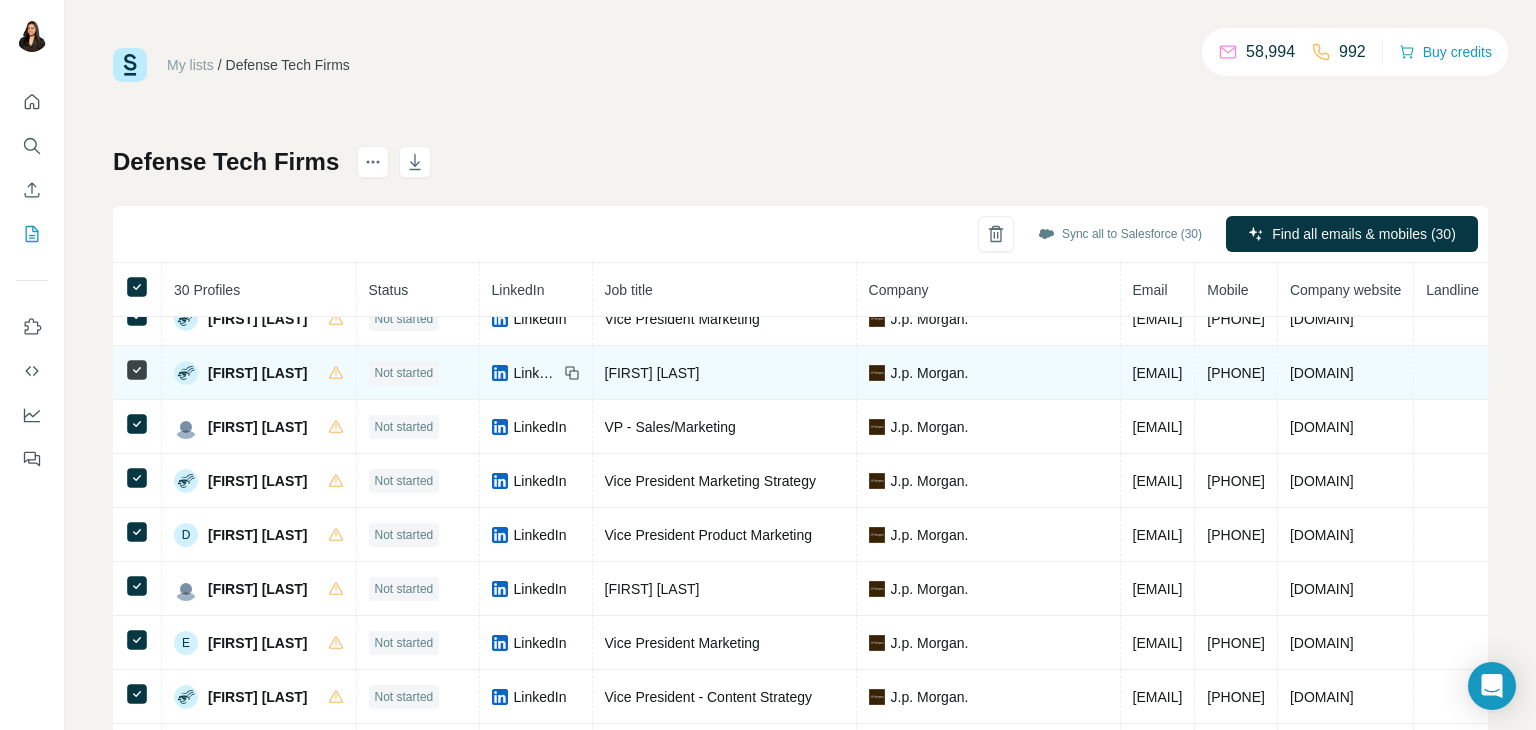 scroll, scrollTop: 0, scrollLeft: 0, axis: both 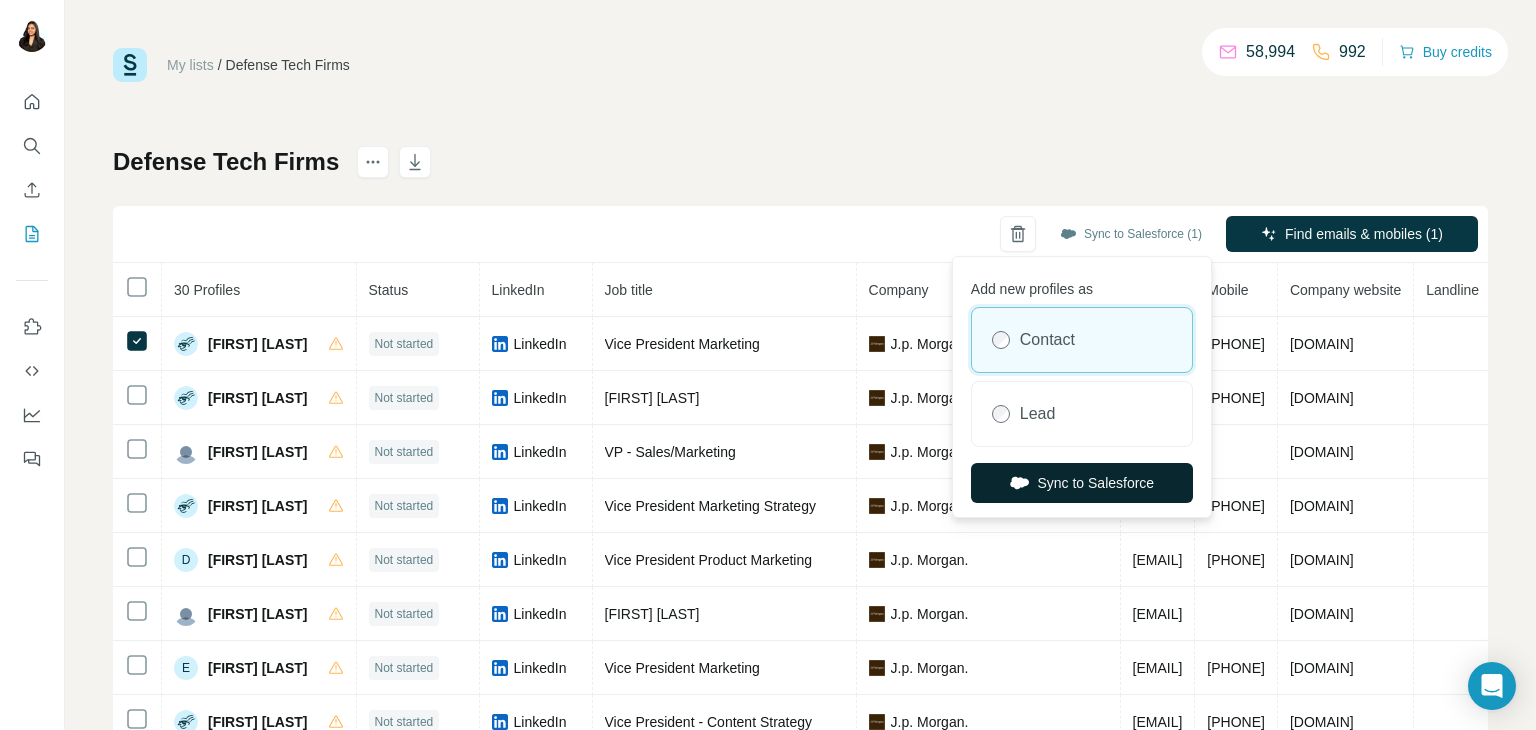 click on "Sync to Salesforce" at bounding box center (1082, 483) 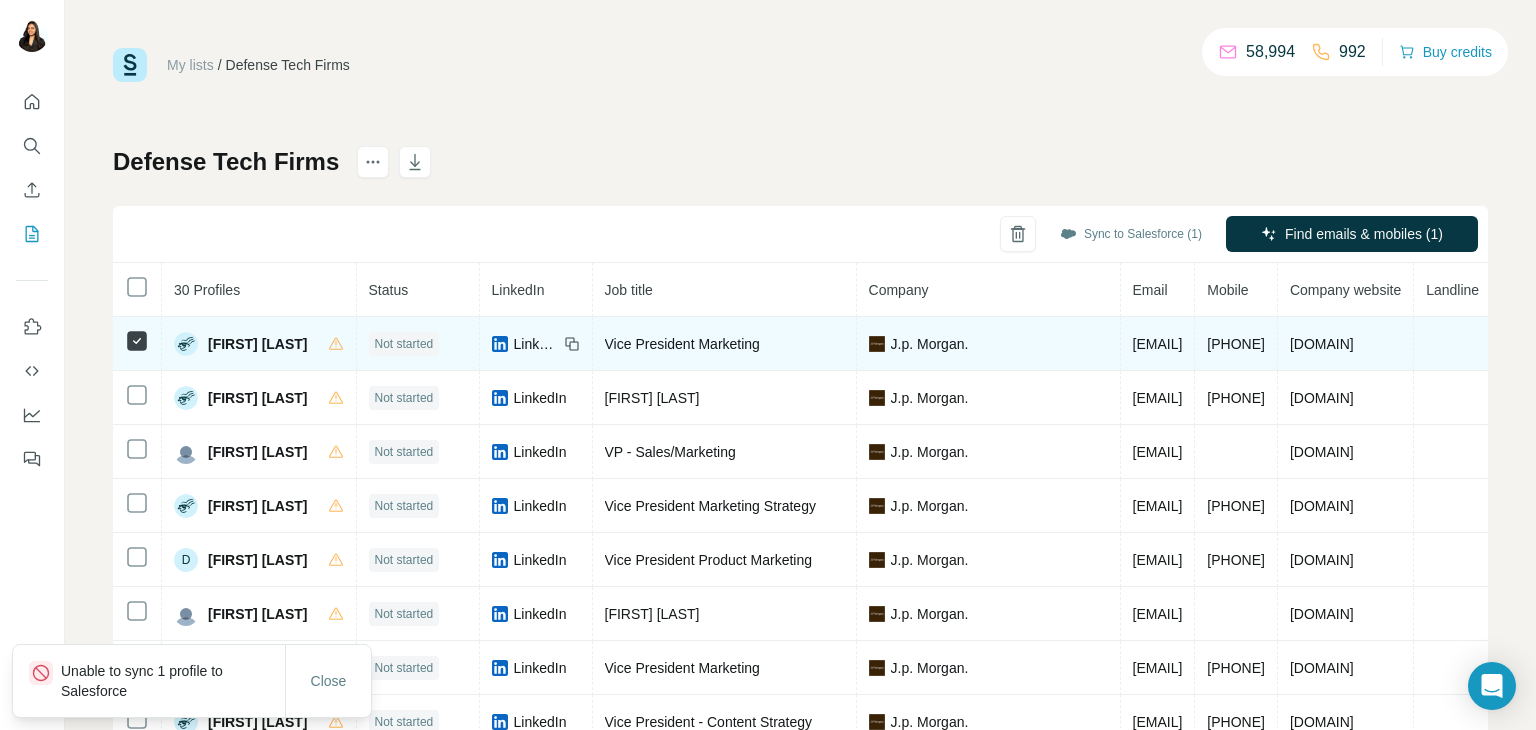 click on "LinkedIn" at bounding box center [536, 344] 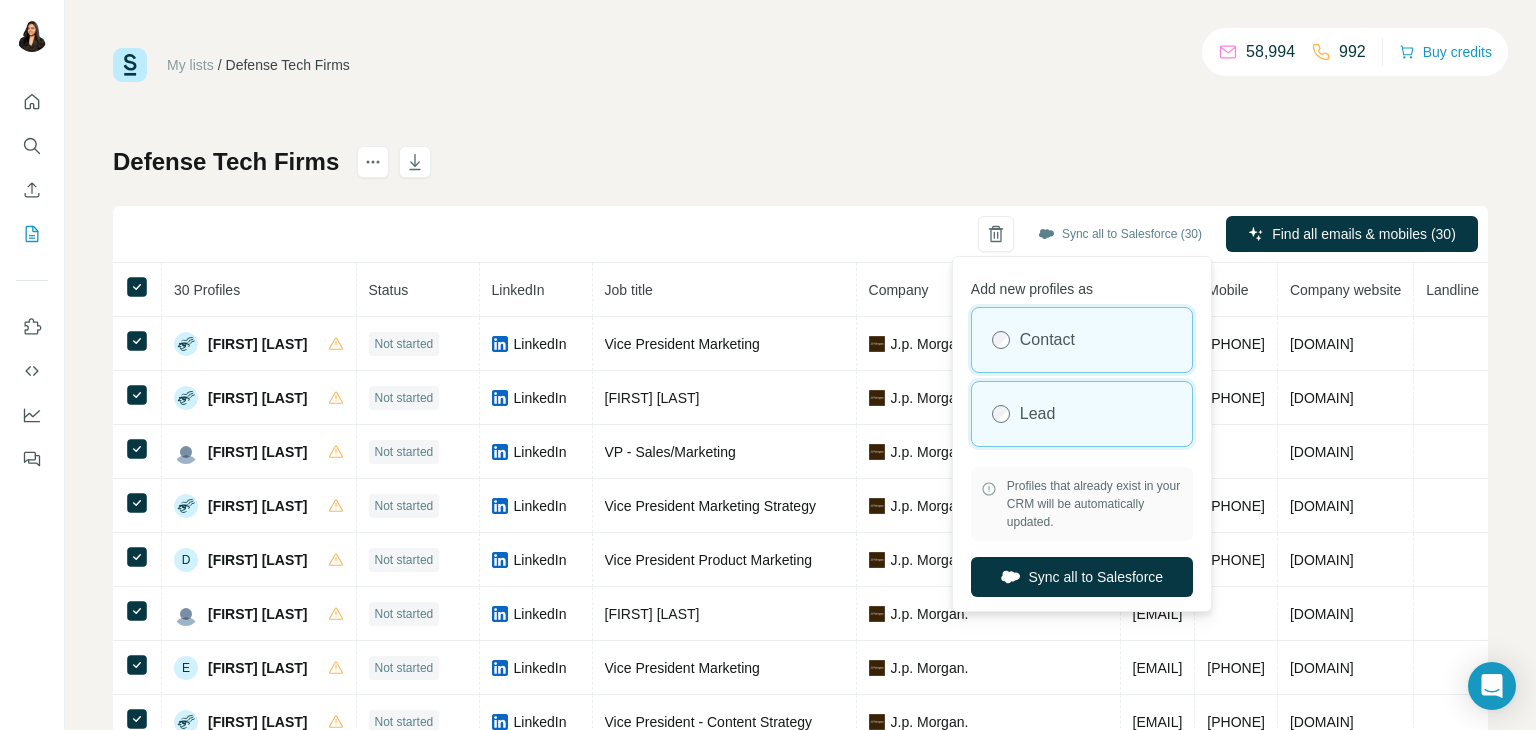 click on "Lead" at bounding box center (1082, 414) 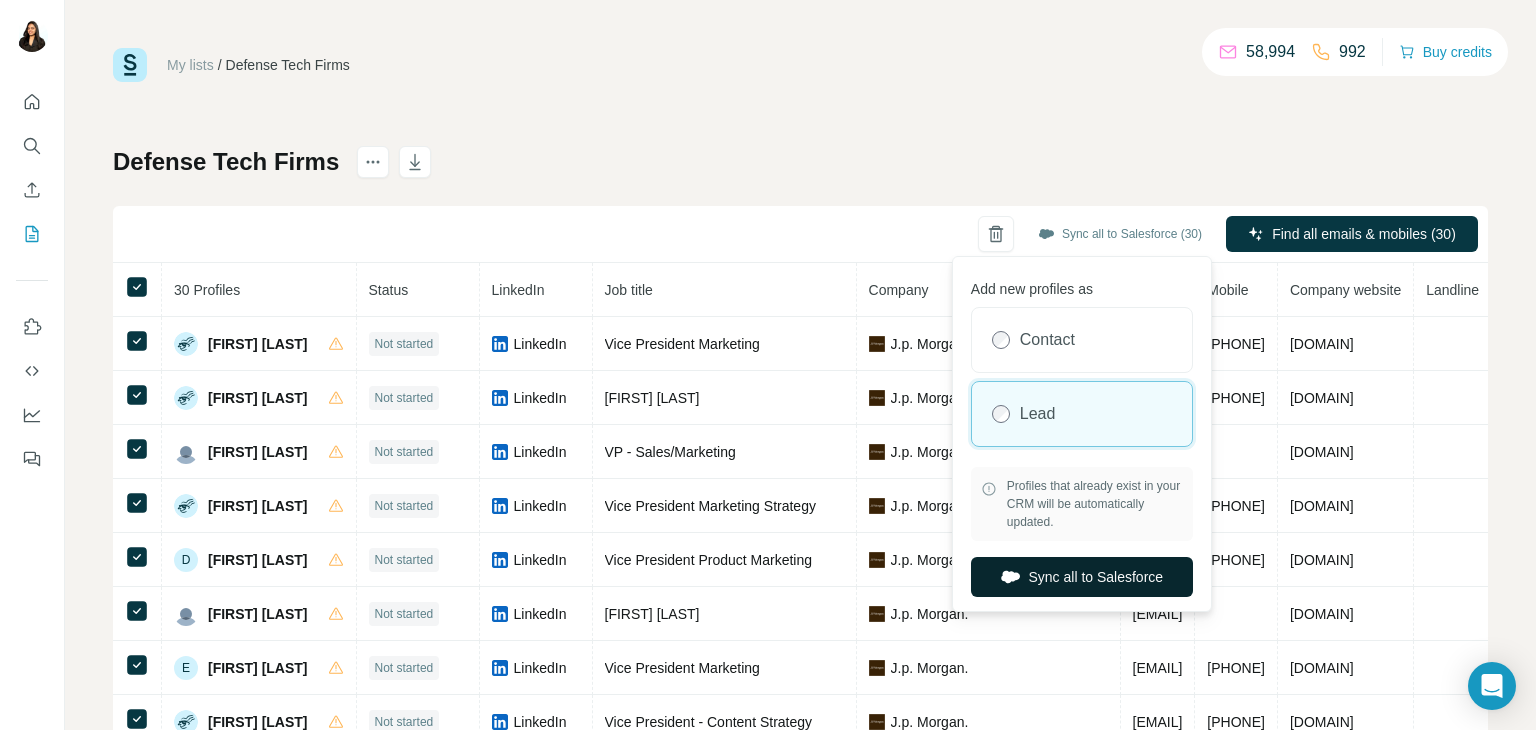 click on "Sync all to Salesforce" at bounding box center (1082, 577) 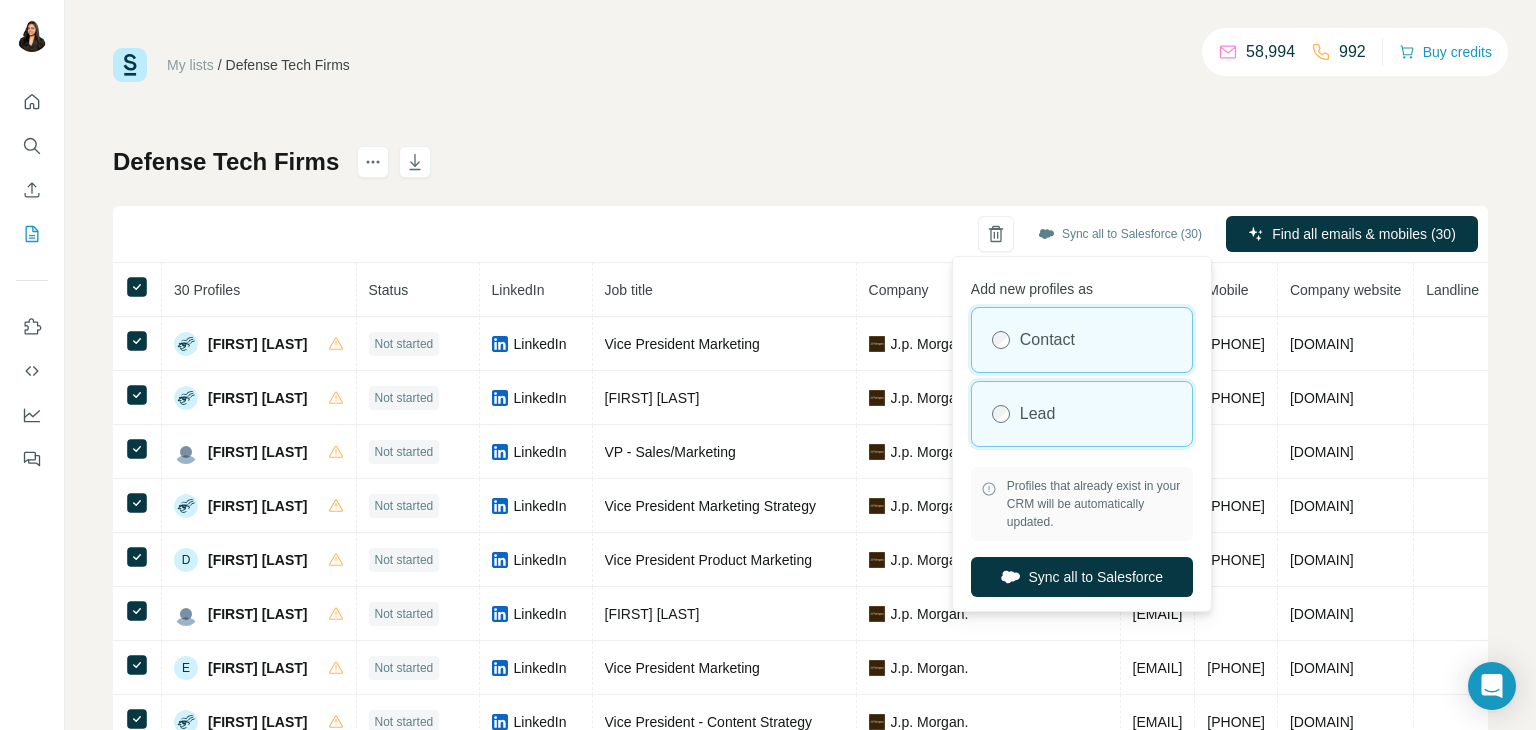 click on "Lead" at bounding box center [1082, 414] 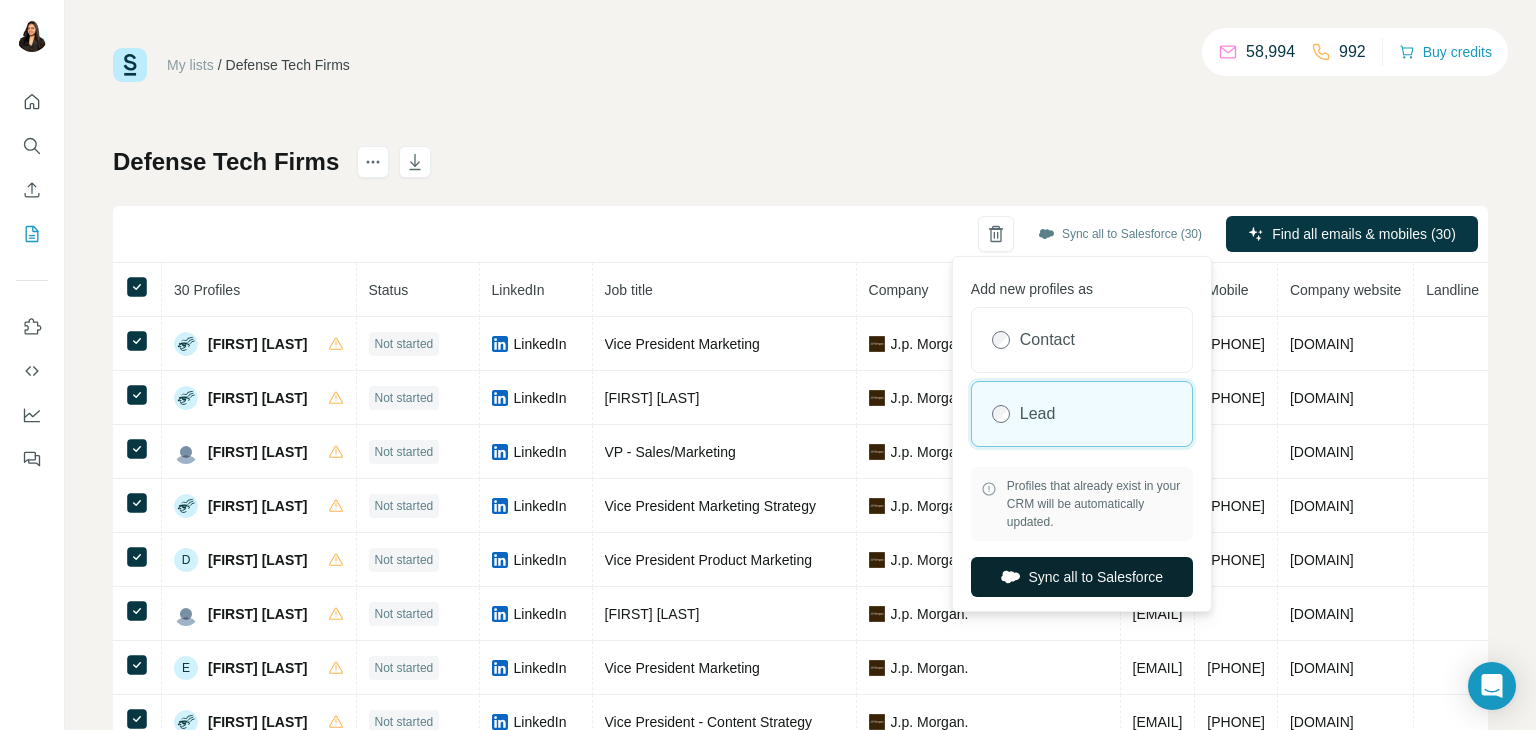 click on "Sync all to Salesforce" at bounding box center (1082, 577) 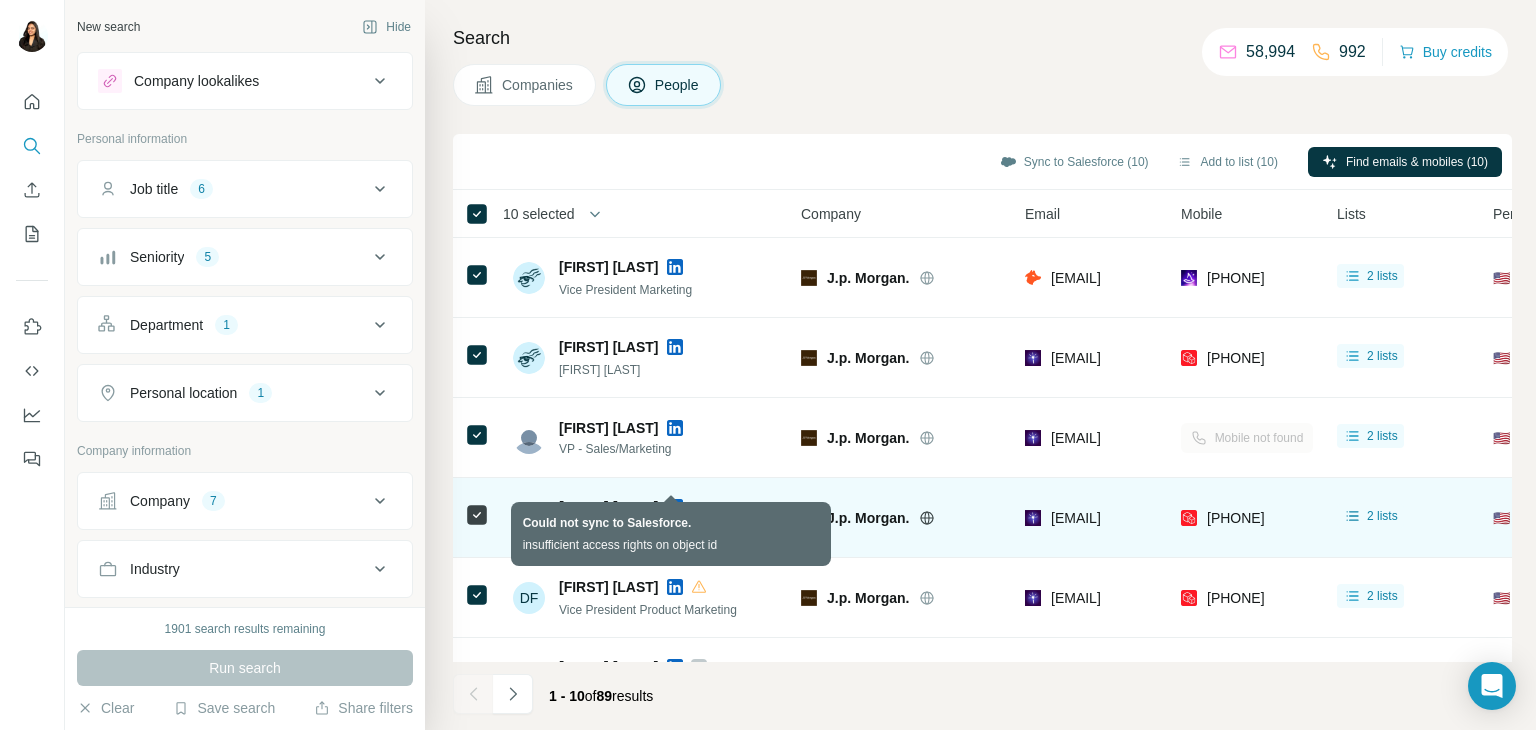 scroll, scrollTop: 386, scrollLeft: 0, axis: vertical 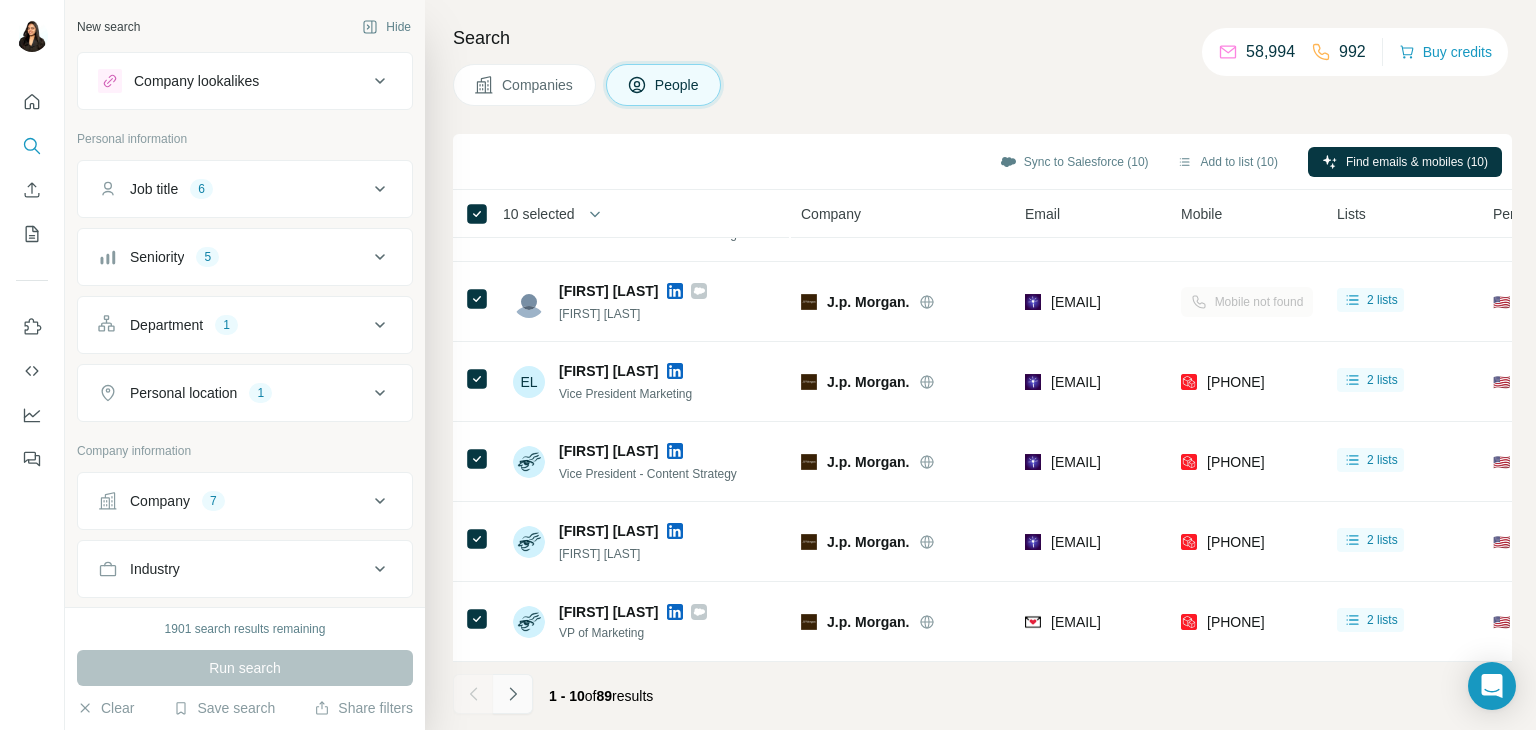 click 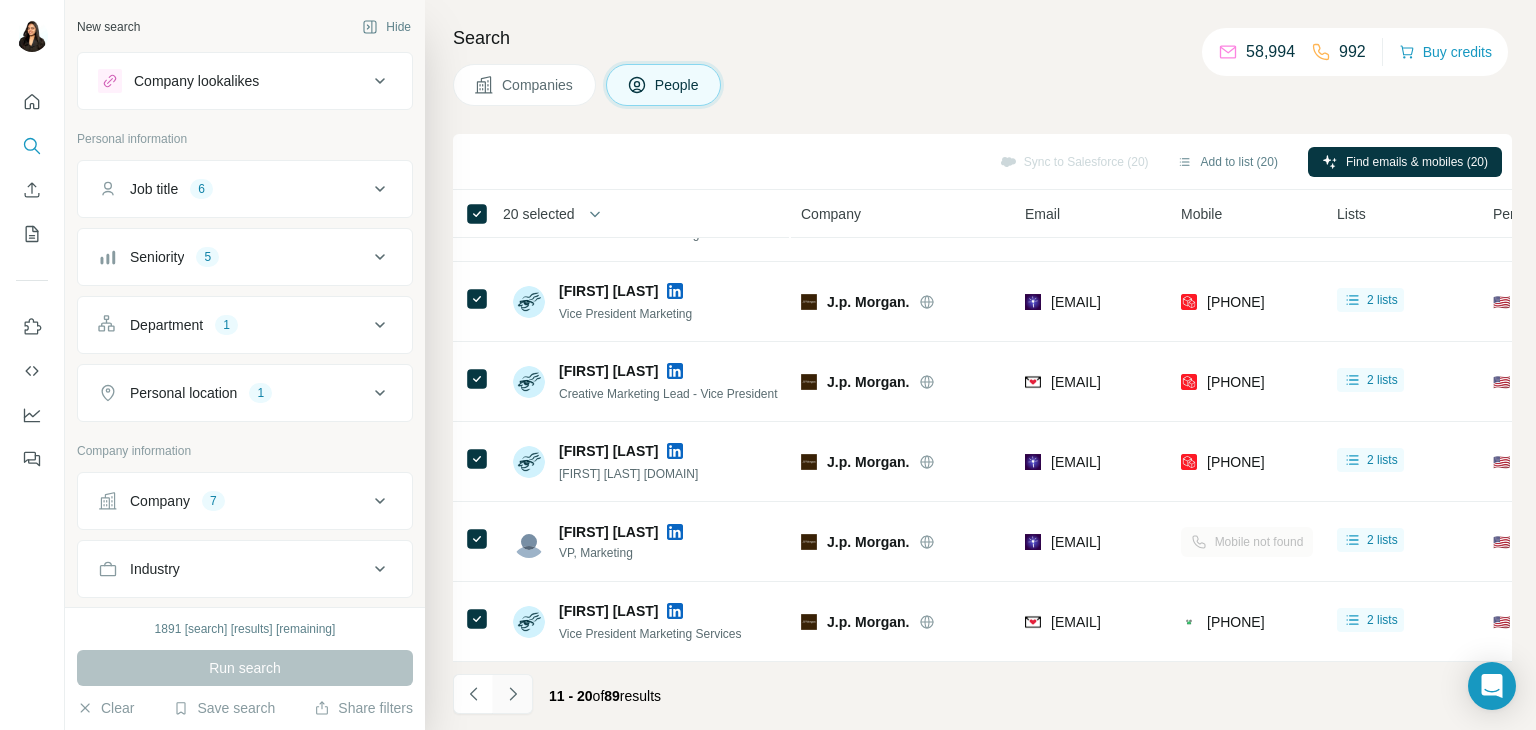click 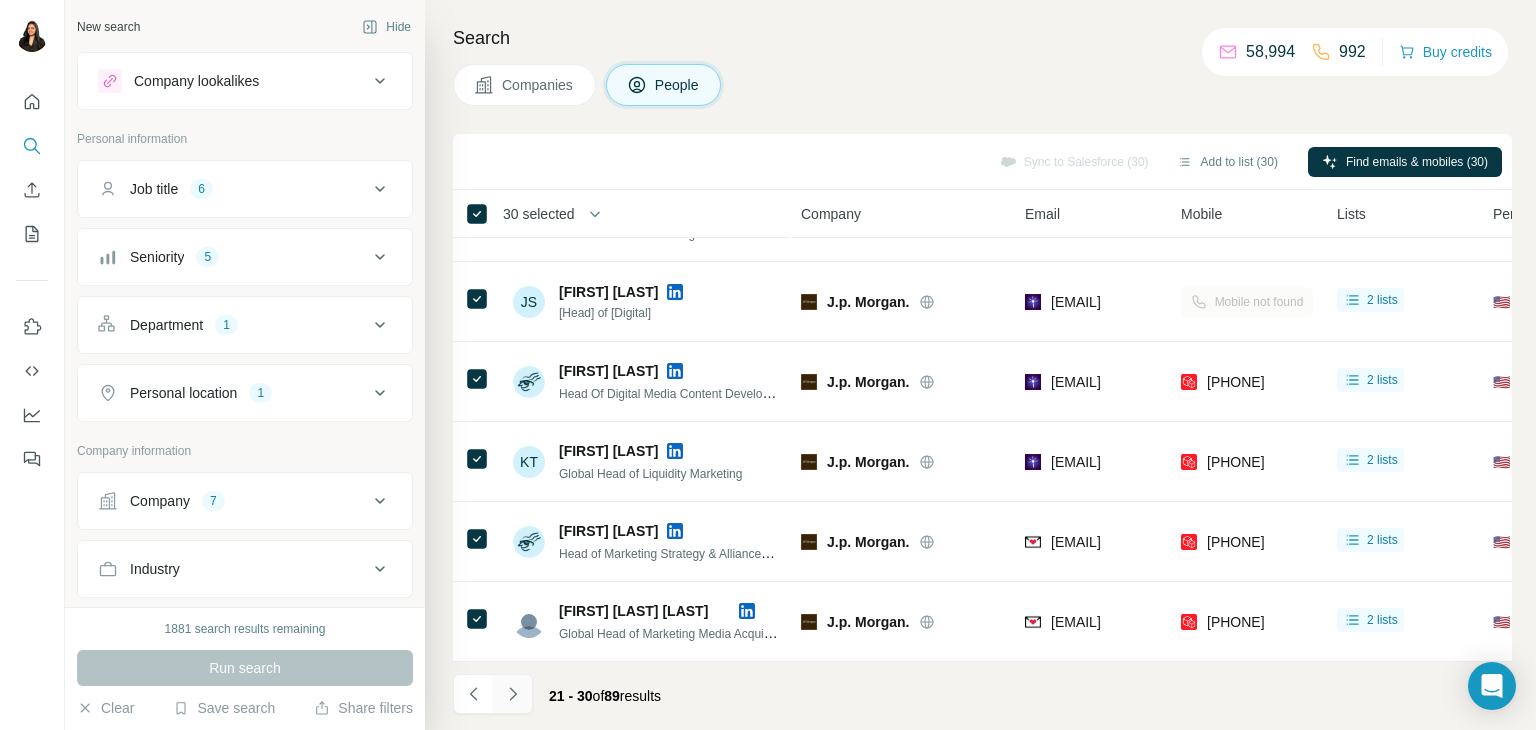 click 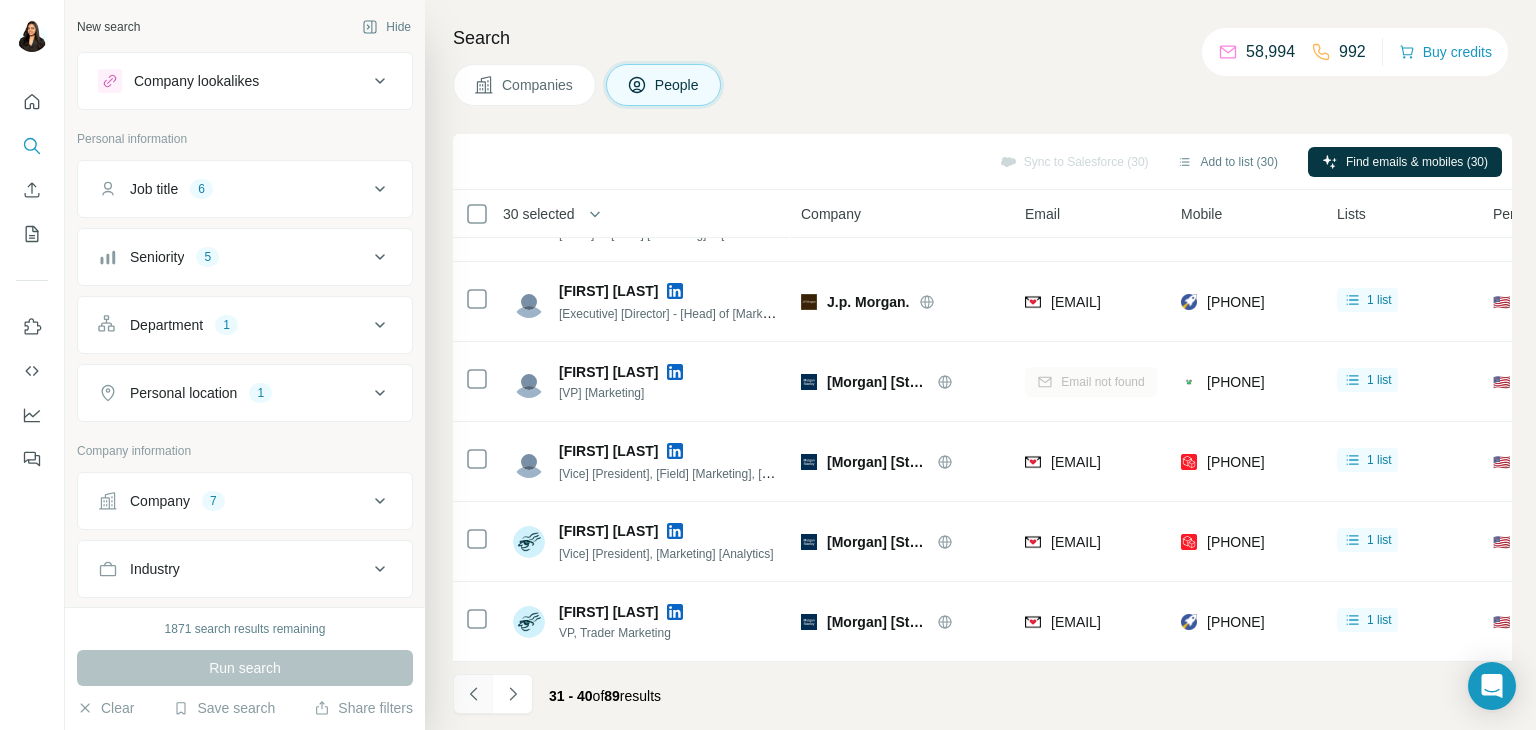 click 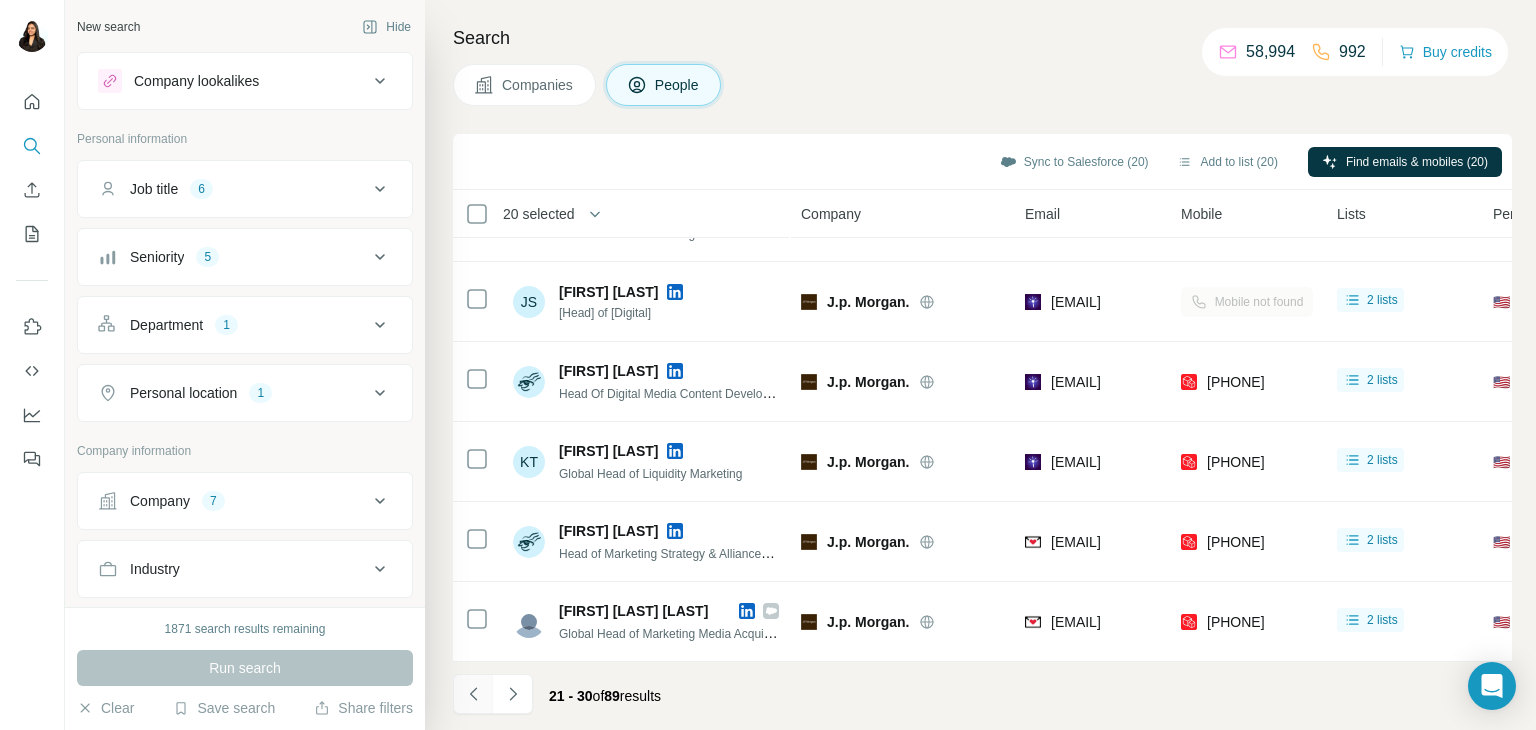 click at bounding box center (473, 694) 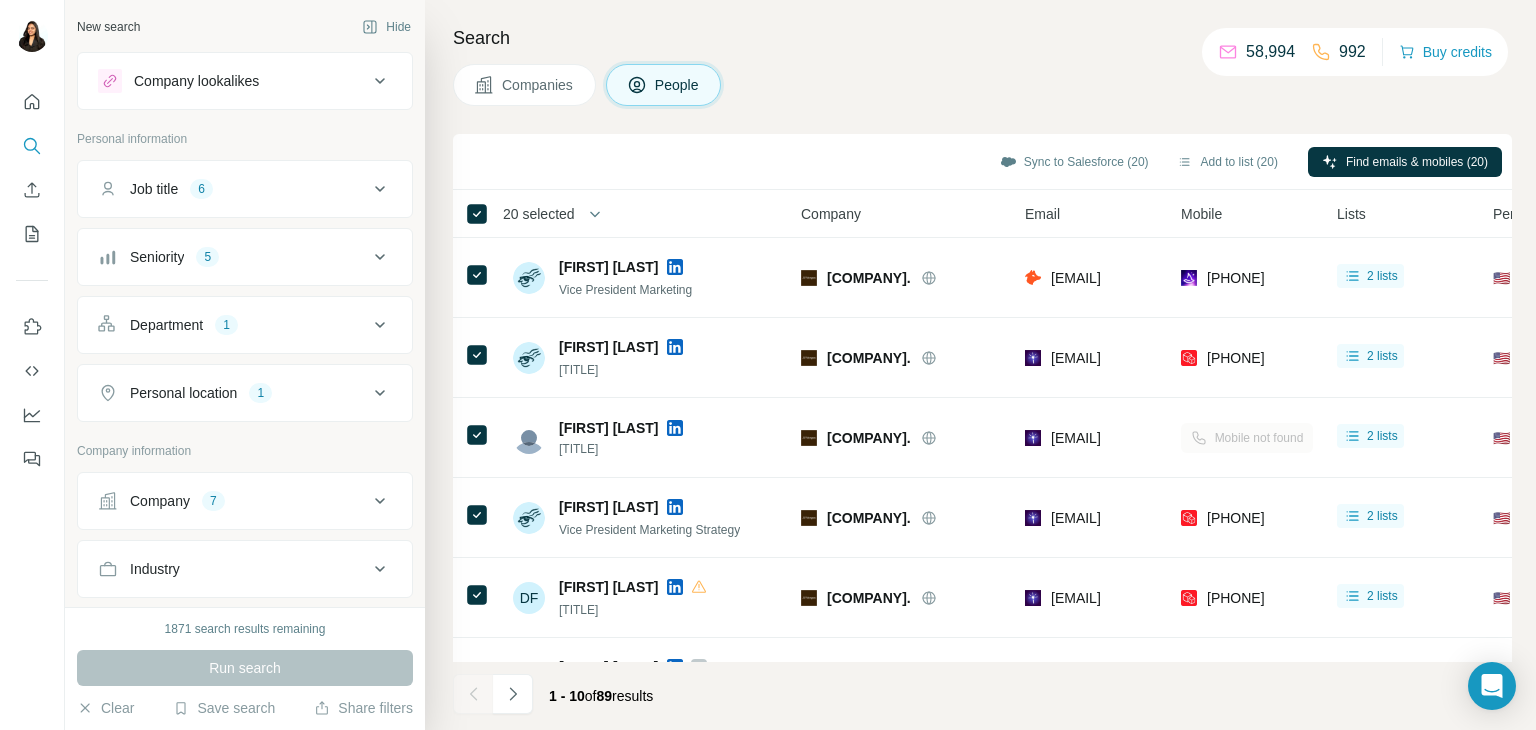 scroll, scrollTop: 0, scrollLeft: 0, axis: both 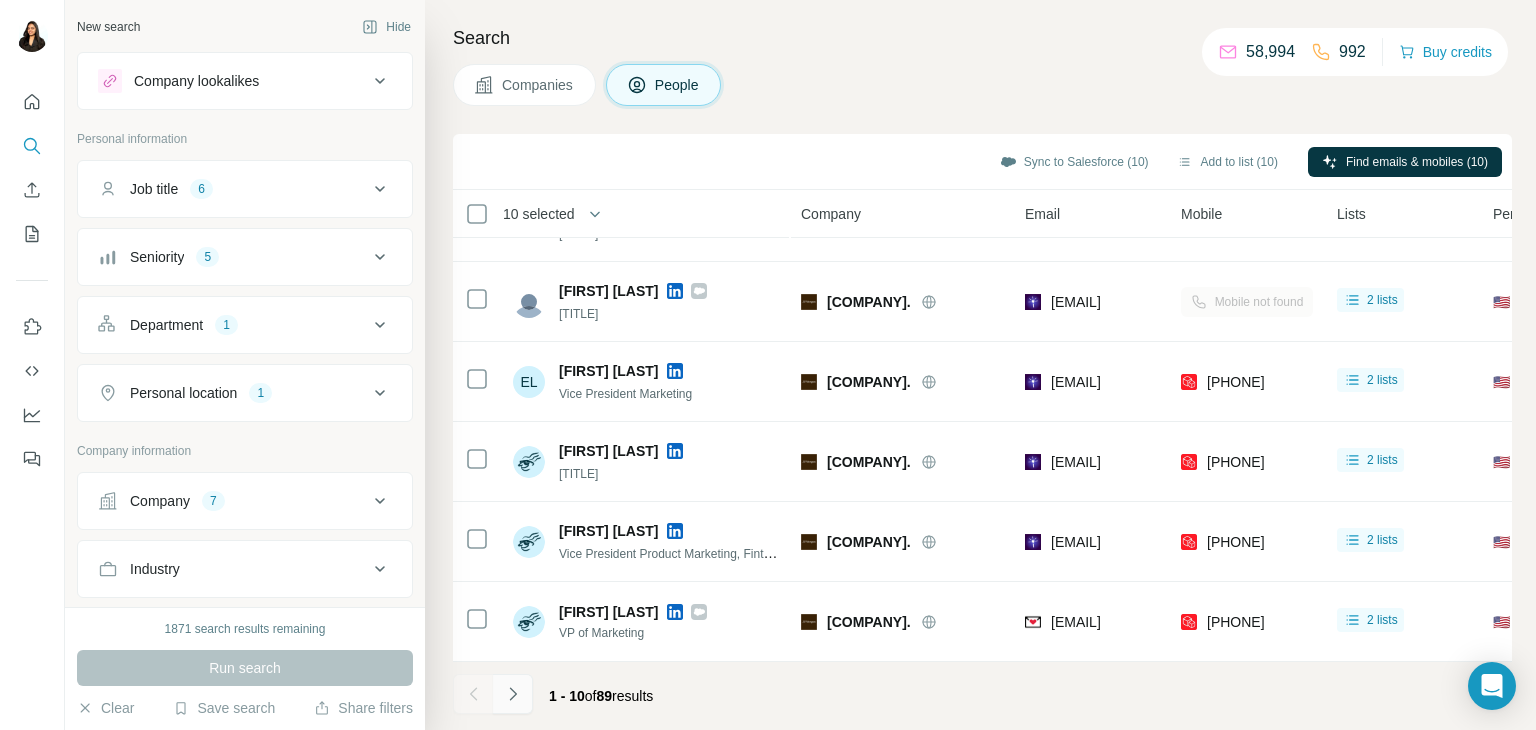 click 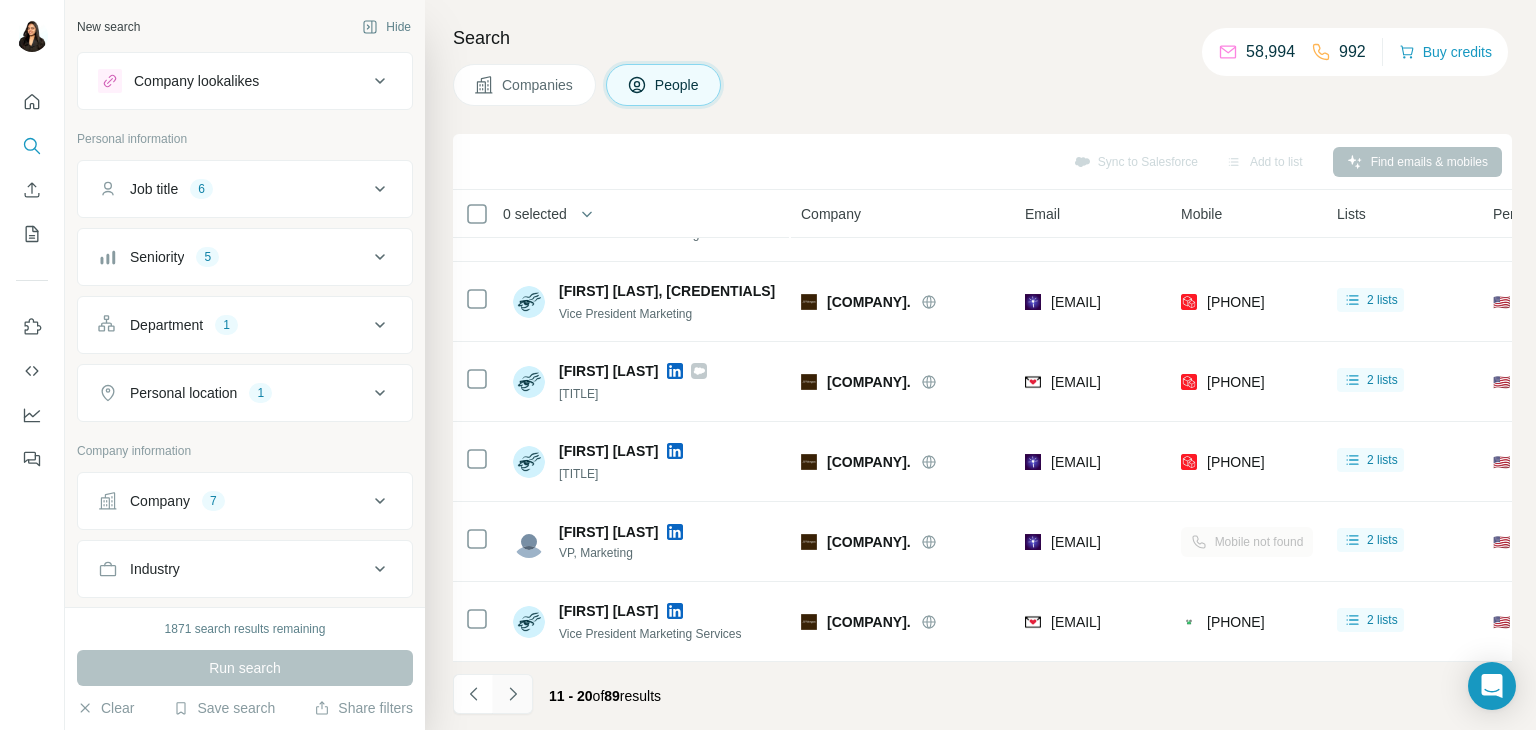 click 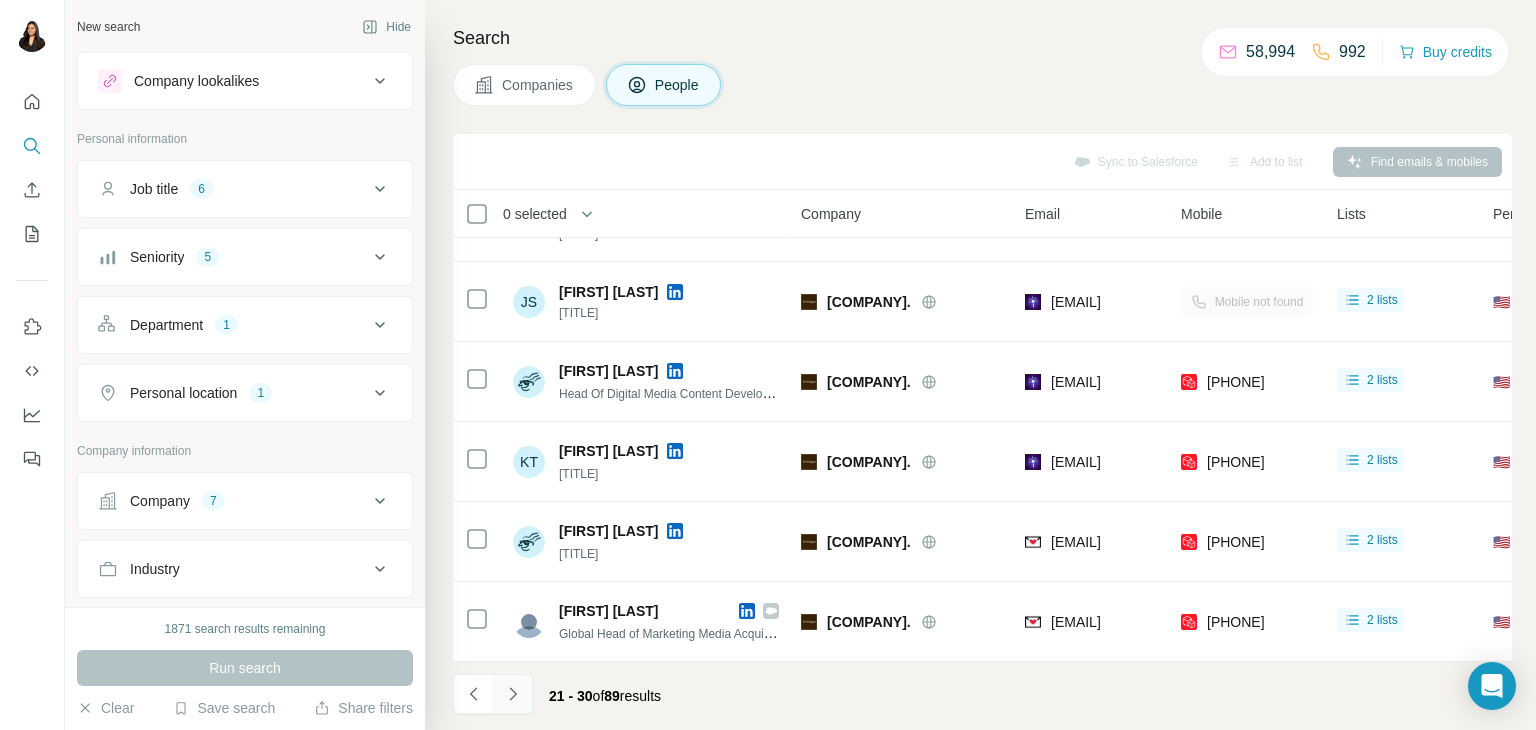 click 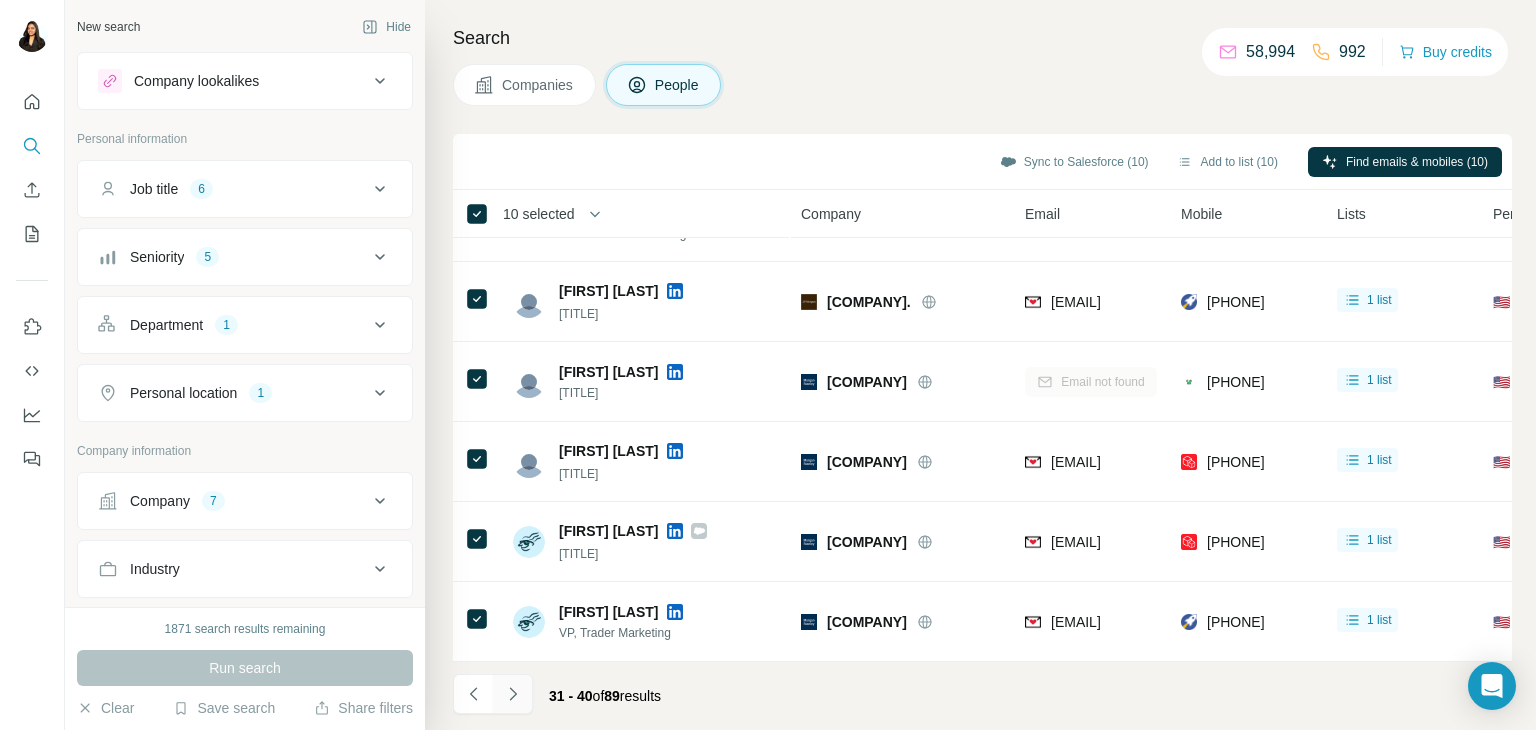 click 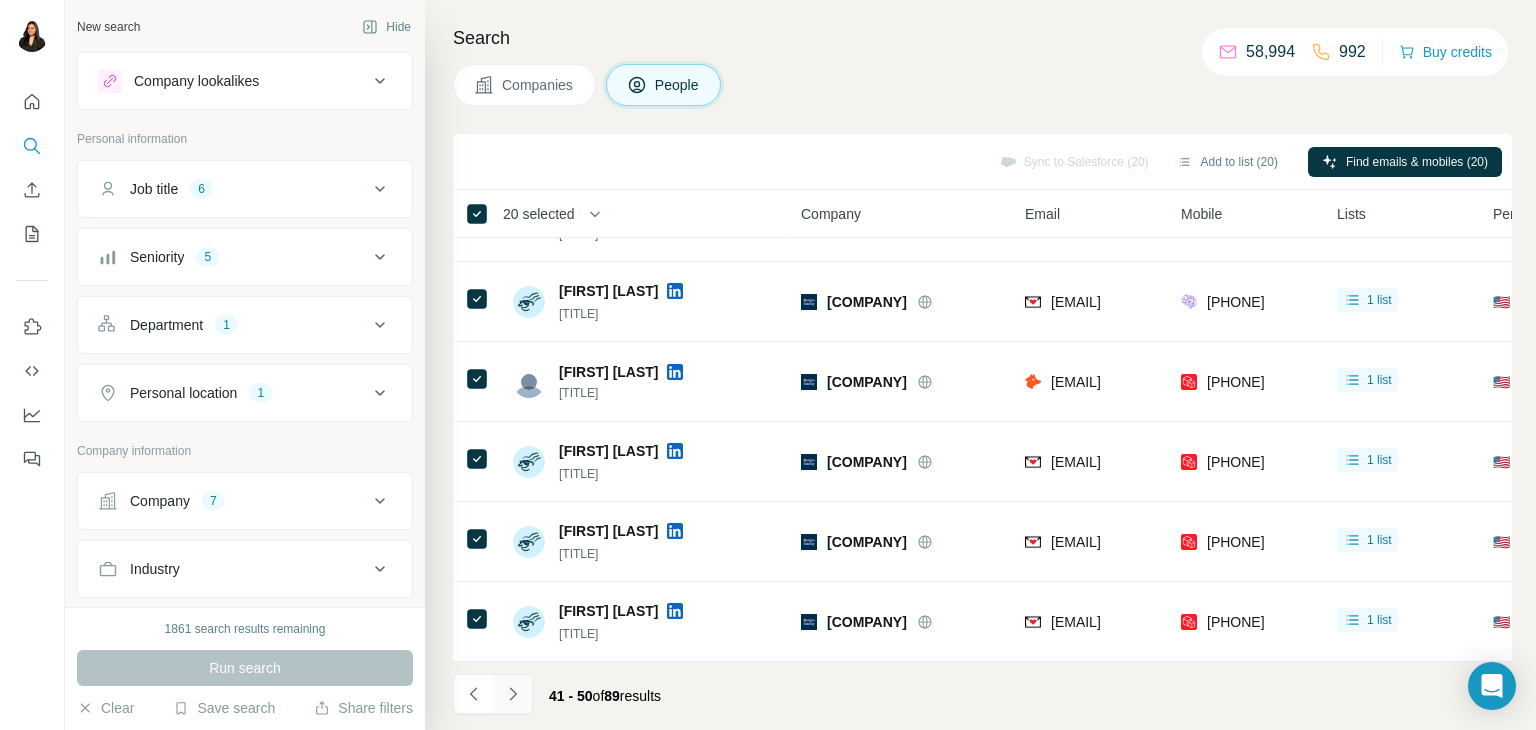 click 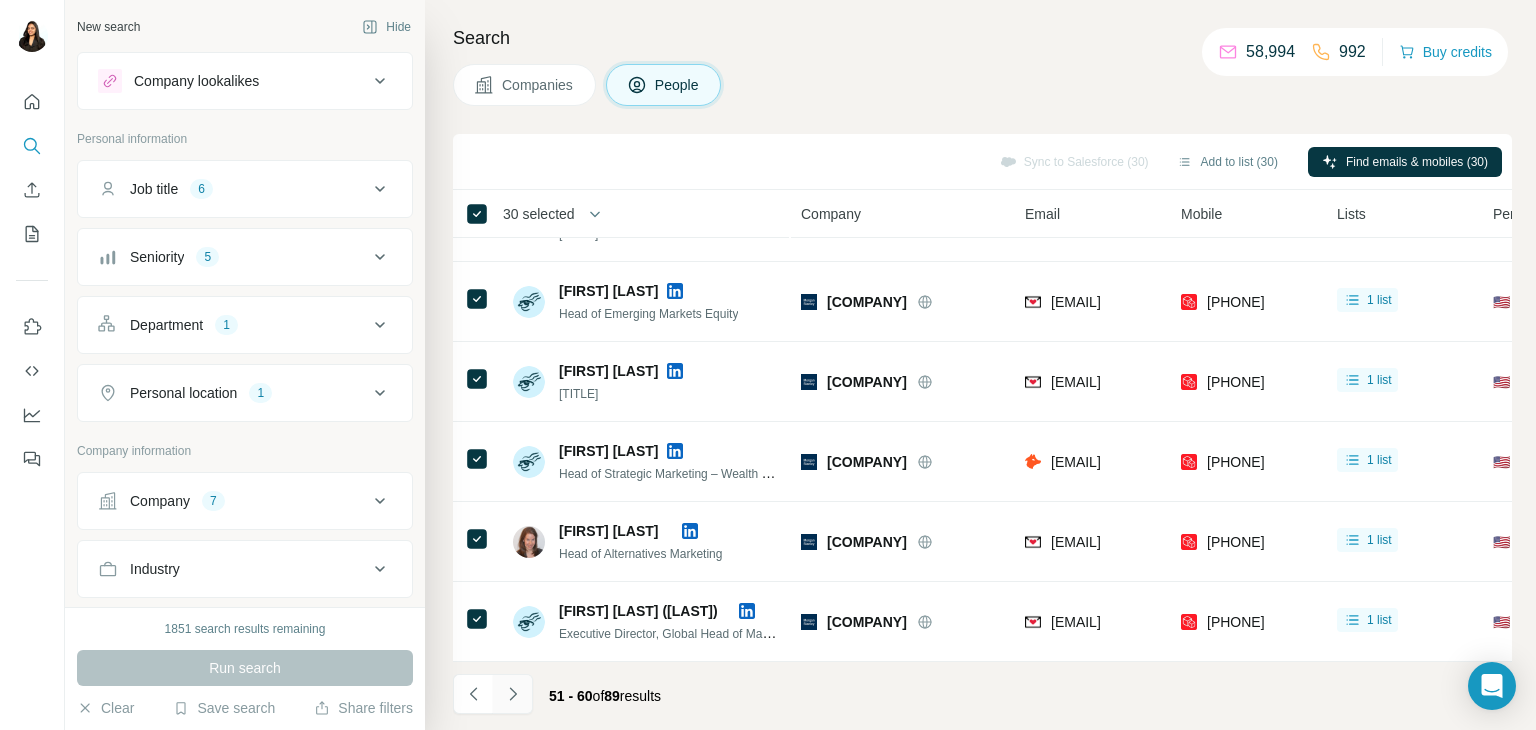 click 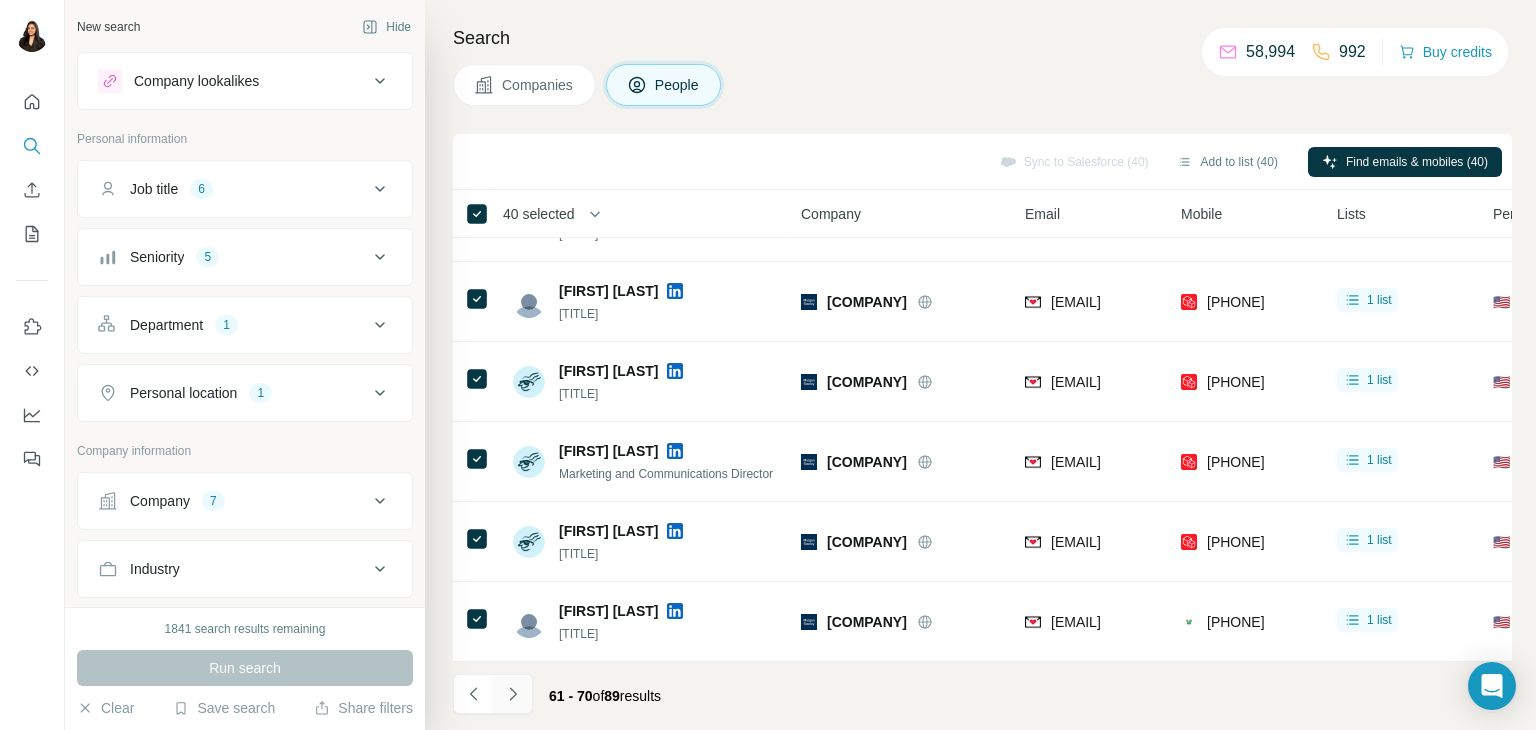 click 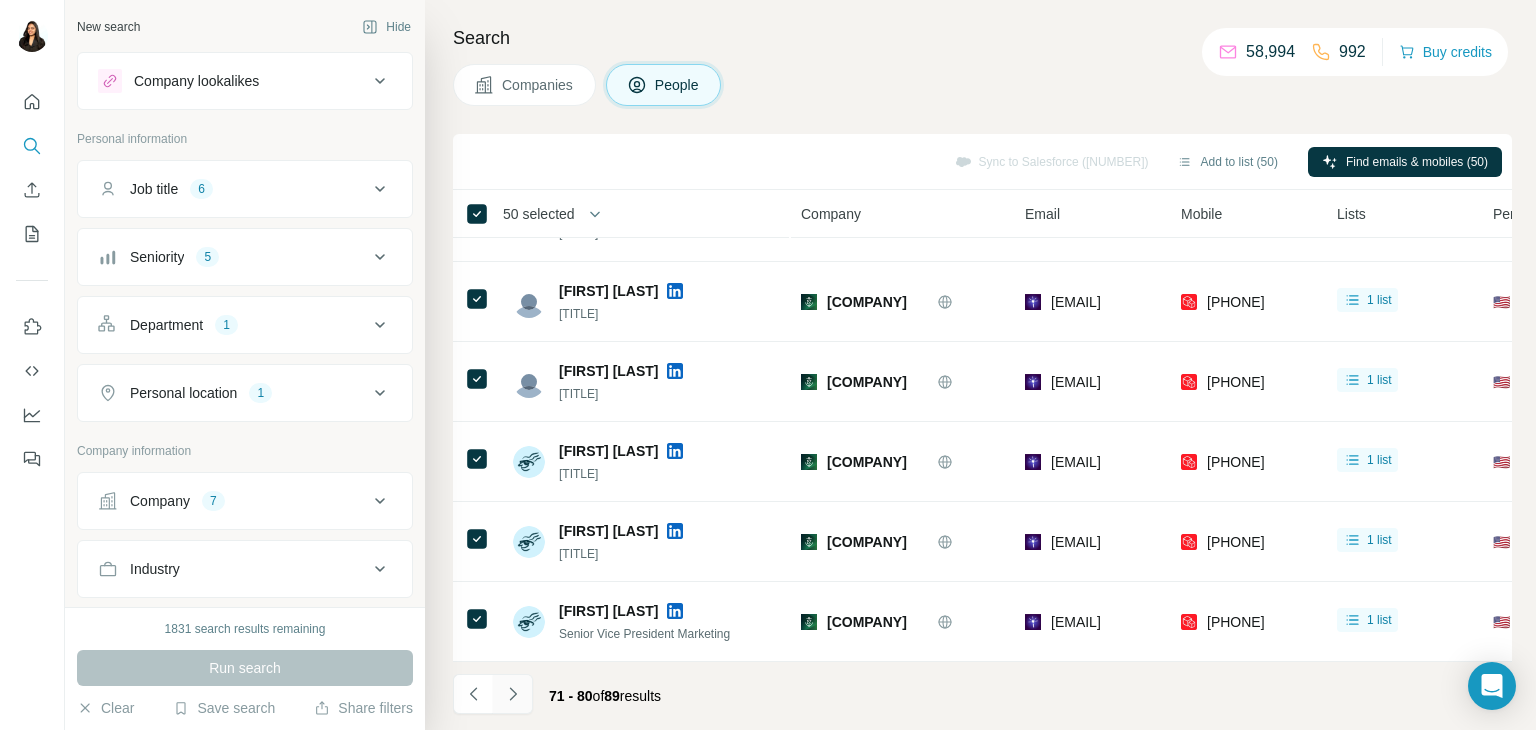 click 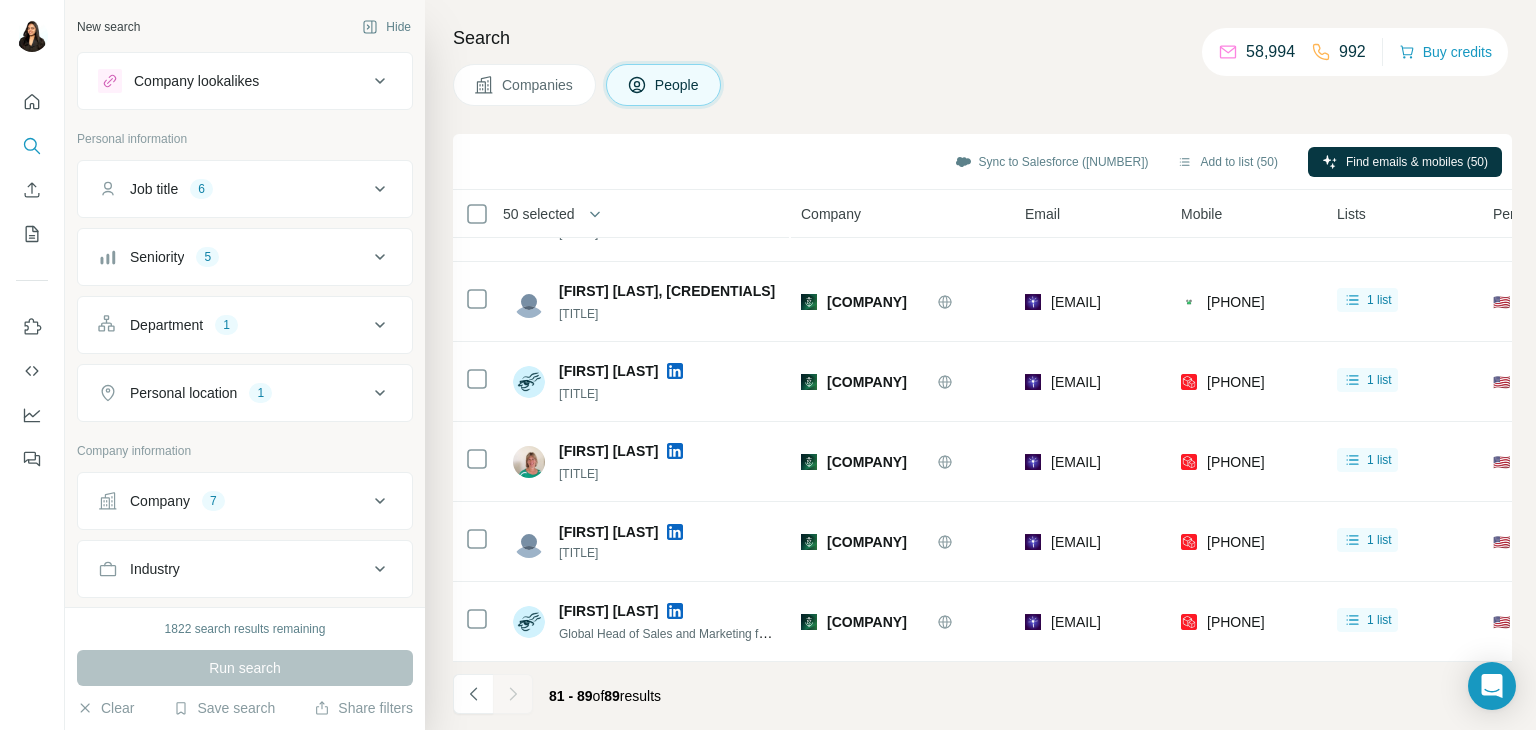 scroll, scrollTop: 306, scrollLeft: 0, axis: vertical 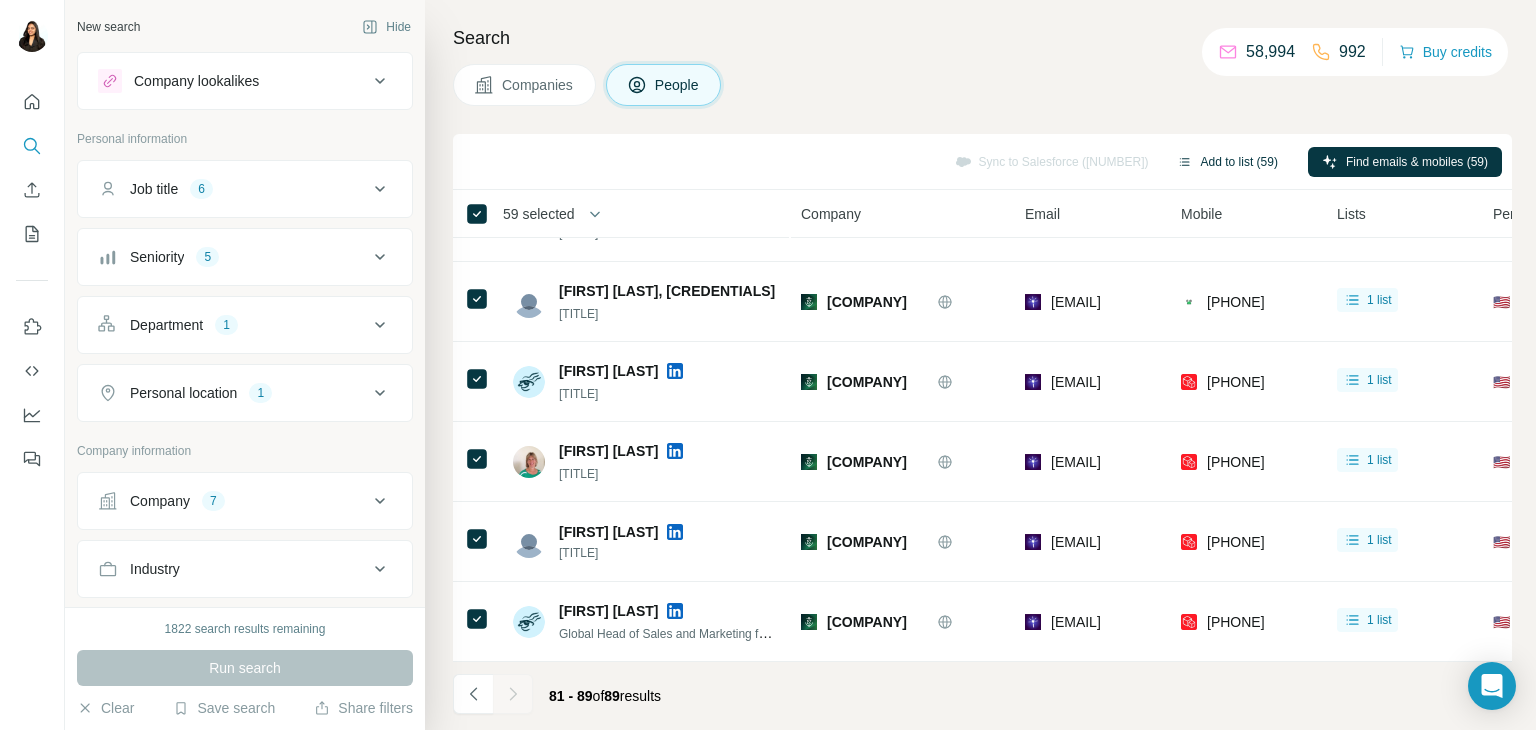 click on "Add to list (59)" at bounding box center (1227, 162) 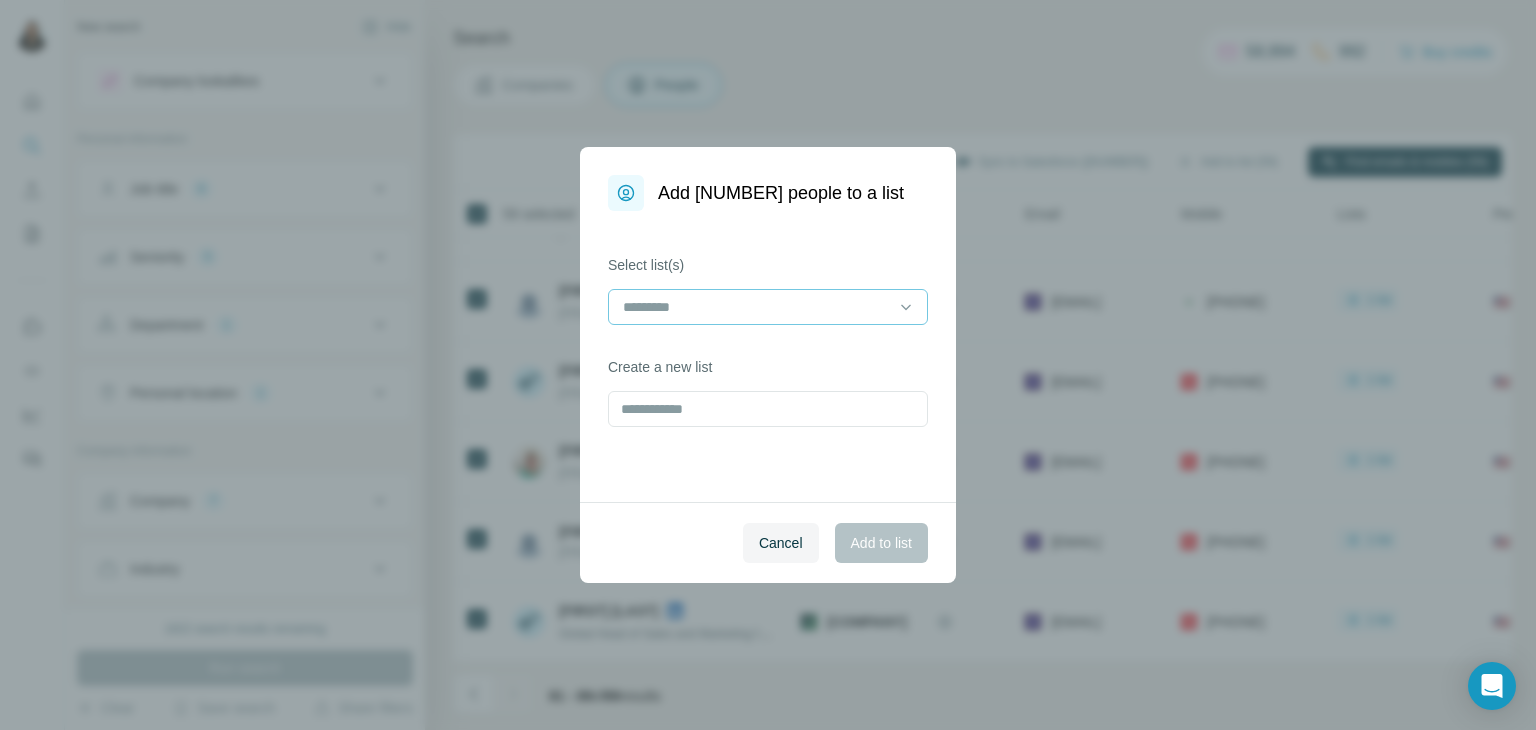 click at bounding box center [756, 307] 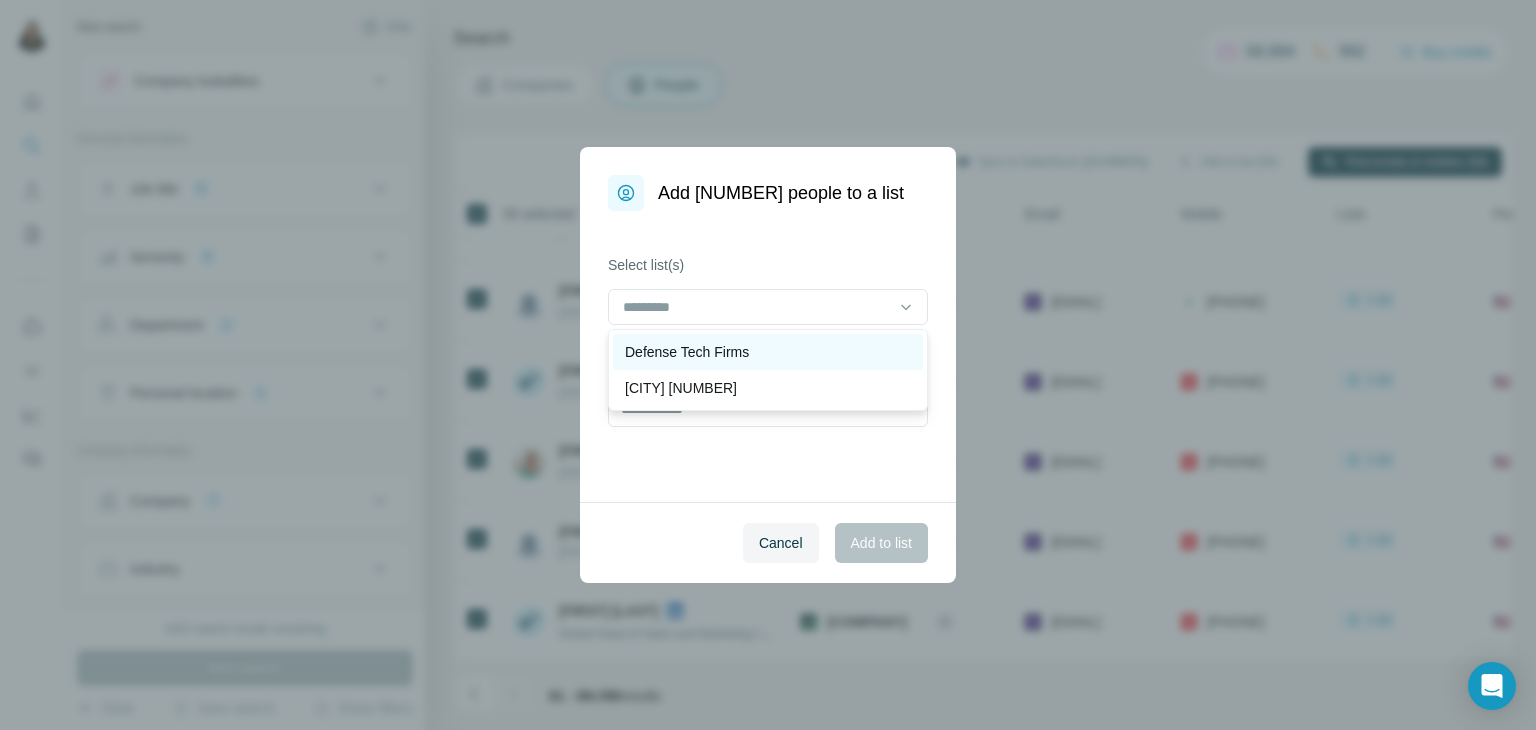 click on "Defense Tech Firms" at bounding box center [687, 352] 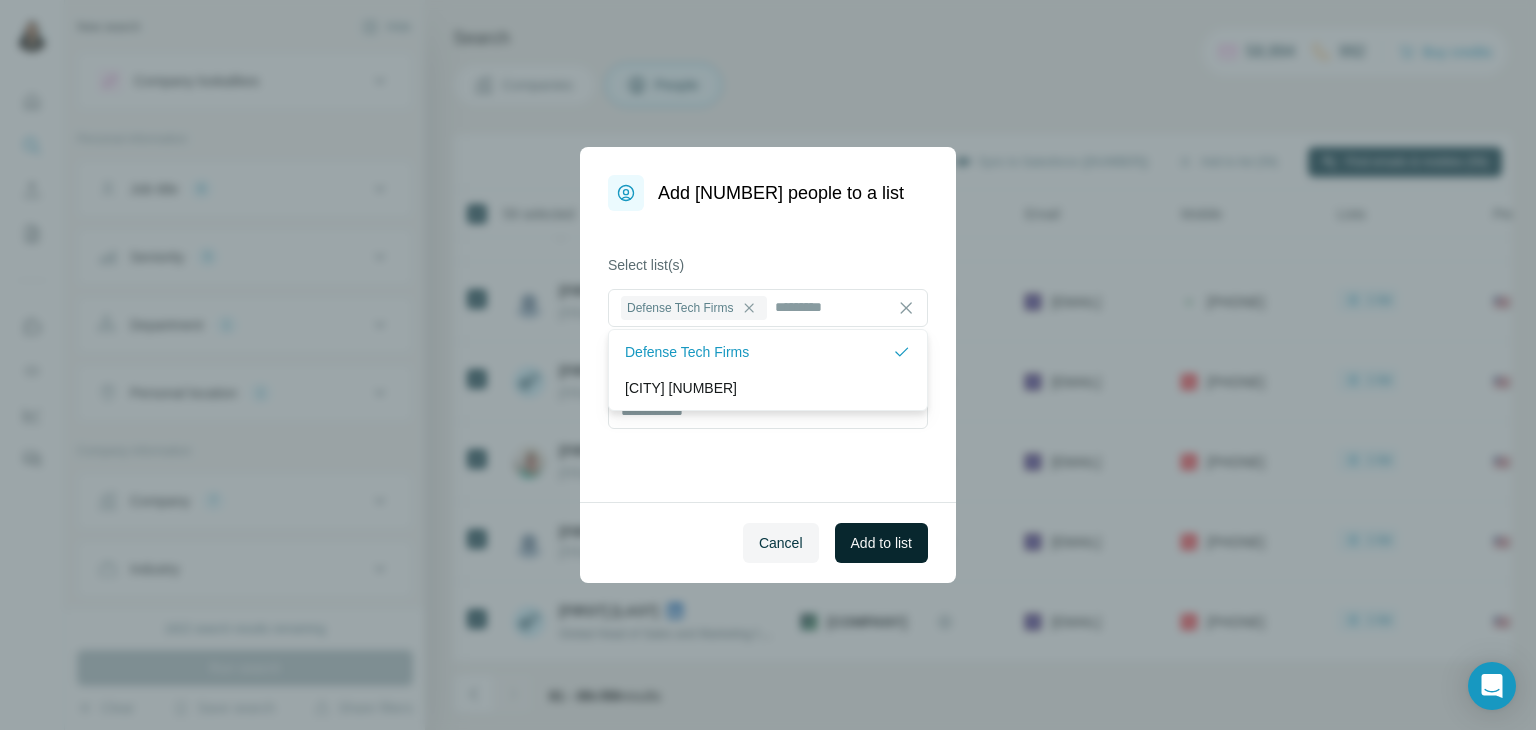 click on "Add to list" at bounding box center (881, 543) 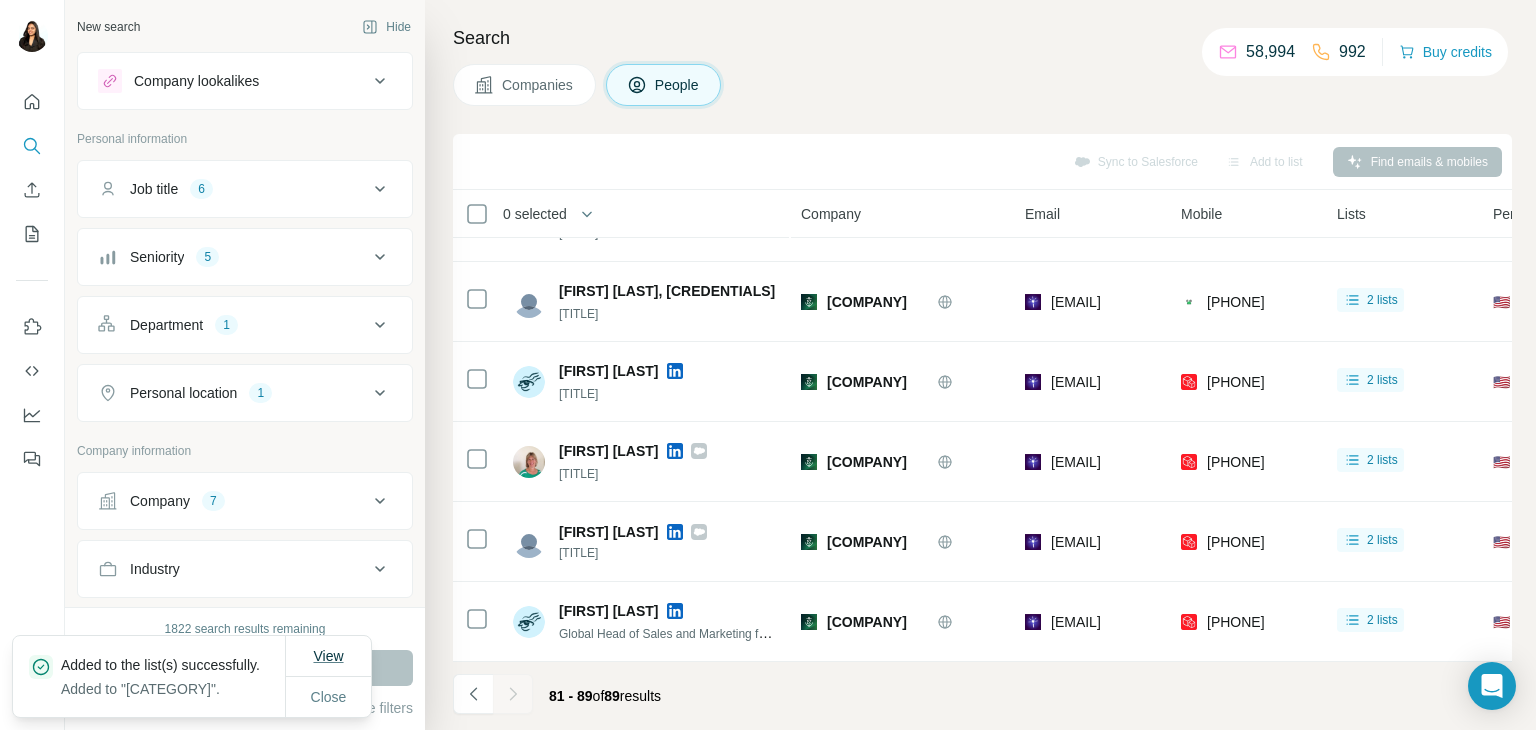 click on "View" at bounding box center (328, 656) 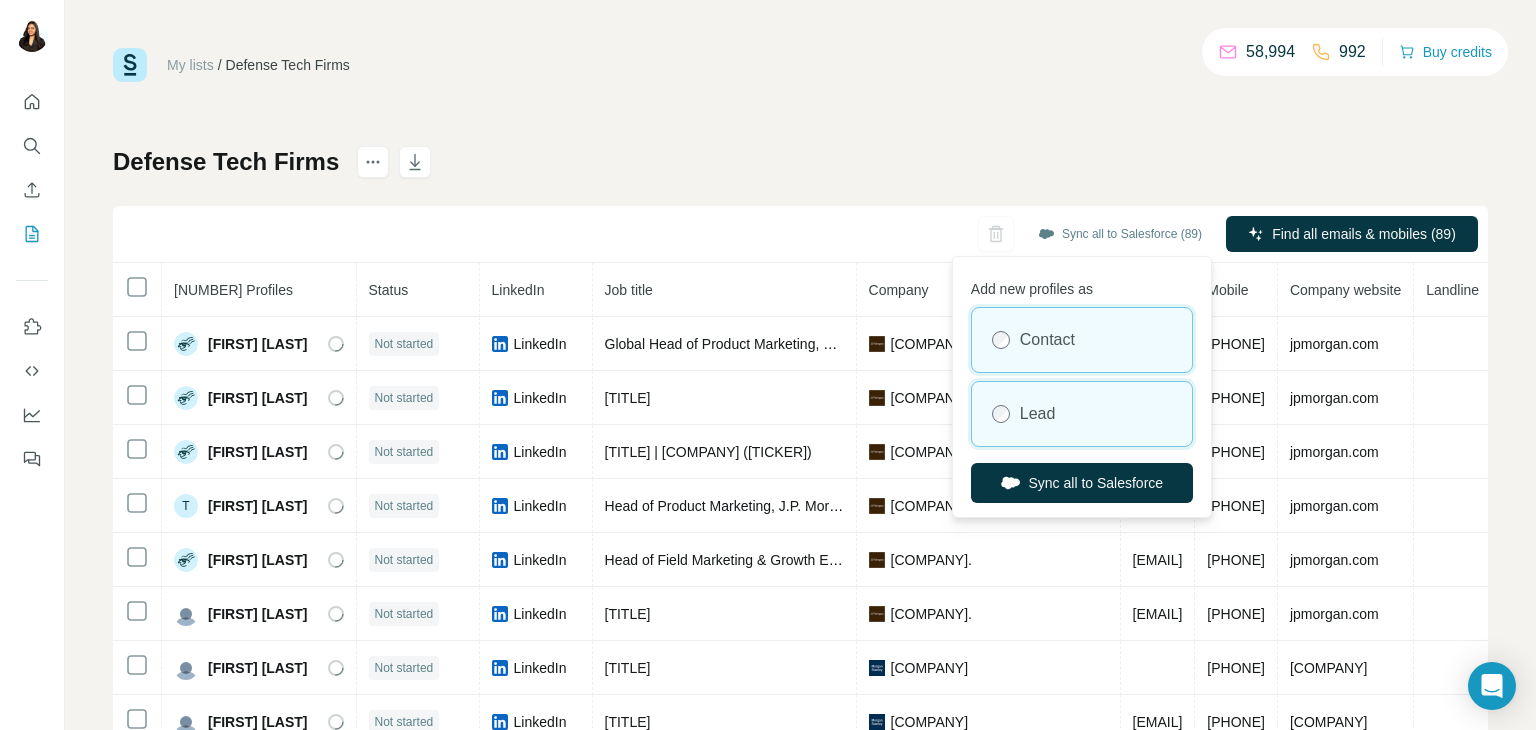 click on "Lead" at bounding box center [1082, 414] 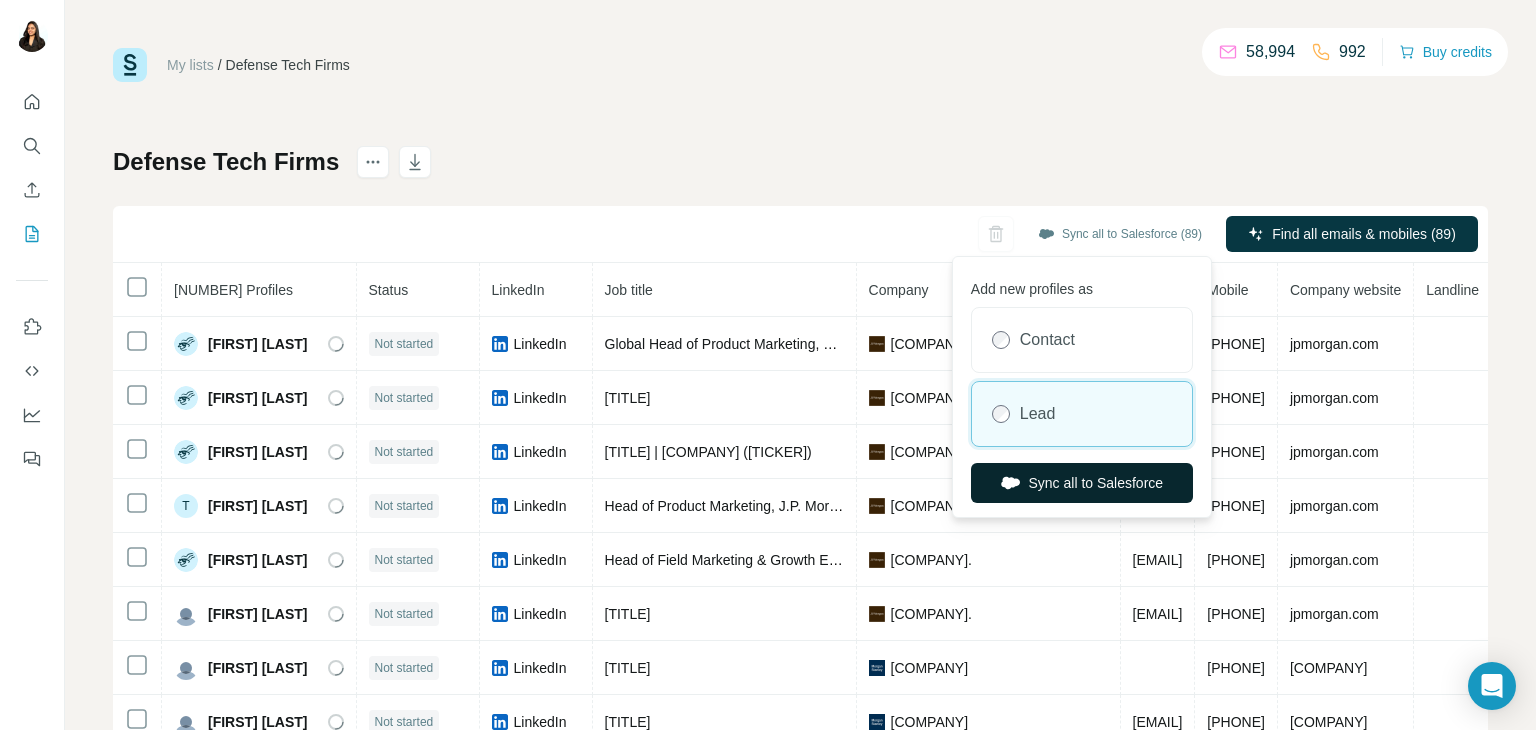 click on "Sync all to Salesforce" at bounding box center [1082, 483] 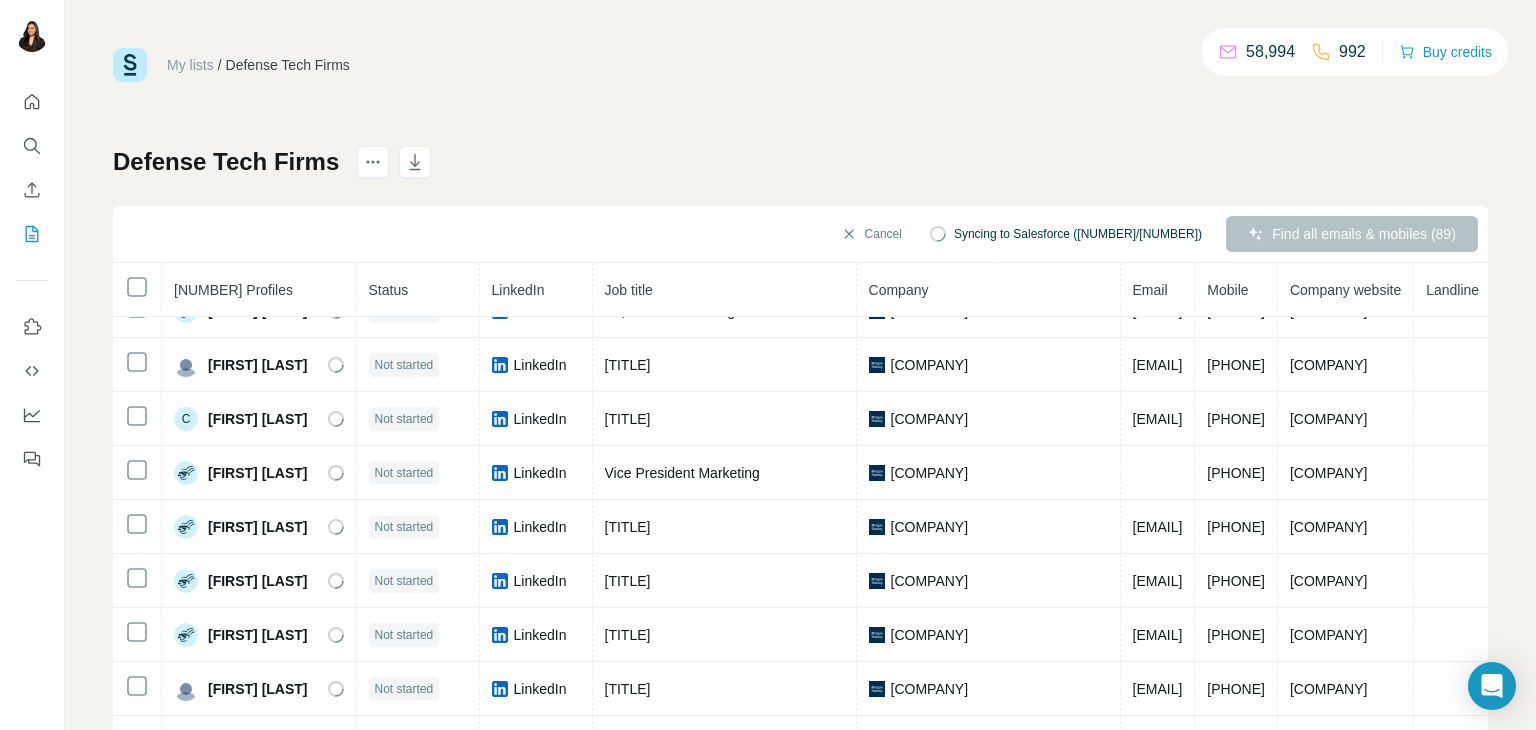 scroll, scrollTop: 608, scrollLeft: 0, axis: vertical 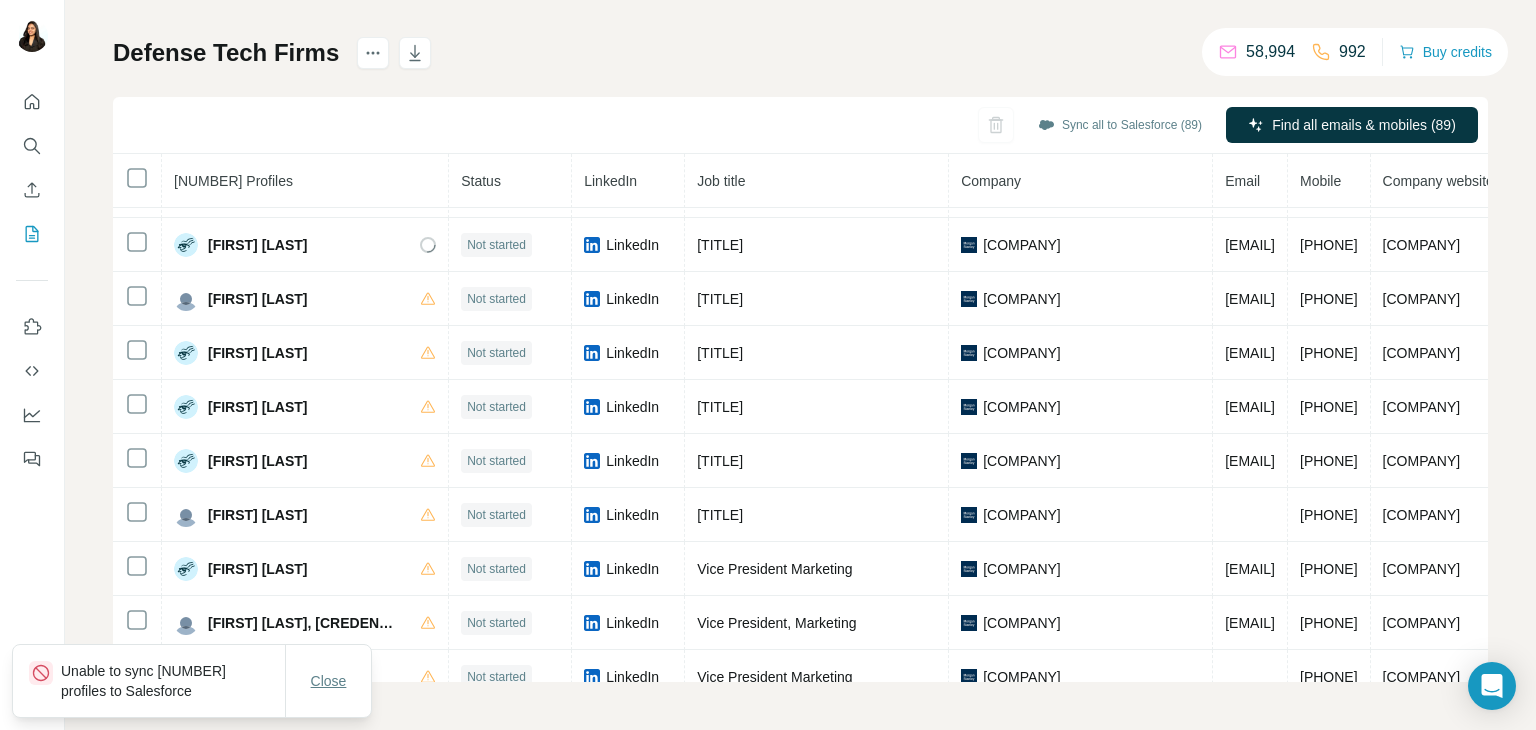 click on "Close" at bounding box center (329, 681) 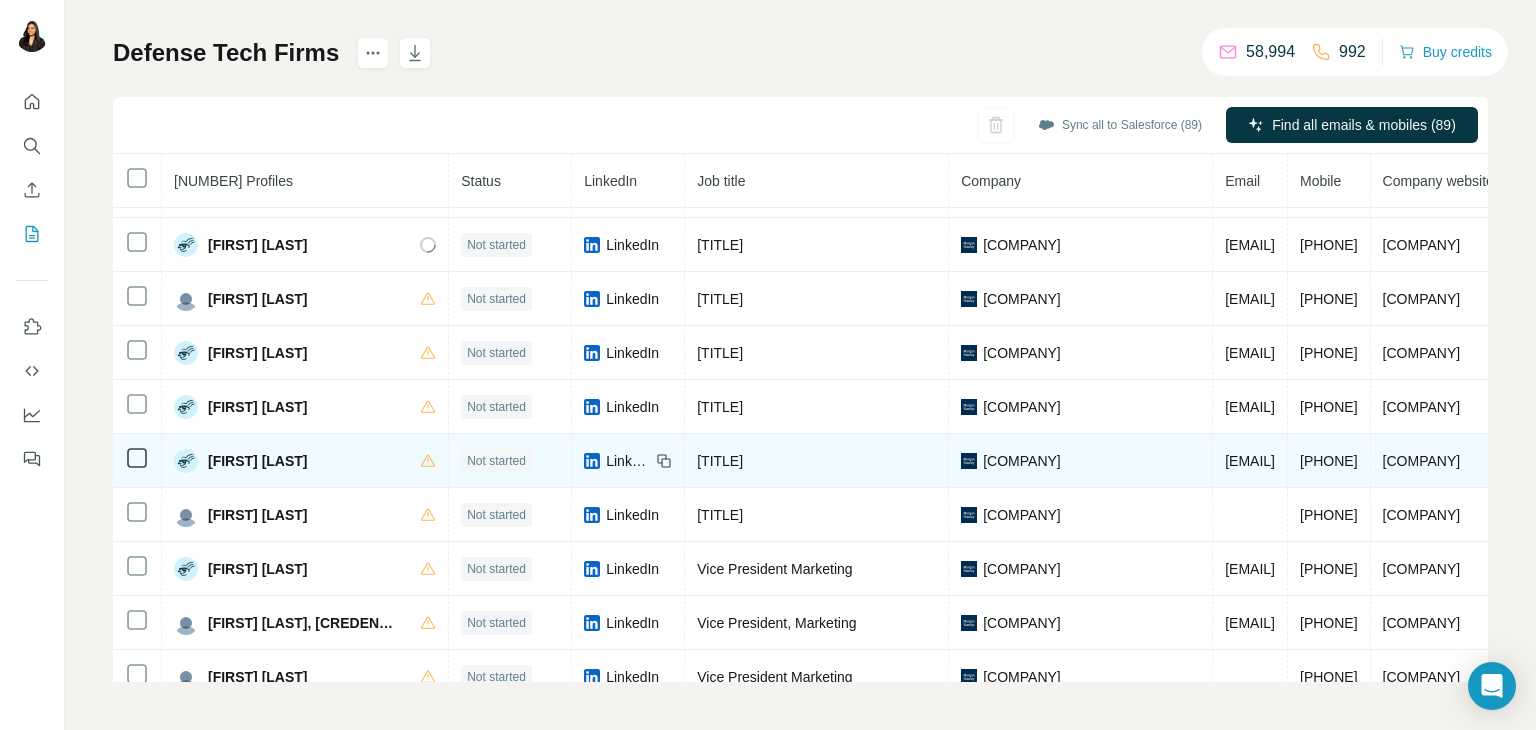 scroll, scrollTop: 0, scrollLeft: 0, axis: both 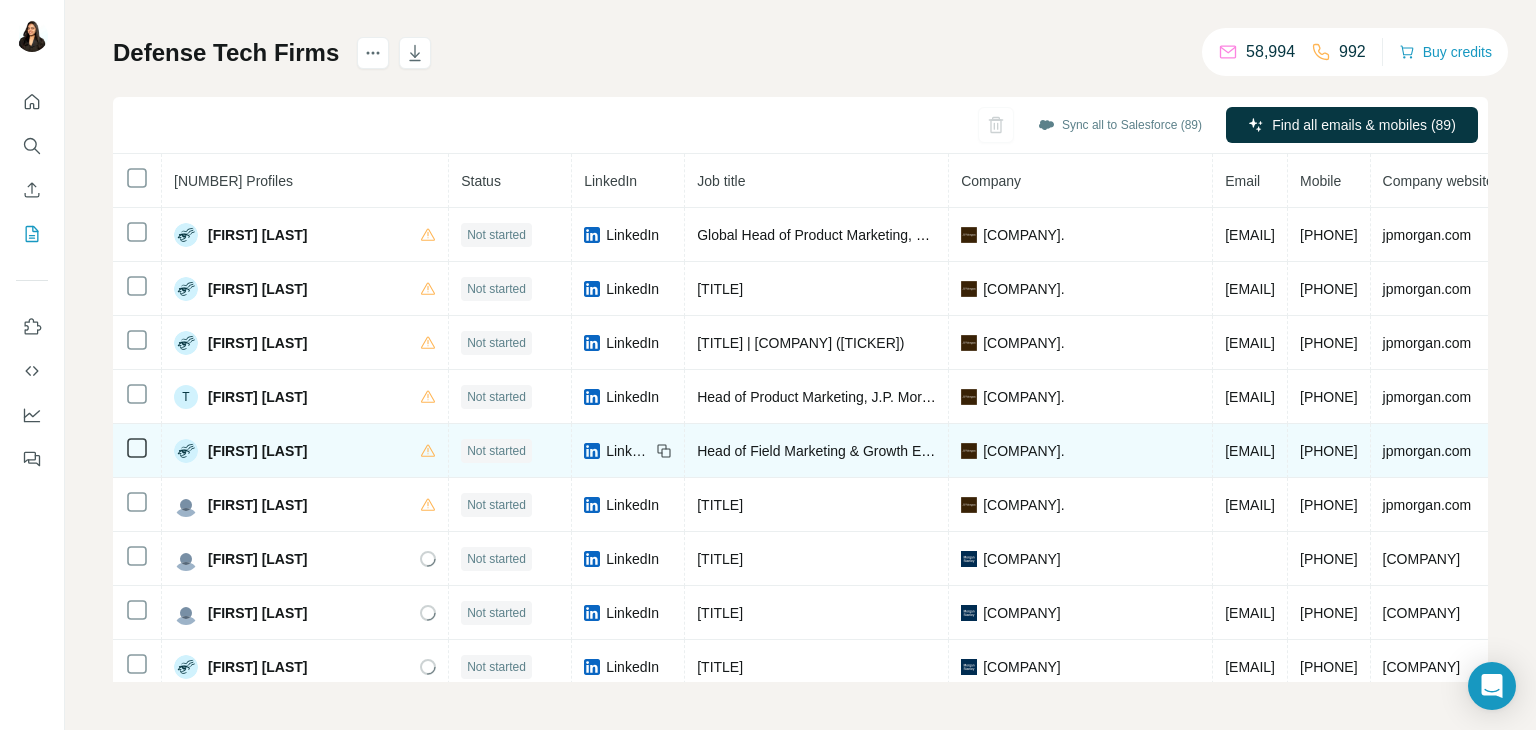 click on "LinkedIn" at bounding box center [628, 451] 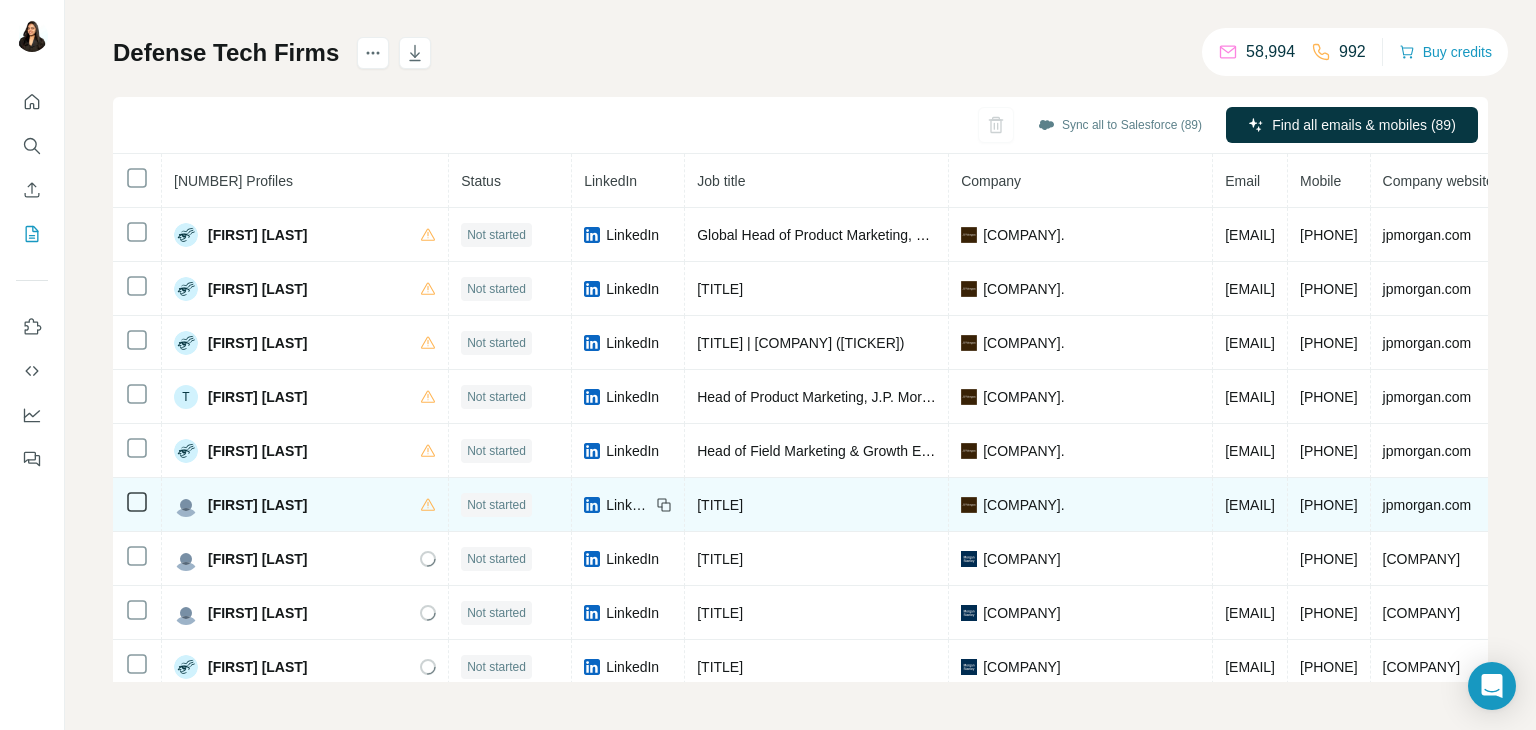click on "LinkedIn" at bounding box center [628, 505] 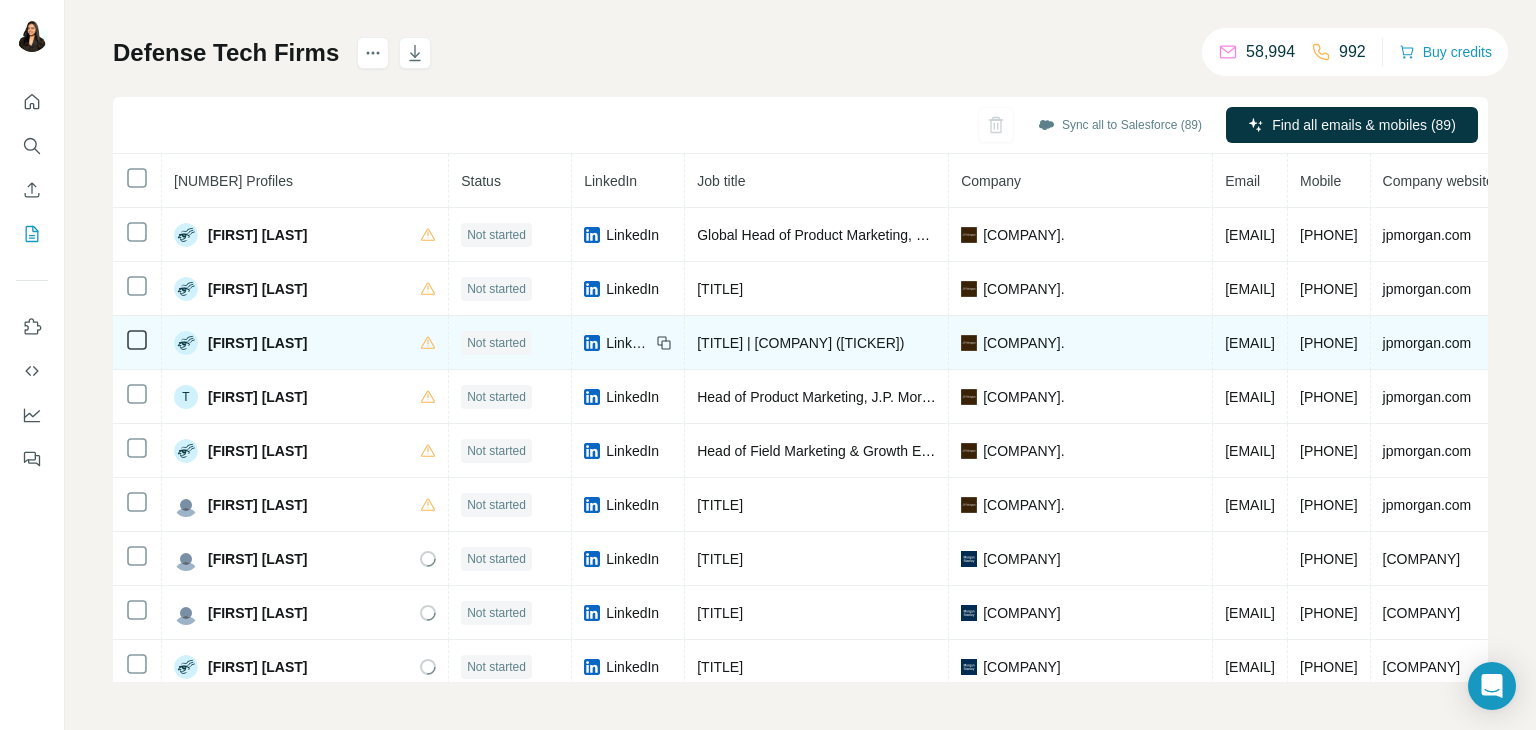 click on "LinkedIn" at bounding box center (628, 343) 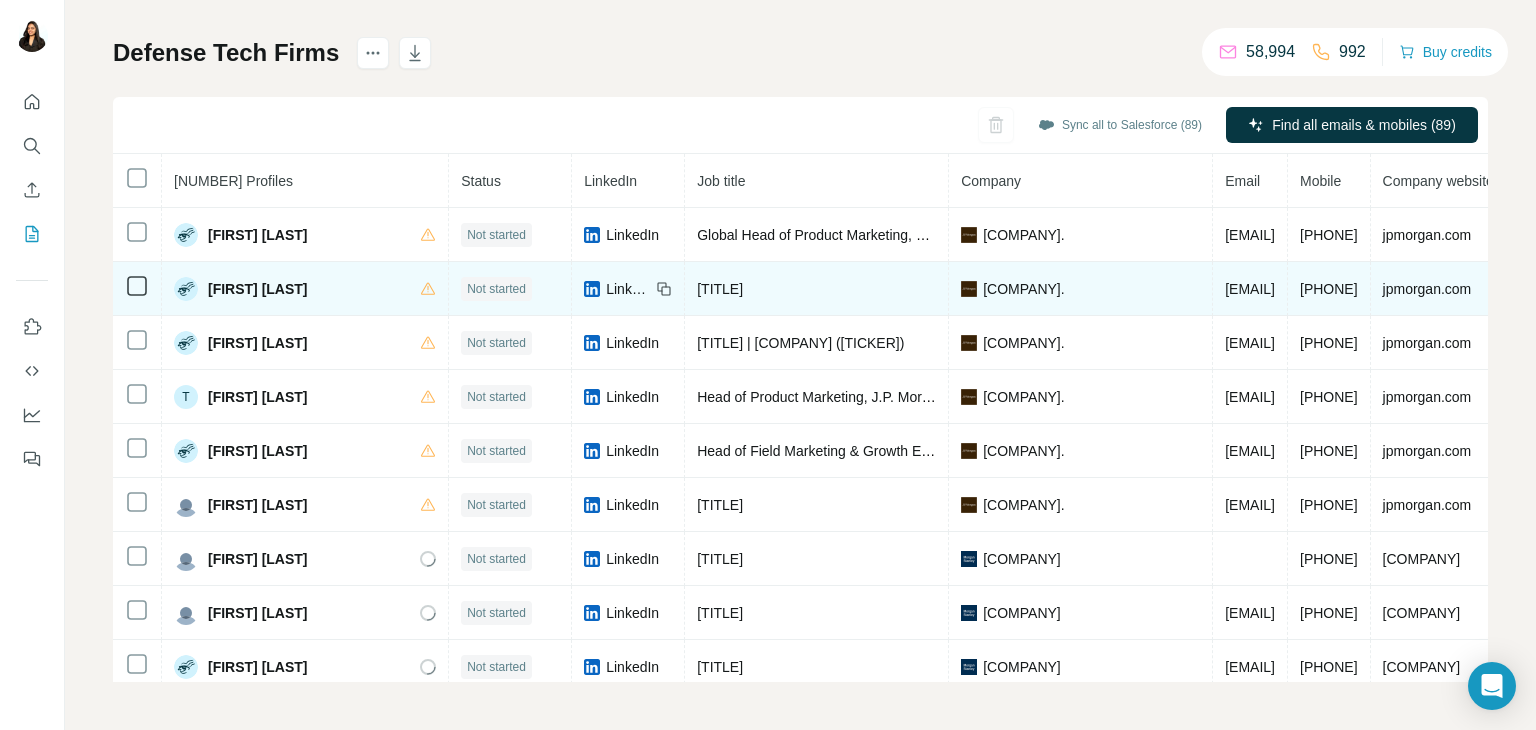 click on "LinkedIn" at bounding box center [628, 289] 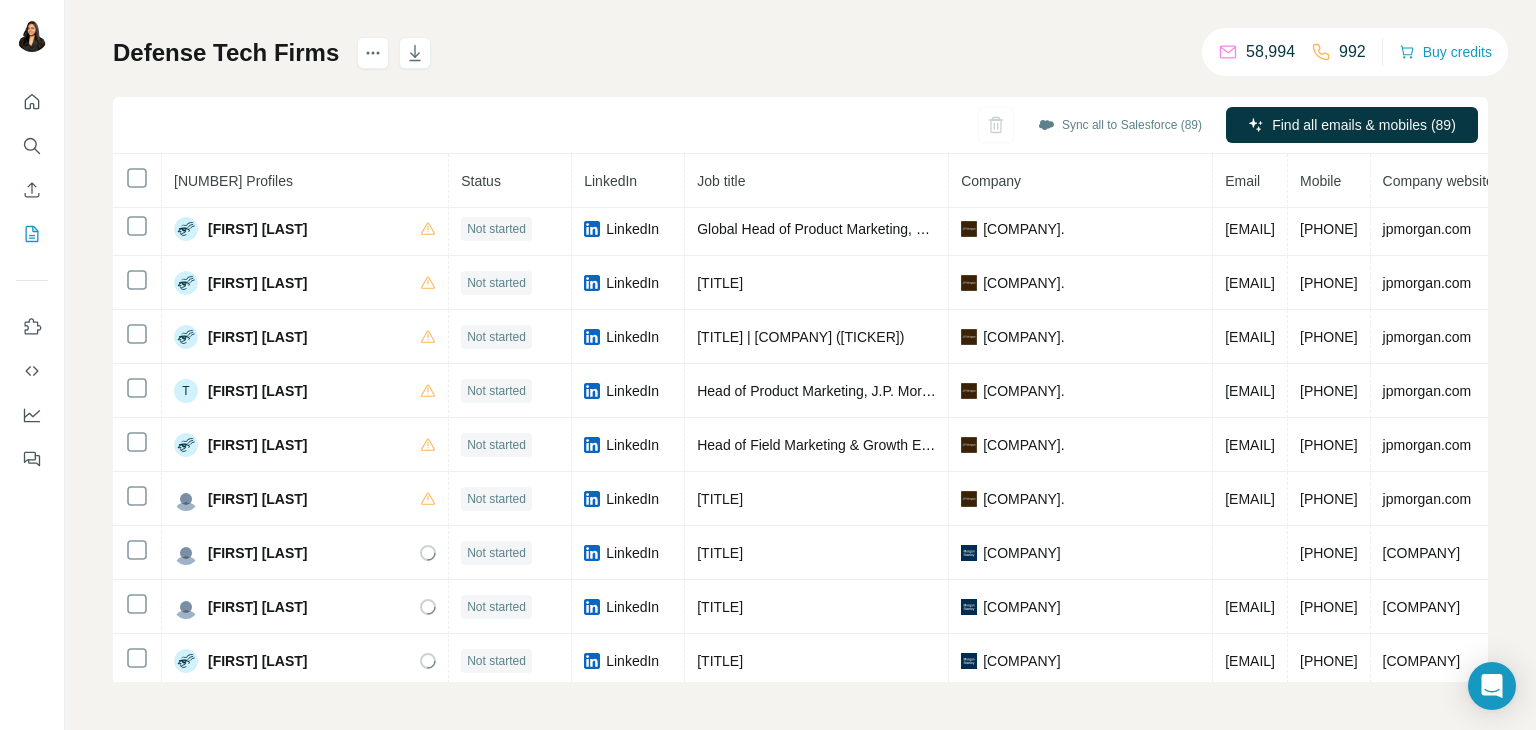 scroll, scrollTop: 0, scrollLeft: 0, axis: both 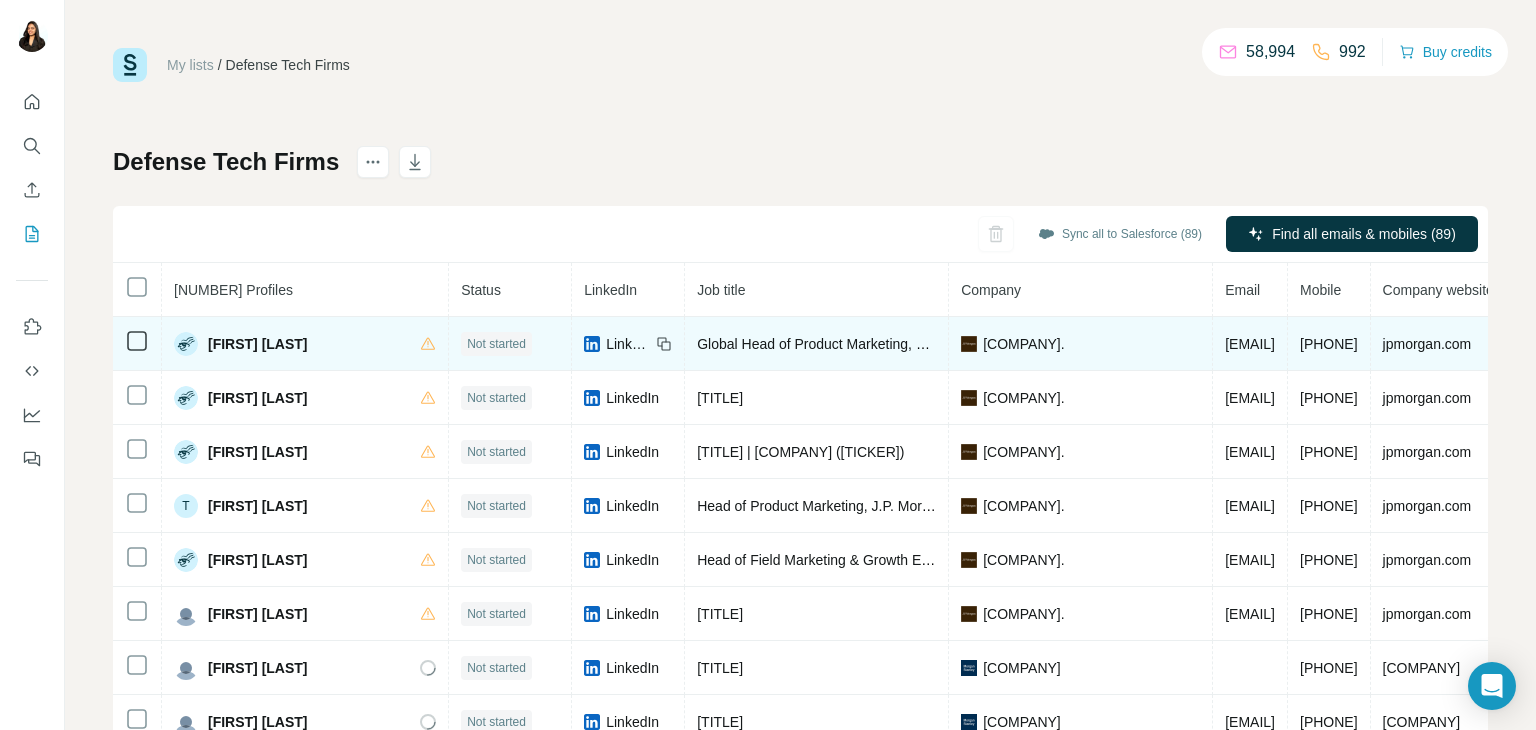 click on "LinkedIn" at bounding box center [628, 344] 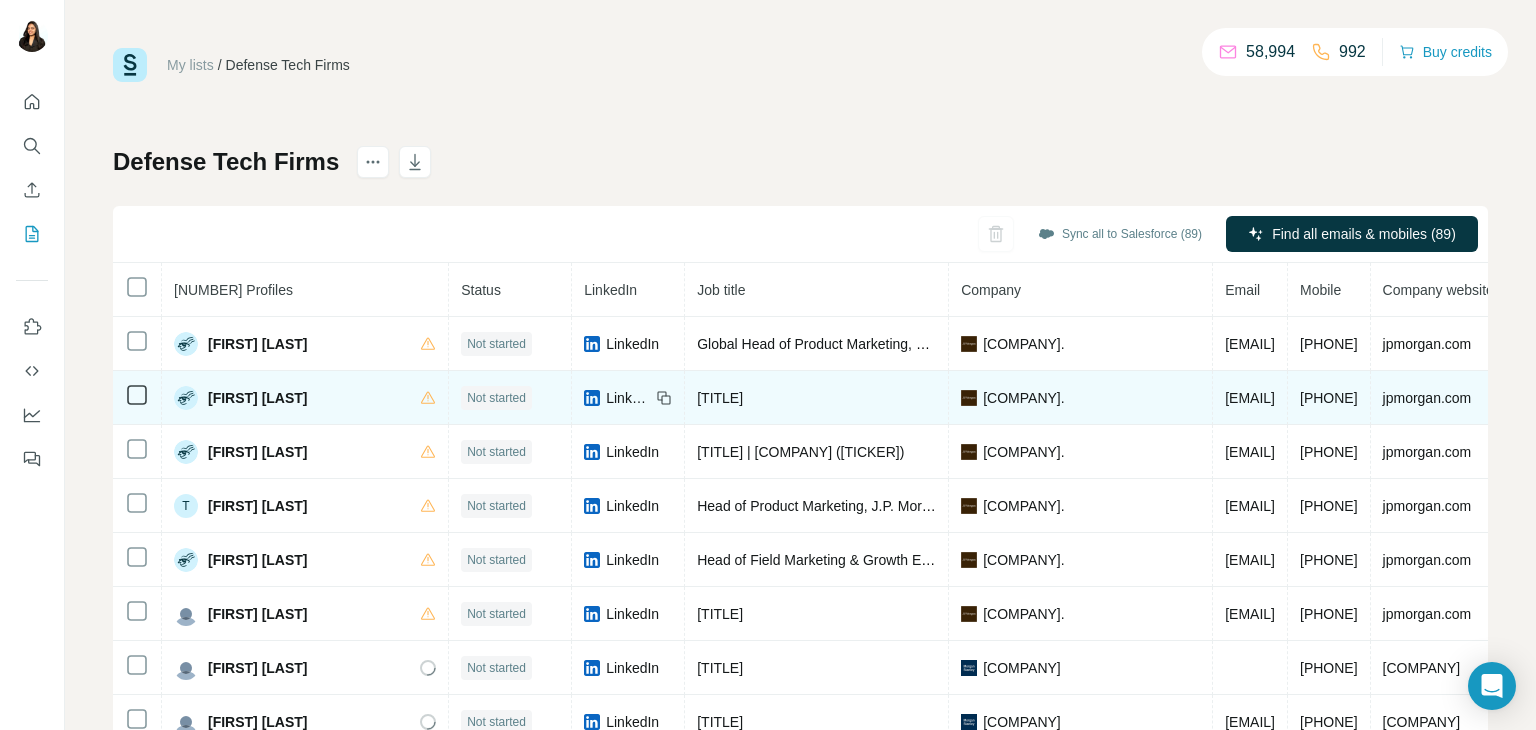 click on "LinkedIn" at bounding box center [628, 398] 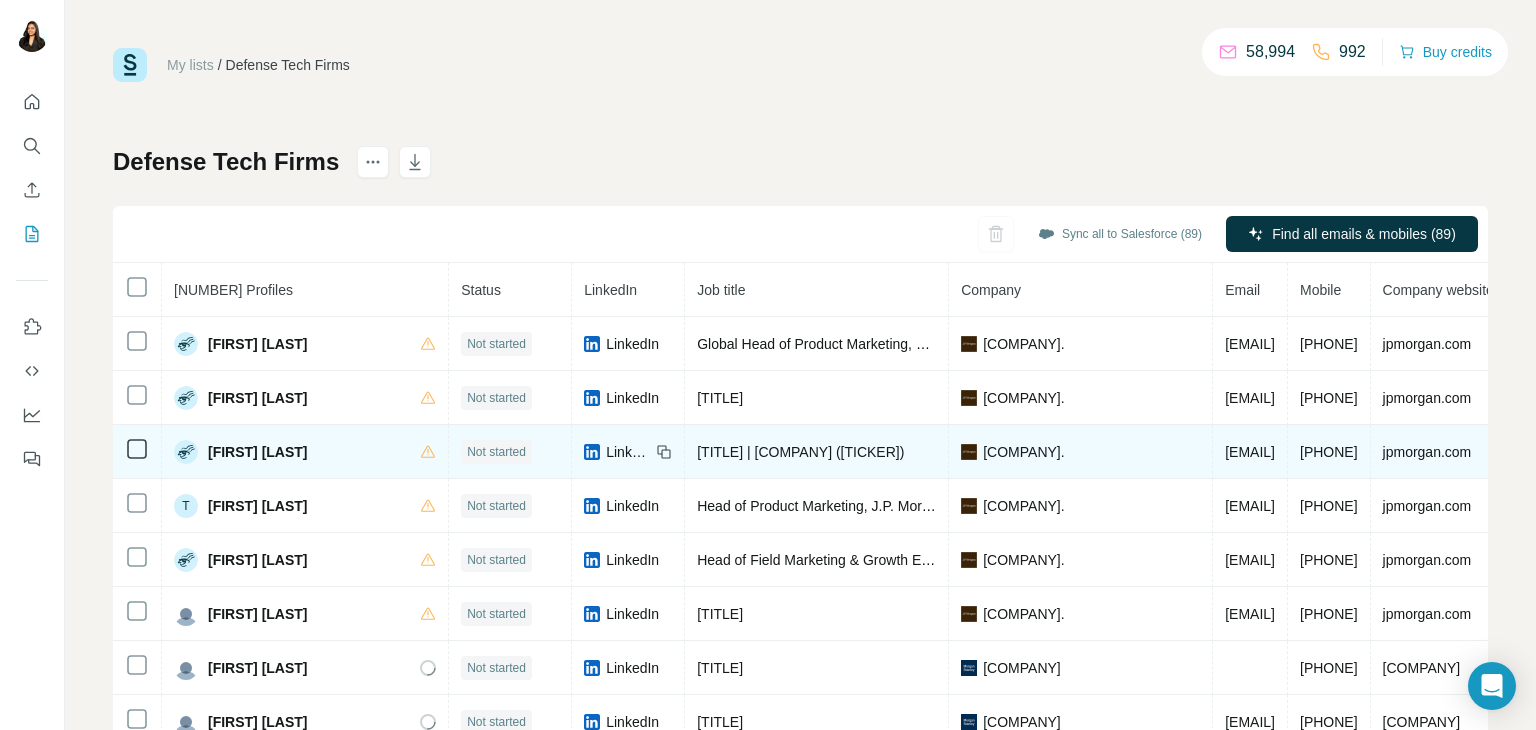 click on "LinkedIn" at bounding box center (628, 452) 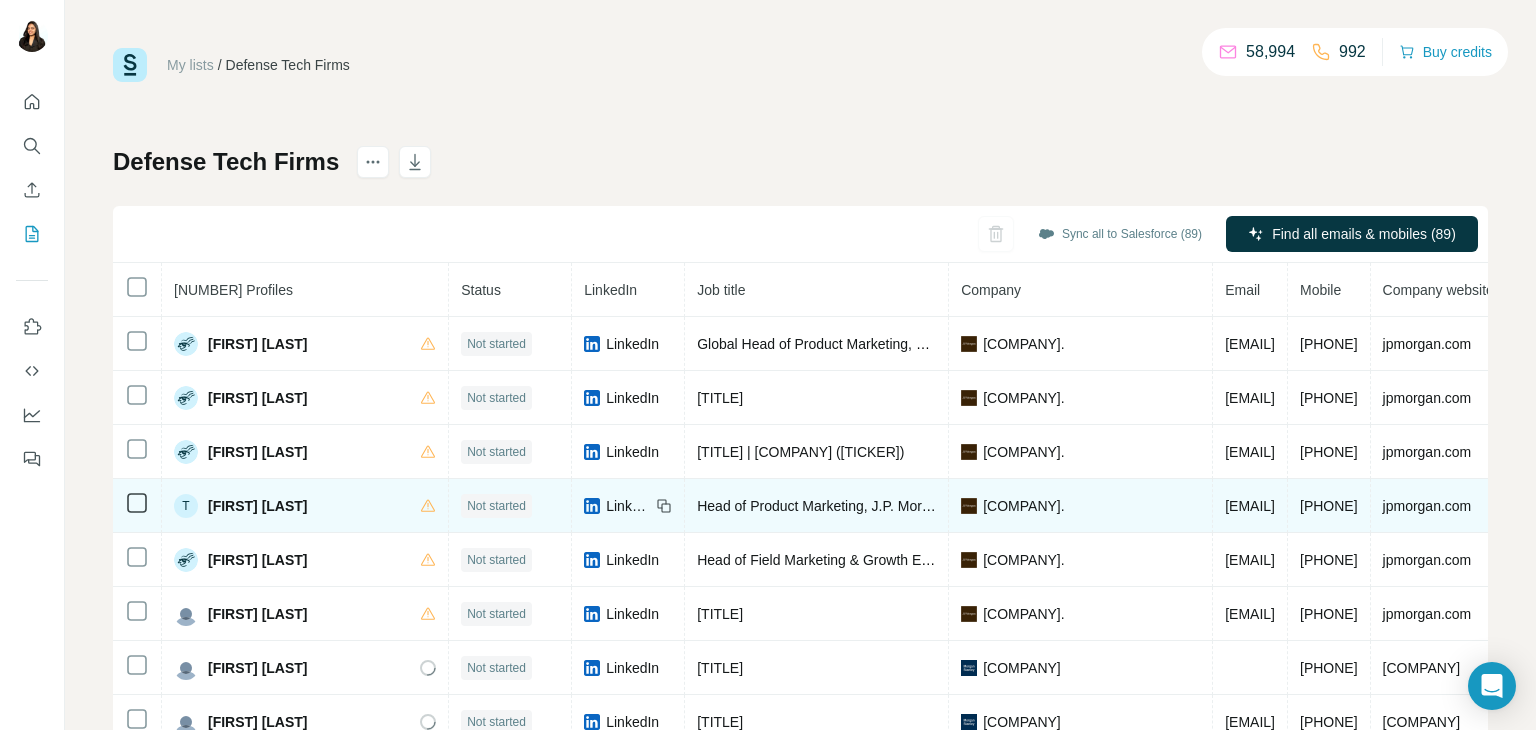 click on "LinkedIn" at bounding box center [628, 506] 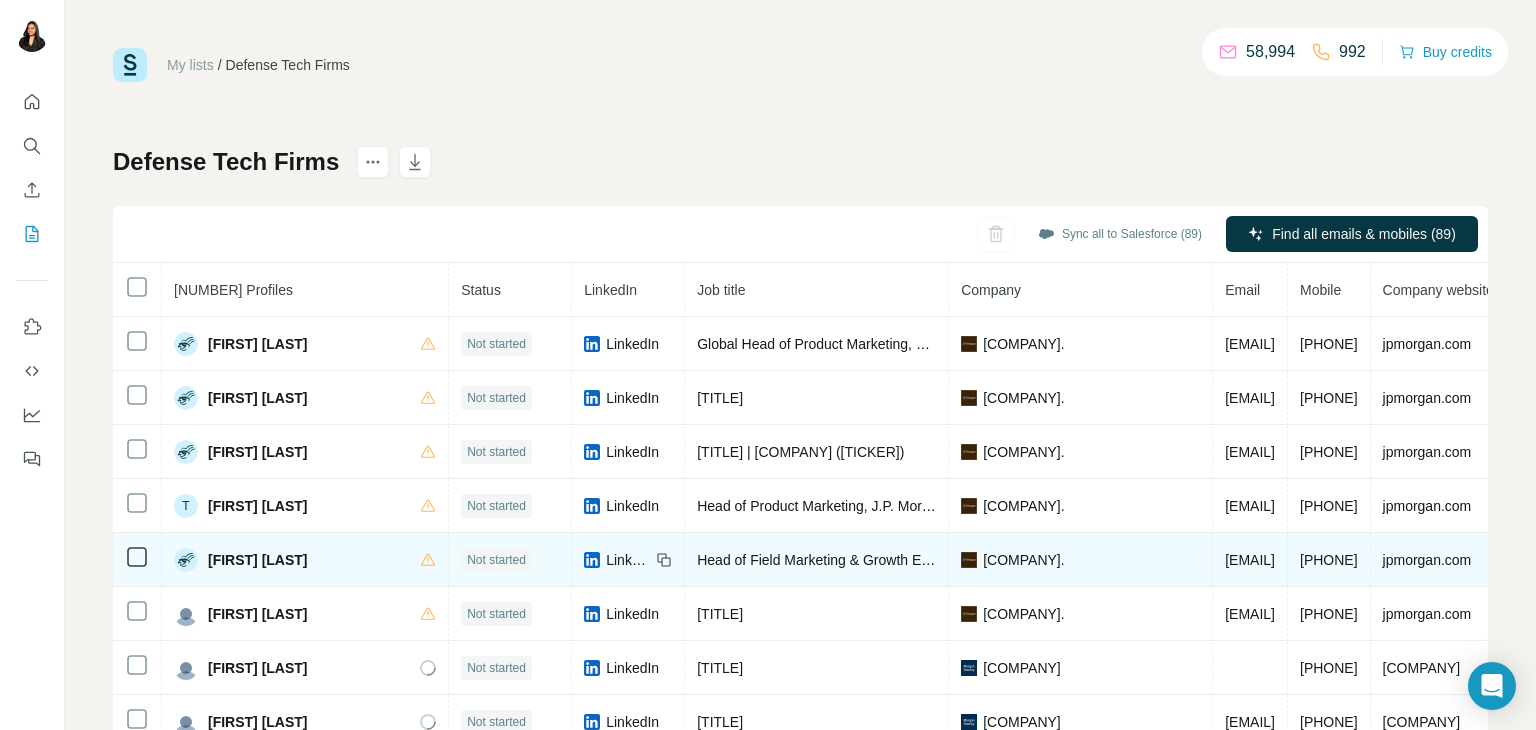 click on "LinkedIn" at bounding box center [628, 560] 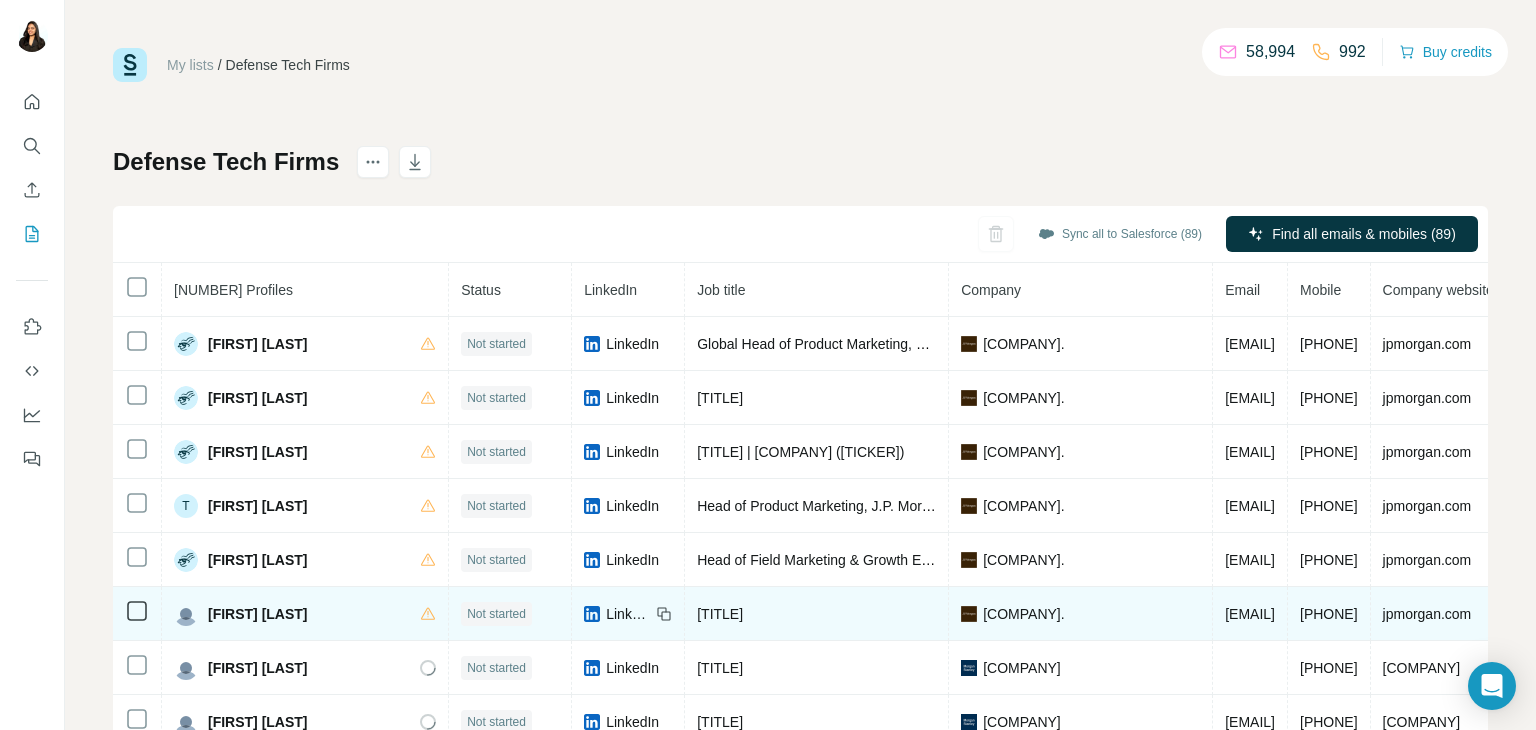 click on "LinkedIn" at bounding box center [628, 614] 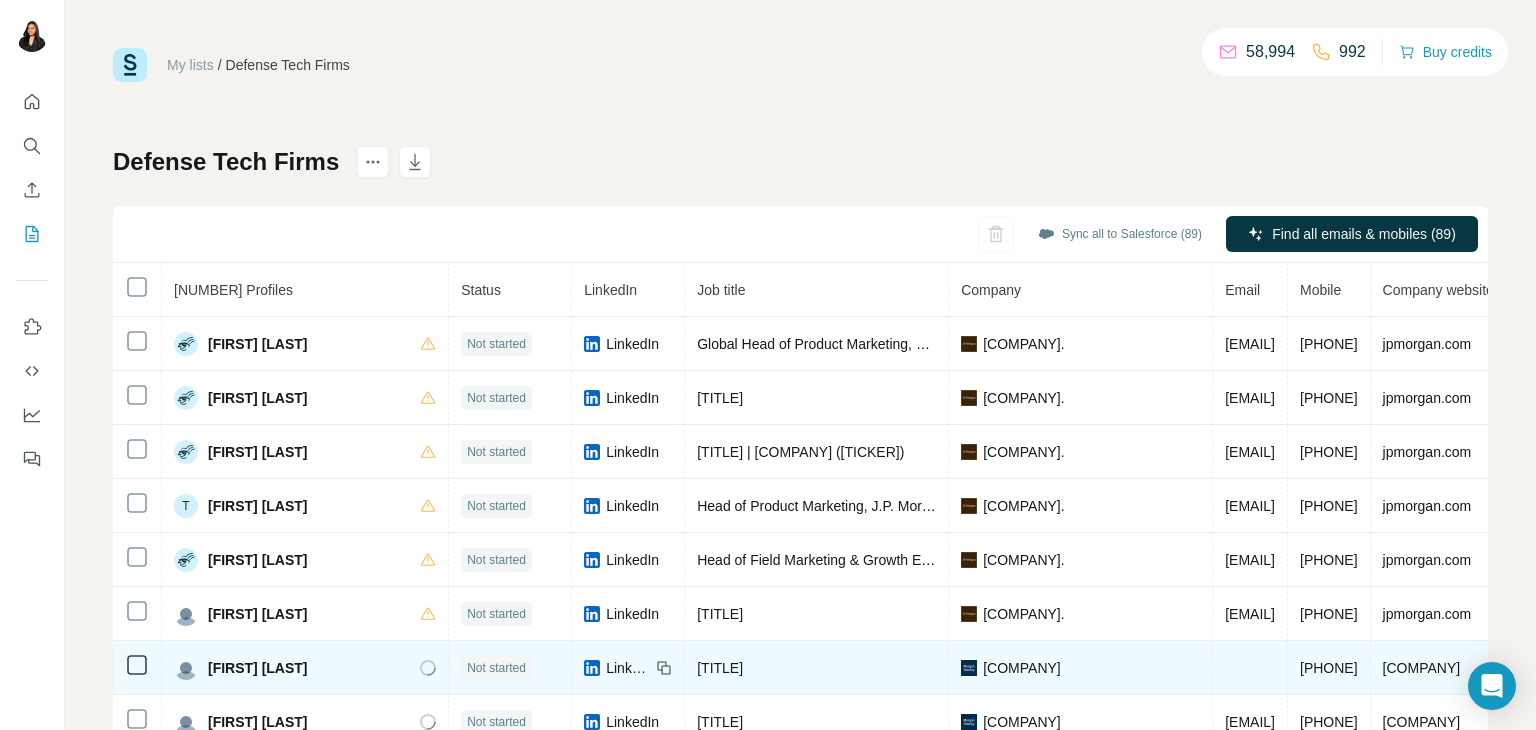 click on "LinkedIn" at bounding box center [628, 668] 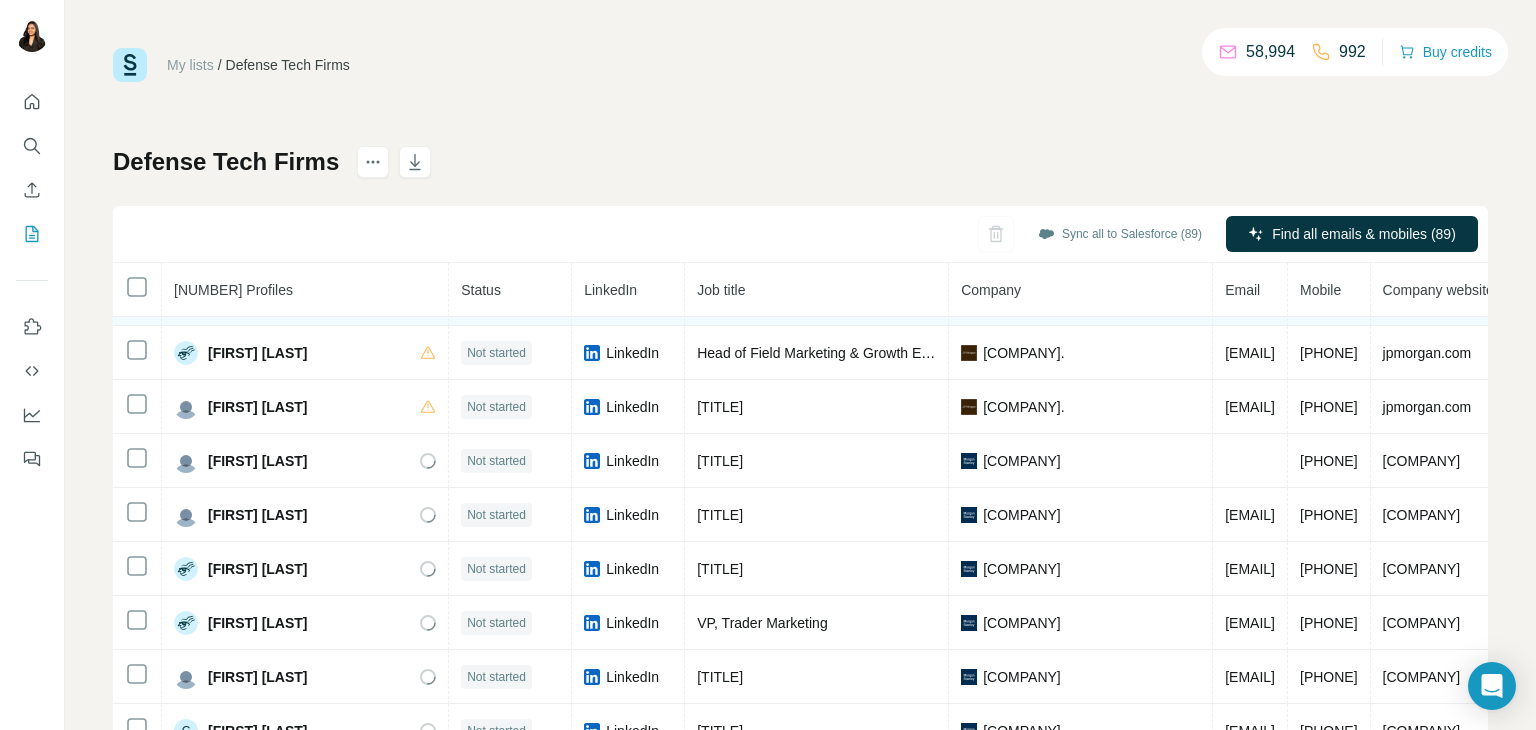 scroll, scrollTop: 300, scrollLeft: 0, axis: vertical 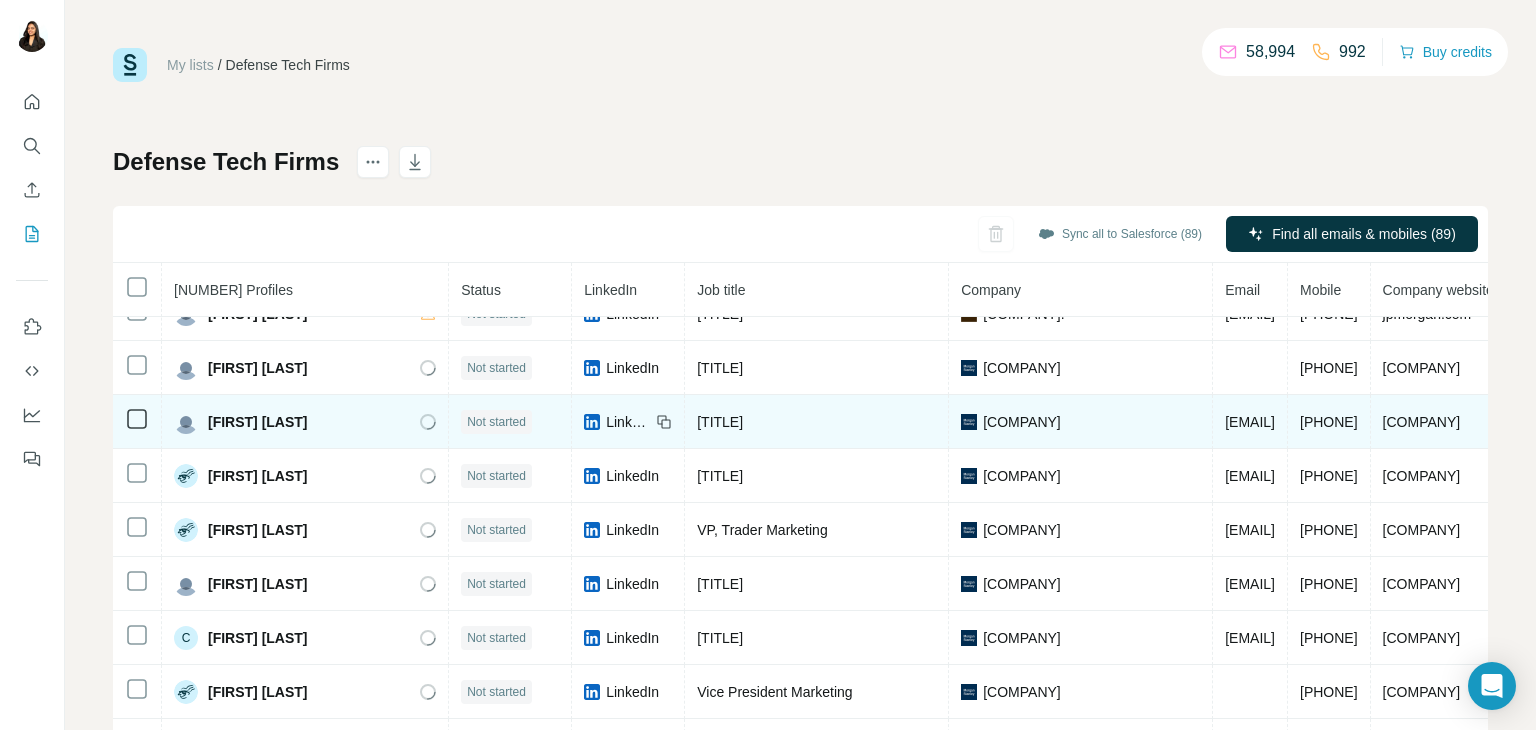 click on "LinkedIn" at bounding box center (628, 422) 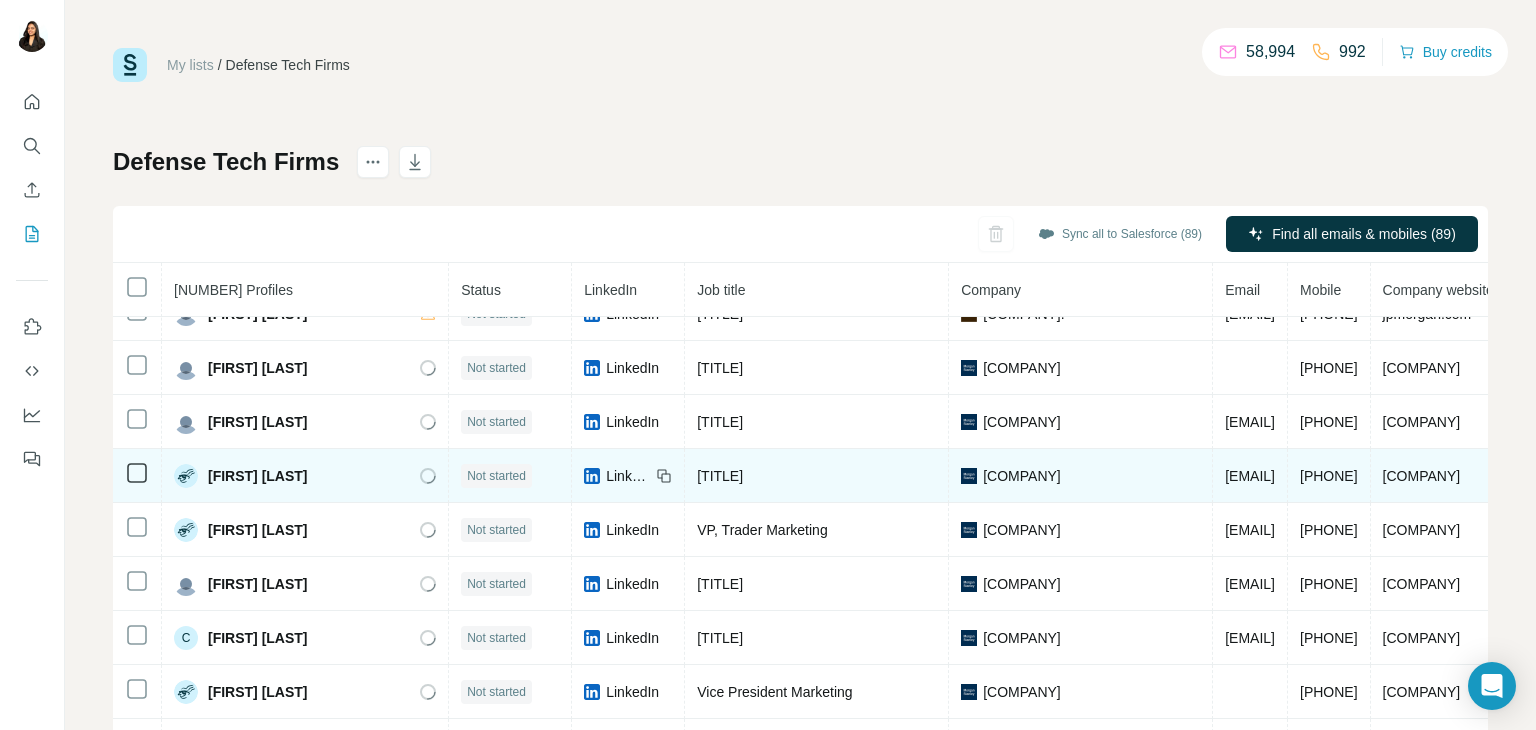 click on "LinkedIn" at bounding box center [628, 476] 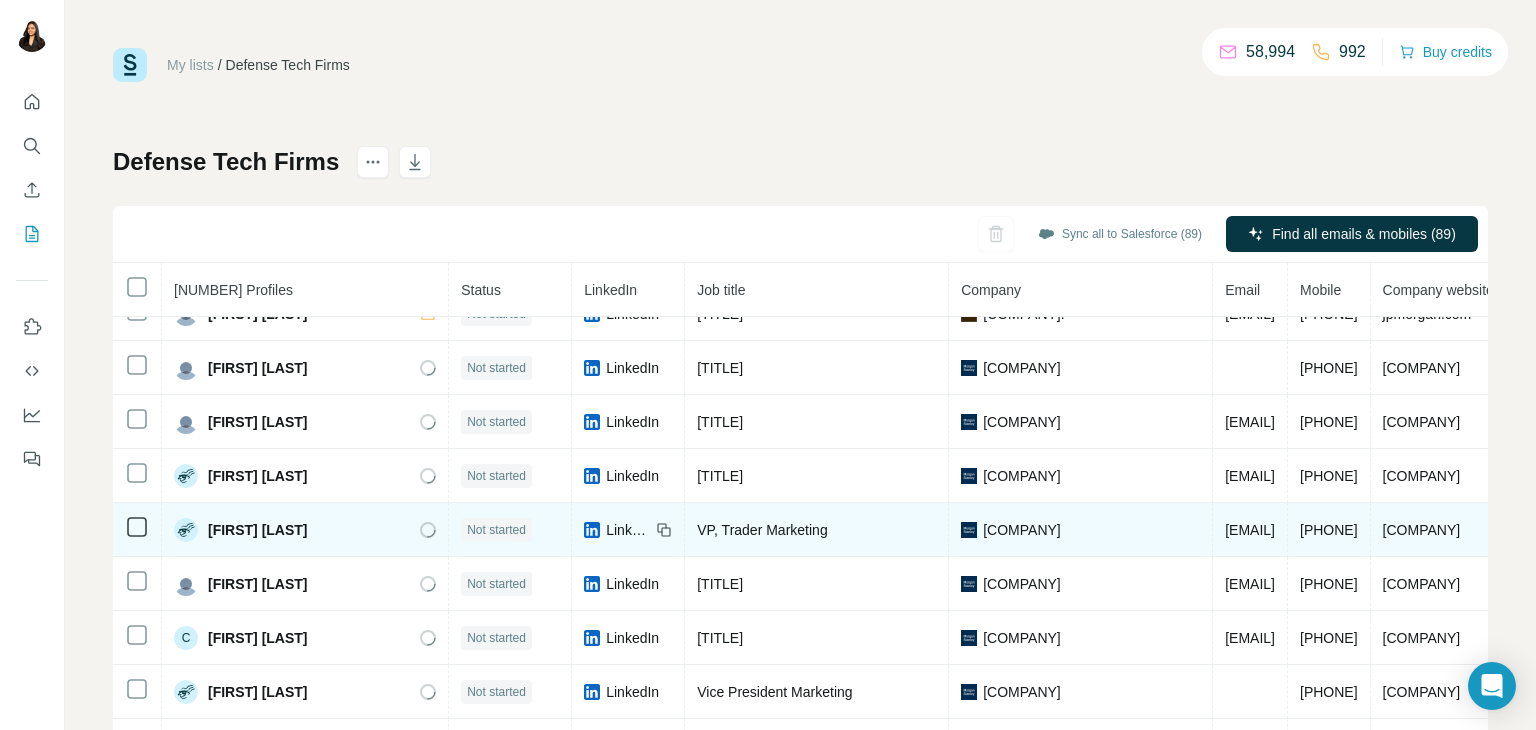 click on "LinkedIn" at bounding box center (628, 530) 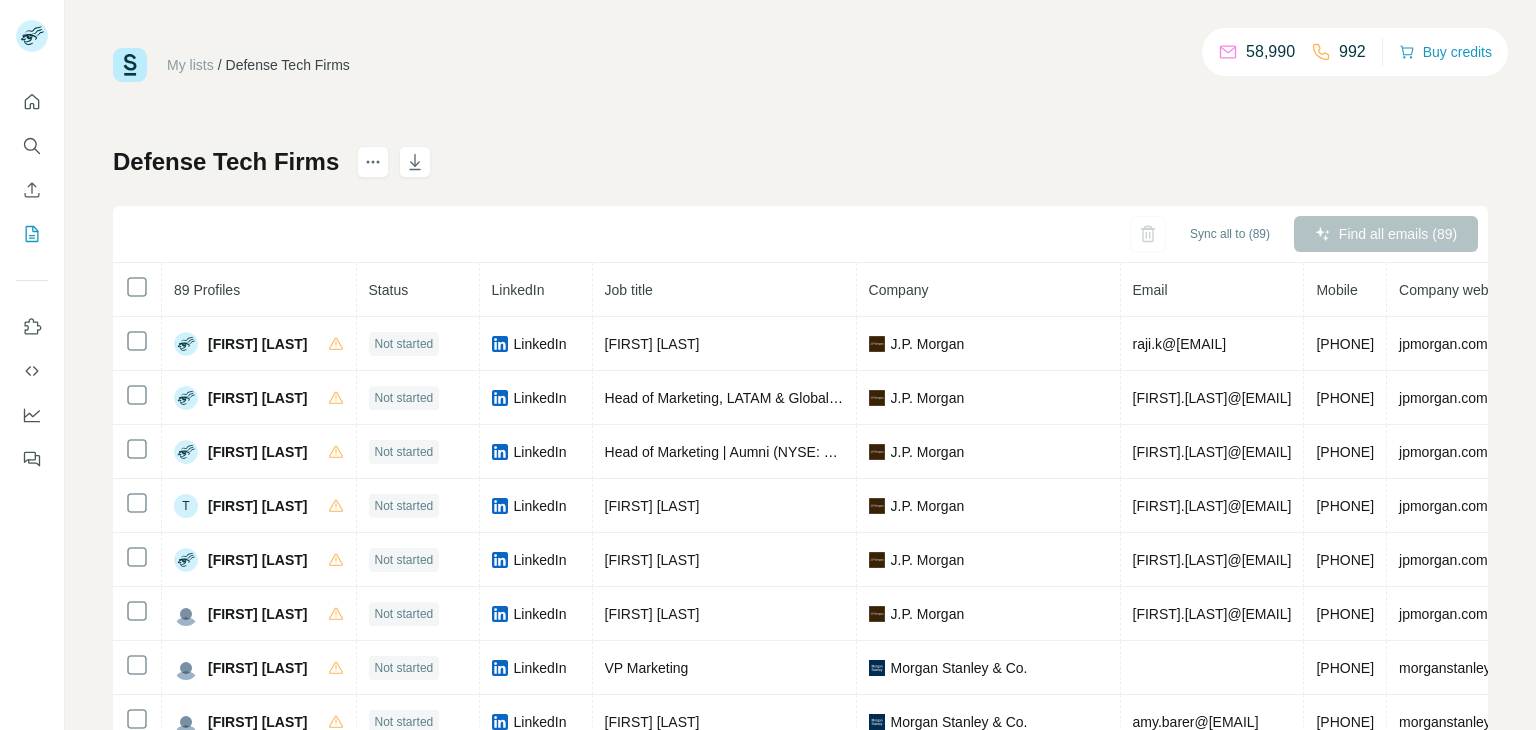 scroll, scrollTop: 0, scrollLeft: 0, axis: both 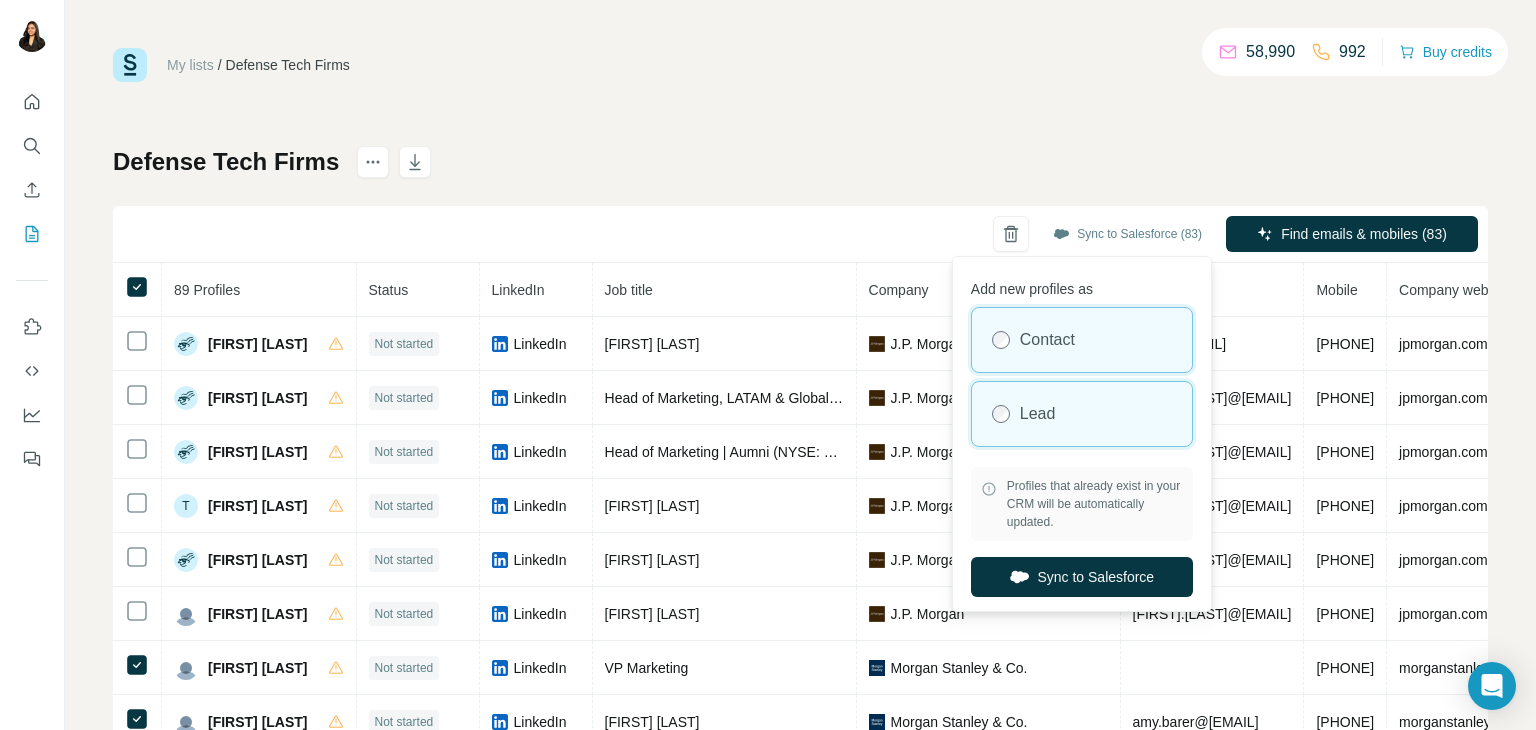 click on "Lead" at bounding box center (1082, 414) 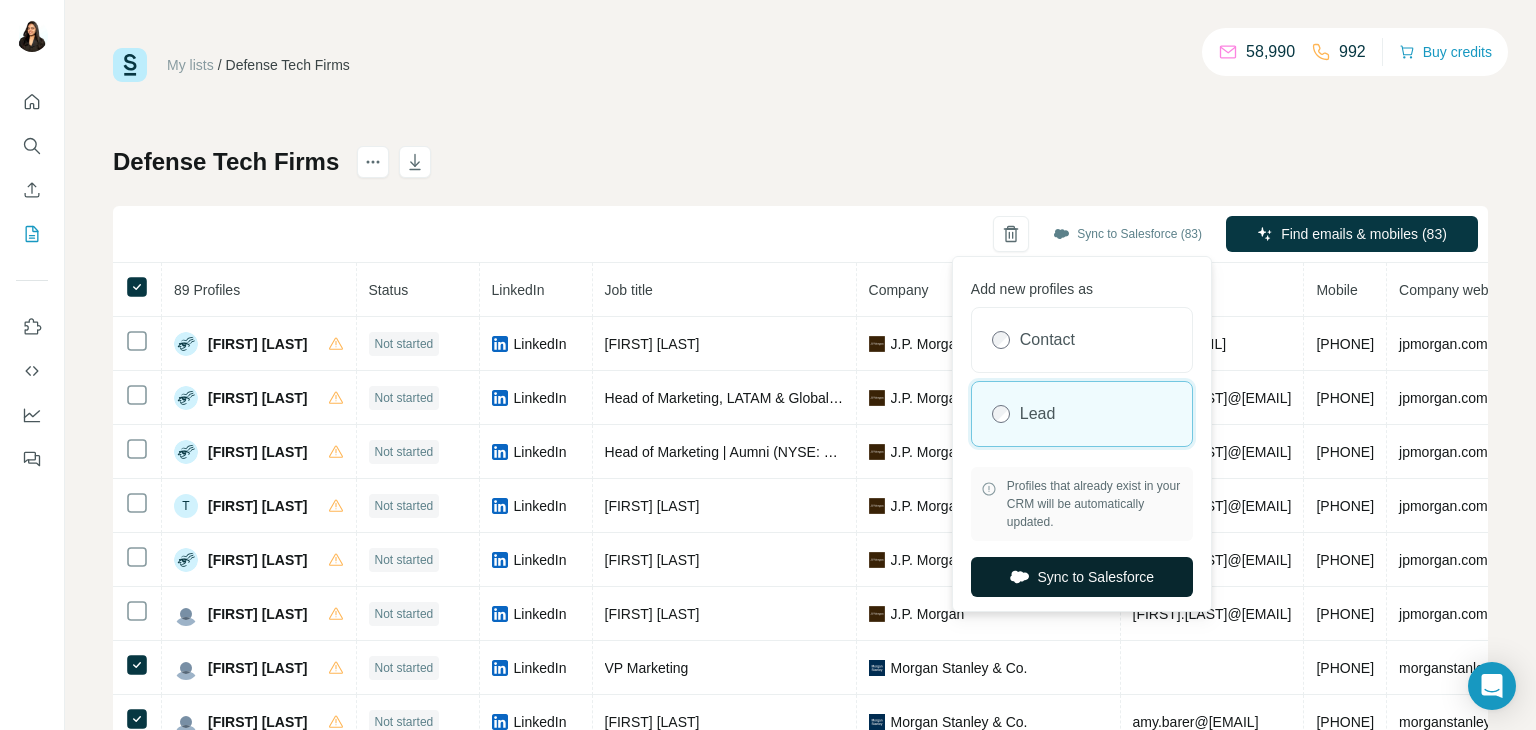 click on "Sync to Salesforce" at bounding box center [1082, 577] 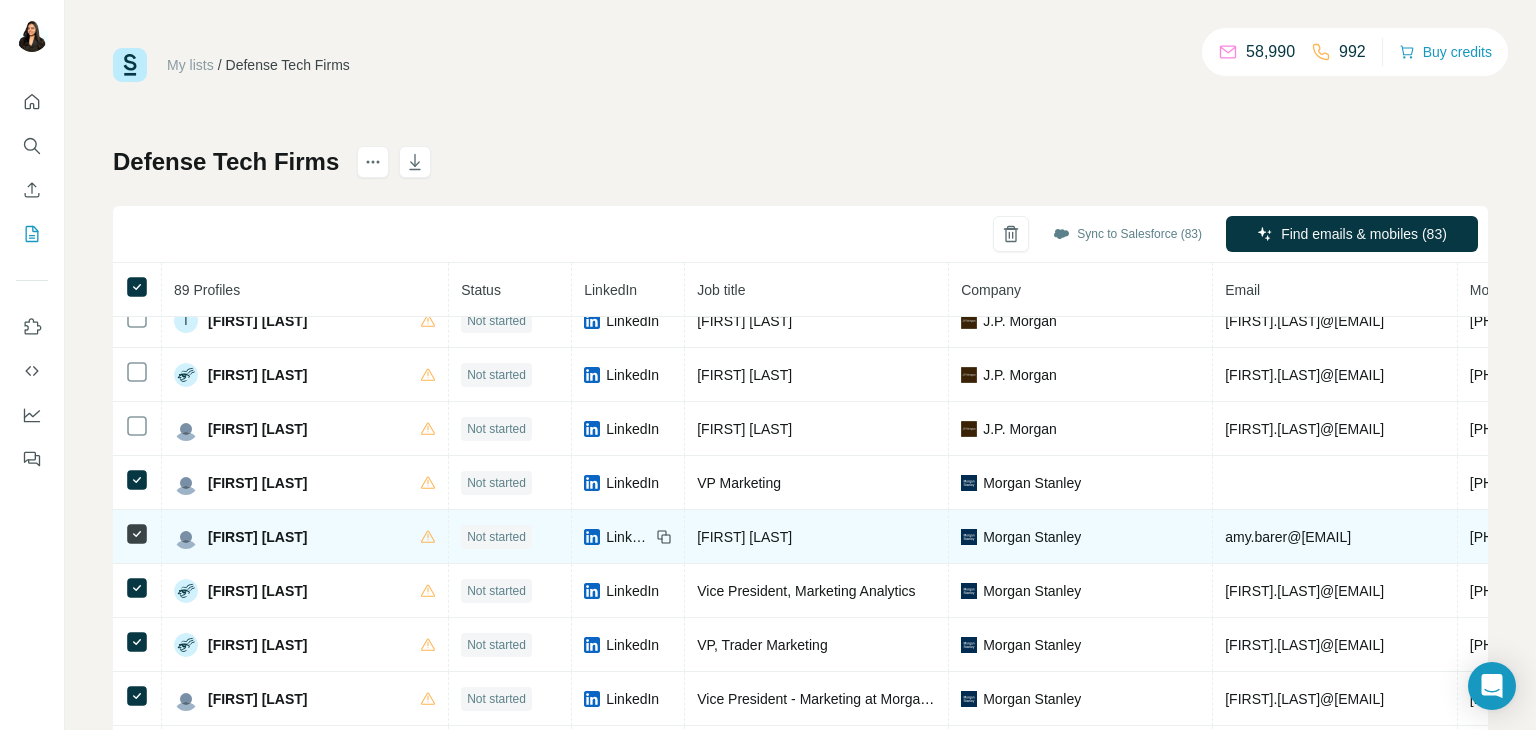 scroll, scrollTop: 100, scrollLeft: 0, axis: vertical 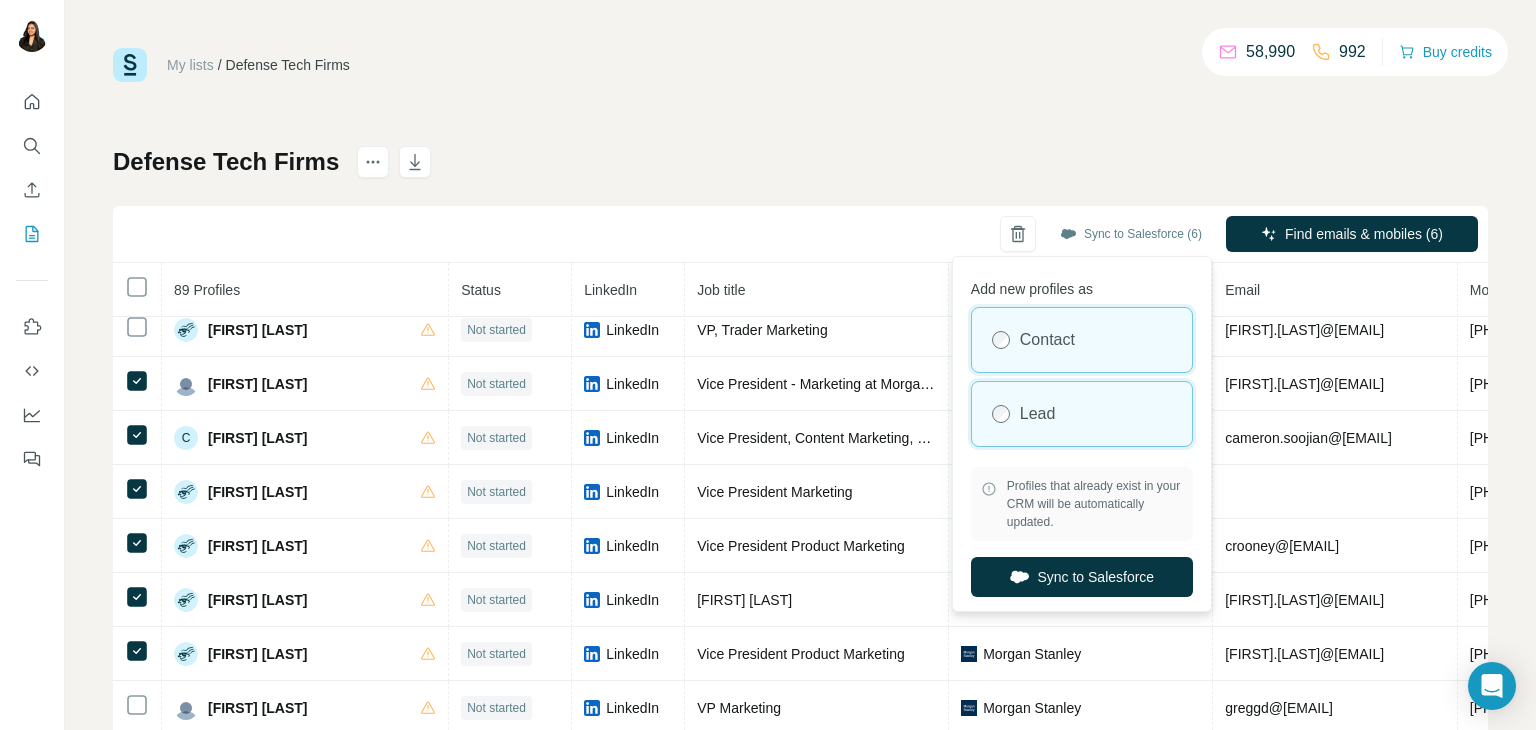 click on "Lead" at bounding box center (1082, 414) 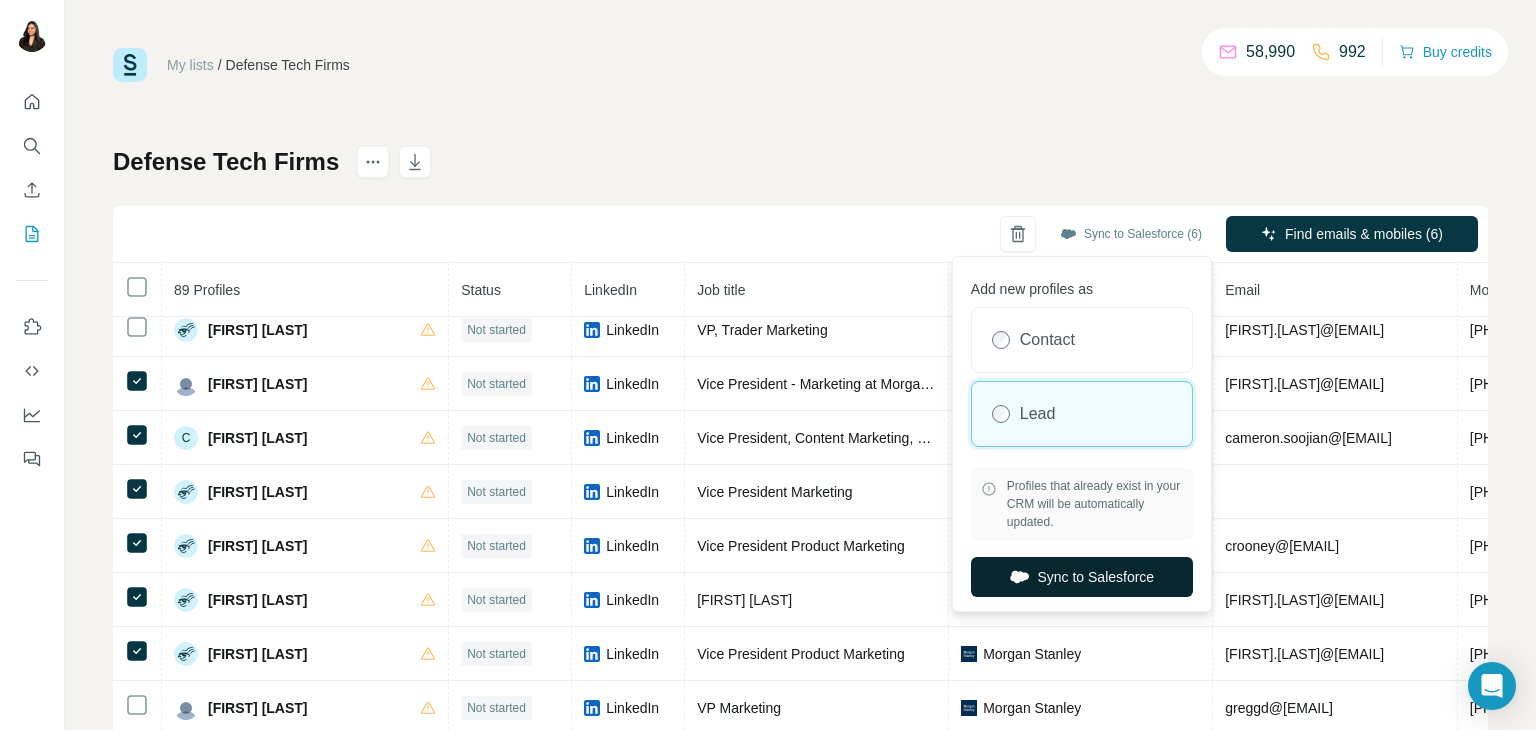 click on "Sync to Salesforce" at bounding box center [1082, 577] 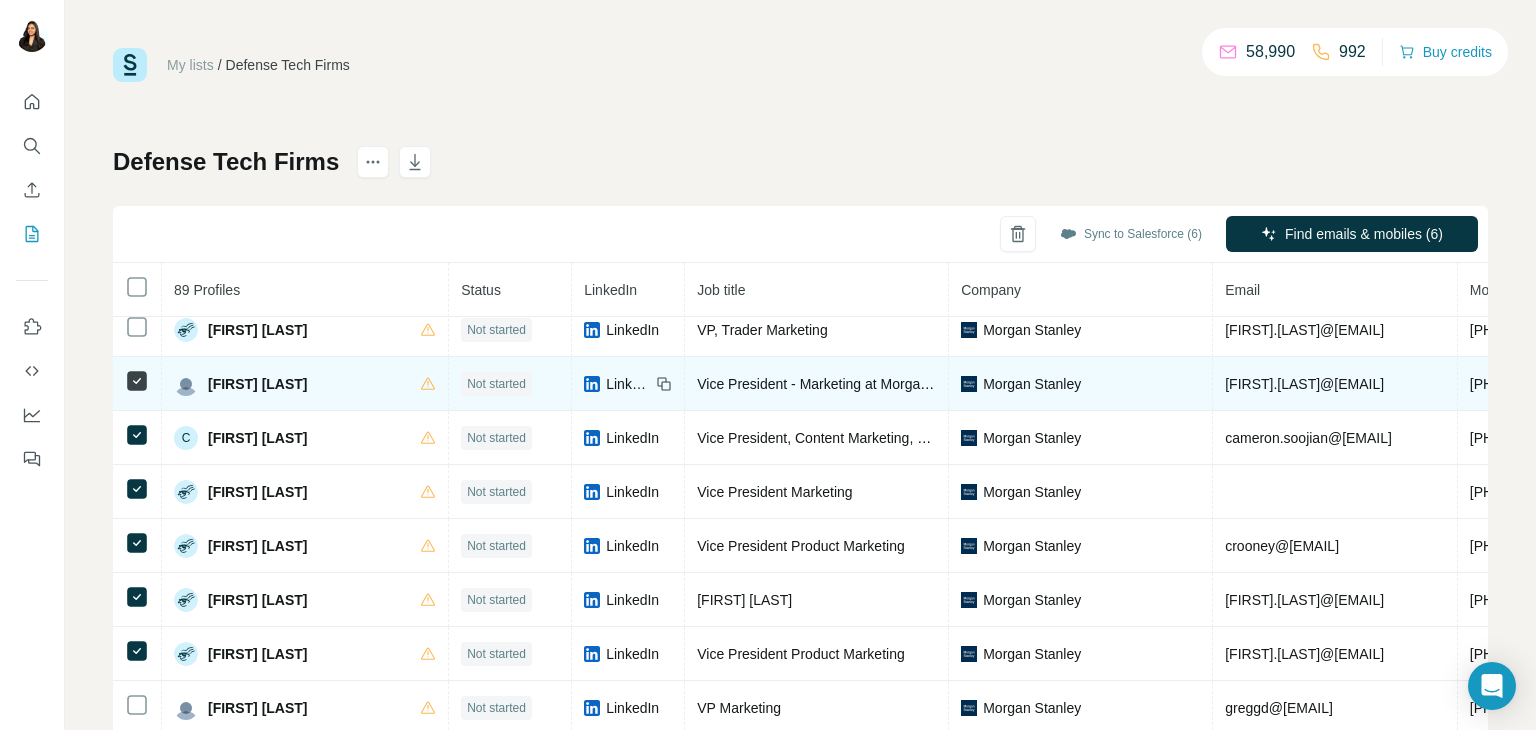 click on "LinkedIn" at bounding box center [628, 384] 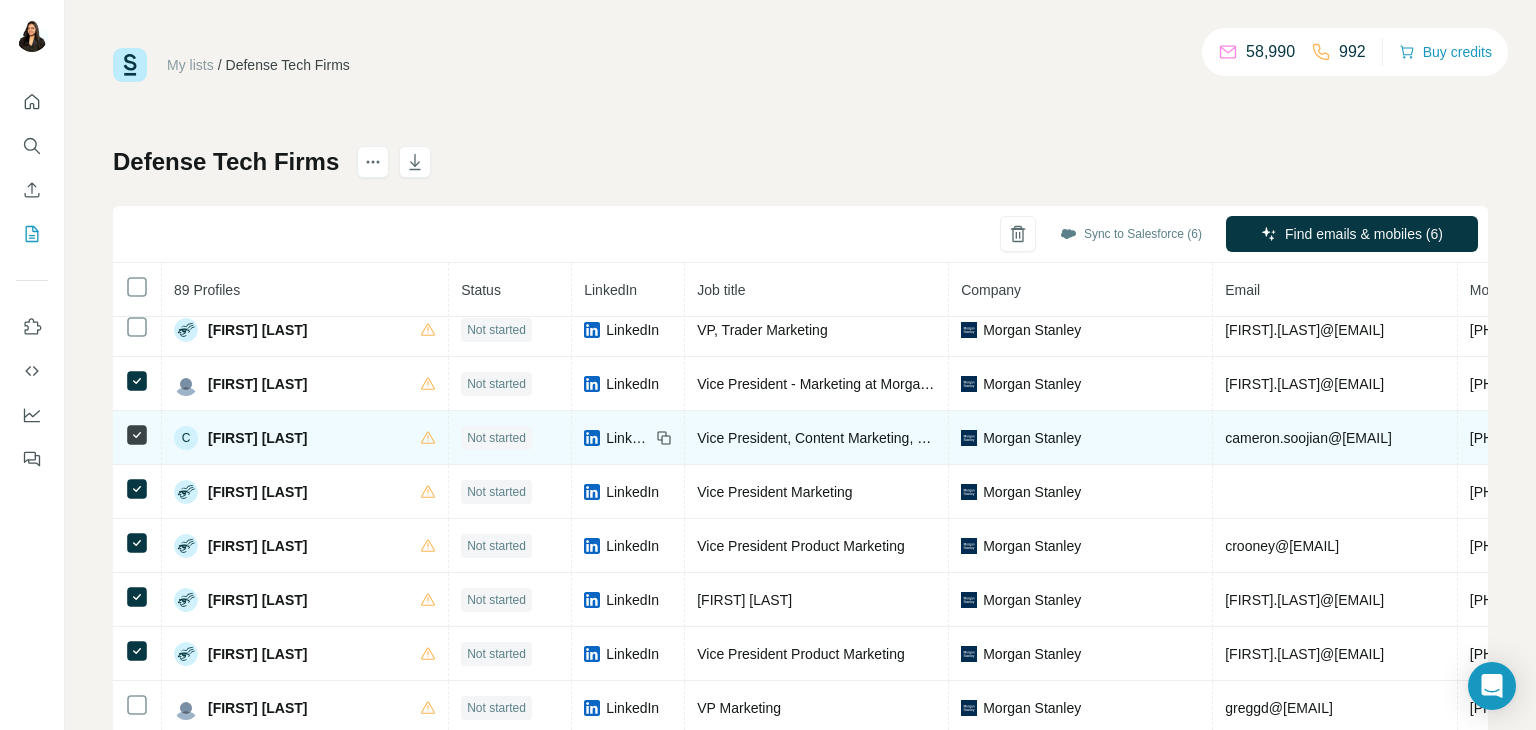 click on "LinkedIn" at bounding box center [628, 438] 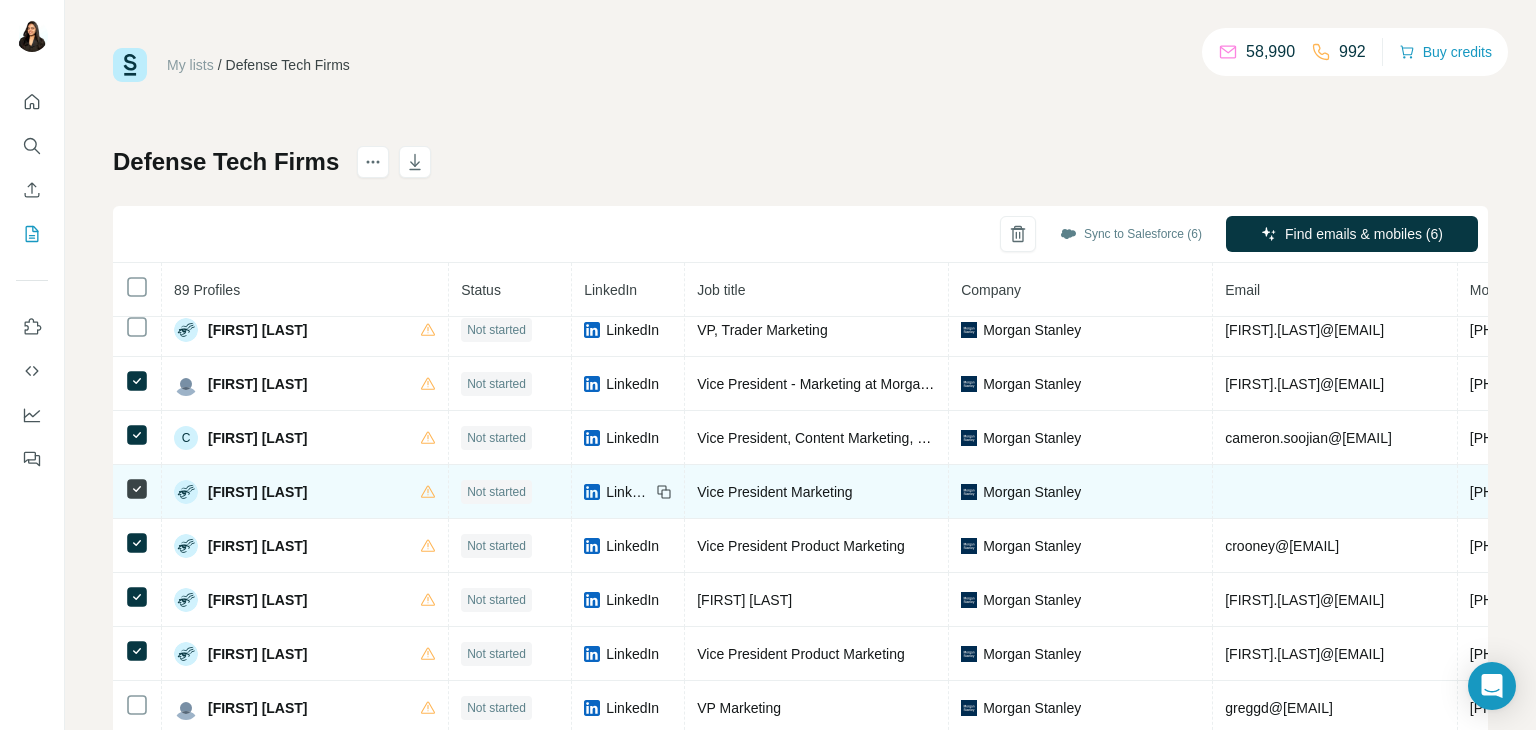 click on "LinkedIn" at bounding box center [628, 492] 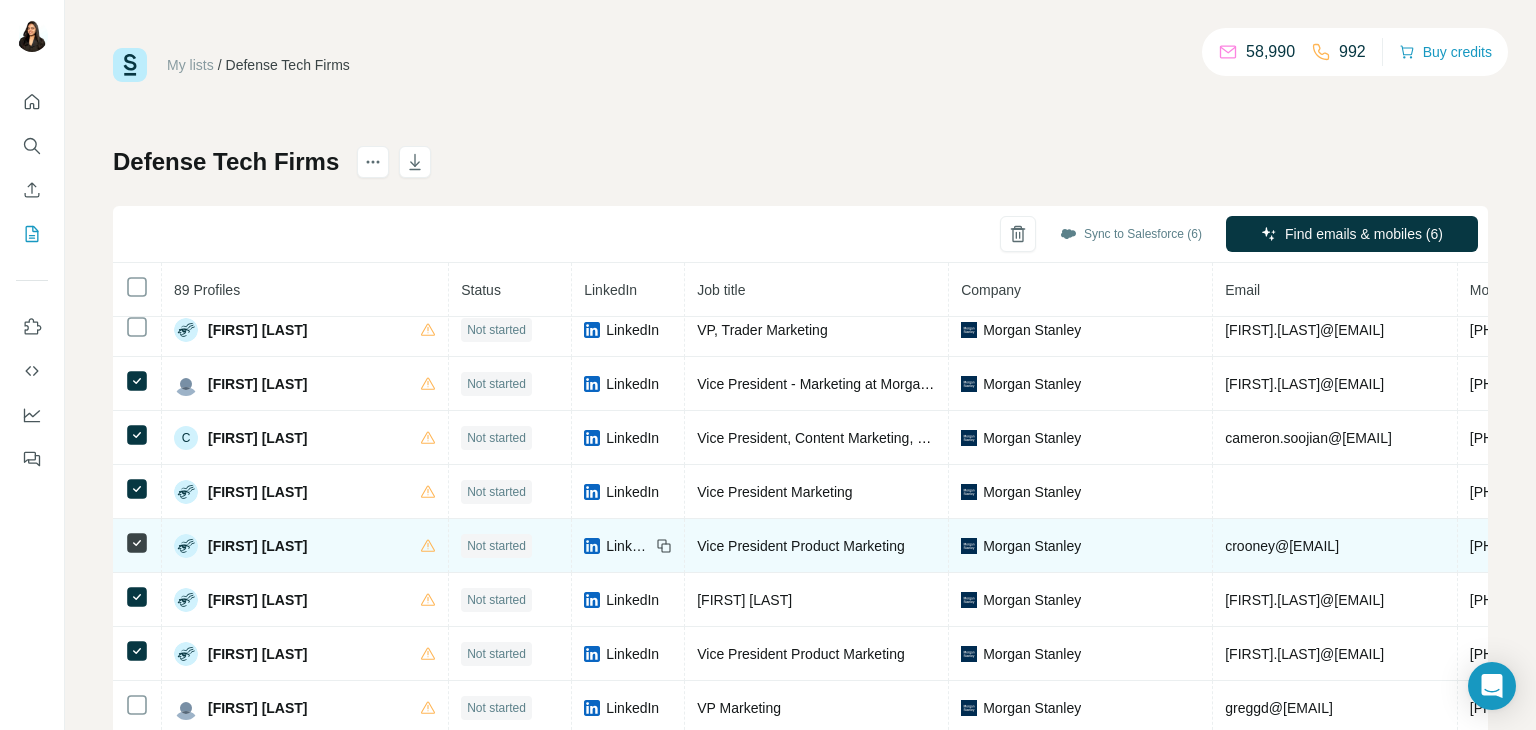 click on "LinkedIn" at bounding box center (628, 546) 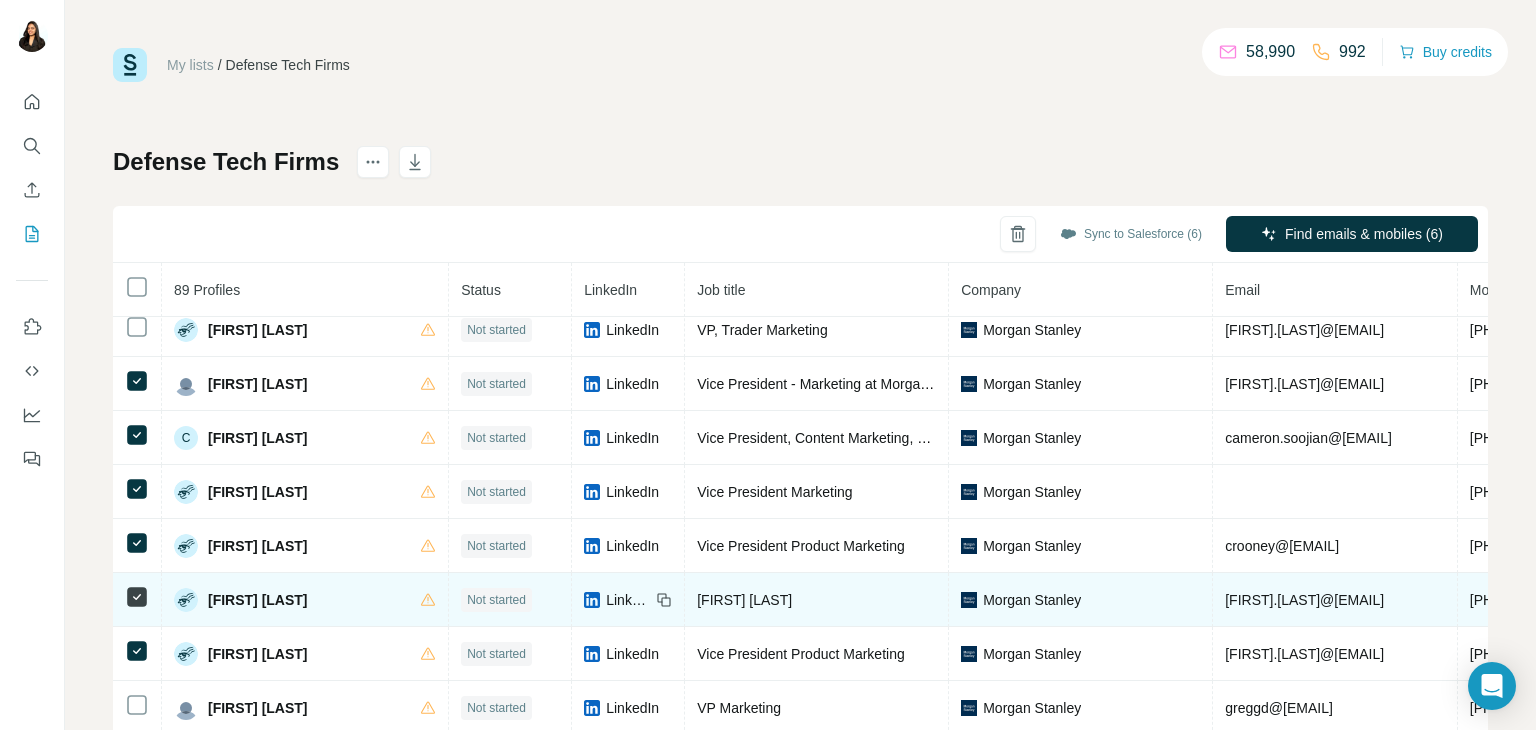 click on "LinkedIn" at bounding box center [628, 600] 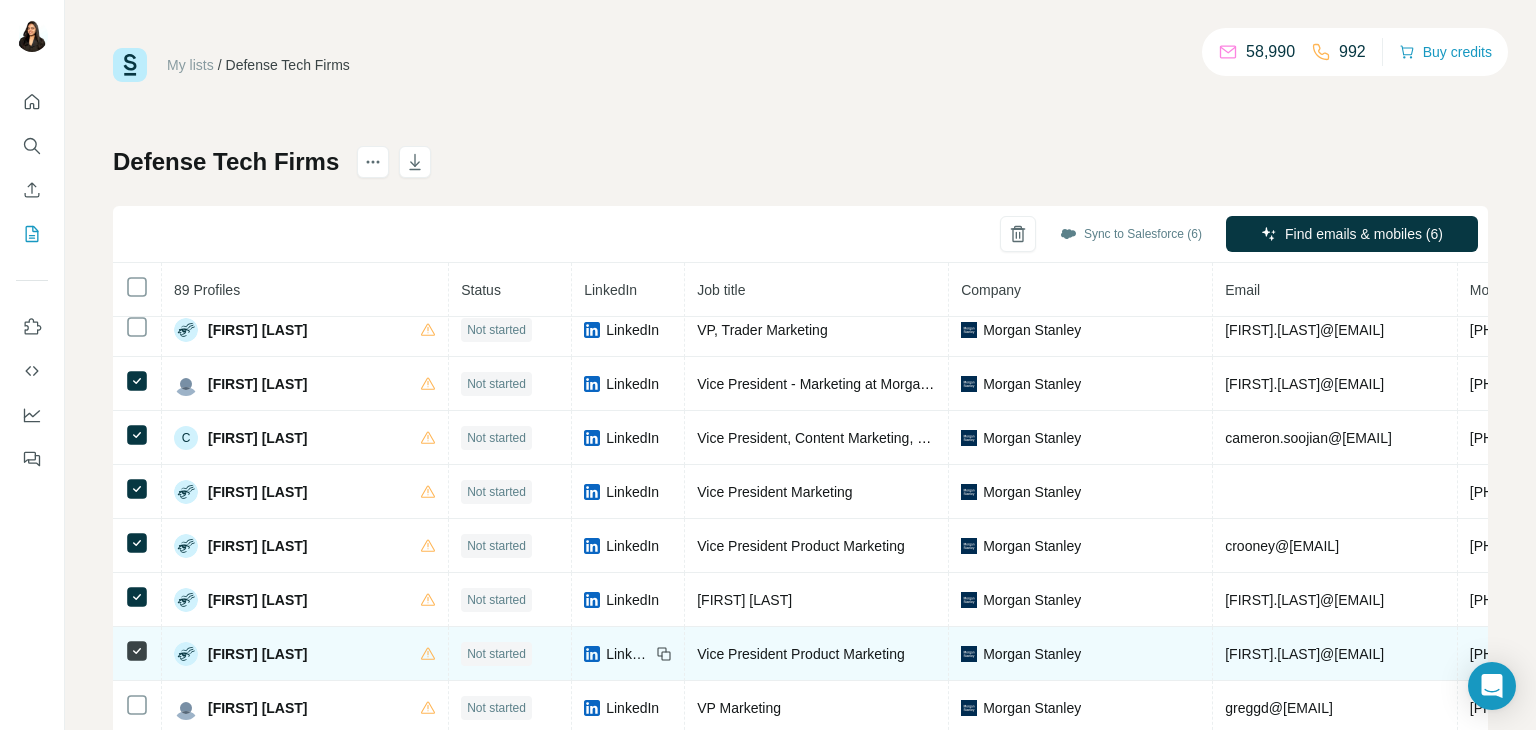 click on "LinkedIn" at bounding box center (628, 654) 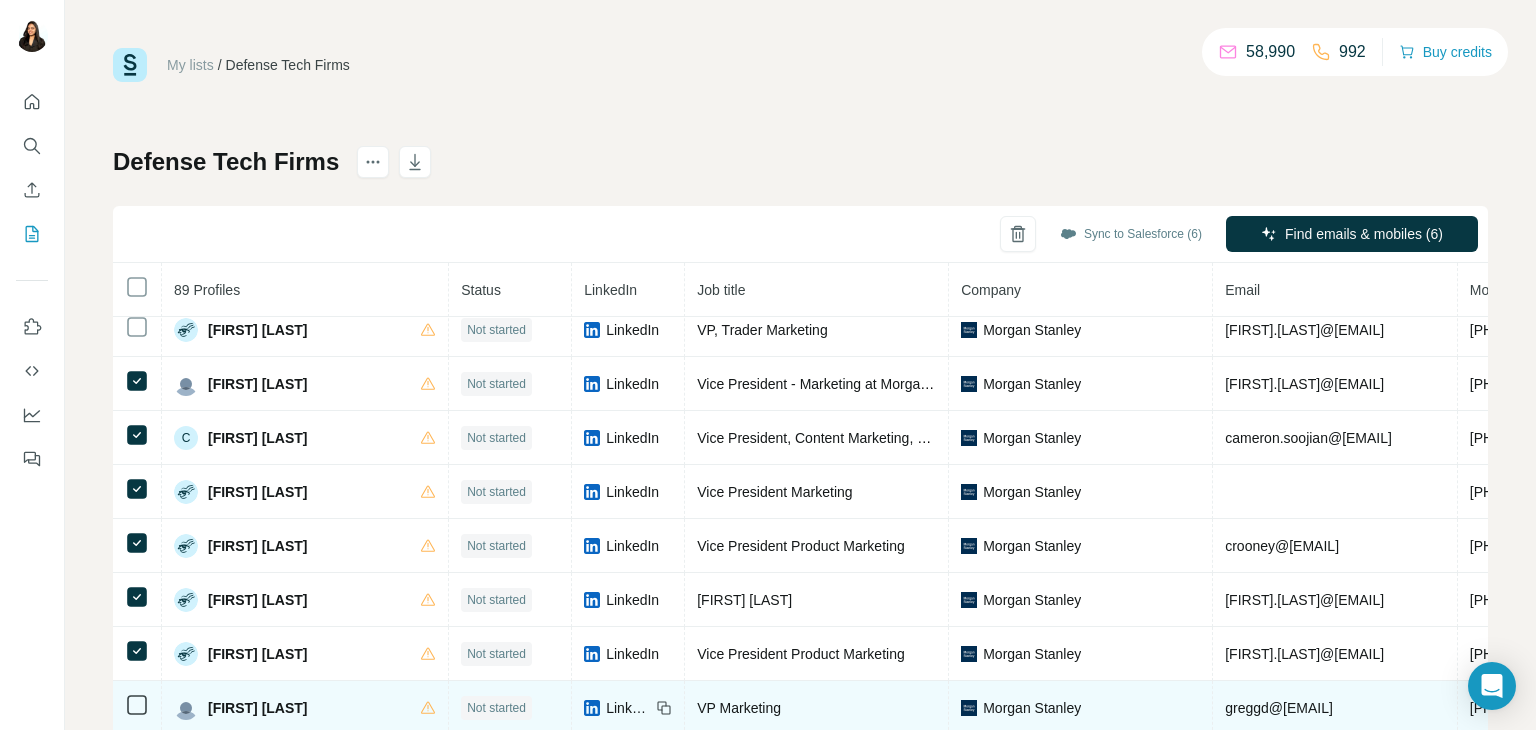 click on "LinkedIn" at bounding box center (628, 708) 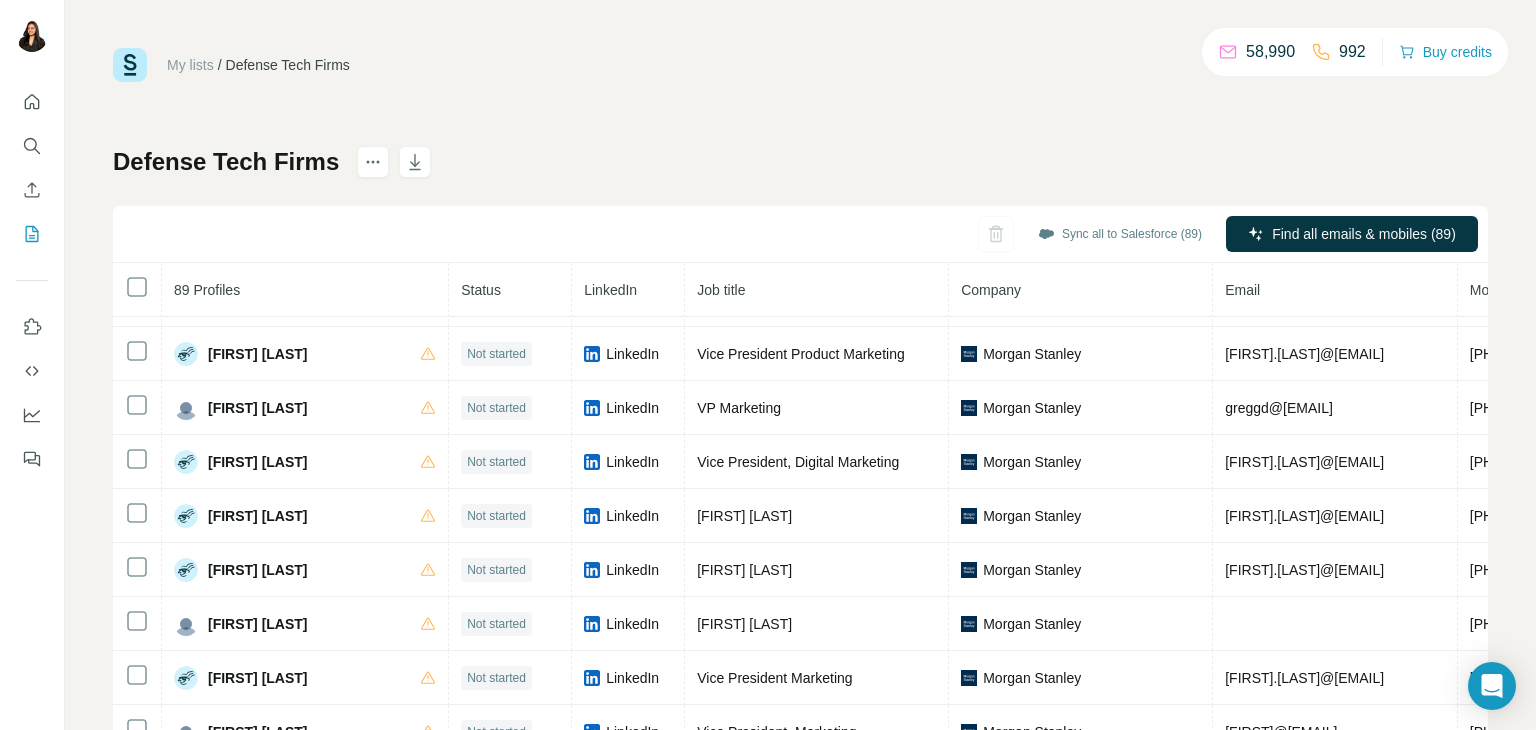scroll, scrollTop: 900, scrollLeft: 0, axis: vertical 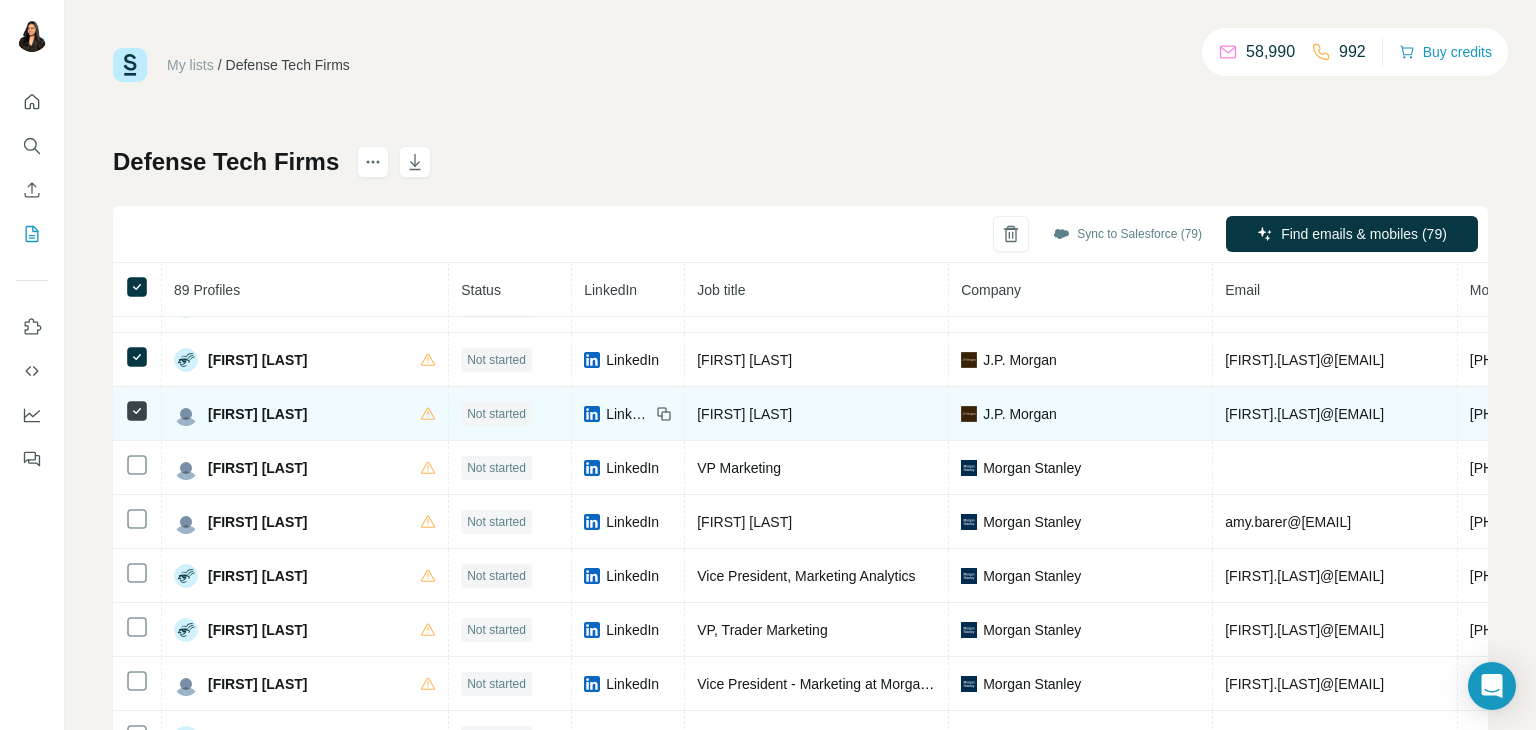click 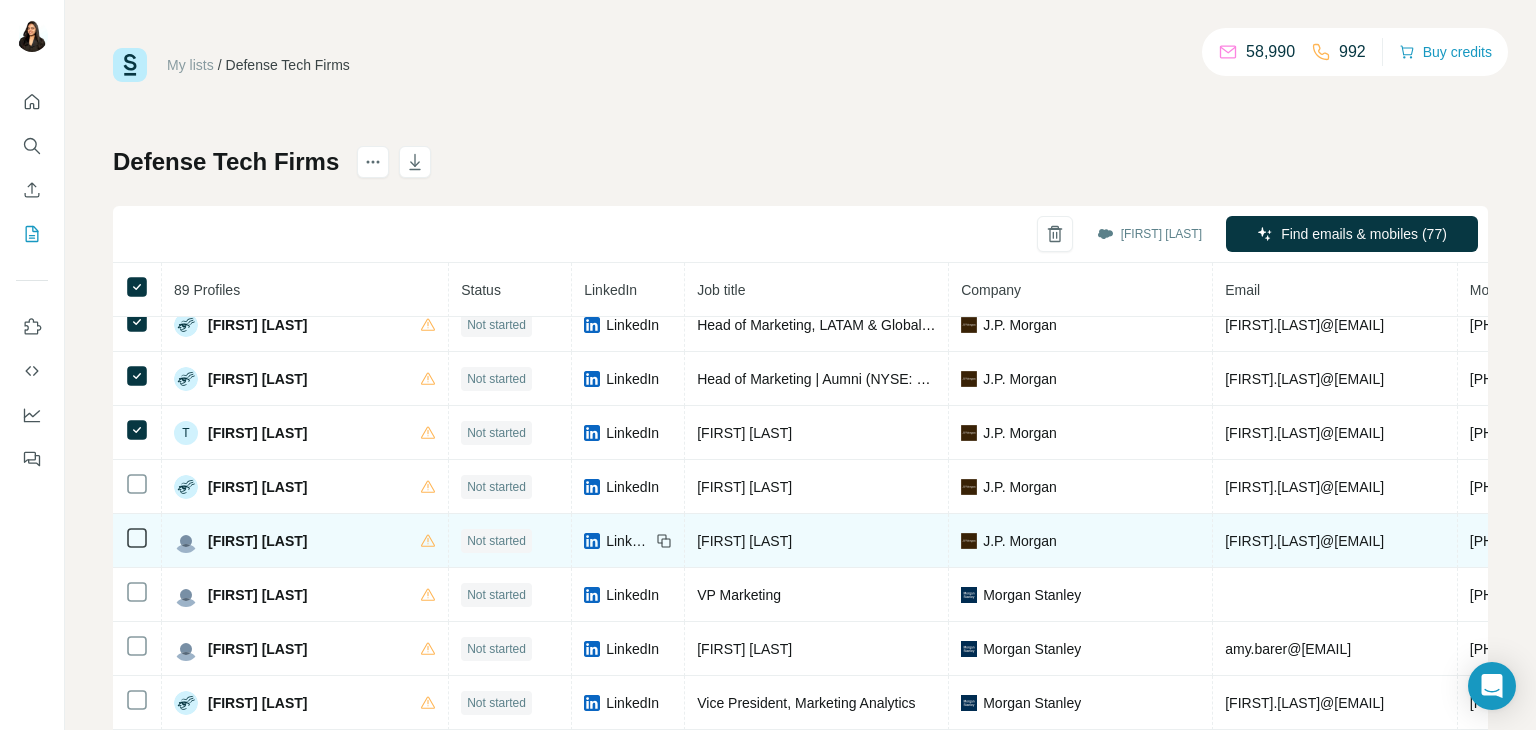 scroll, scrollTop: 0, scrollLeft: 0, axis: both 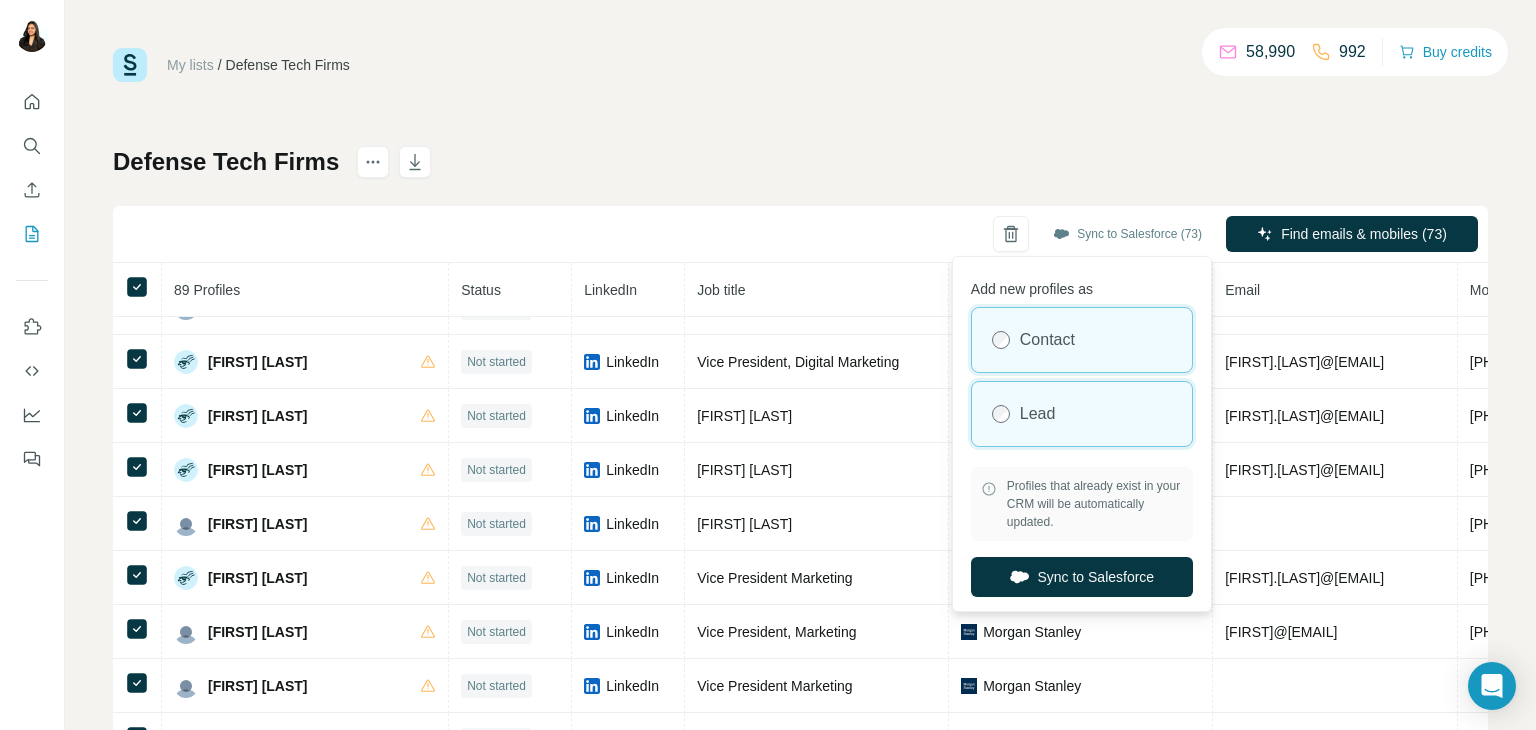 click on "Lead" at bounding box center [1082, 414] 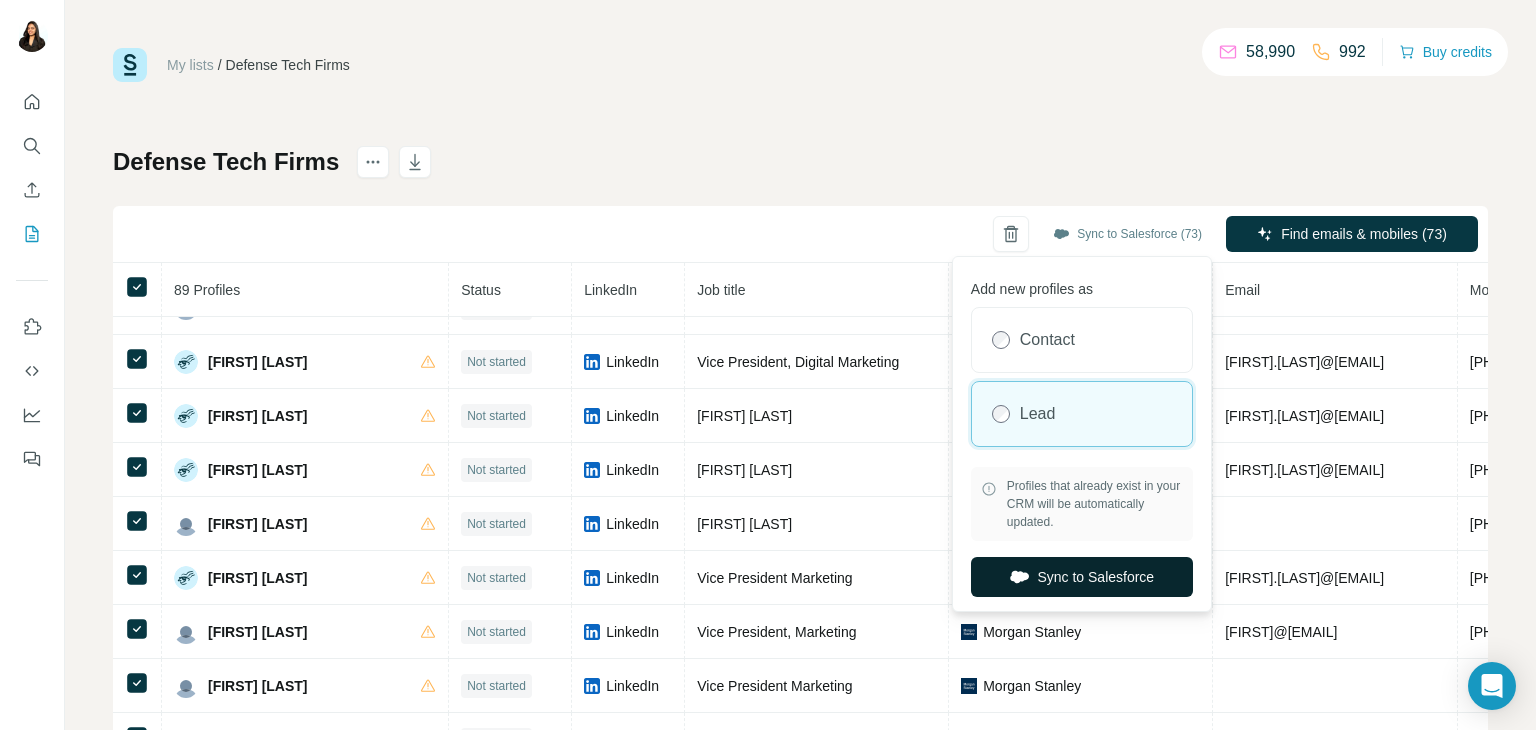 click on "Sync to Salesforce" at bounding box center (1082, 577) 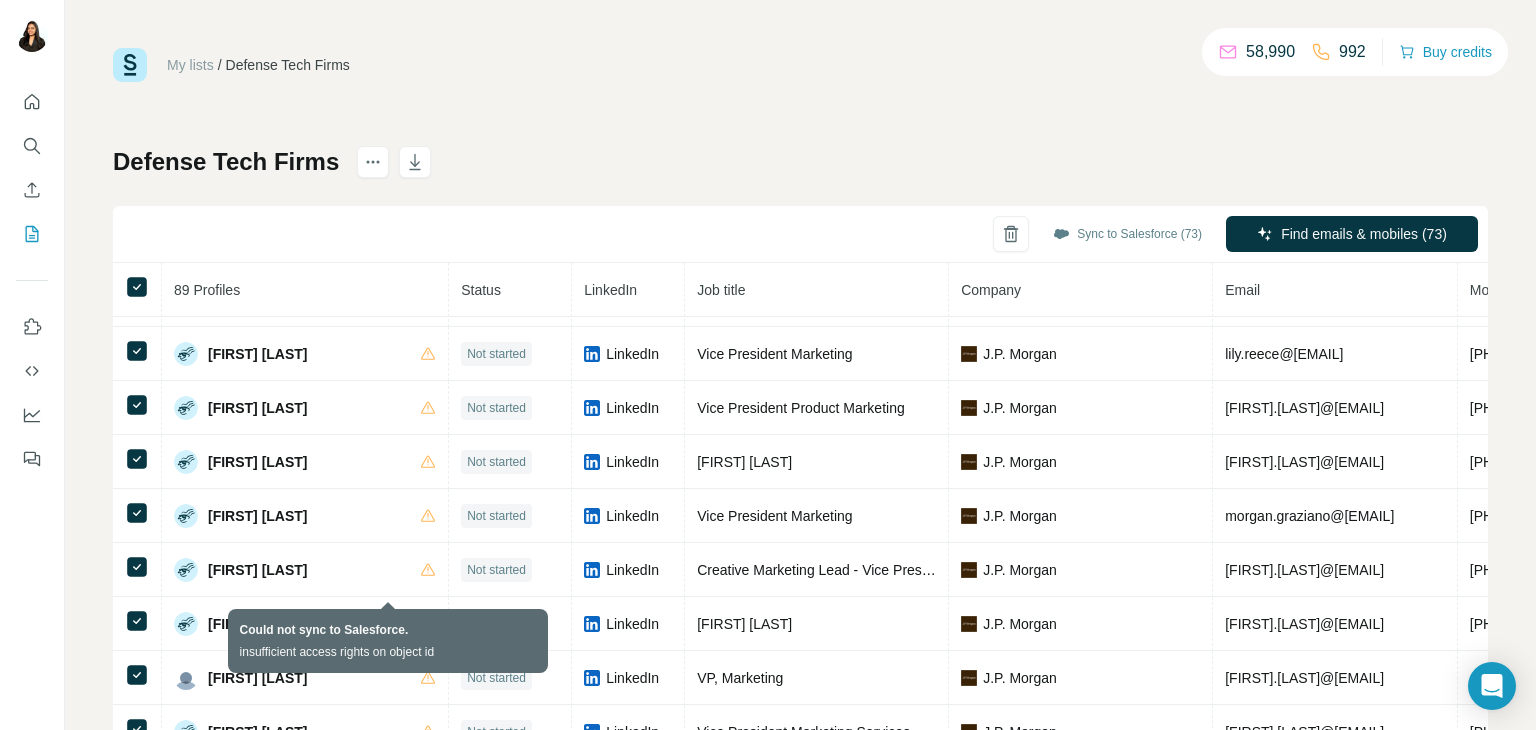 scroll, scrollTop: 4306, scrollLeft: 0, axis: vertical 